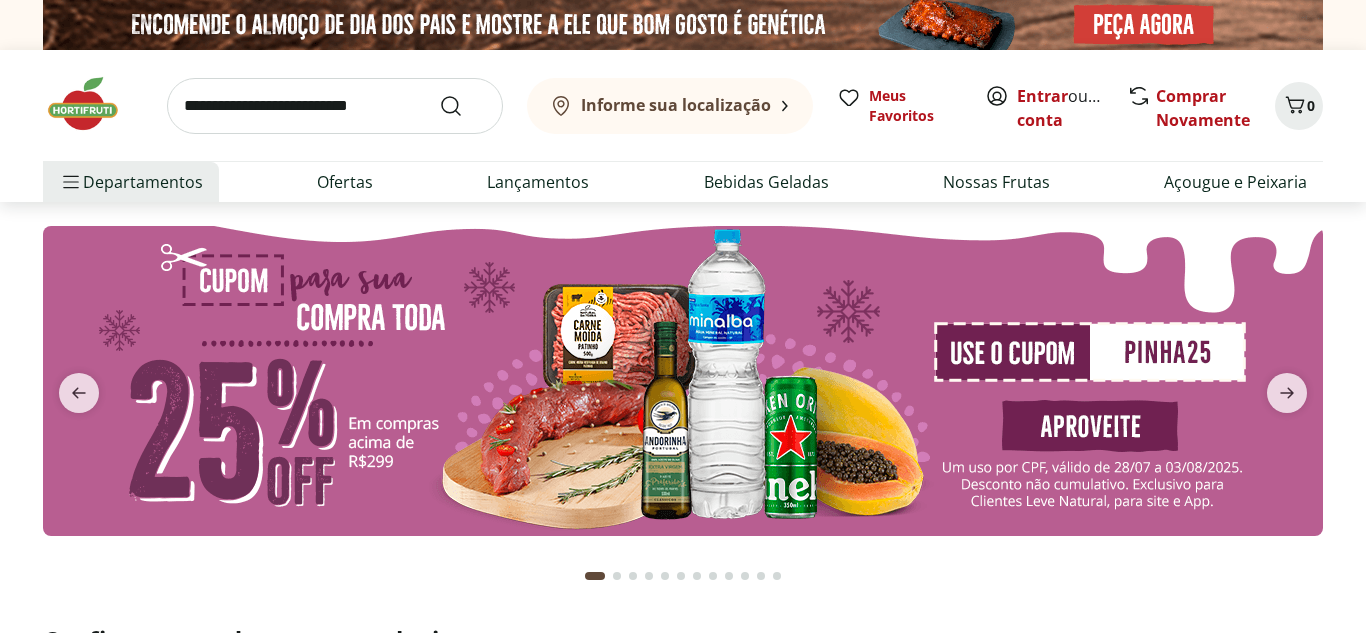 scroll, scrollTop: 440, scrollLeft: 0, axis: vertical 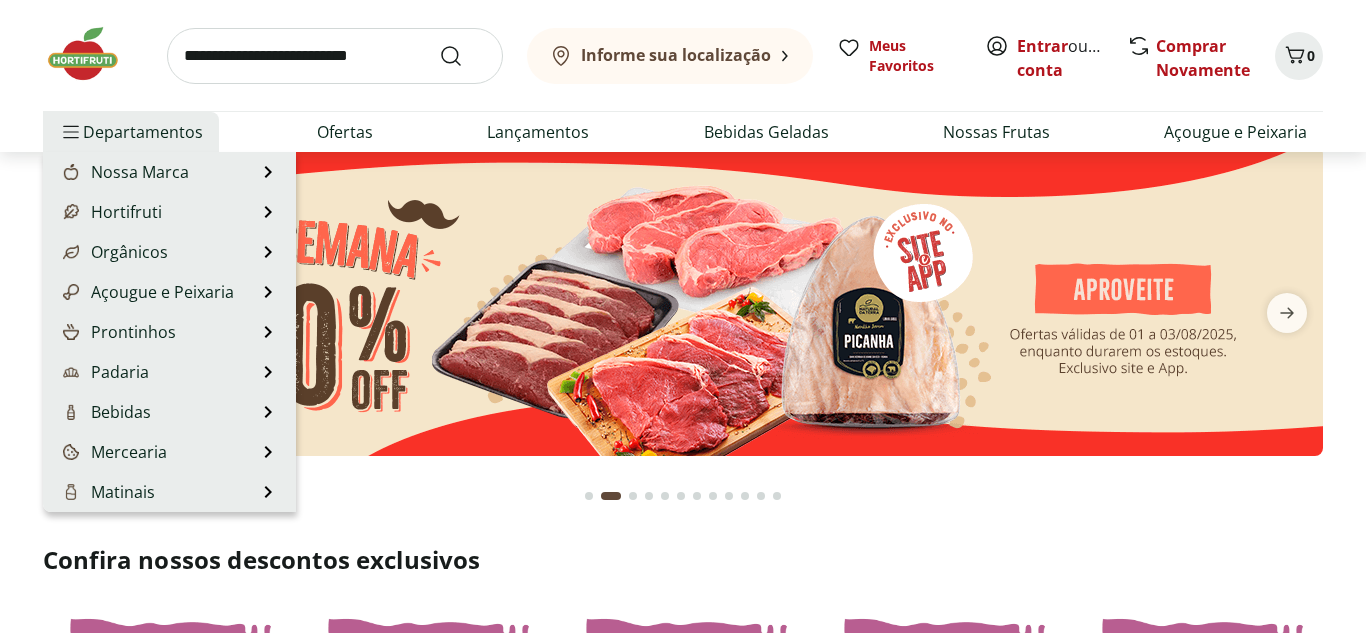click on "Departamentos" at bounding box center (131, 132) 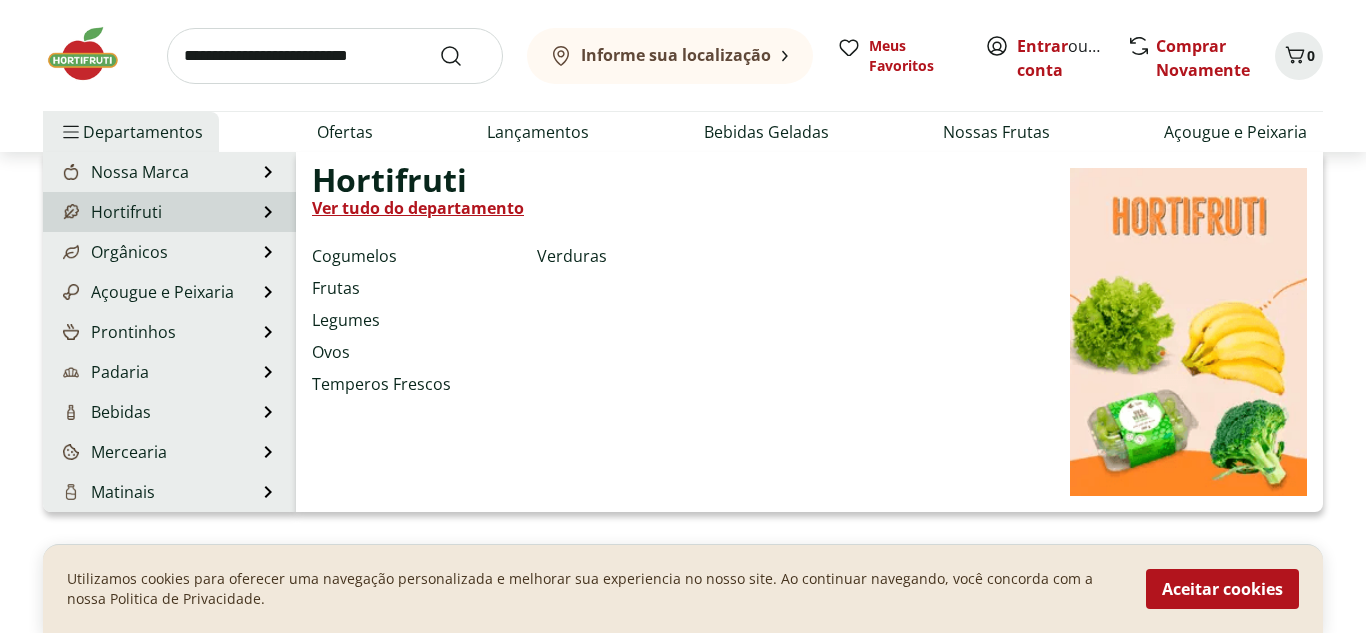 click on "Hortifruti" at bounding box center [110, 212] 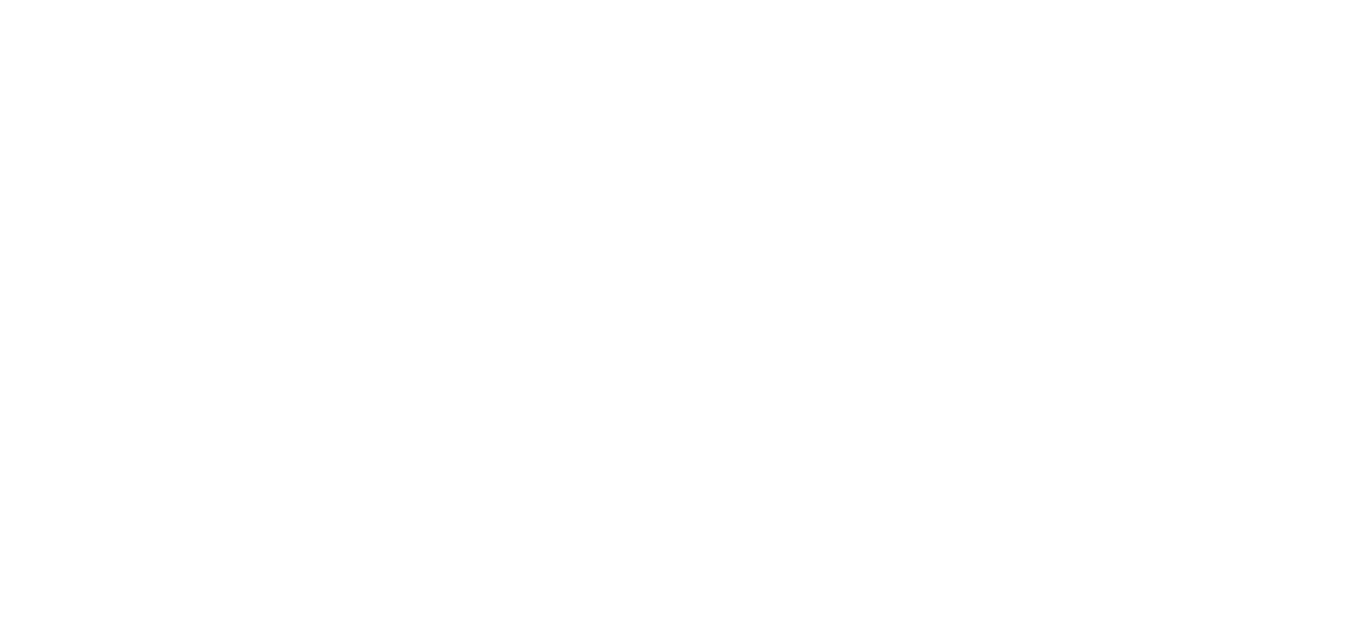 scroll, scrollTop: 0, scrollLeft: 0, axis: both 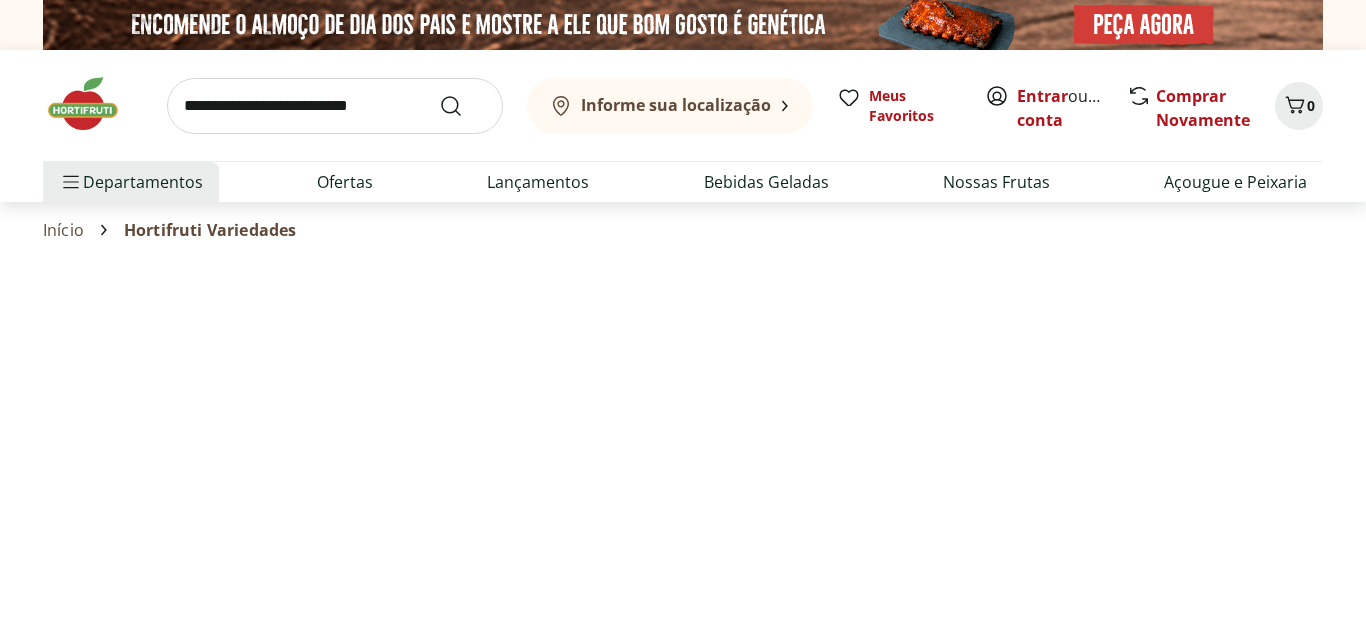 select on "**********" 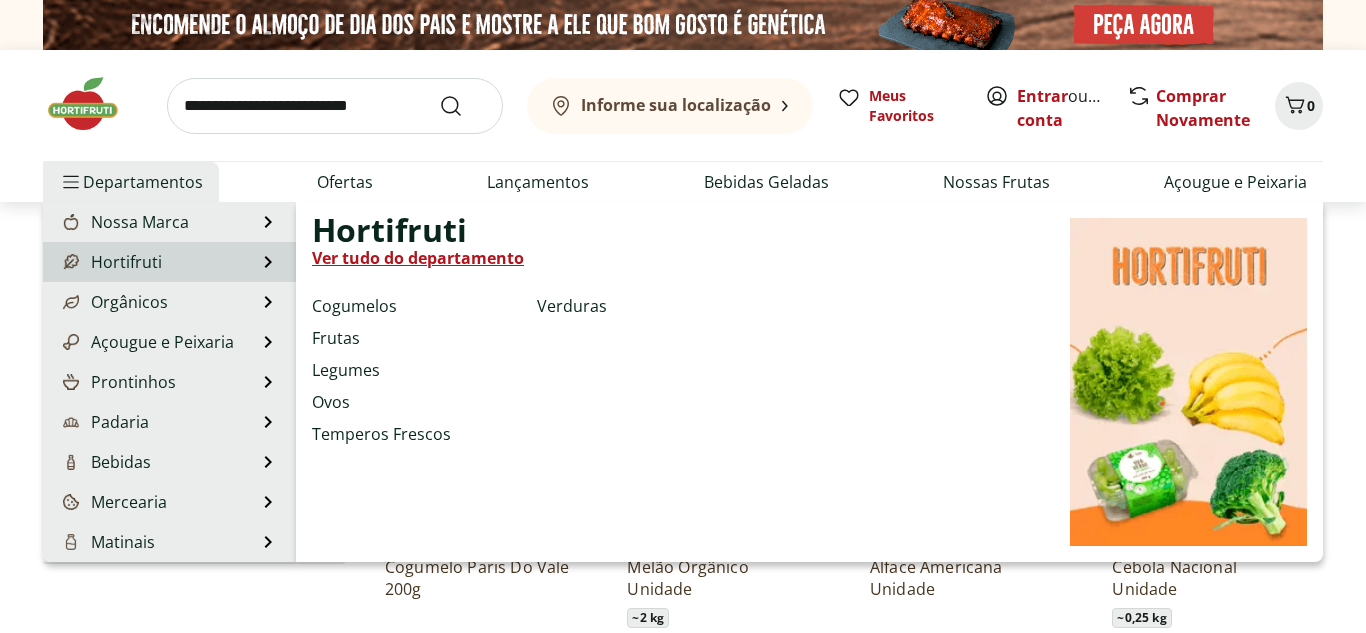click at bounding box center (71, 262) 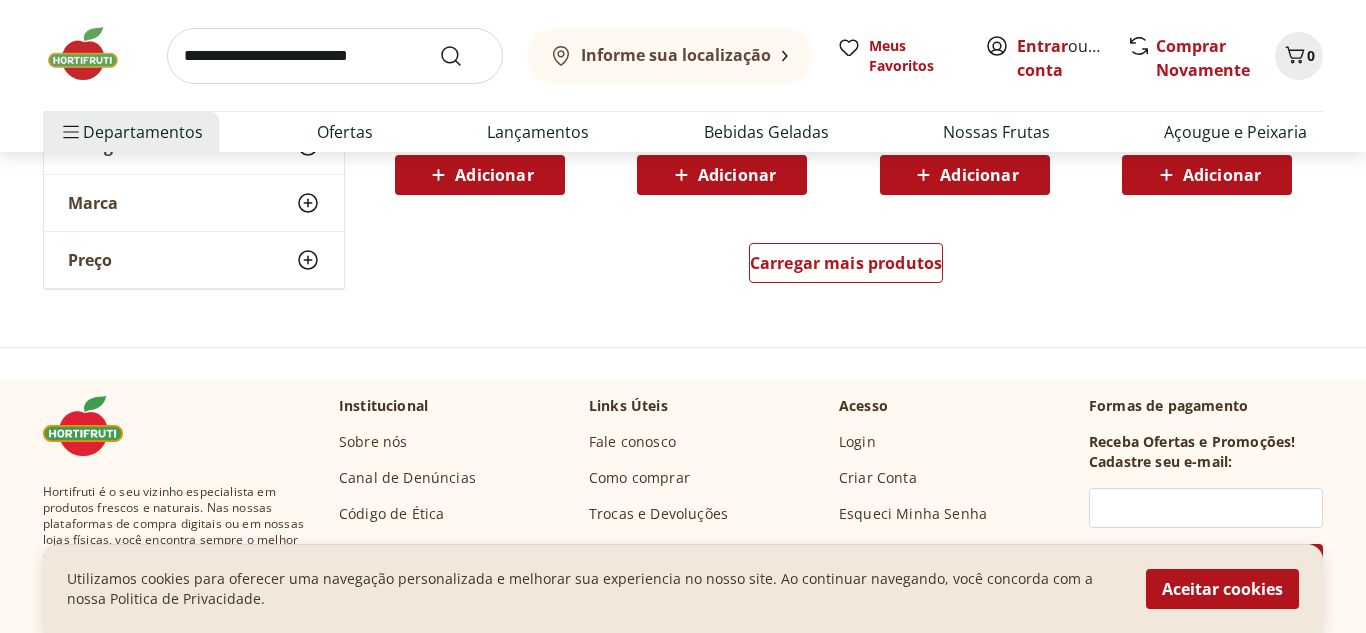 scroll, scrollTop: 1440, scrollLeft: 0, axis: vertical 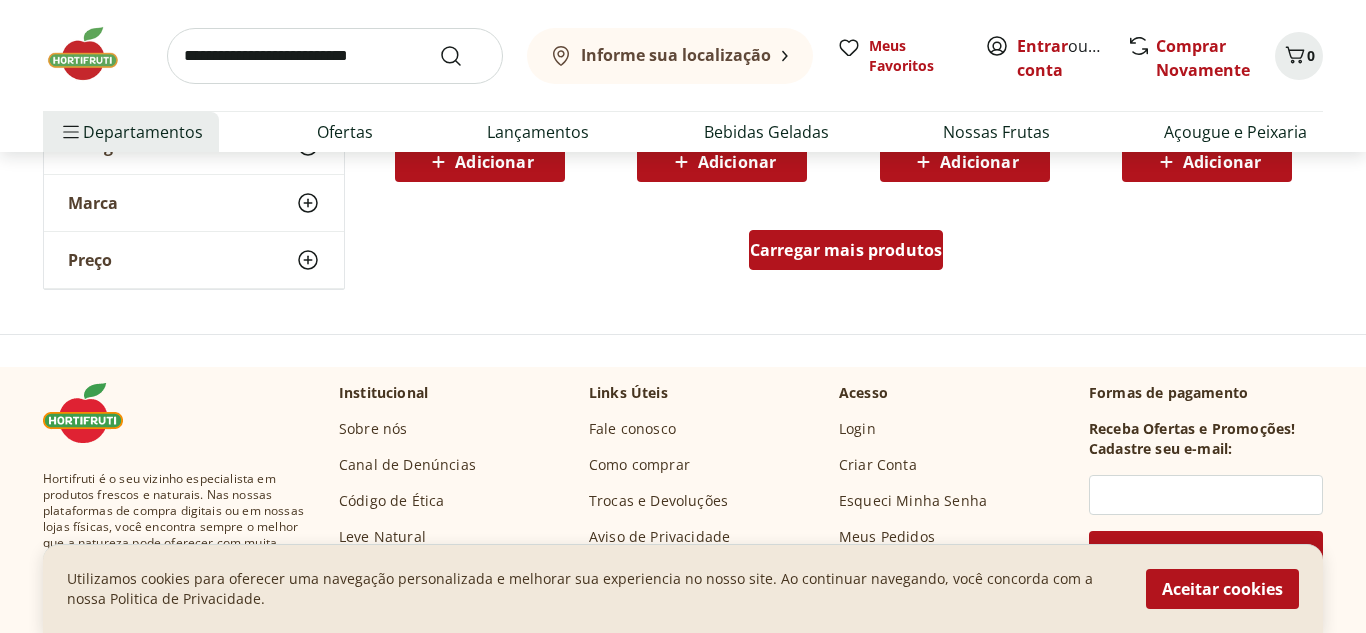 click on "Carregar mais produtos" at bounding box center [846, 250] 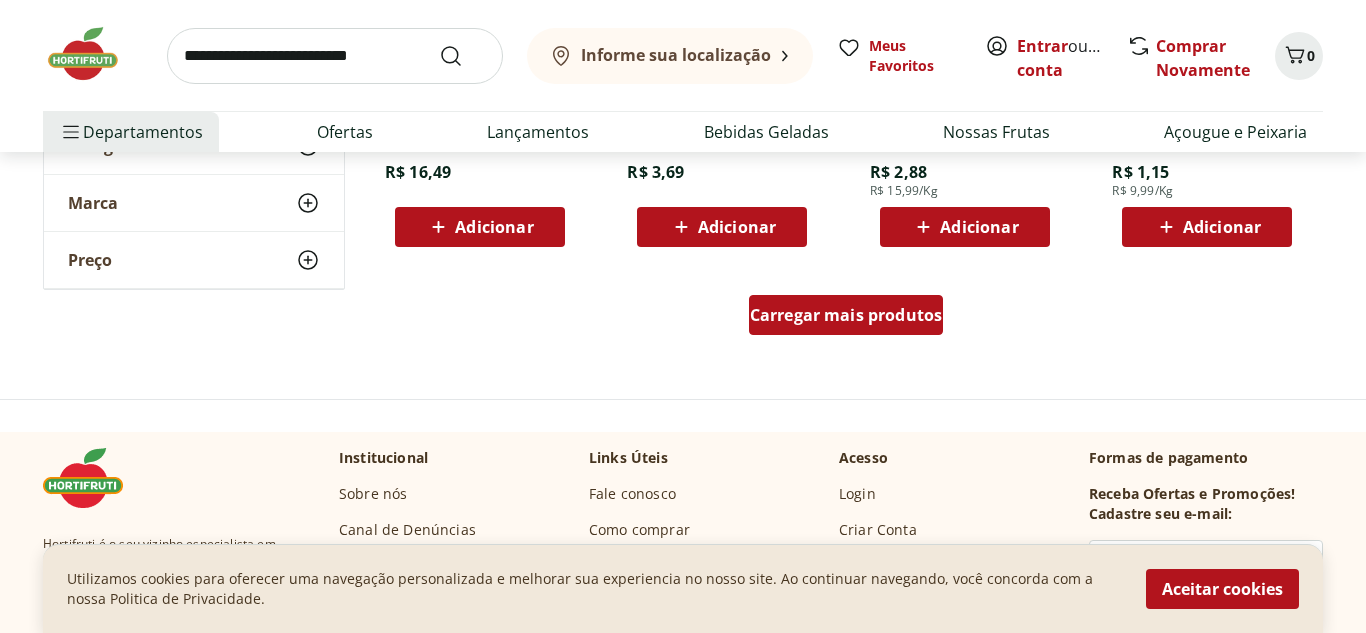 scroll, scrollTop: 2680, scrollLeft: 0, axis: vertical 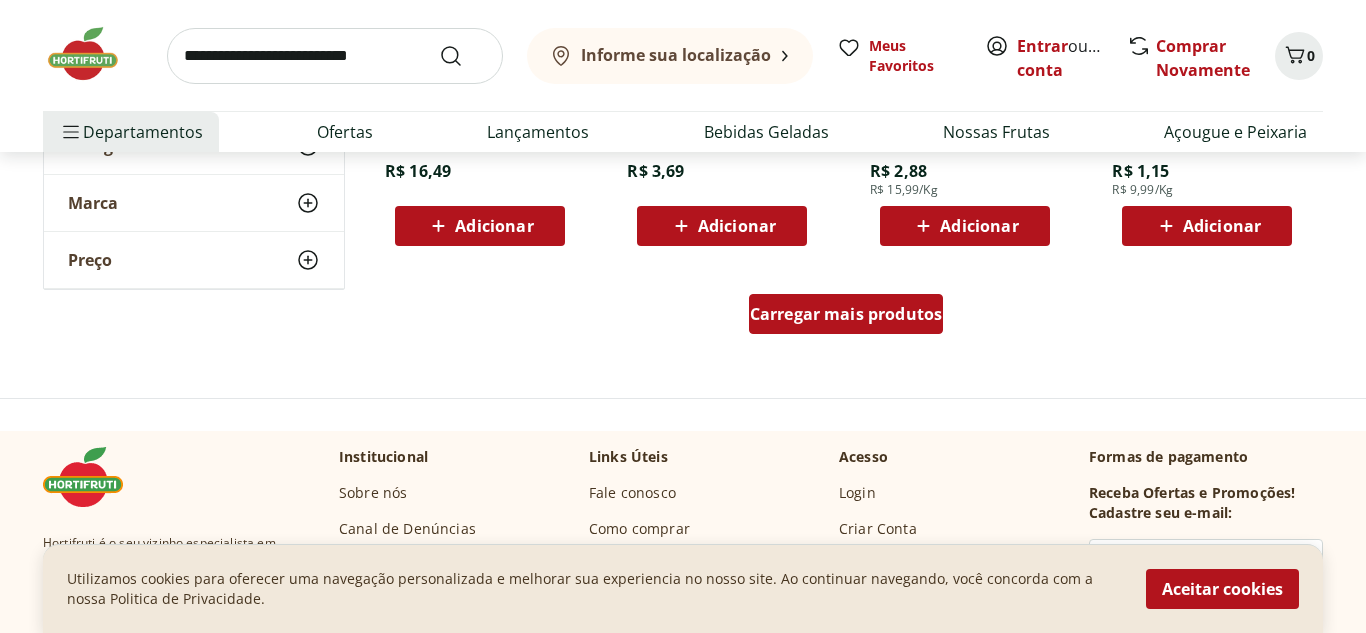 click on "Carregar mais produtos" at bounding box center [846, 314] 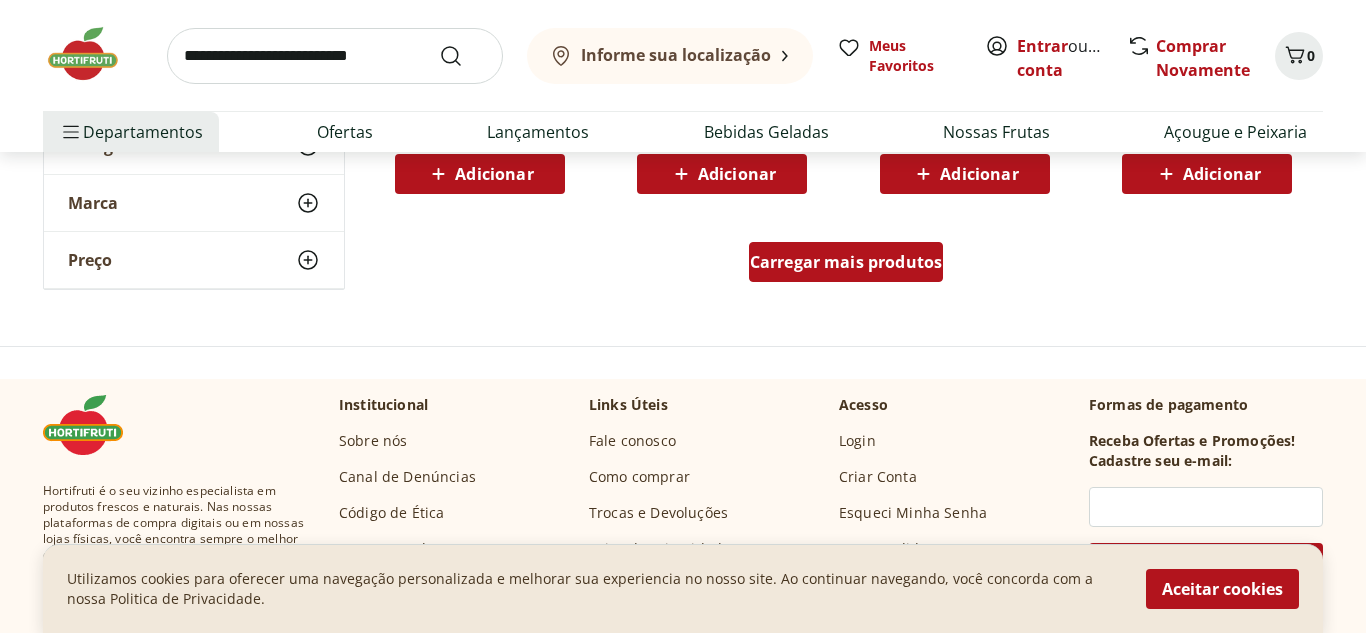 scroll, scrollTop: 4040, scrollLeft: 0, axis: vertical 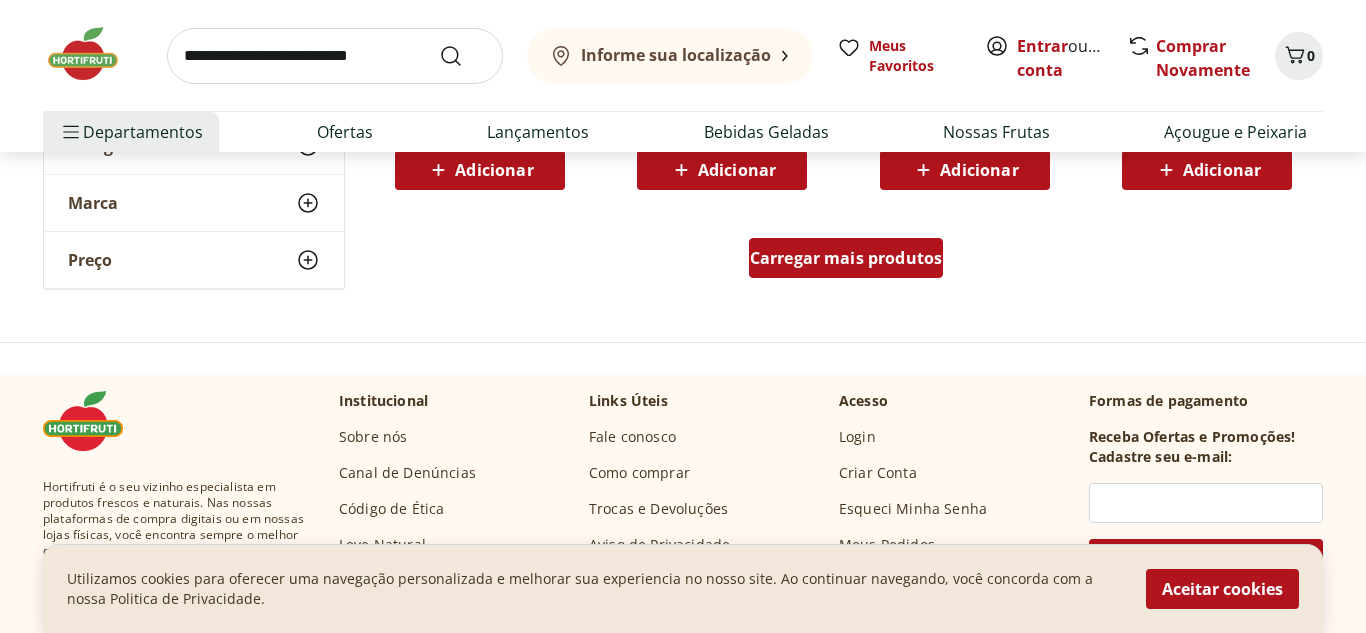 click on "Carregar mais produtos" at bounding box center (846, 258) 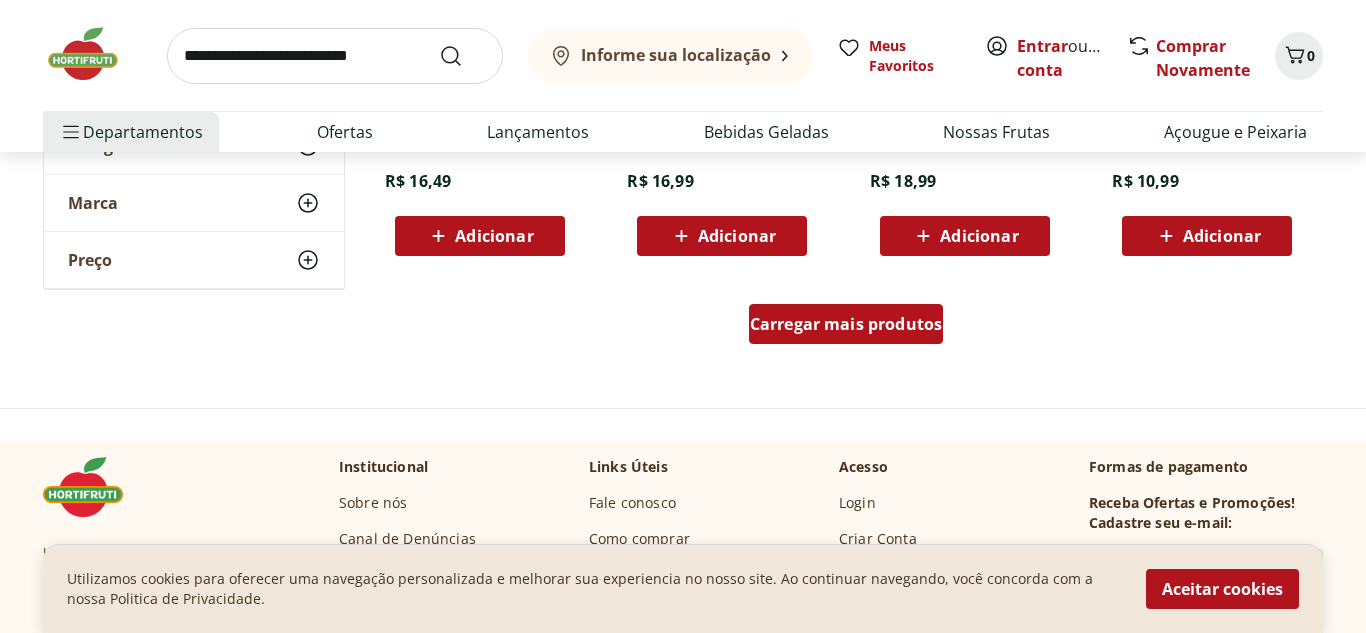 scroll, scrollTop: 5280, scrollLeft: 0, axis: vertical 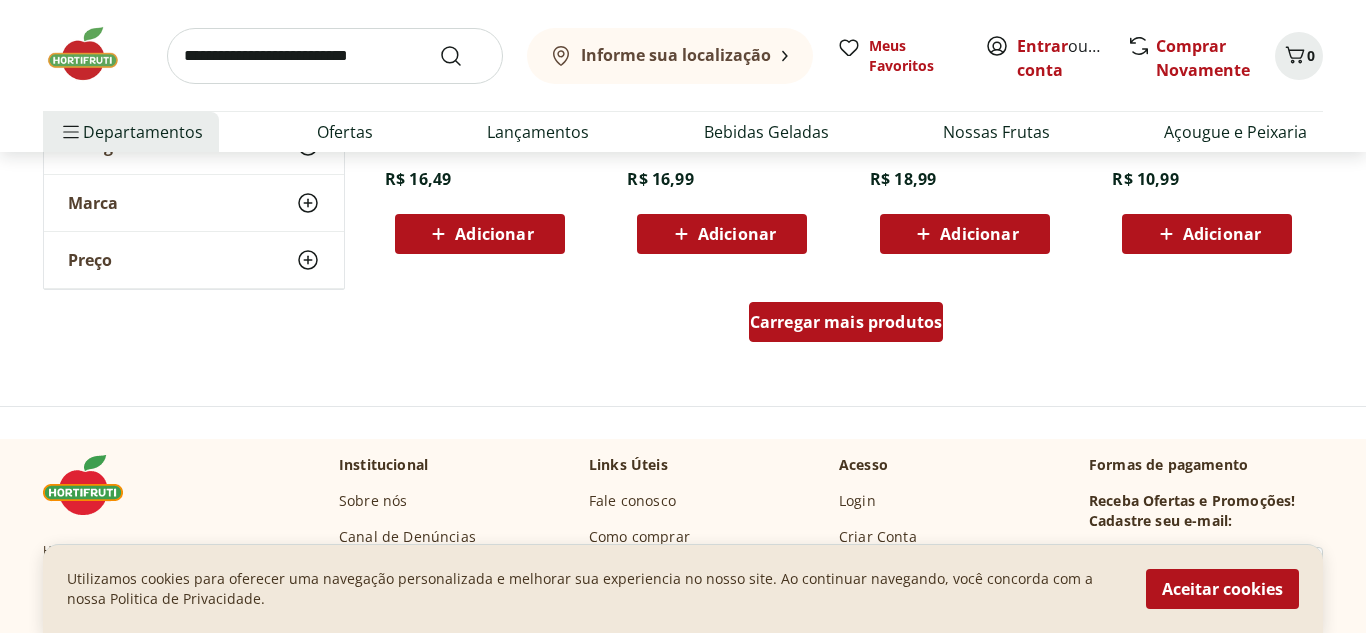 click on "Carregar mais produtos" at bounding box center (846, 322) 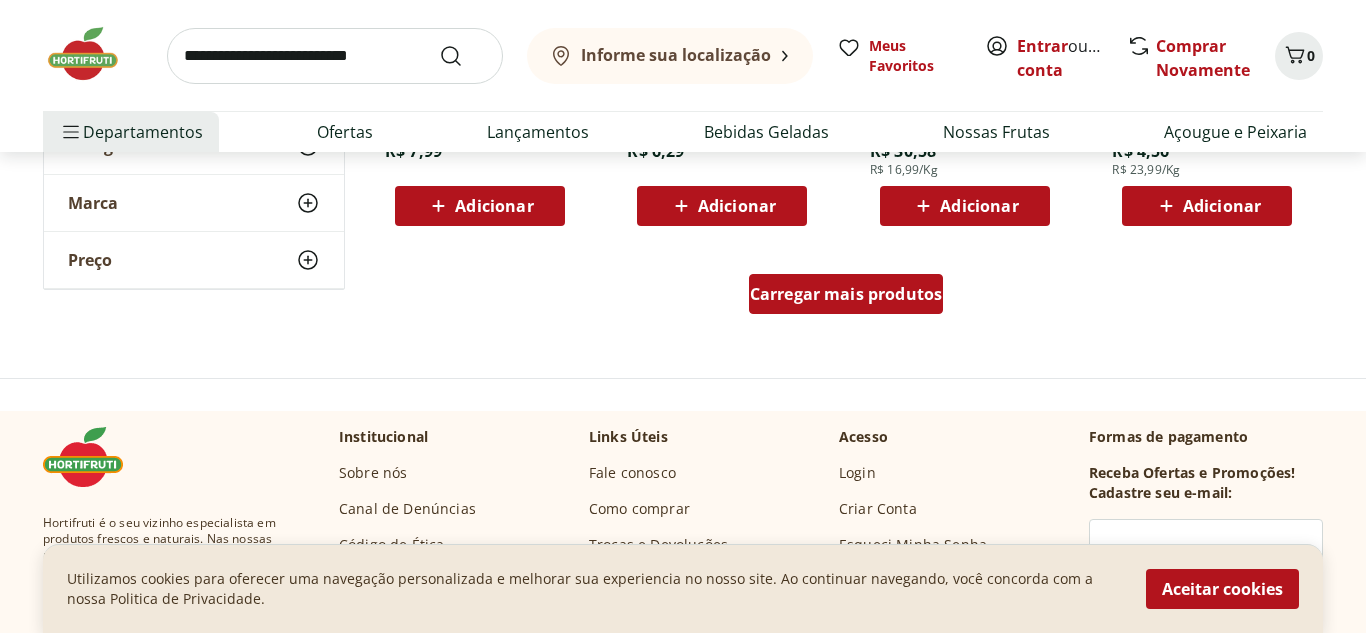 scroll, scrollTop: 6640, scrollLeft: 0, axis: vertical 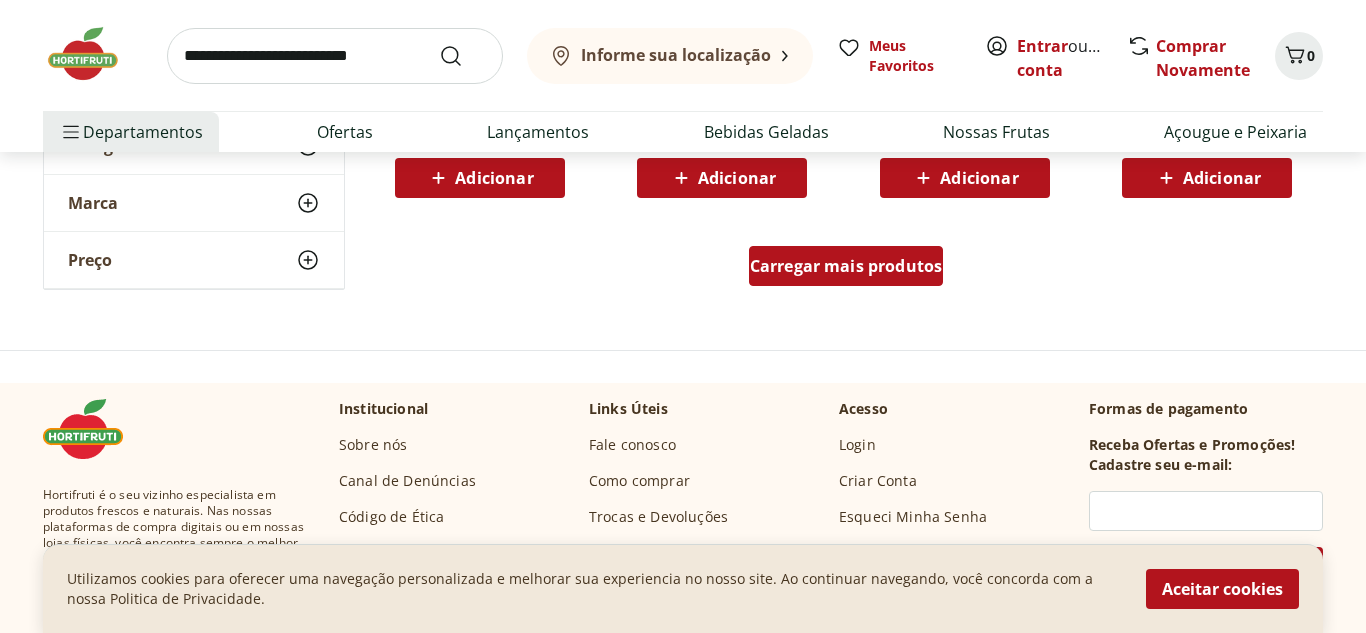 click on "Carregar mais produtos" at bounding box center (846, 266) 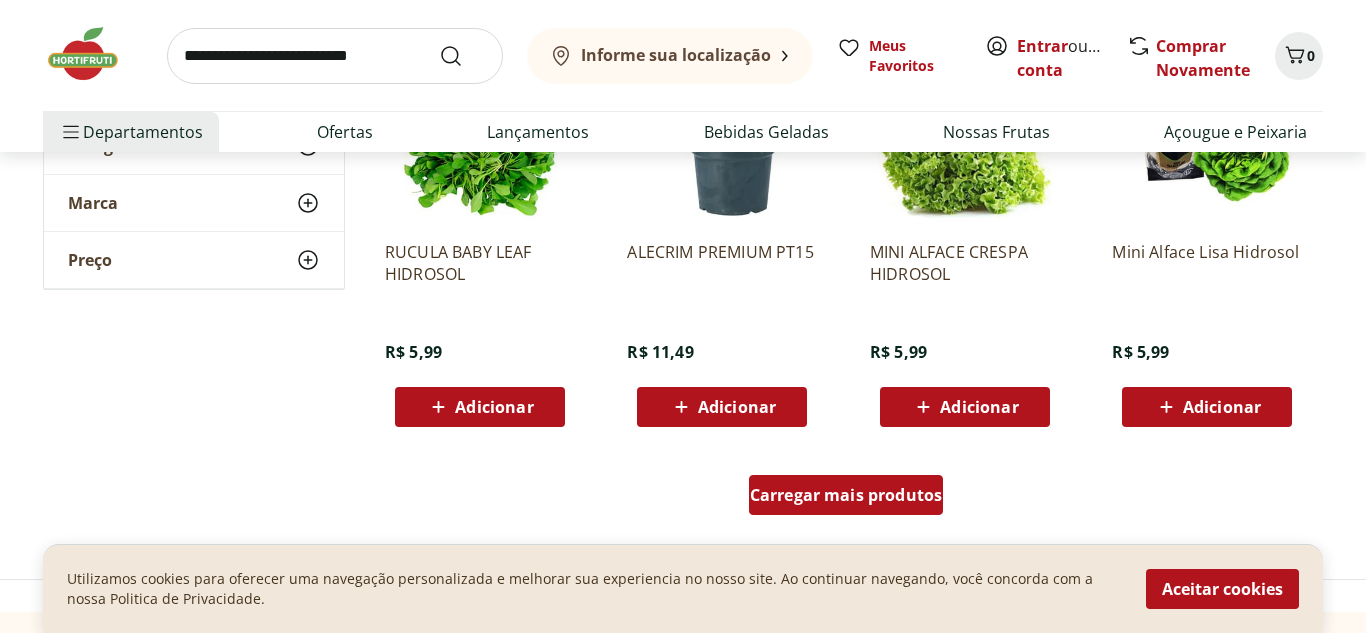 scroll, scrollTop: 7720, scrollLeft: 0, axis: vertical 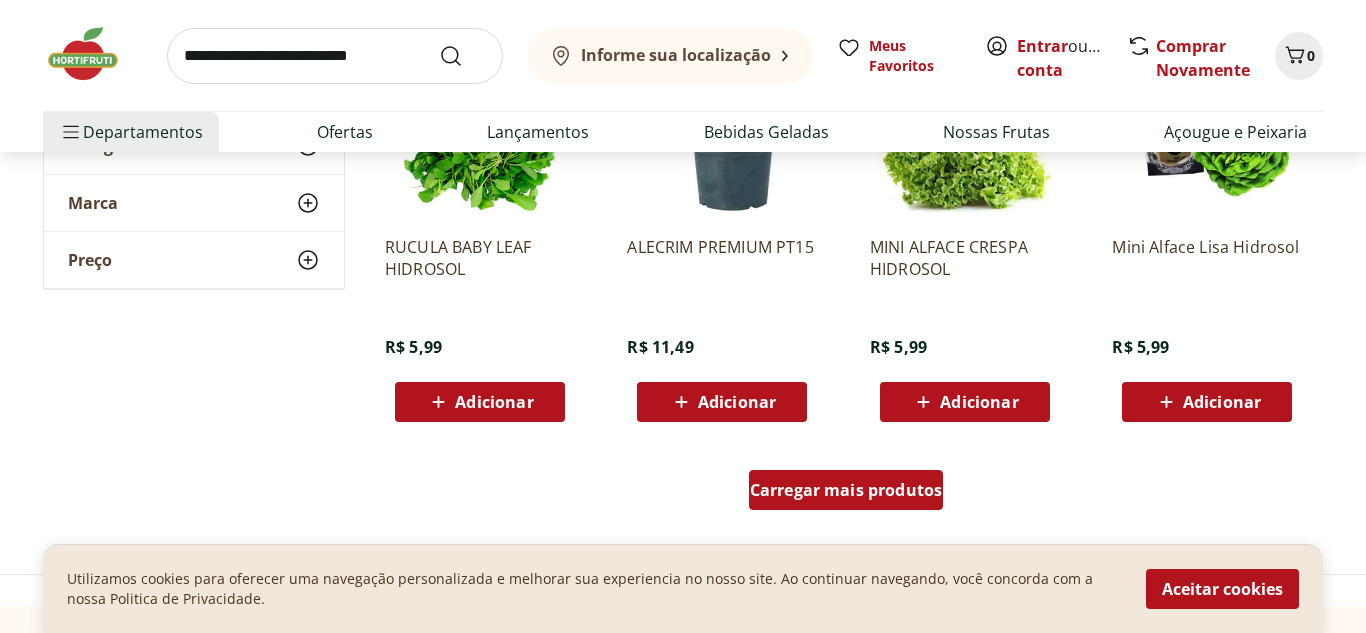 click on "Carregar mais produtos" at bounding box center [846, 490] 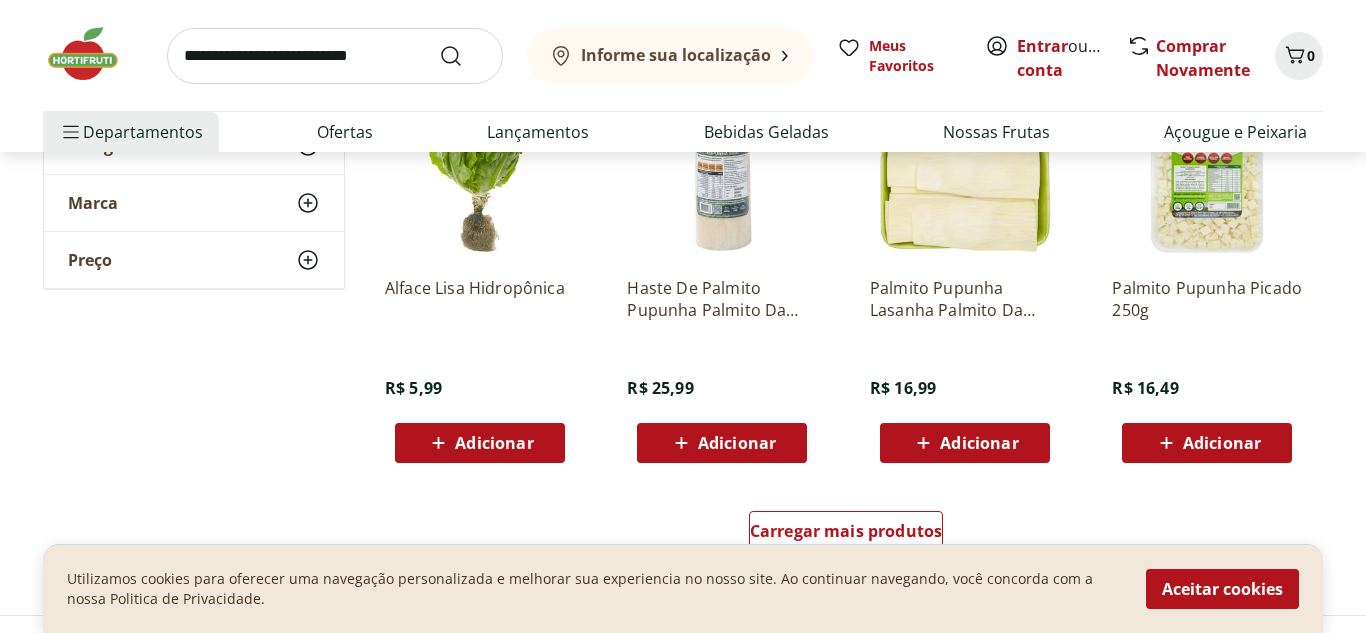 scroll, scrollTop: 9120, scrollLeft: 0, axis: vertical 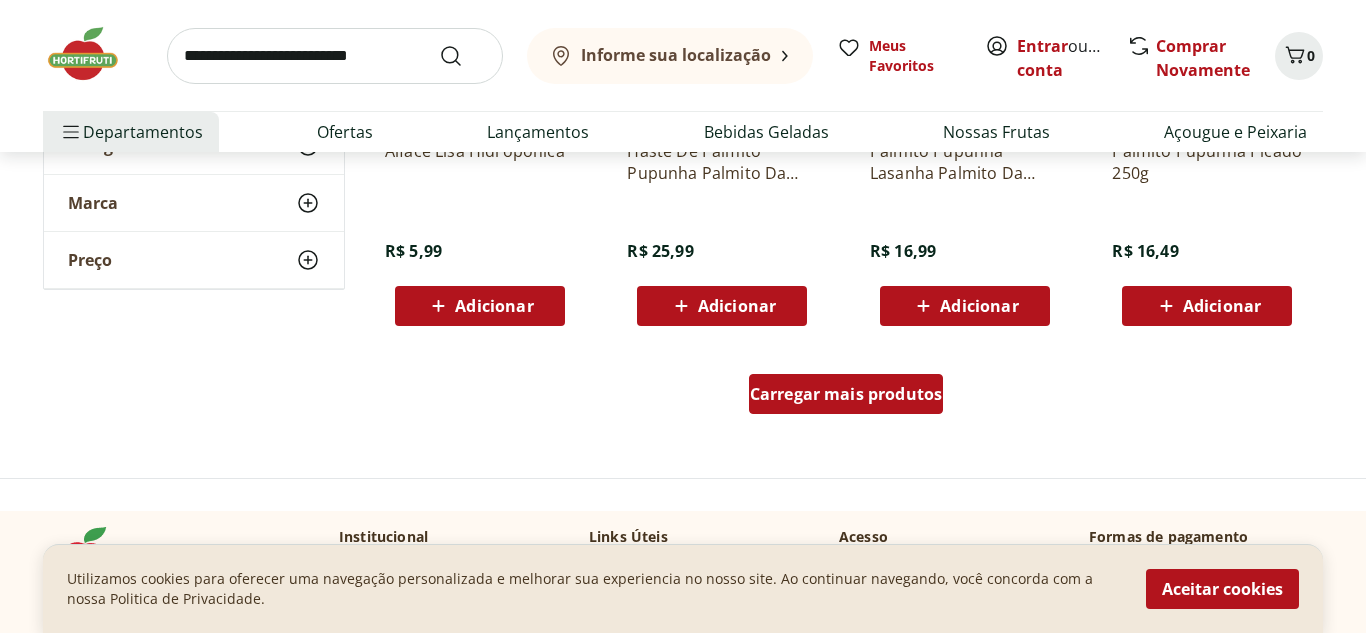 click on "Carregar mais produtos" at bounding box center [846, 394] 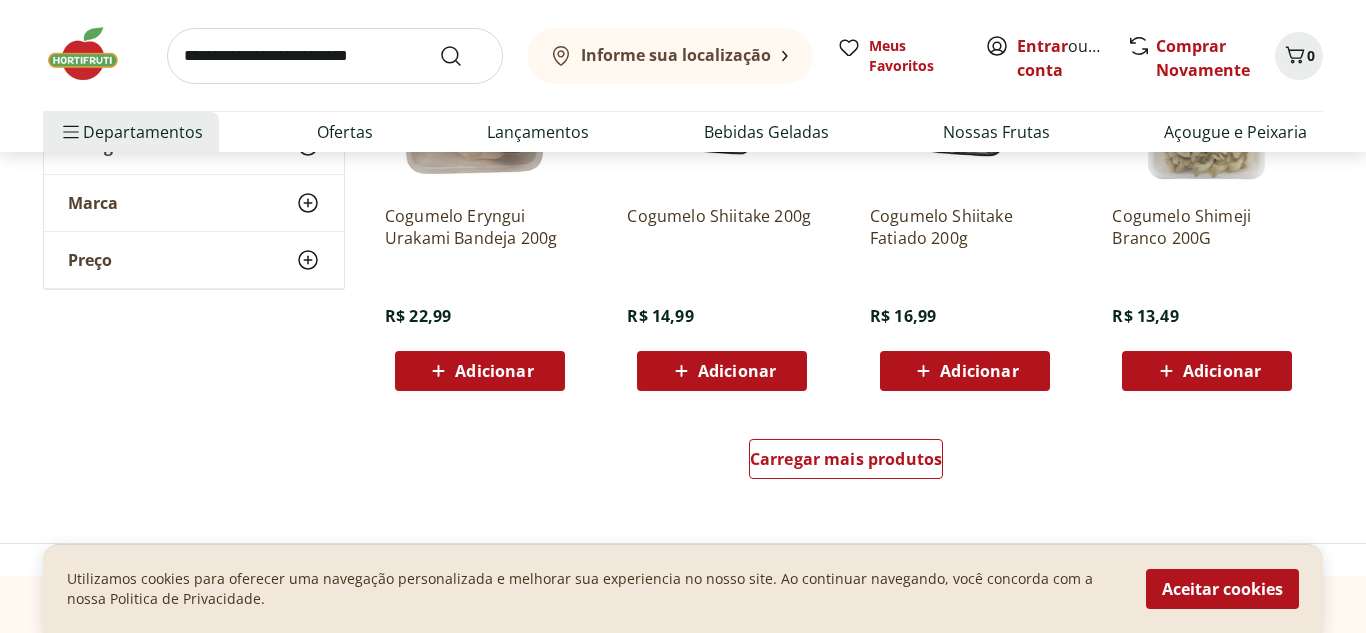 scroll, scrollTop: 10360, scrollLeft: 0, axis: vertical 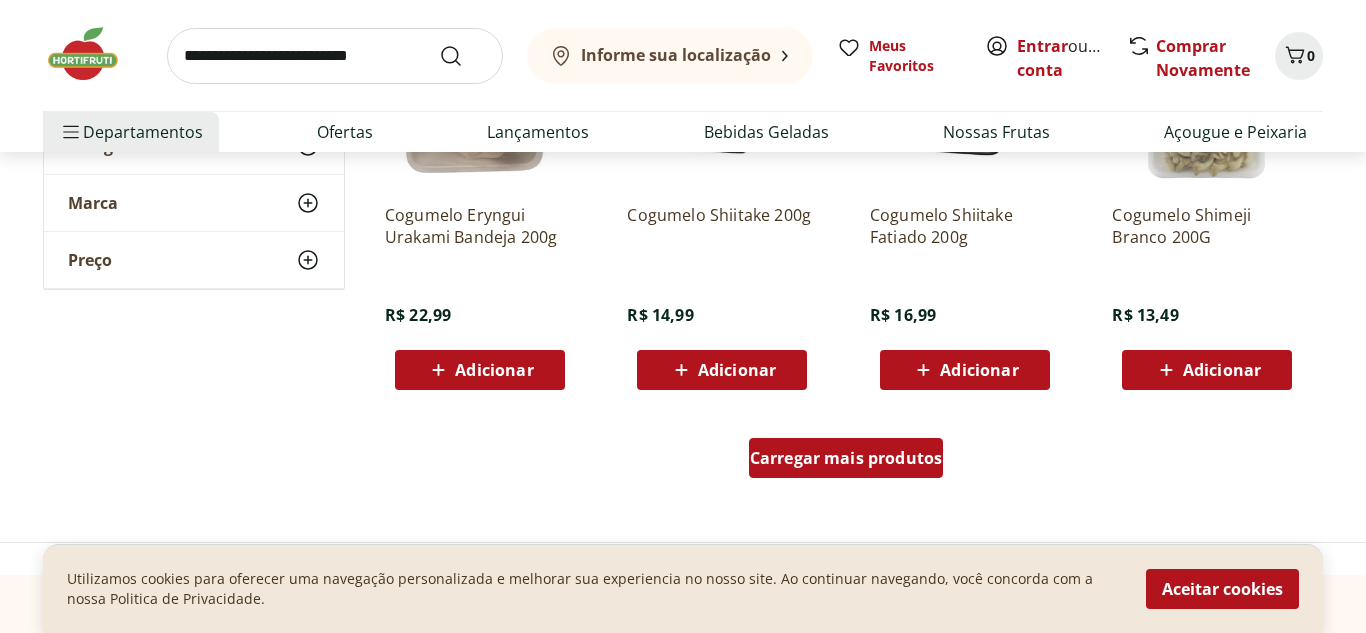 click on "Carregar mais produtos" at bounding box center (846, 458) 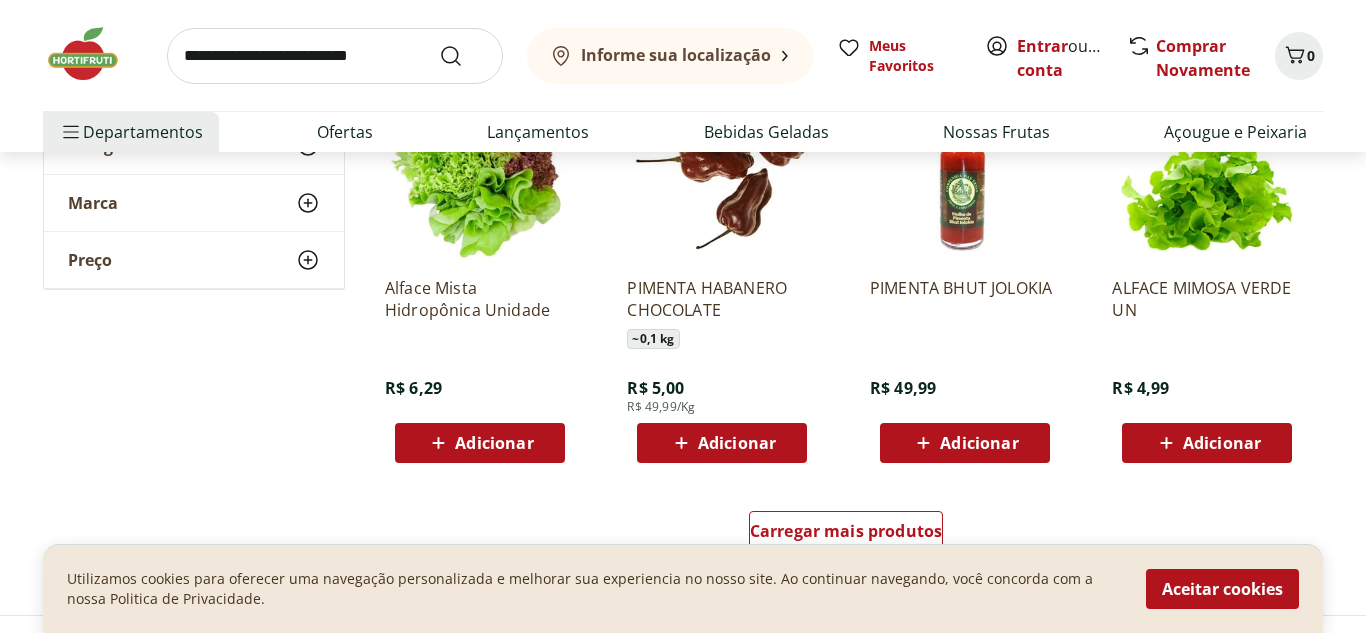 scroll, scrollTop: 11600, scrollLeft: 0, axis: vertical 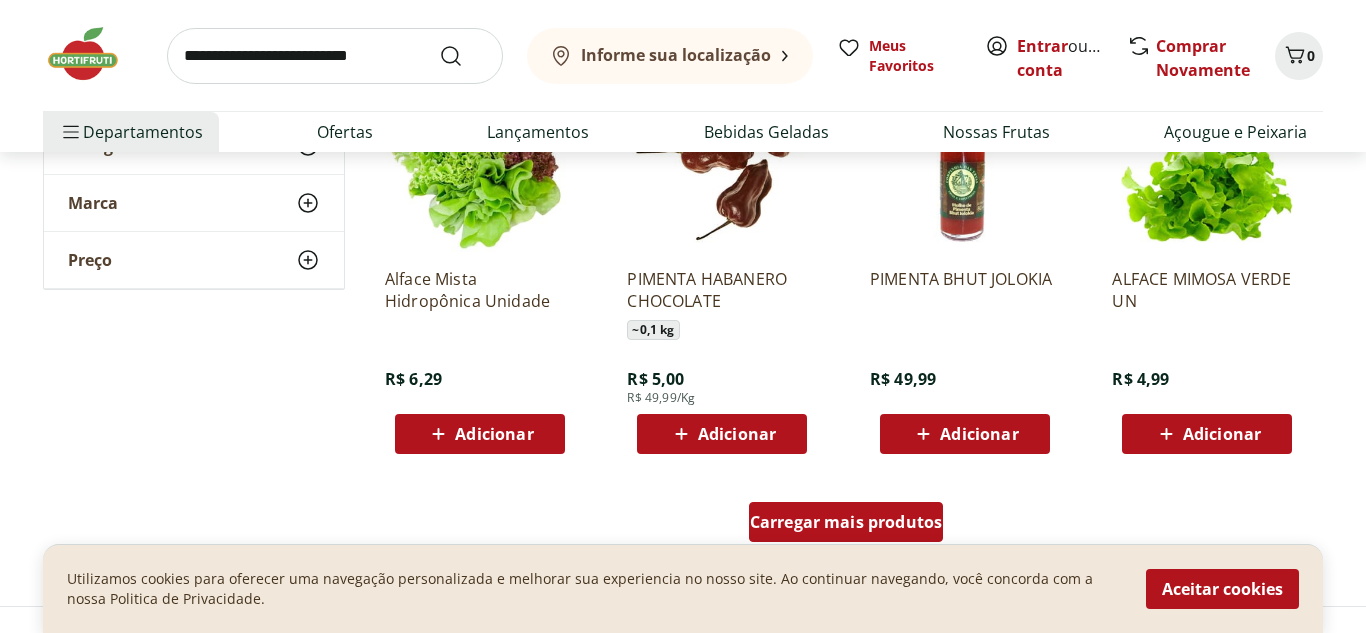 click on "Carregar mais produtos" at bounding box center (846, 522) 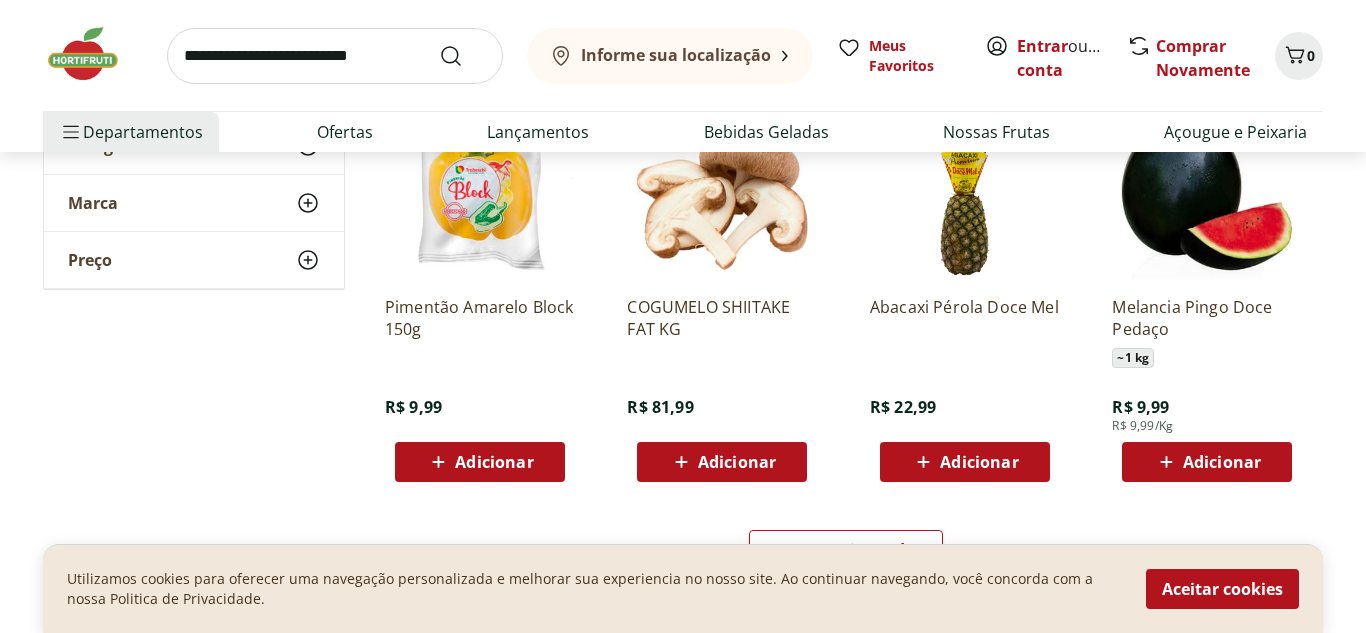 scroll, scrollTop: 12920, scrollLeft: 0, axis: vertical 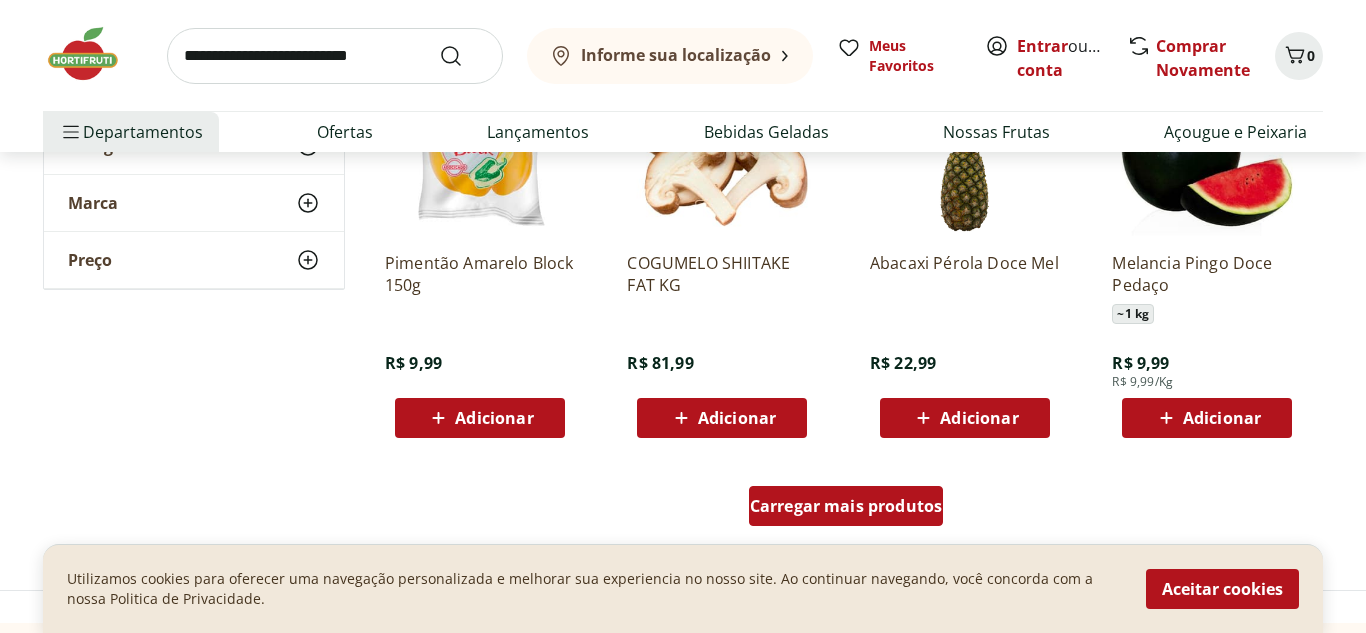 click on "Carregar mais produtos" at bounding box center (846, 506) 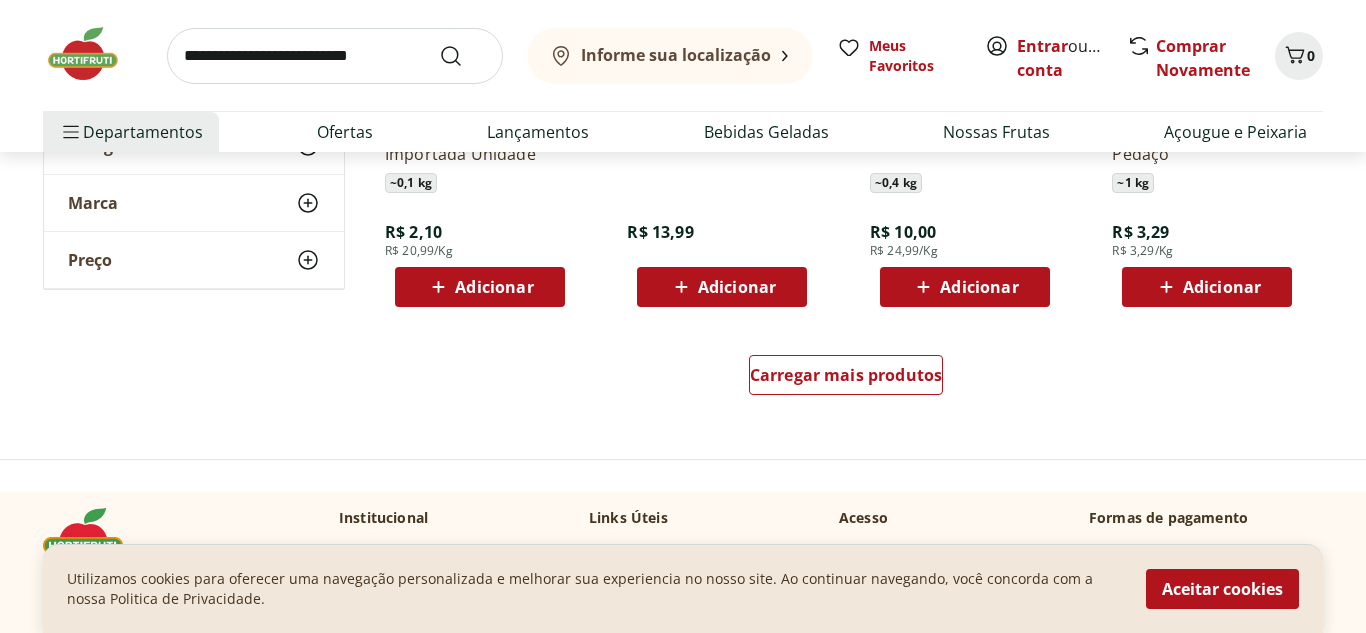 scroll, scrollTop: 14360, scrollLeft: 0, axis: vertical 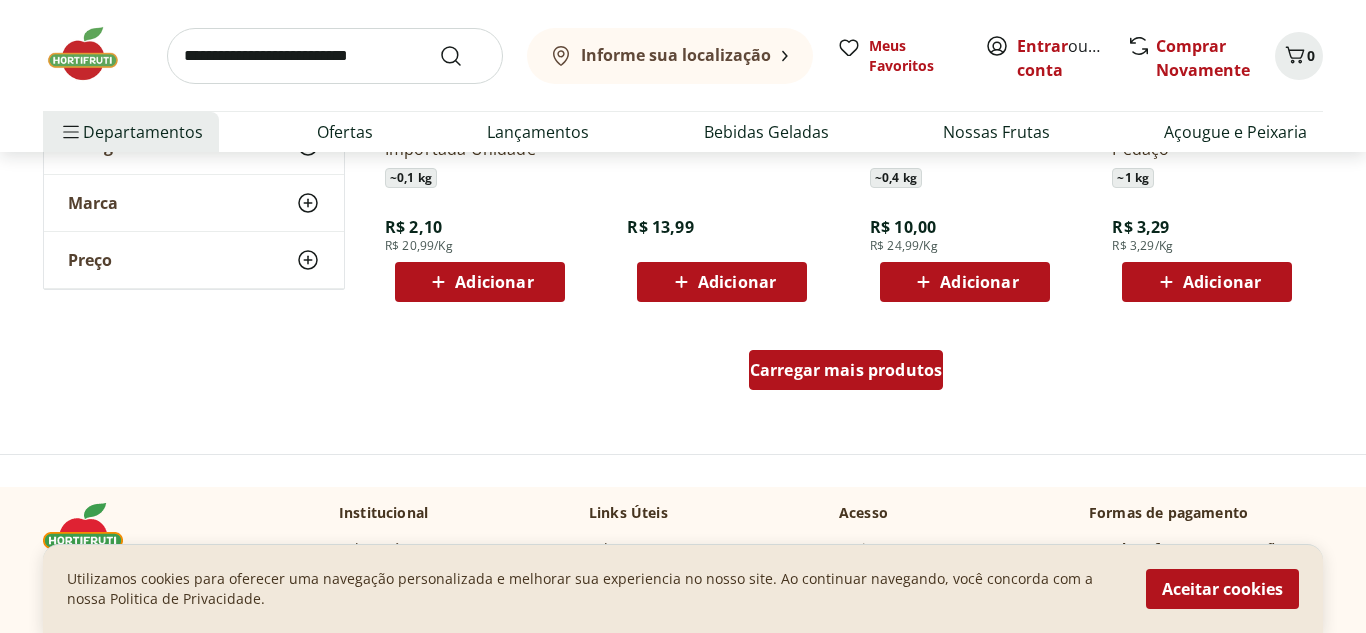 click on "Carregar mais produtos" at bounding box center (846, 370) 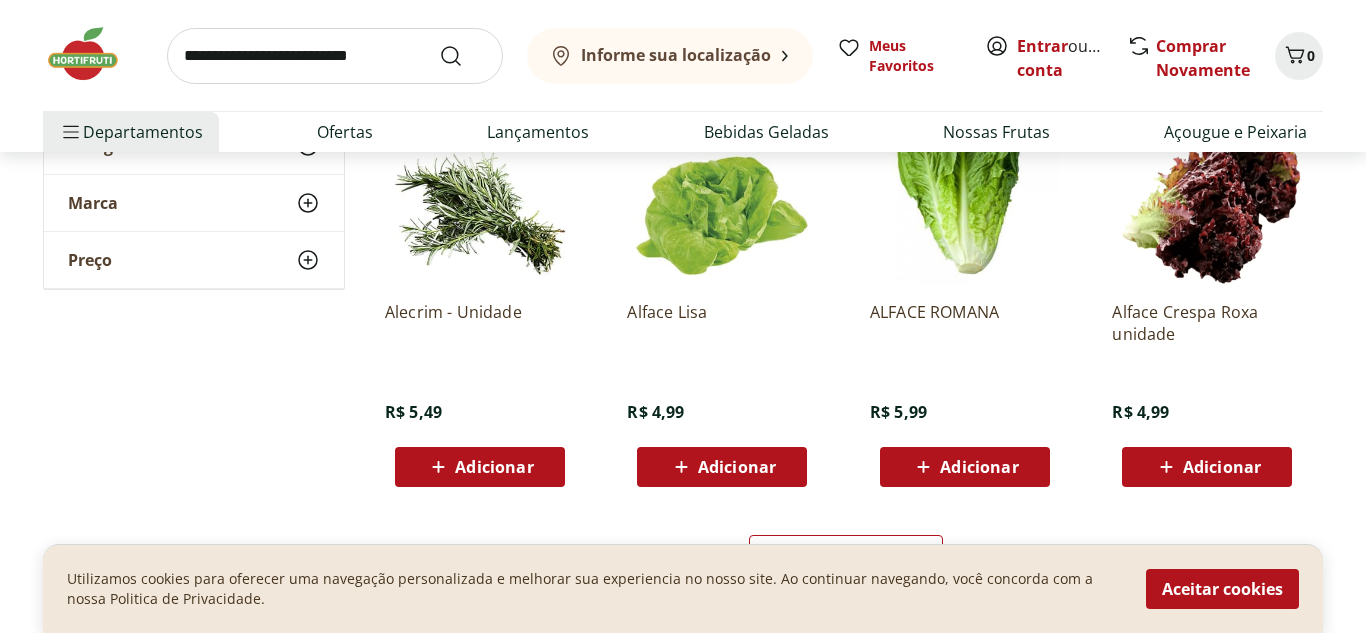 scroll, scrollTop: 15600, scrollLeft: 0, axis: vertical 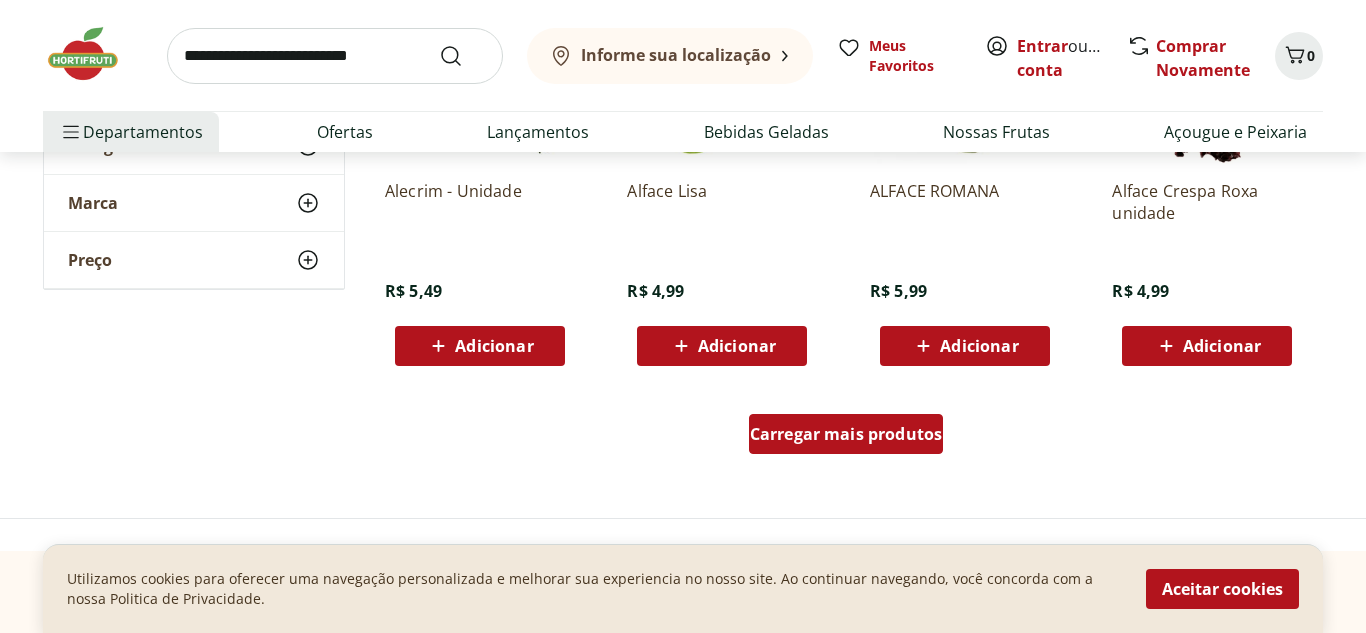 click on "Carregar mais produtos" at bounding box center [846, 434] 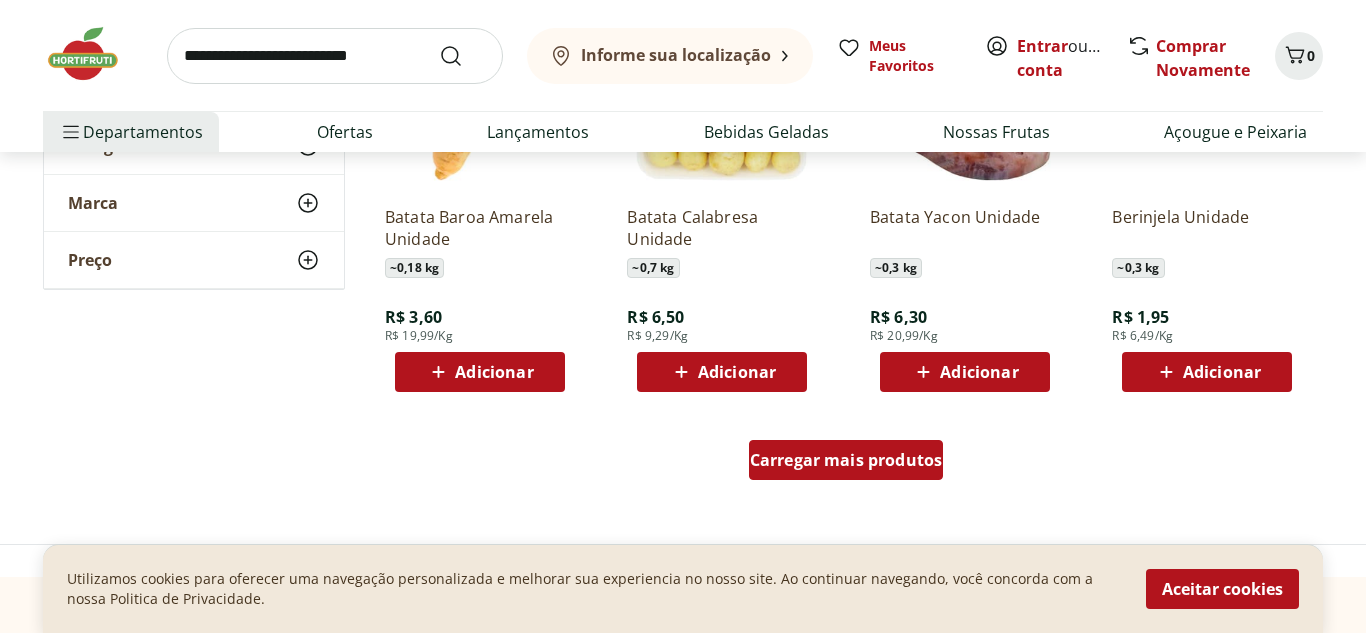 scroll, scrollTop: 16880, scrollLeft: 0, axis: vertical 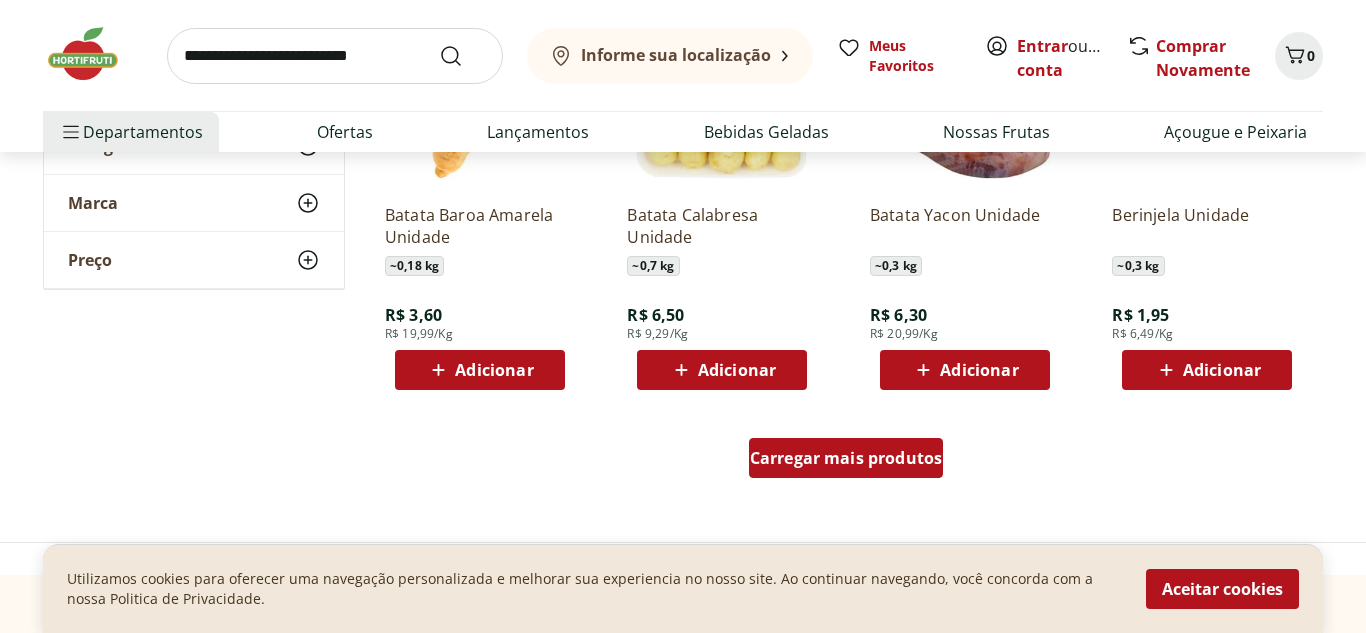 click on "Carregar mais produtos" at bounding box center (846, 458) 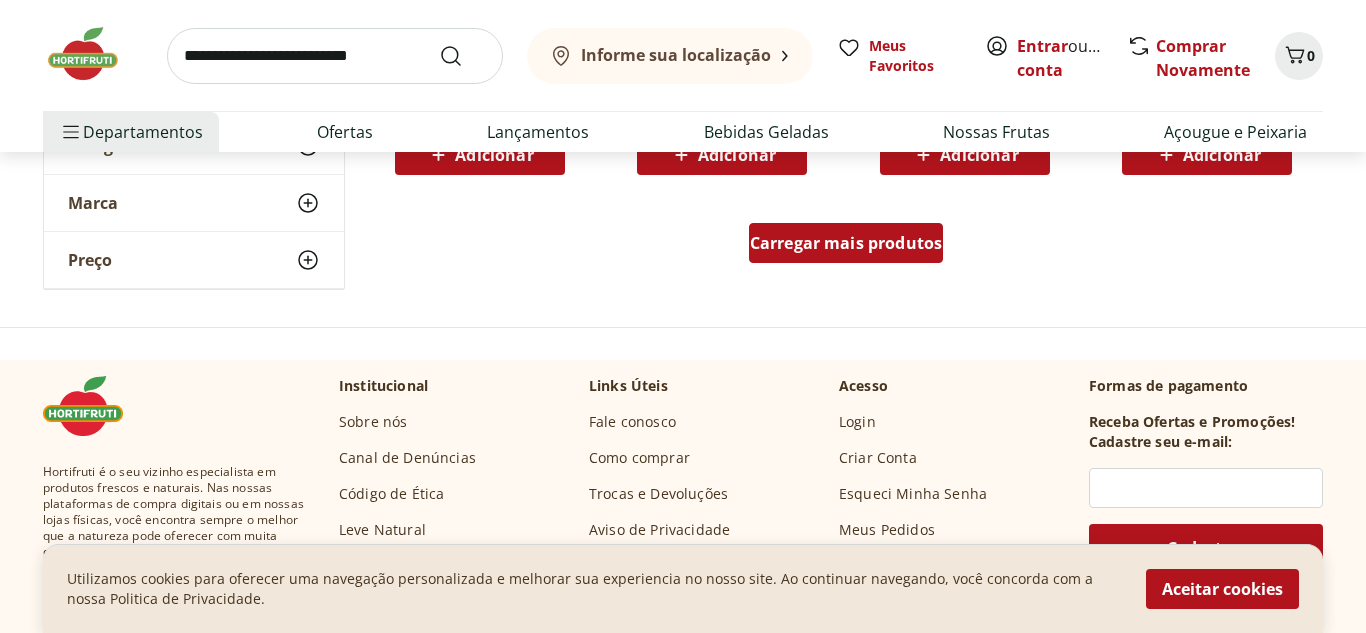 scroll, scrollTop: 18440, scrollLeft: 0, axis: vertical 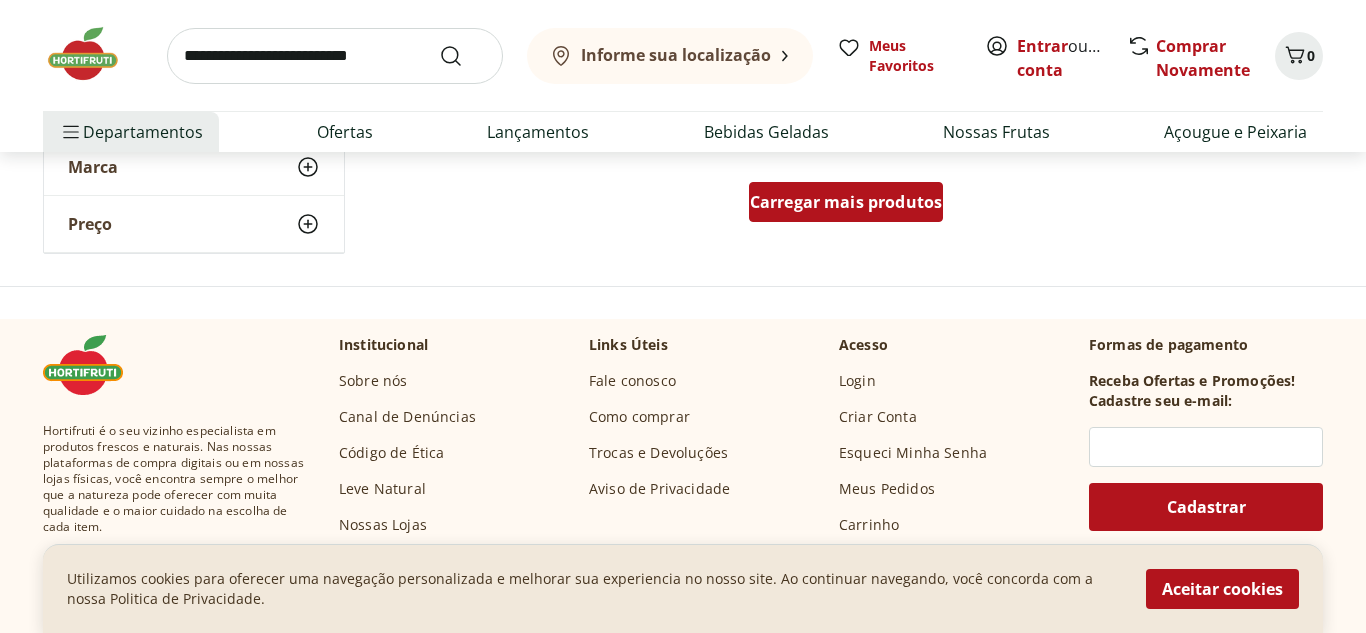click on "Carregar mais produtos" at bounding box center (846, 202) 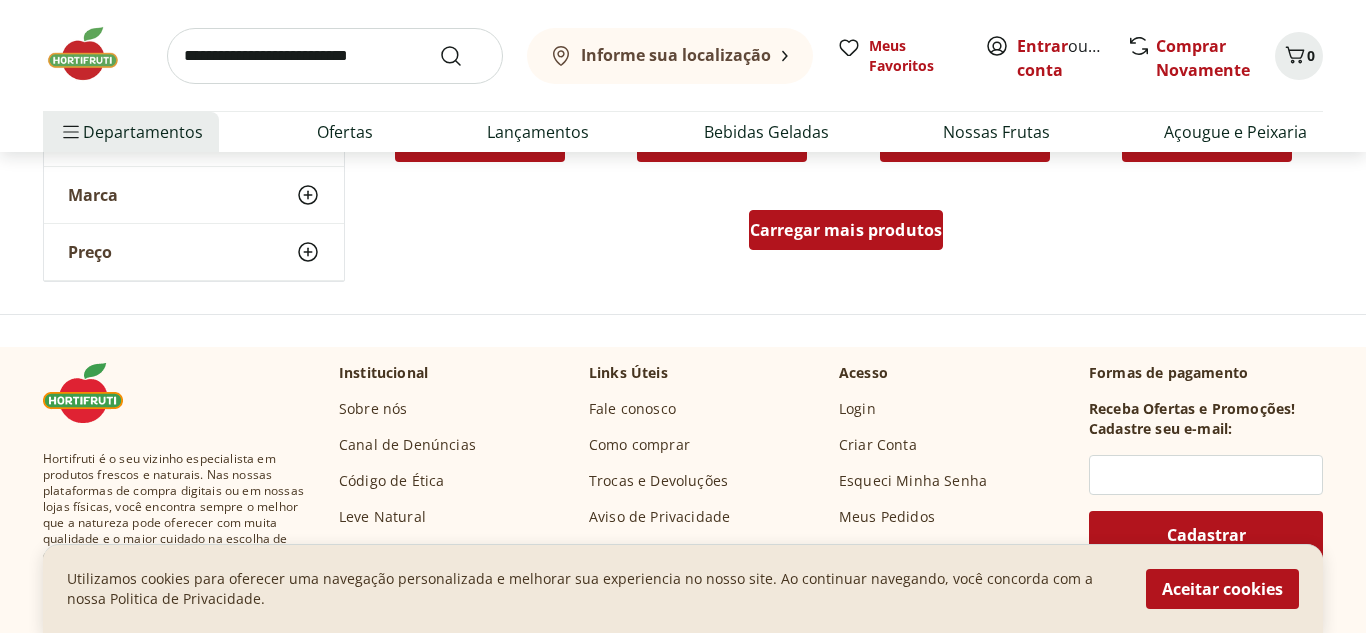 scroll, scrollTop: 19720, scrollLeft: 0, axis: vertical 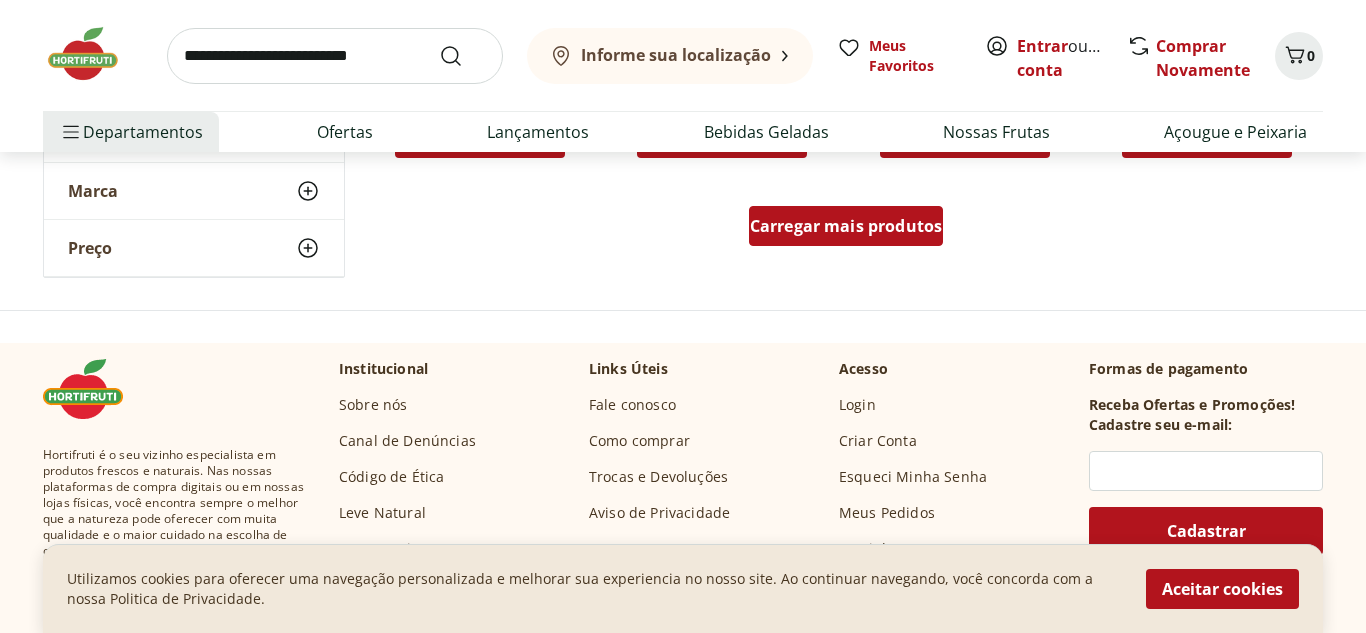 click on "Carregar mais produtos" at bounding box center (846, 226) 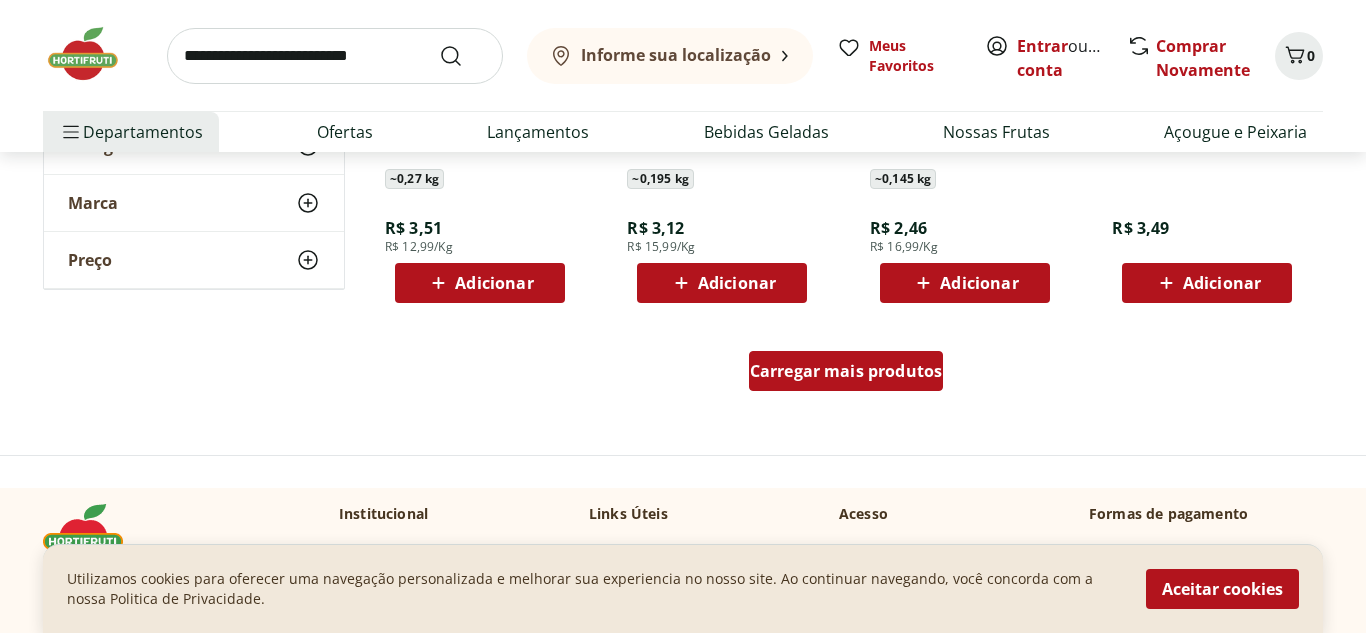 scroll, scrollTop: 20880, scrollLeft: 0, axis: vertical 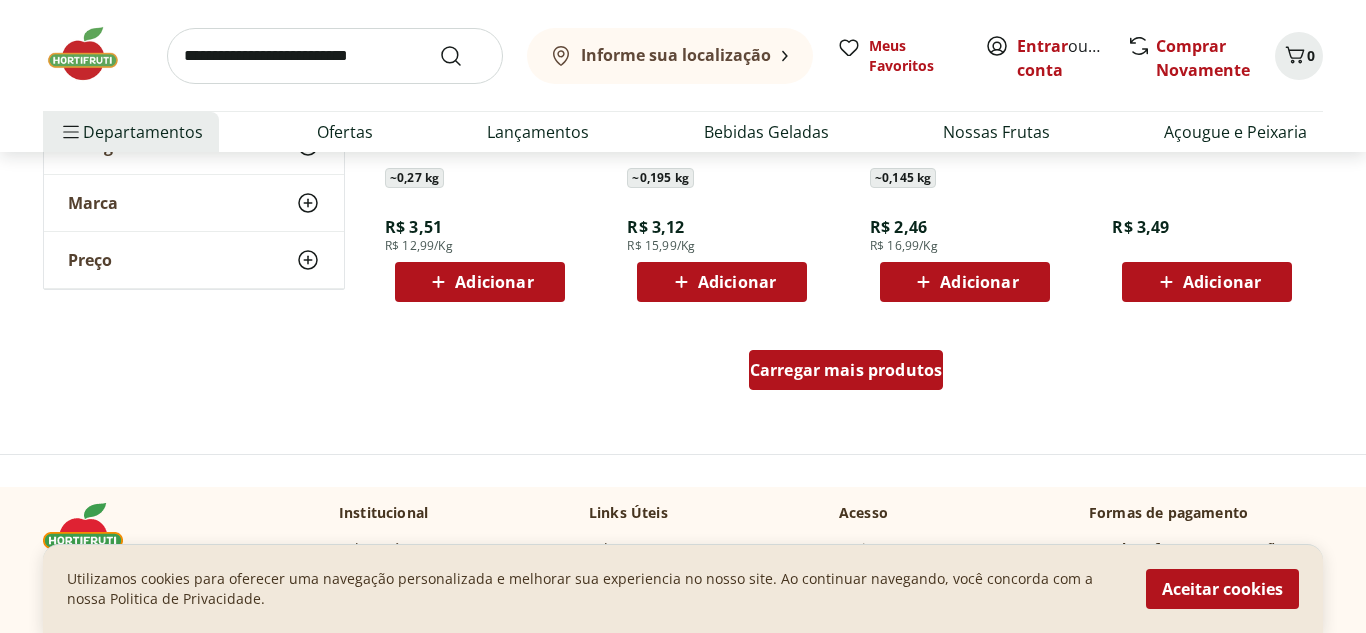 click on "Carregar mais produtos" at bounding box center [846, 370] 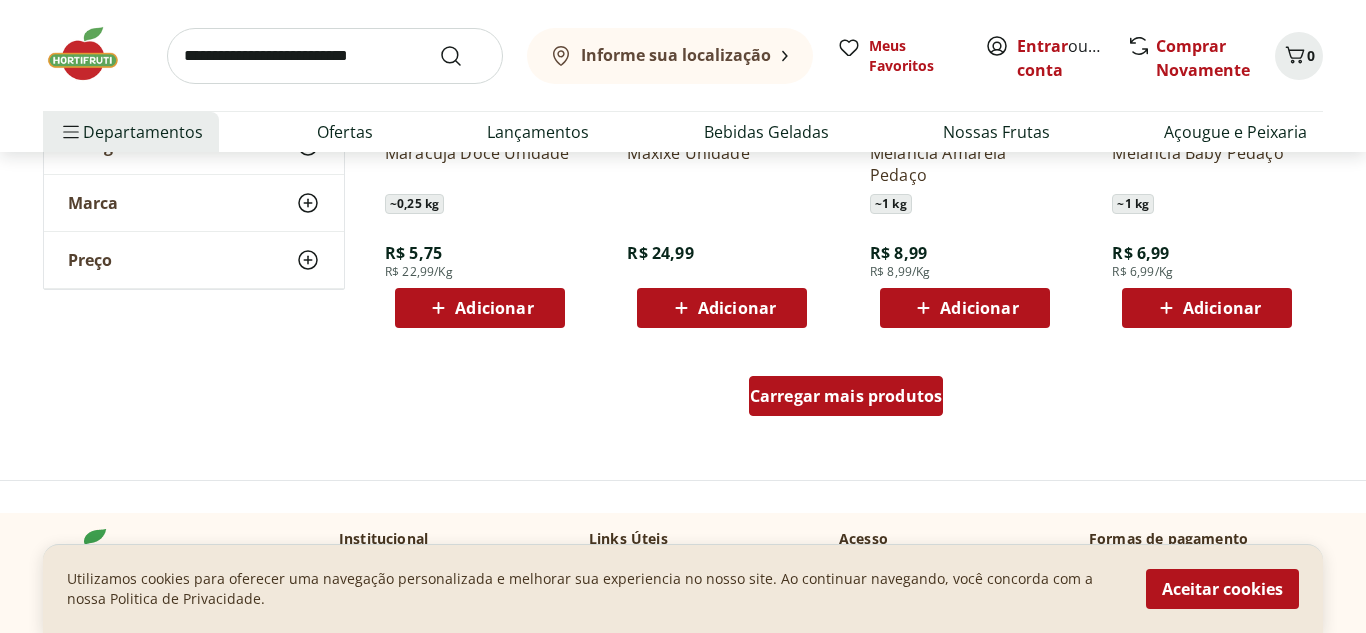 scroll, scrollTop: 22160, scrollLeft: 0, axis: vertical 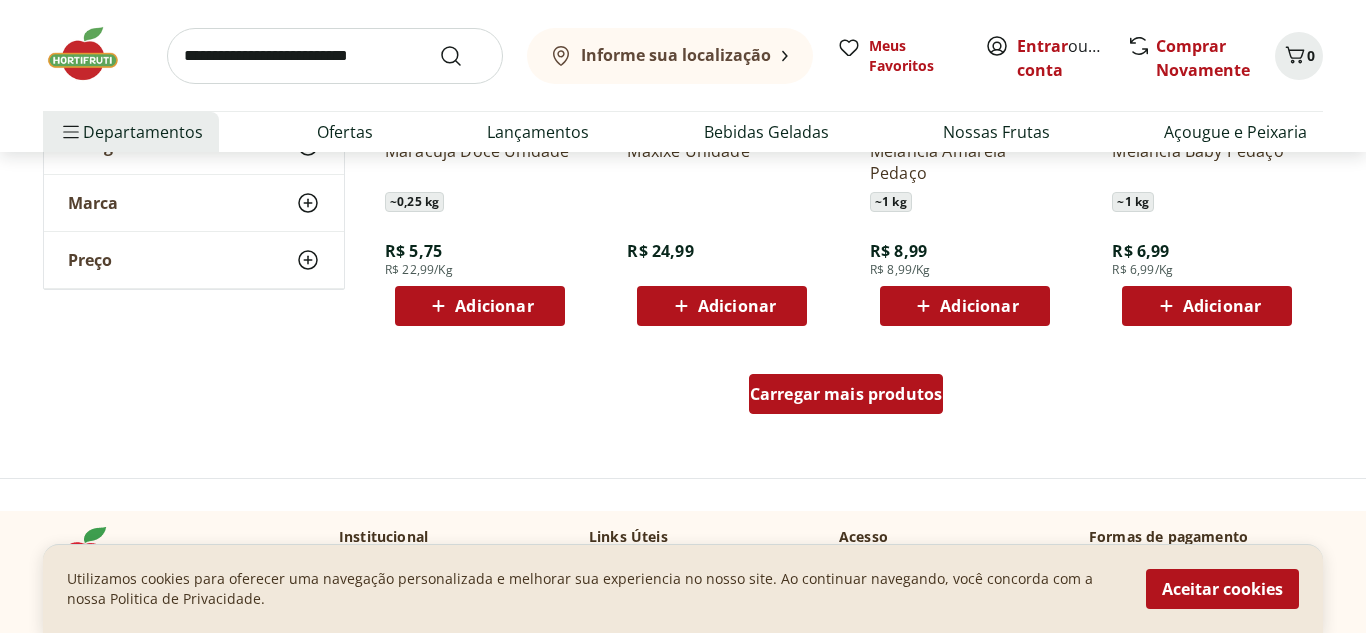 click on "Carregar mais produtos" at bounding box center (846, 394) 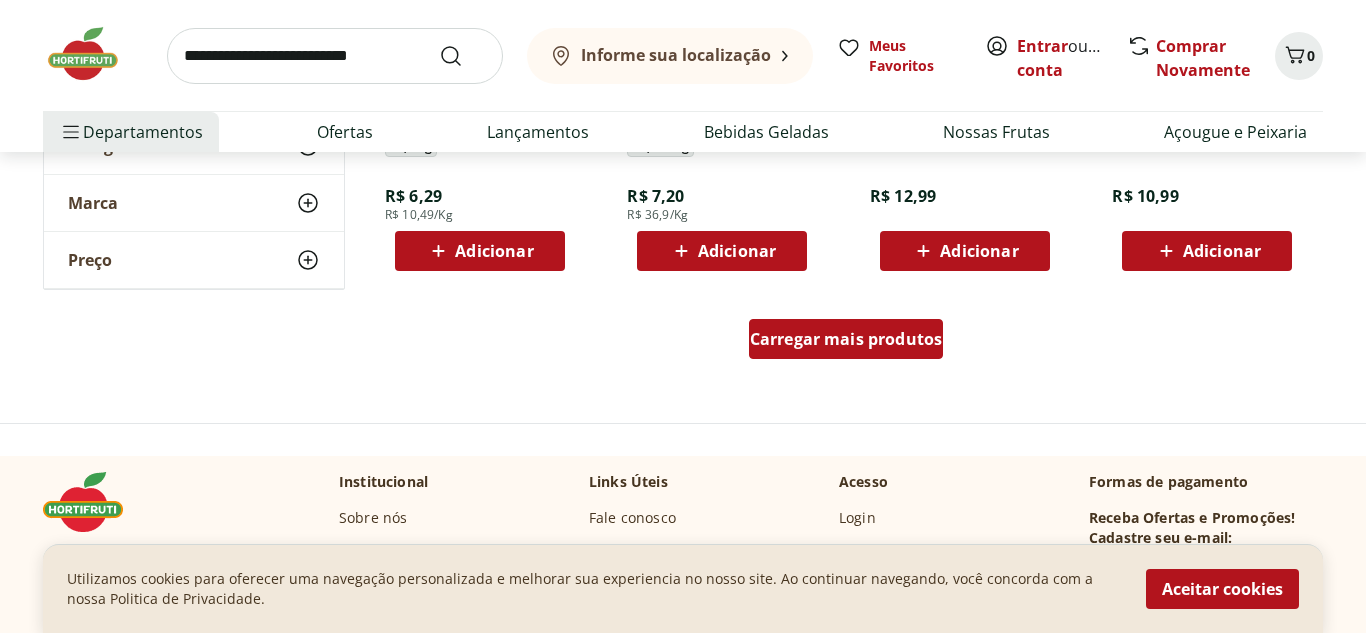 scroll, scrollTop: 23520, scrollLeft: 0, axis: vertical 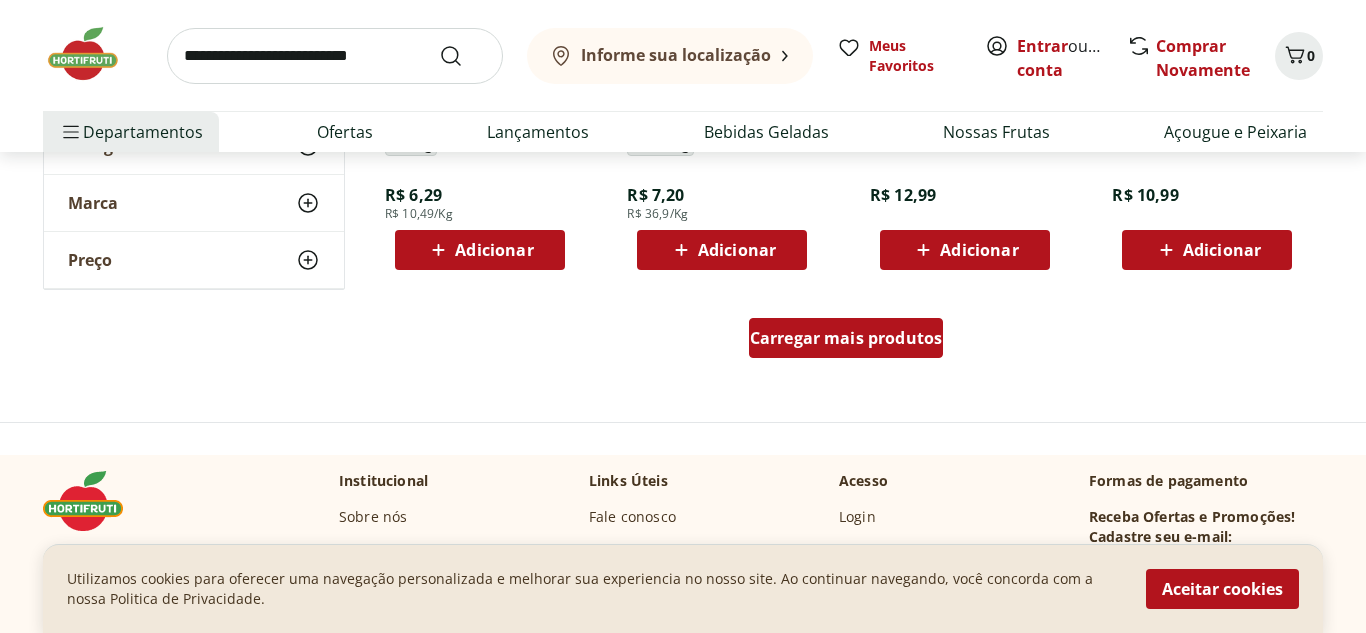 click on "Carregar mais produtos" at bounding box center [846, 338] 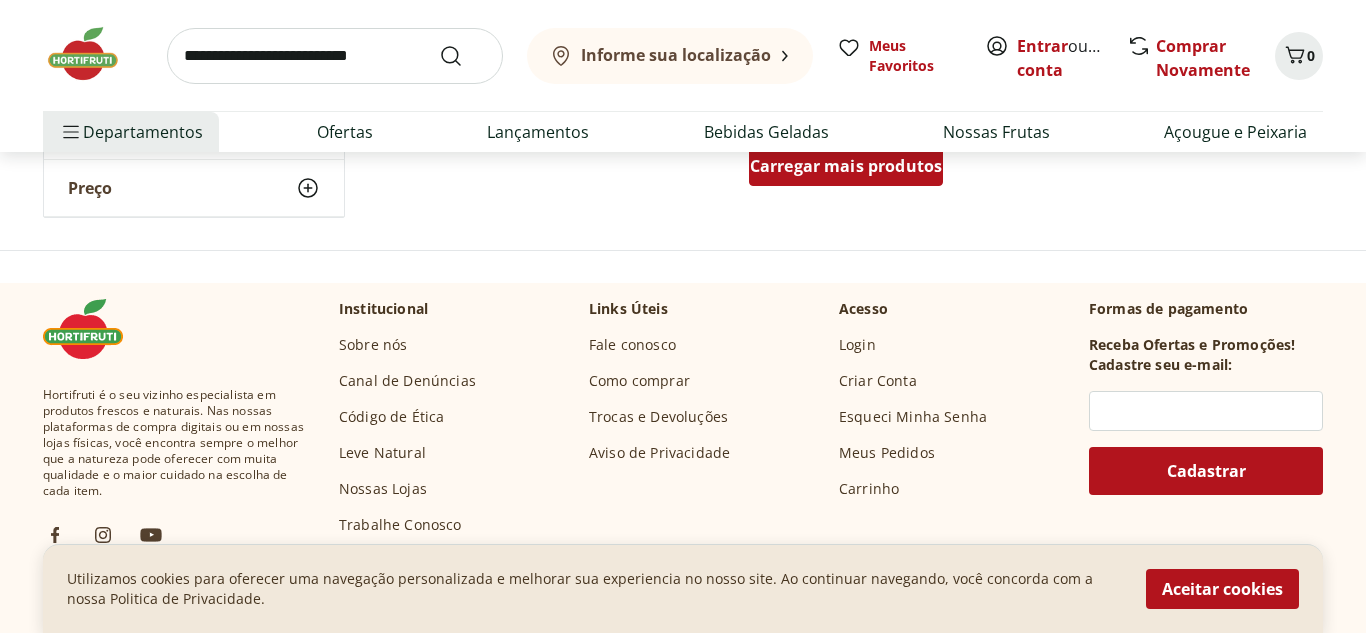 scroll, scrollTop: 25000, scrollLeft: 0, axis: vertical 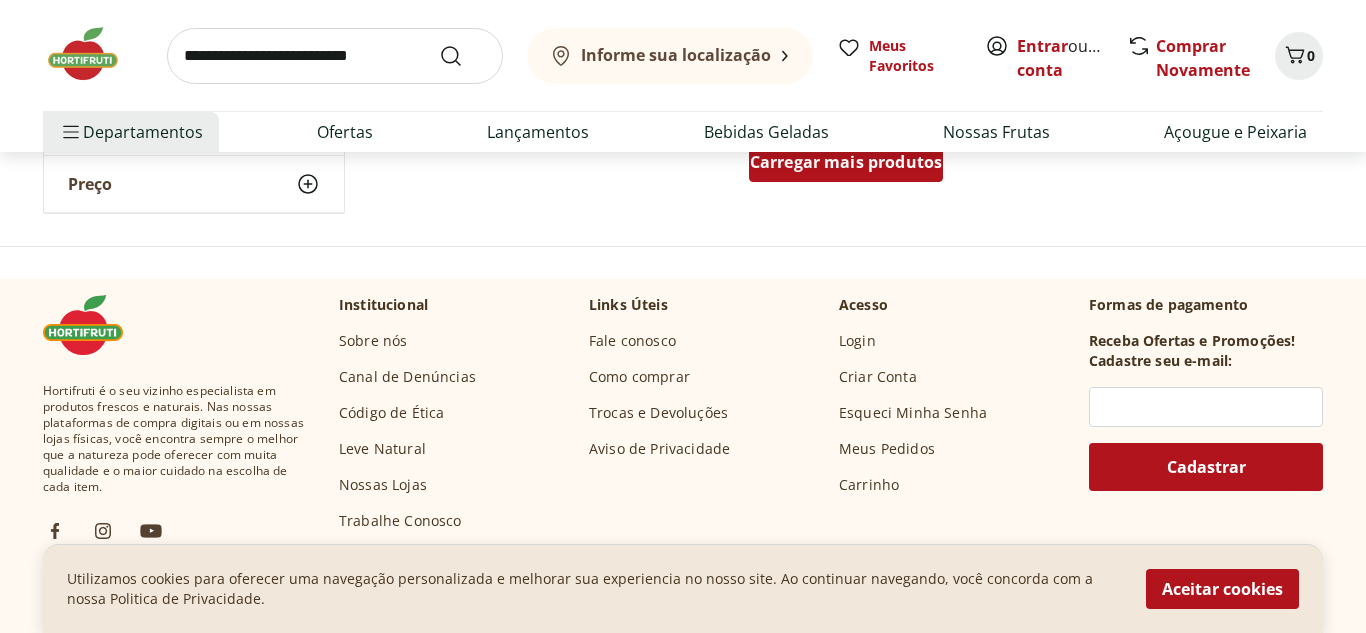 click on "Carregar mais produtos" at bounding box center [846, 162] 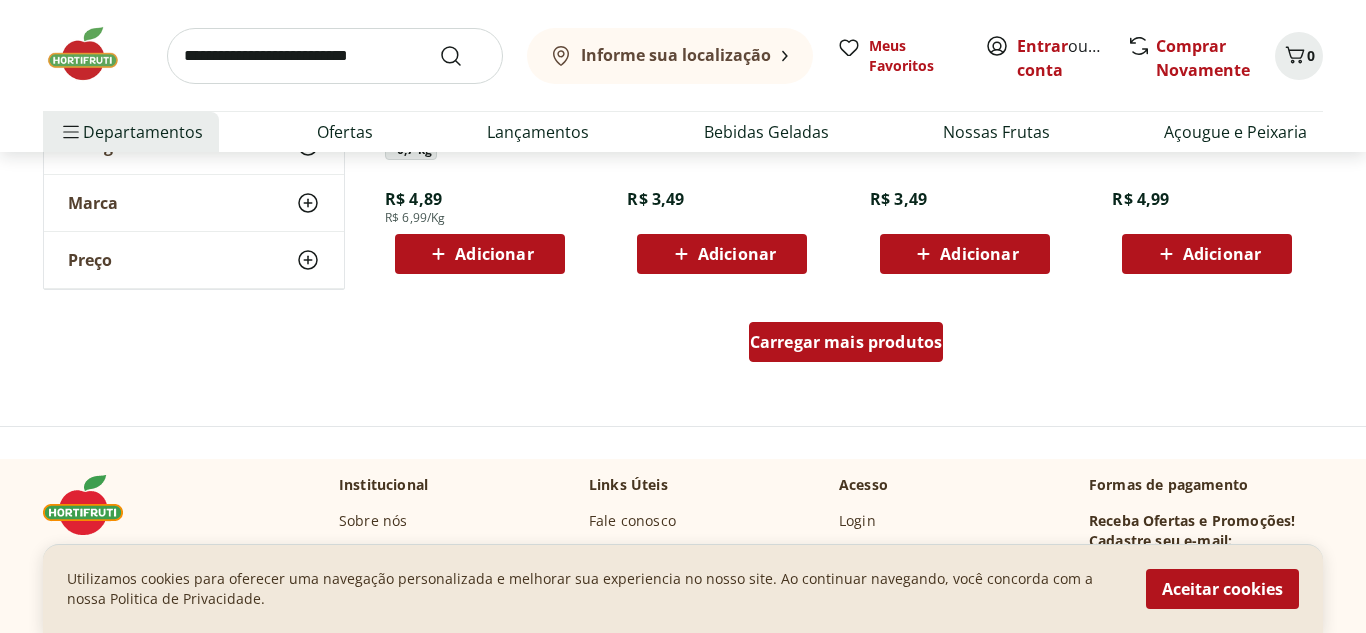 scroll, scrollTop: 26160, scrollLeft: 0, axis: vertical 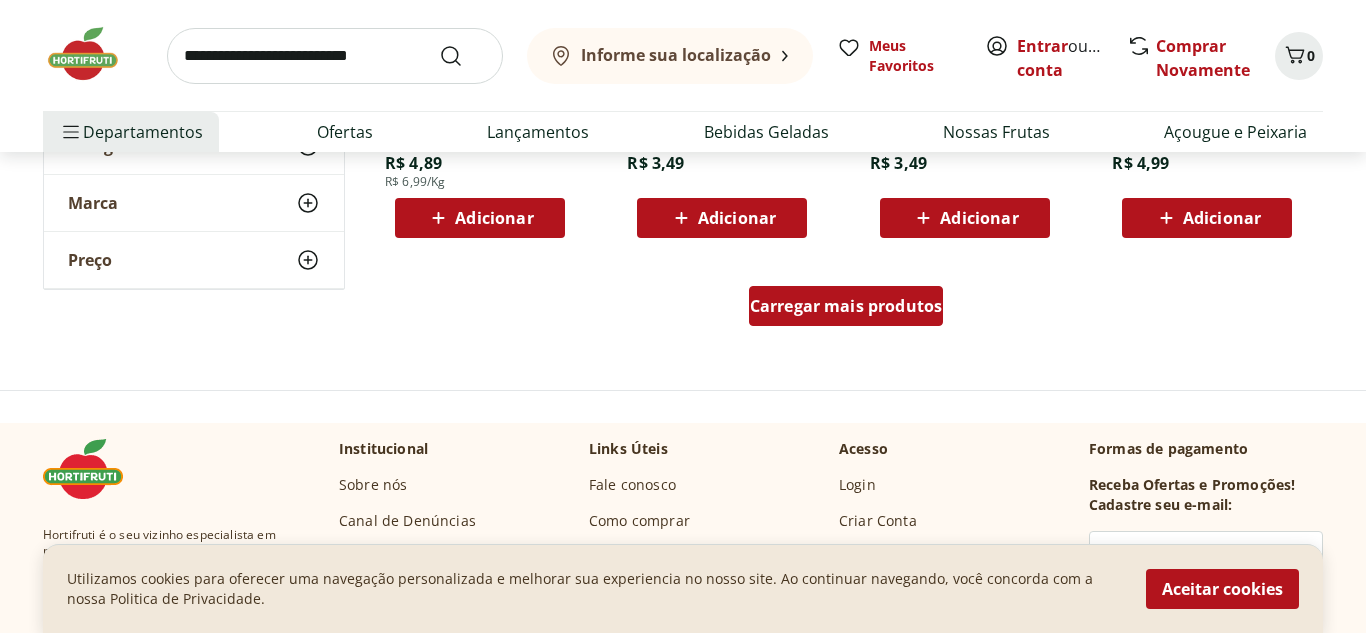 click on "Carregar mais produtos" at bounding box center [846, 306] 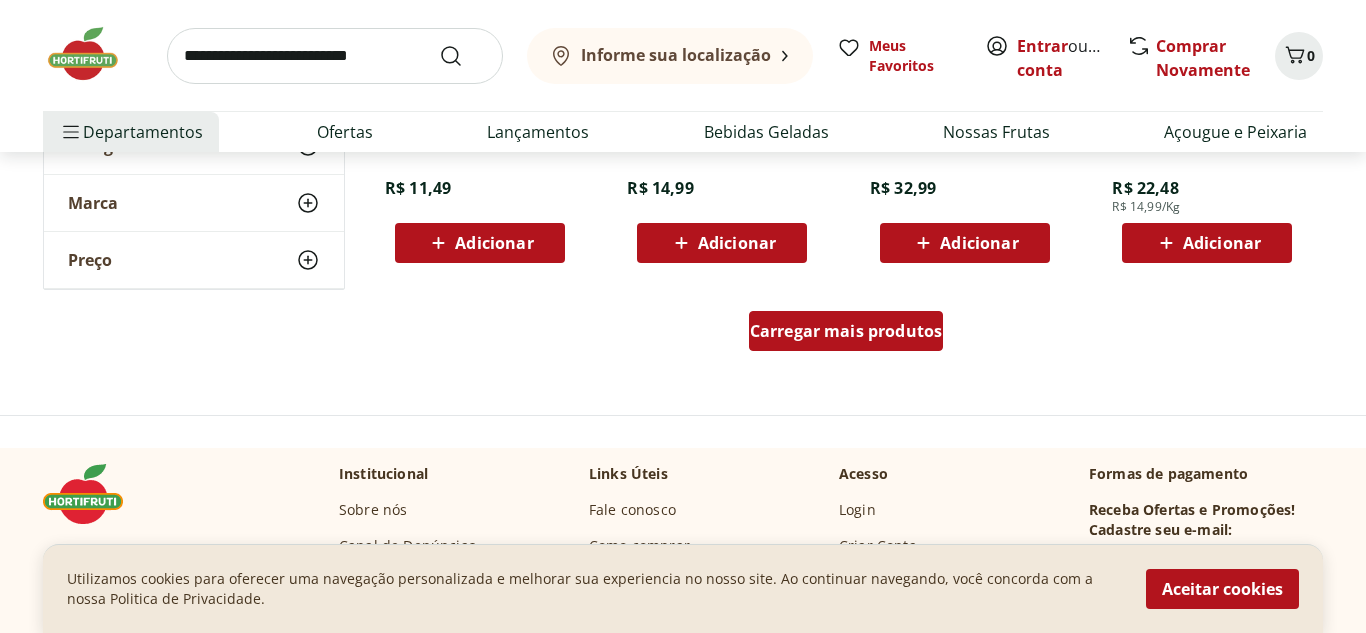 scroll, scrollTop: 27440, scrollLeft: 0, axis: vertical 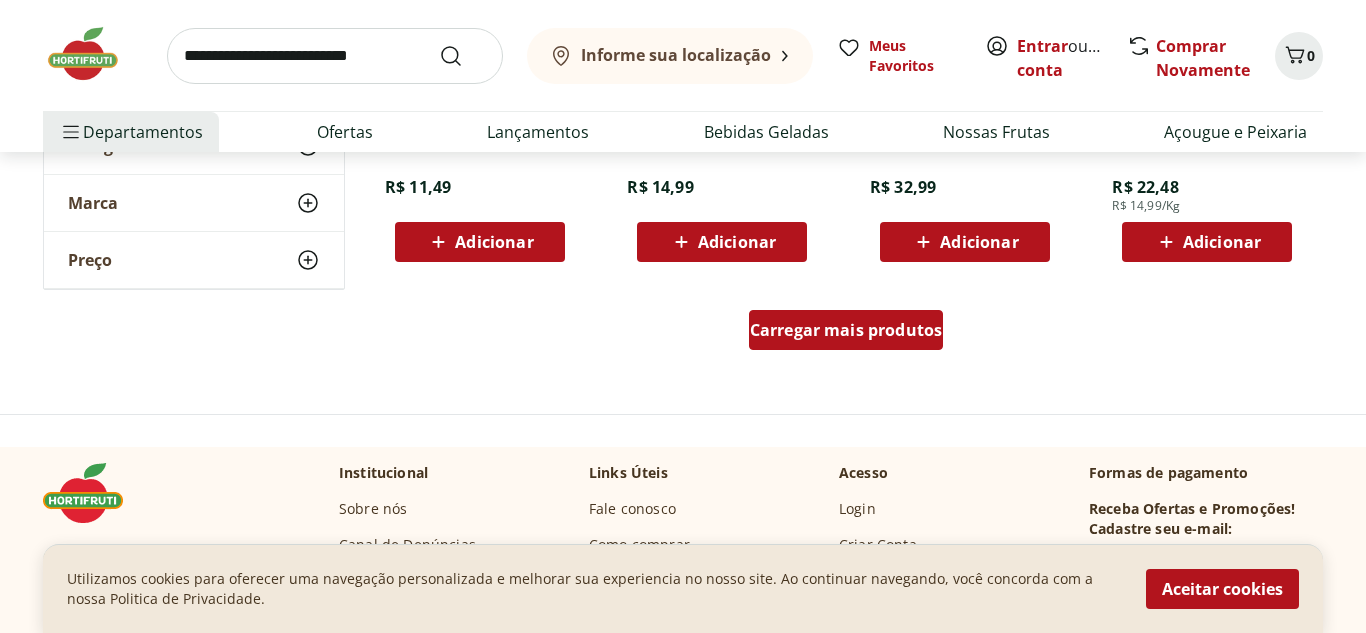 click on "Carregar mais produtos" at bounding box center (846, 330) 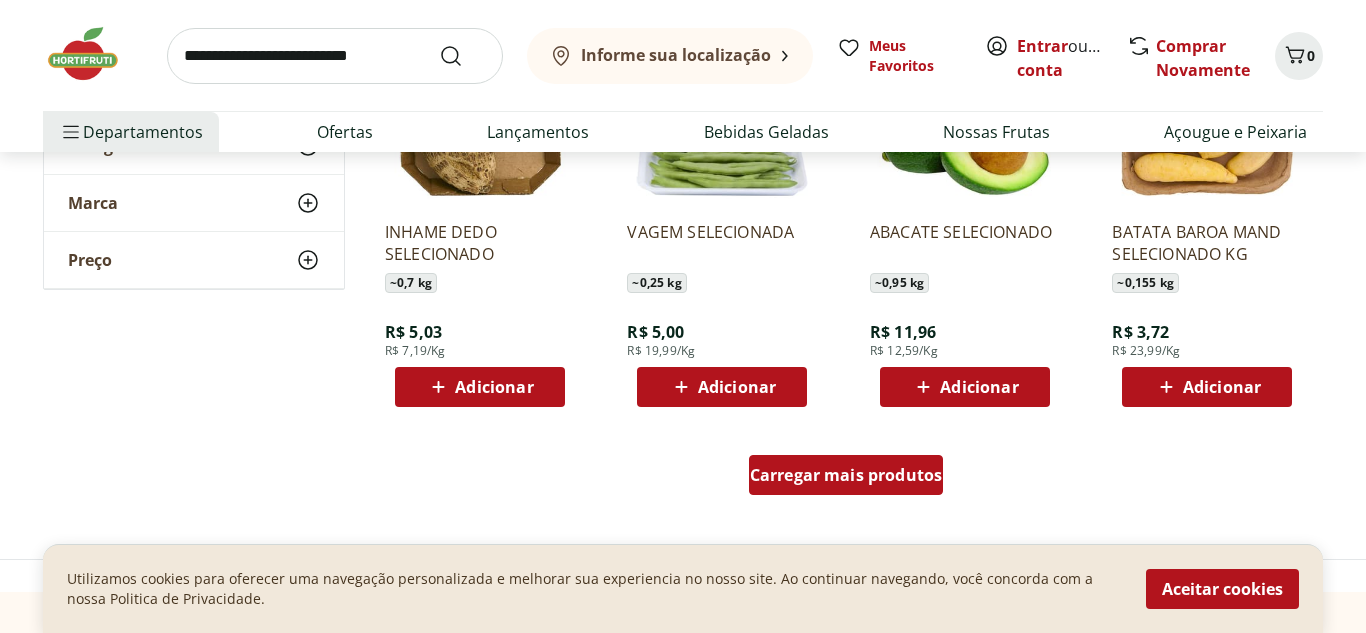 scroll, scrollTop: 28600, scrollLeft: 0, axis: vertical 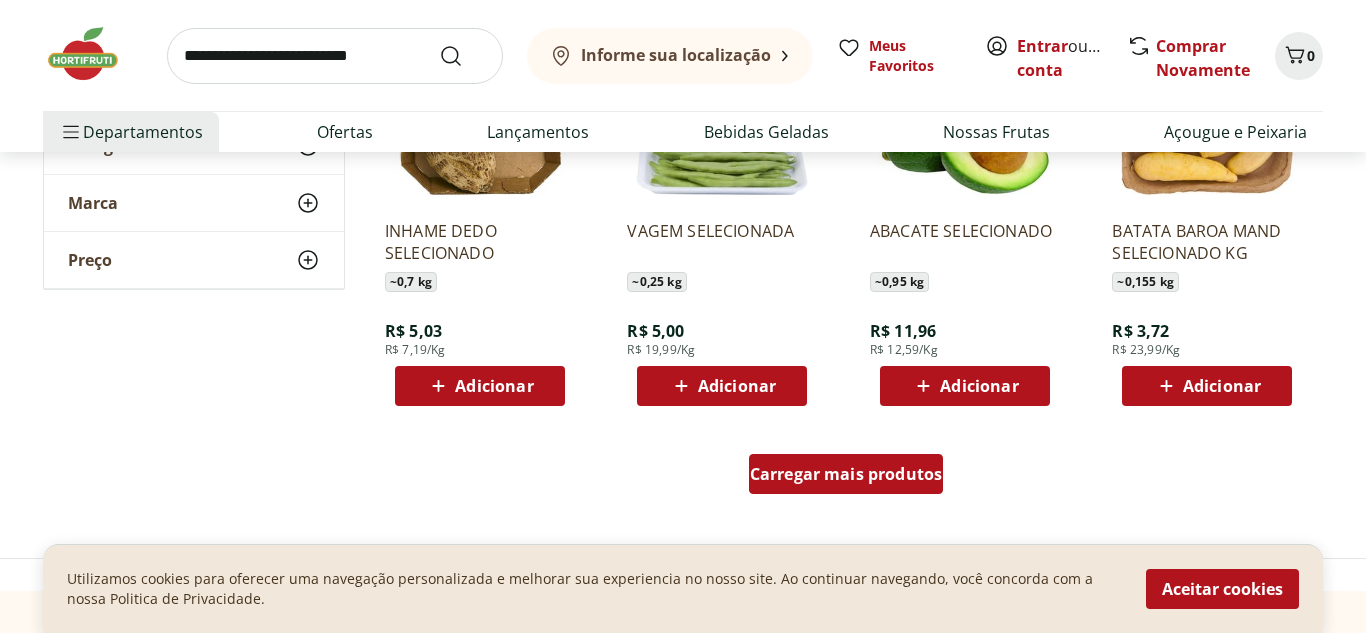 click on "Carregar mais produtos" at bounding box center [846, 474] 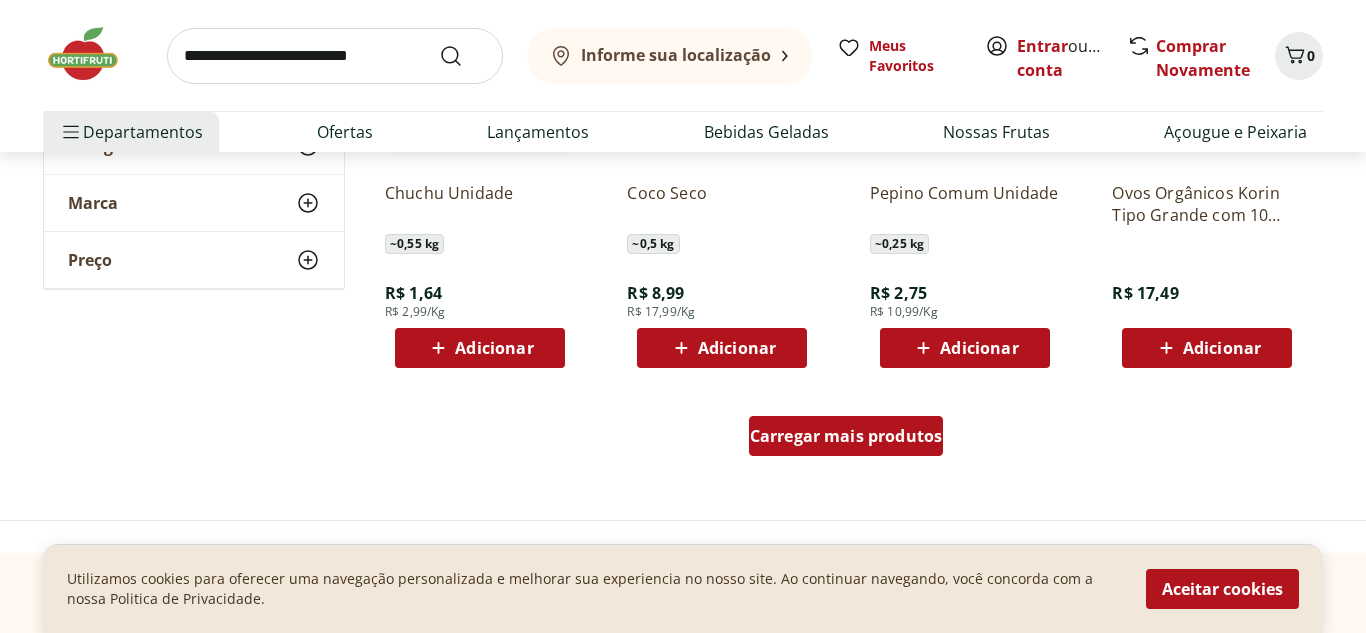 scroll, scrollTop: 29960, scrollLeft: 0, axis: vertical 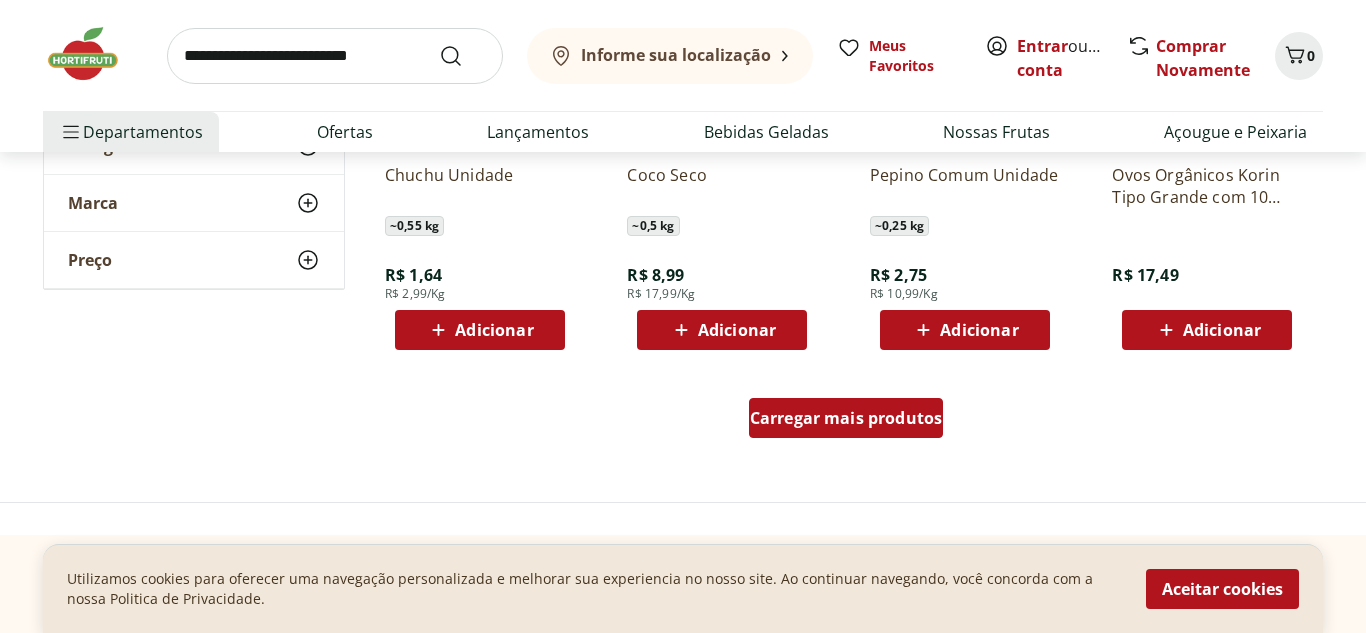 click on "Carregar mais produtos" at bounding box center (846, 422) 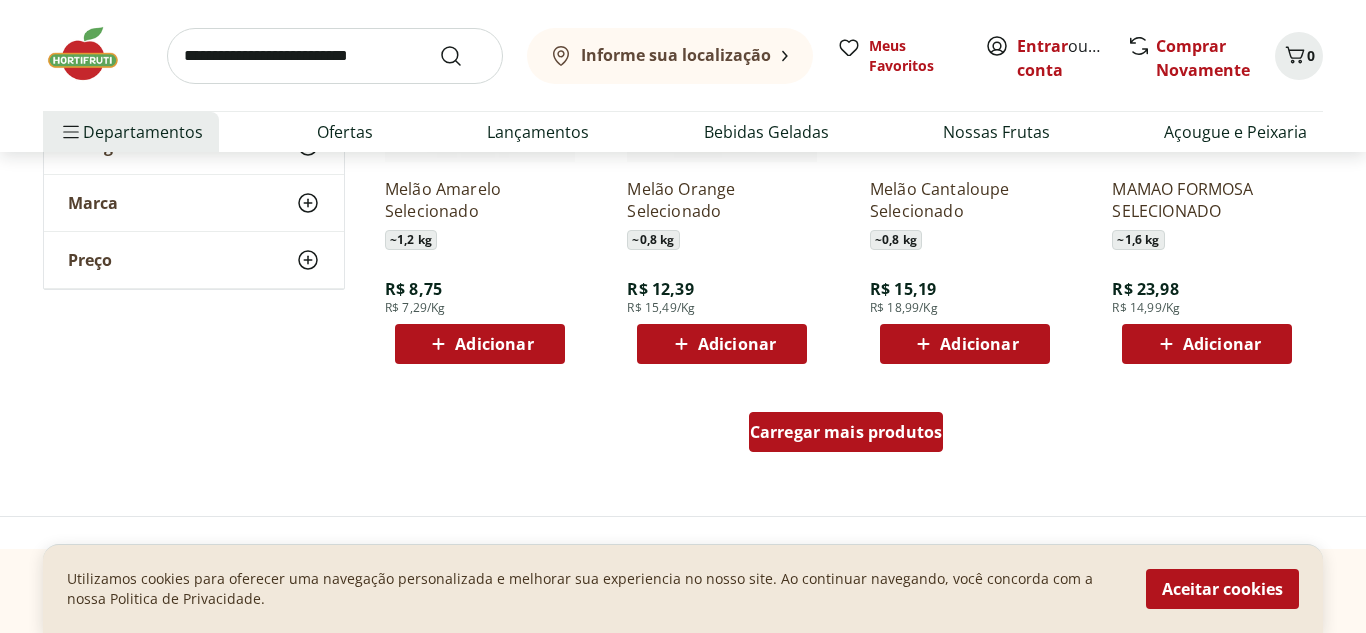scroll, scrollTop: 31280, scrollLeft: 0, axis: vertical 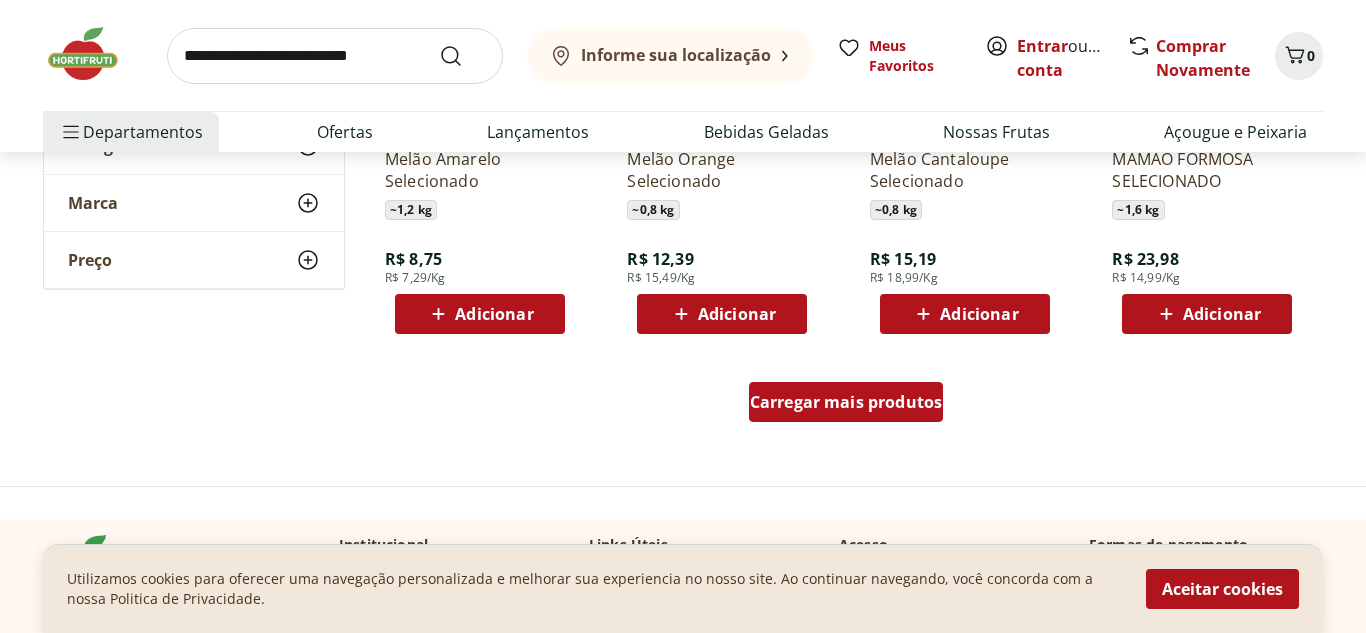 click on "Carregar mais produtos" at bounding box center [846, 402] 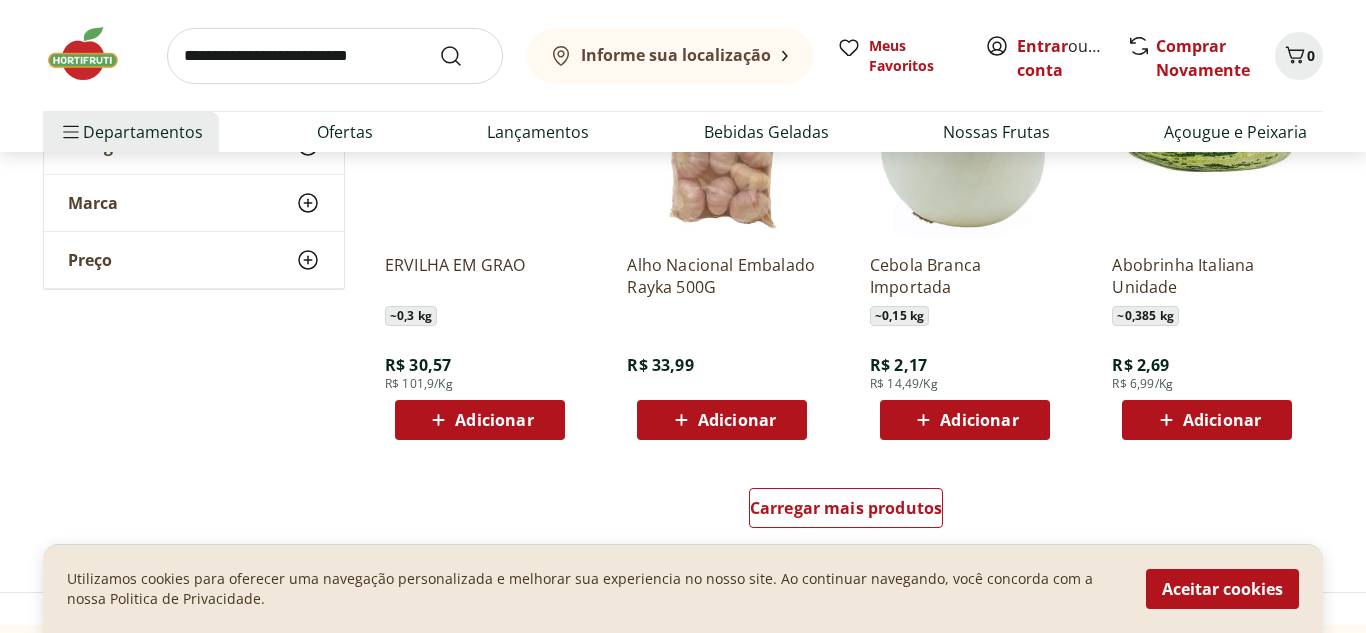 scroll, scrollTop: 32480, scrollLeft: 0, axis: vertical 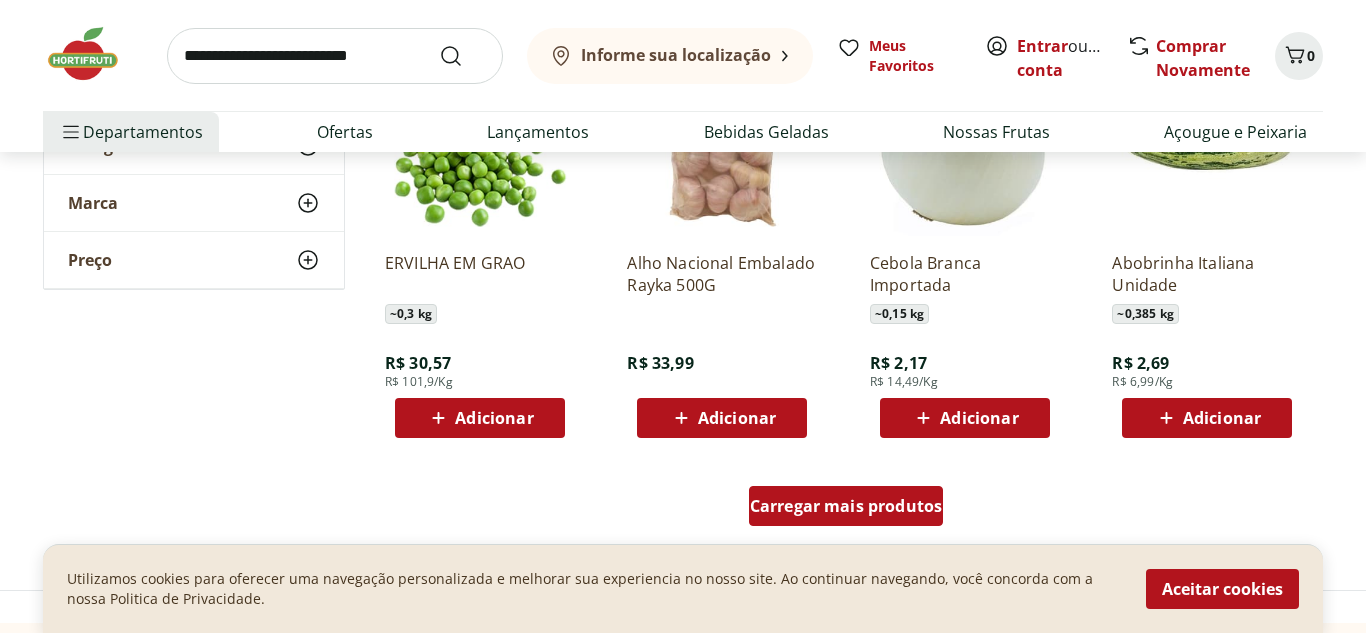 click on "Carregar mais produtos" at bounding box center (846, 506) 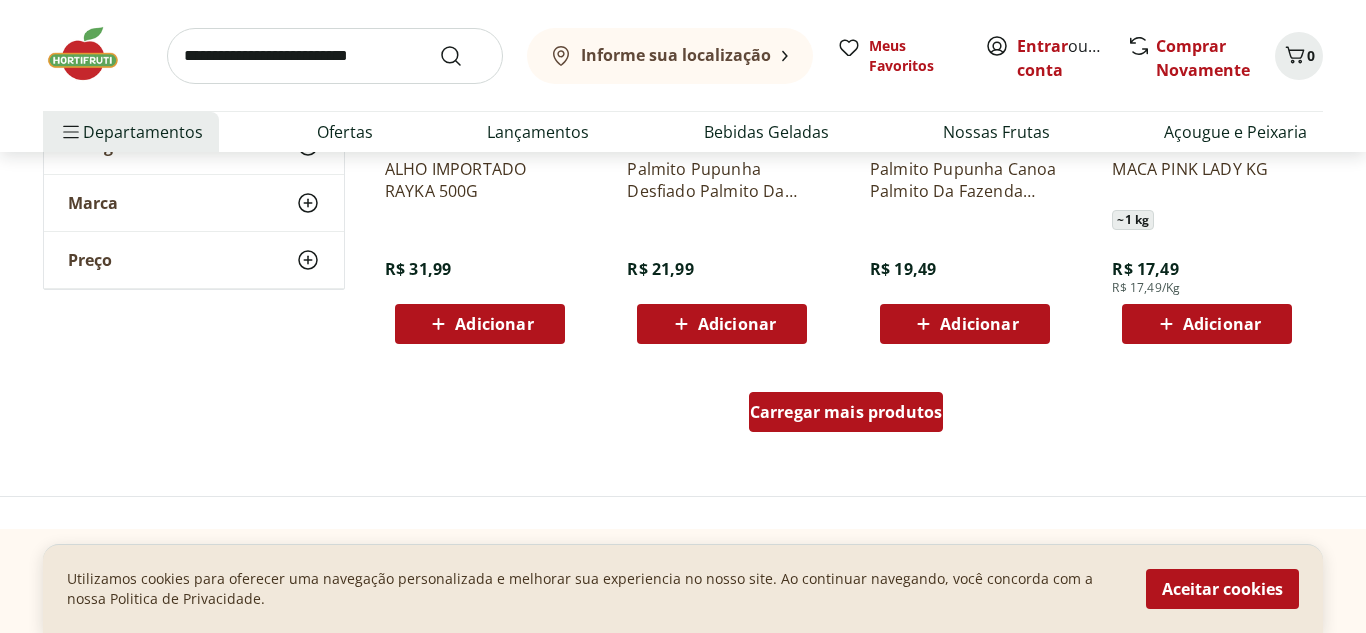 scroll, scrollTop: 33880, scrollLeft: 0, axis: vertical 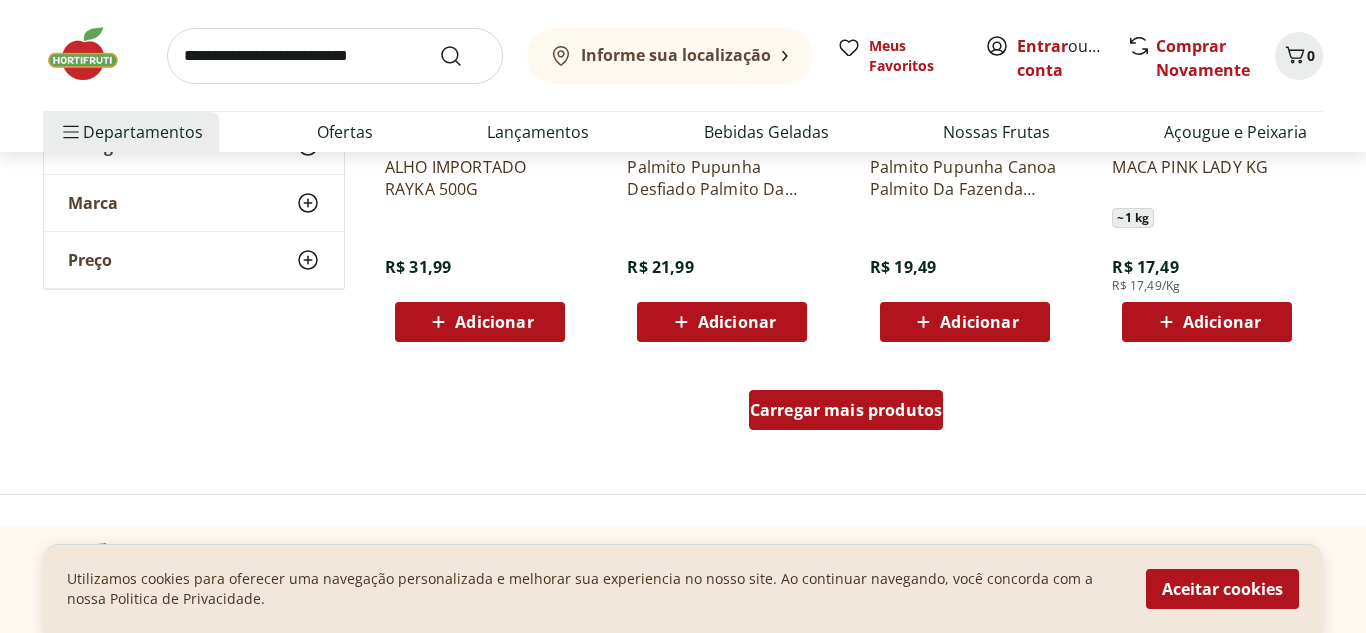 click on "Carregar mais produtos" at bounding box center [846, 410] 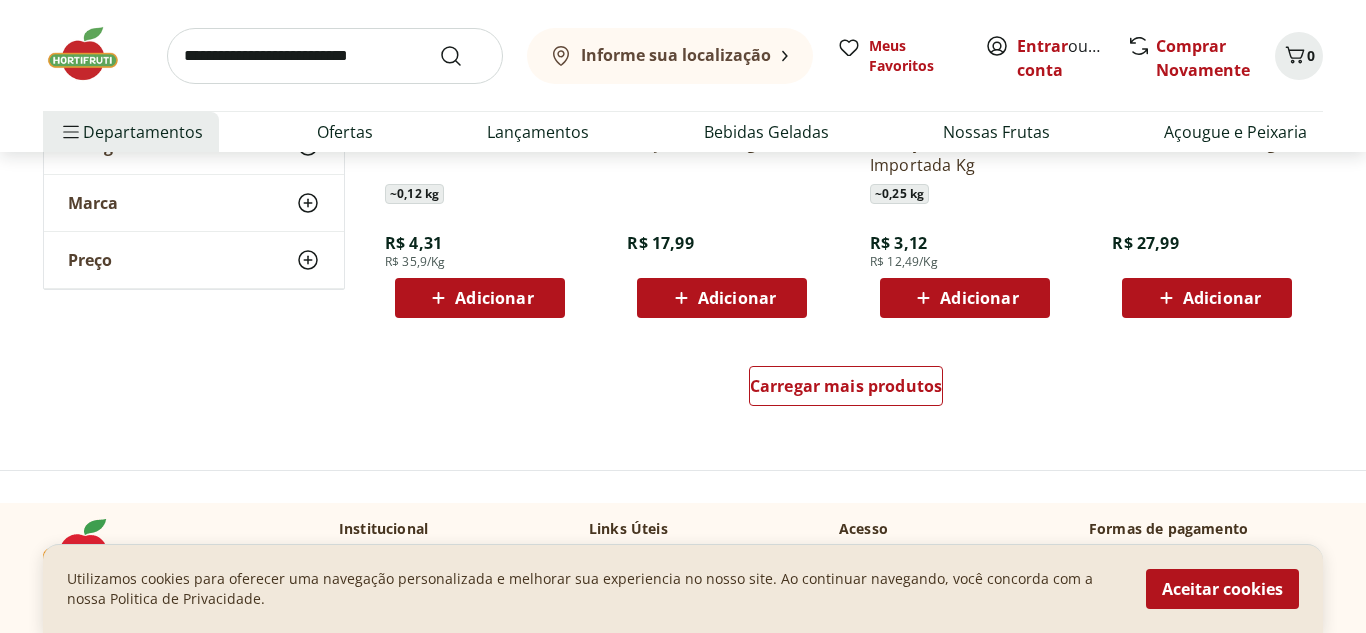 scroll, scrollTop: 35240, scrollLeft: 0, axis: vertical 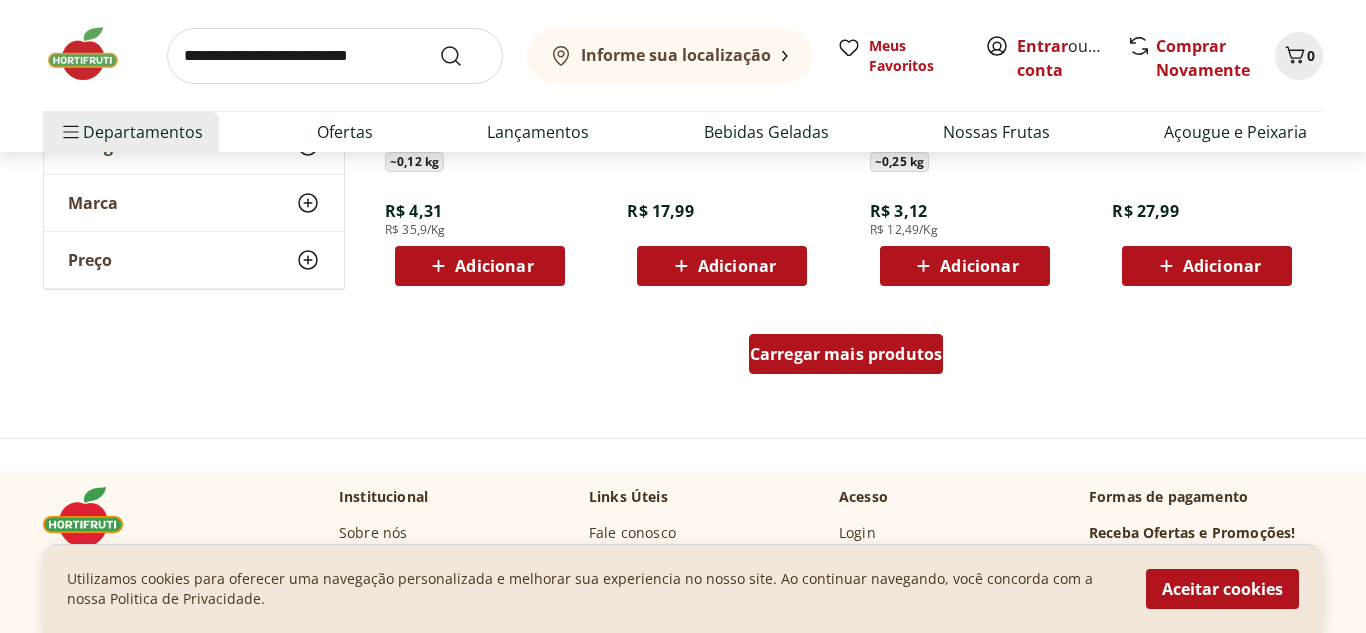 click on "Carregar mais produtos" at bounding box center [846, 354] 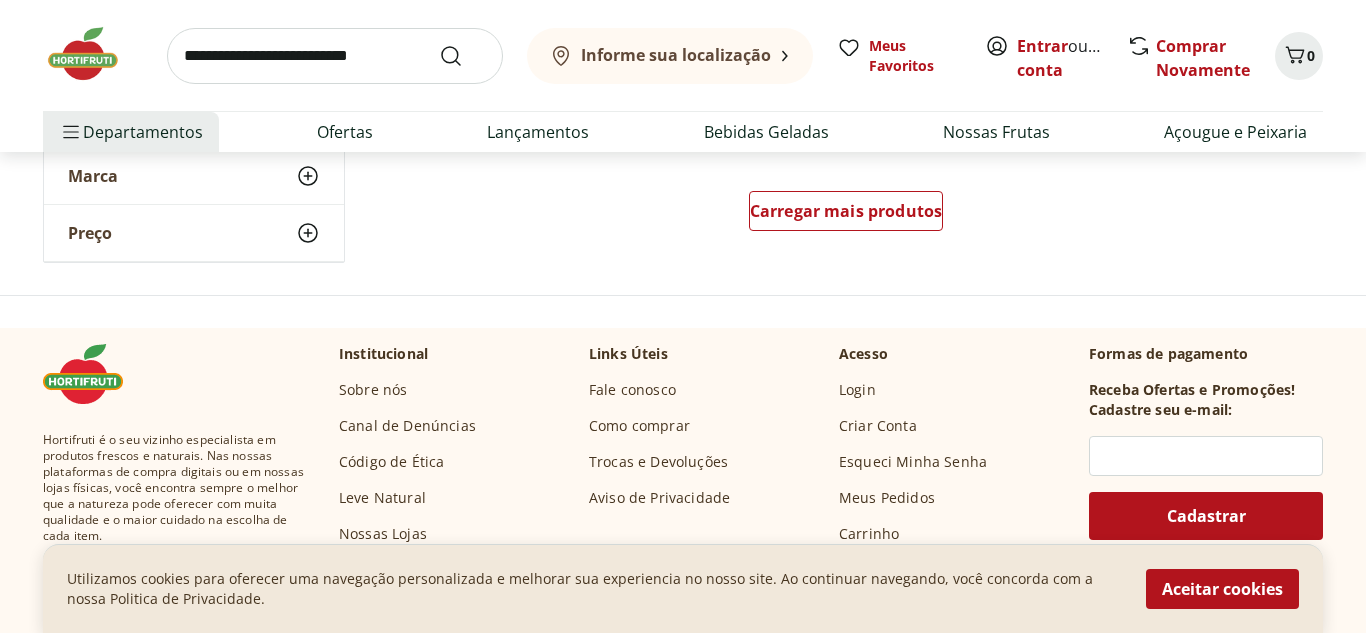 scroll, scrollTop: 36680, scrollLeft: 0, axis: vertical 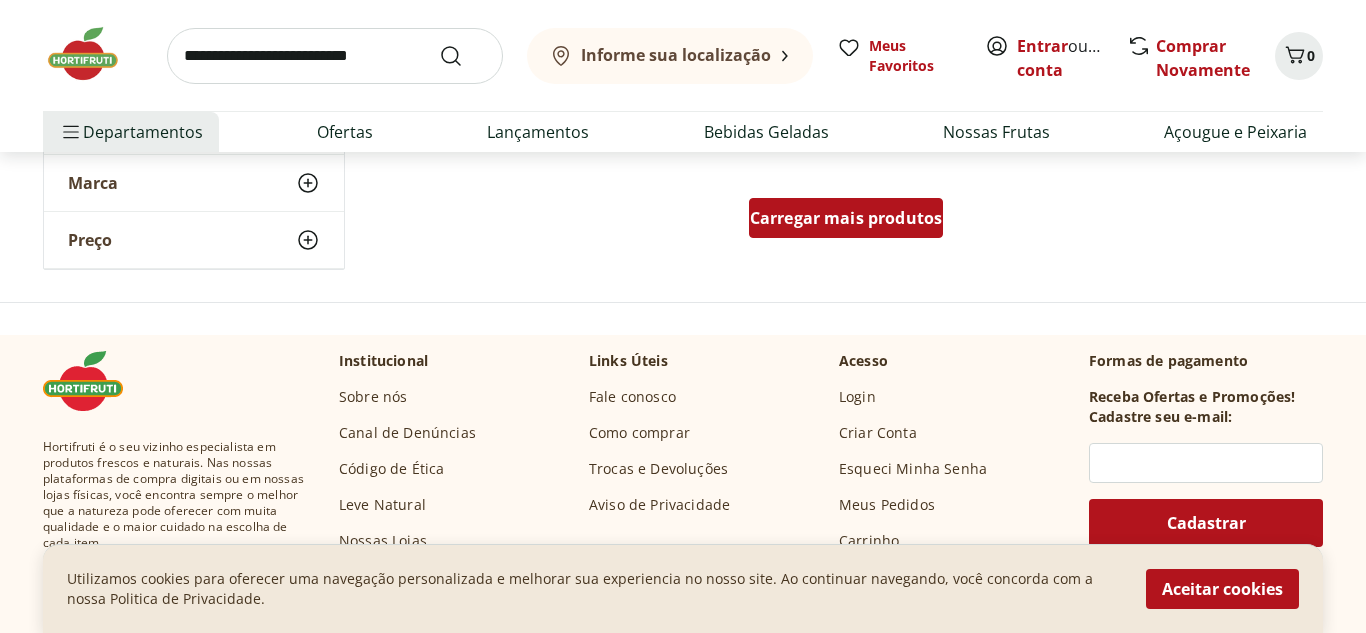 click on "Carregar mais produtos" at bounding box center [846, 222] 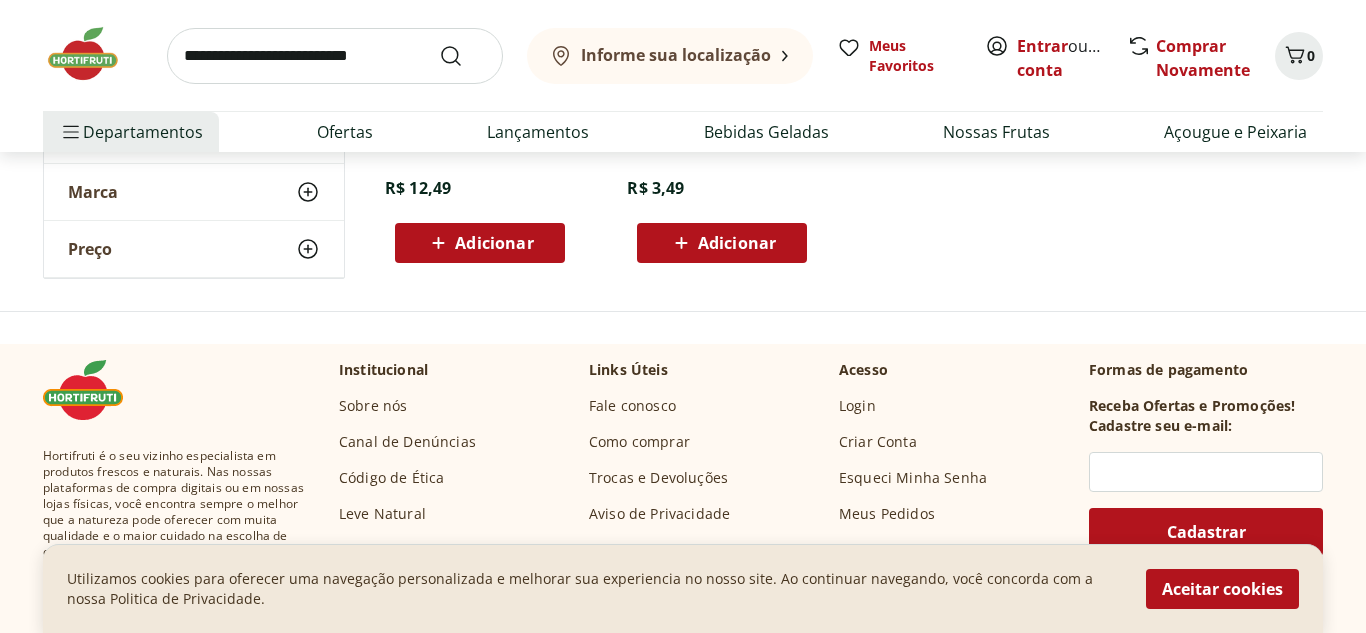 scroll, scrollTop: 37000, scrollLeft: 0, axis: vertical 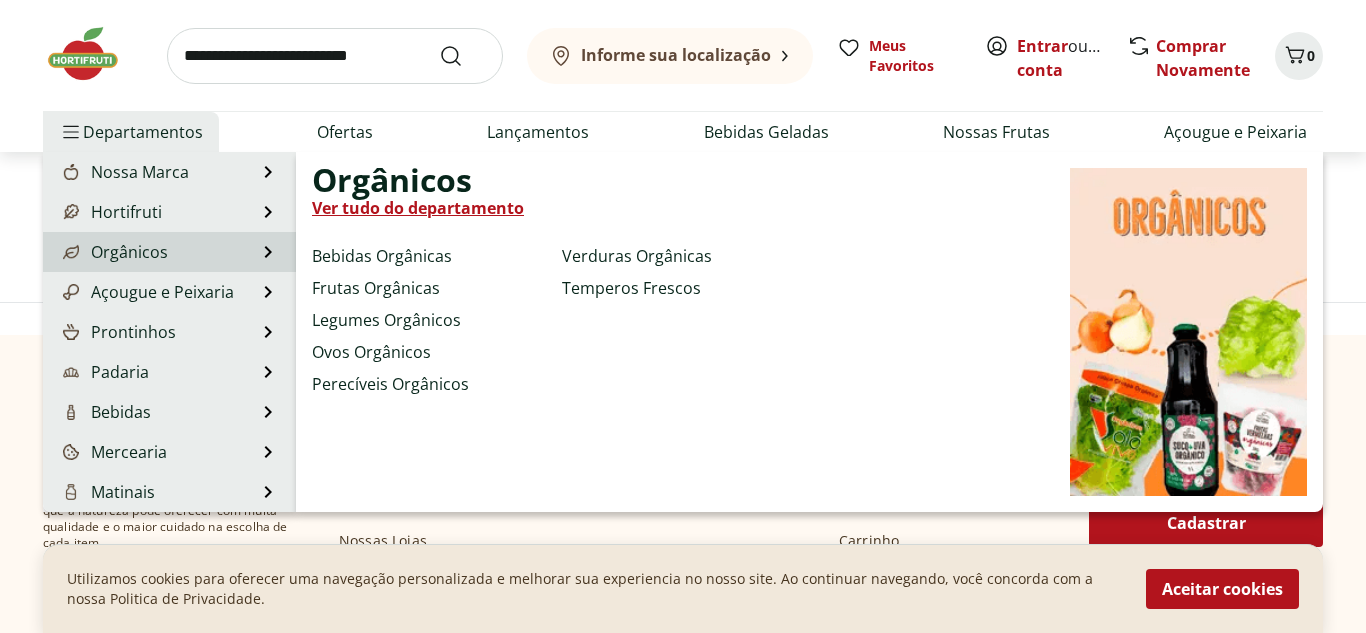 click on "Orgânicos" at bounding box center (113, 252) 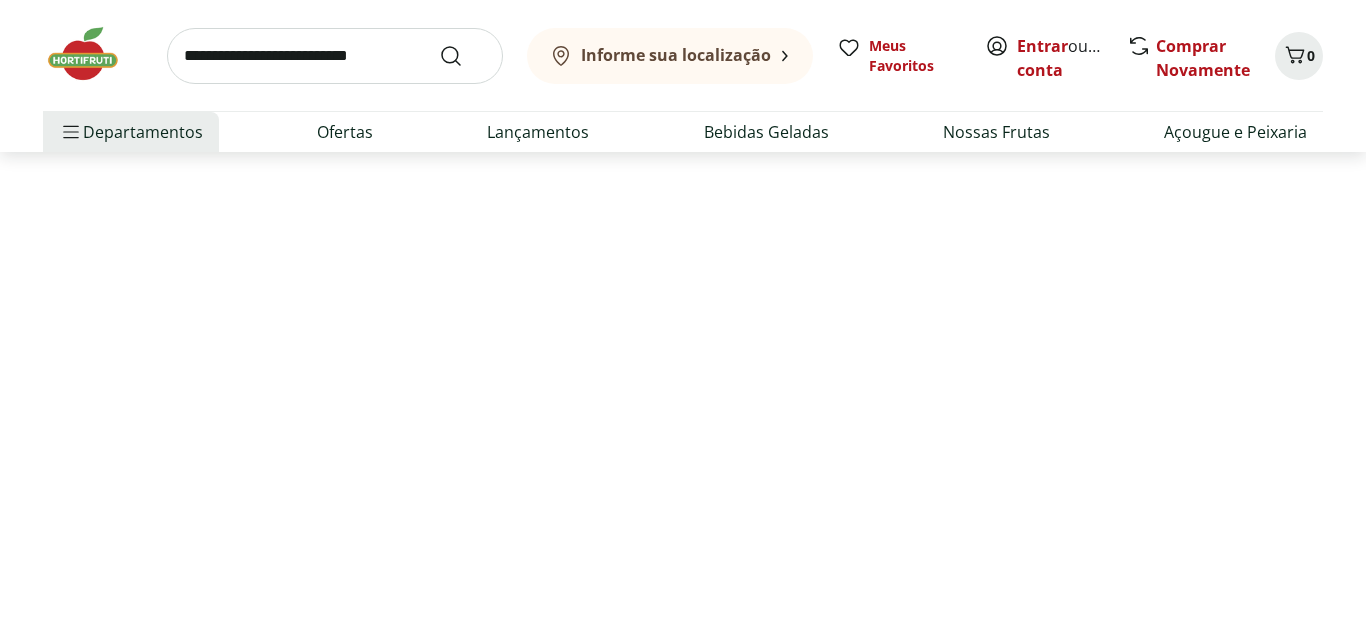 scroll, scrollTop: 0, scrollLeft: 0, axis: both 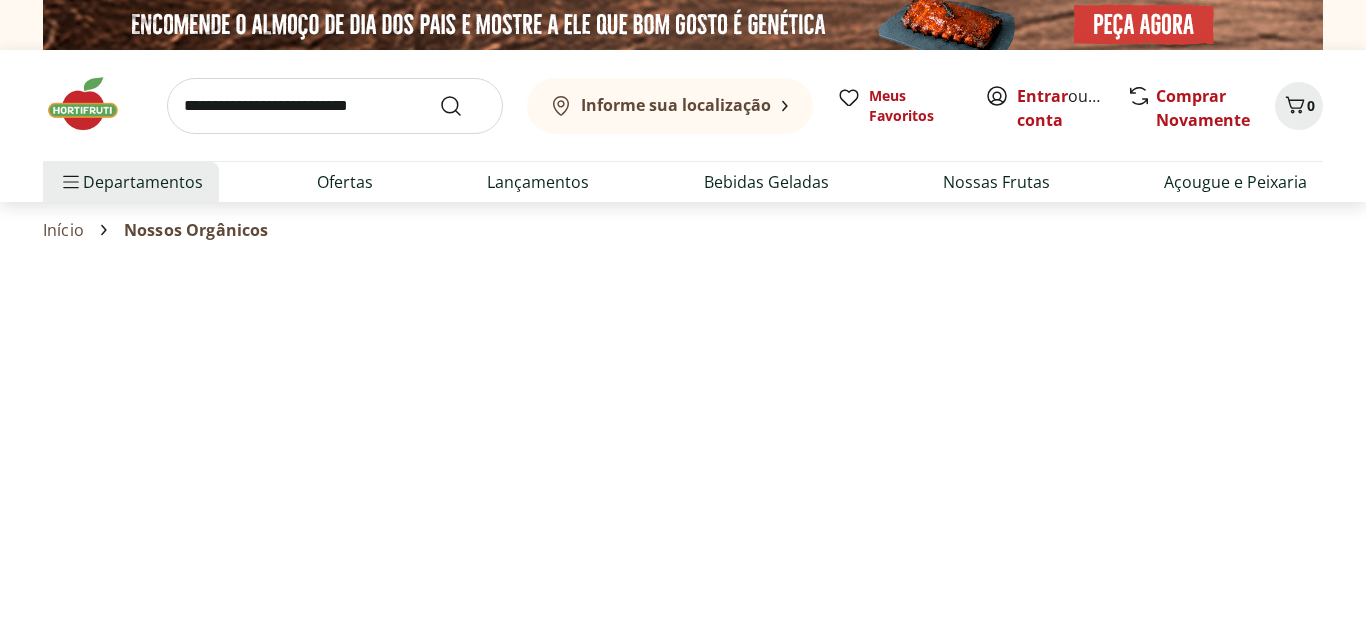 select on "**********" 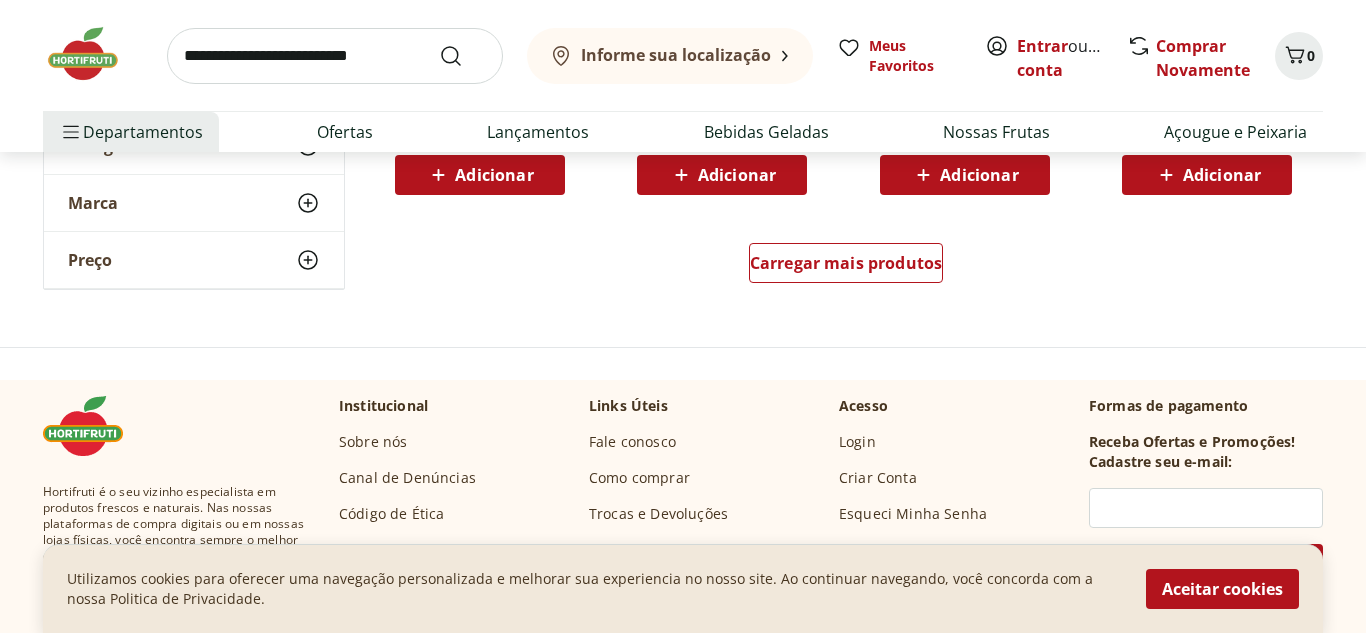 scroll, scrollTop: 1480, scrollLeft: 0, axis: vertical 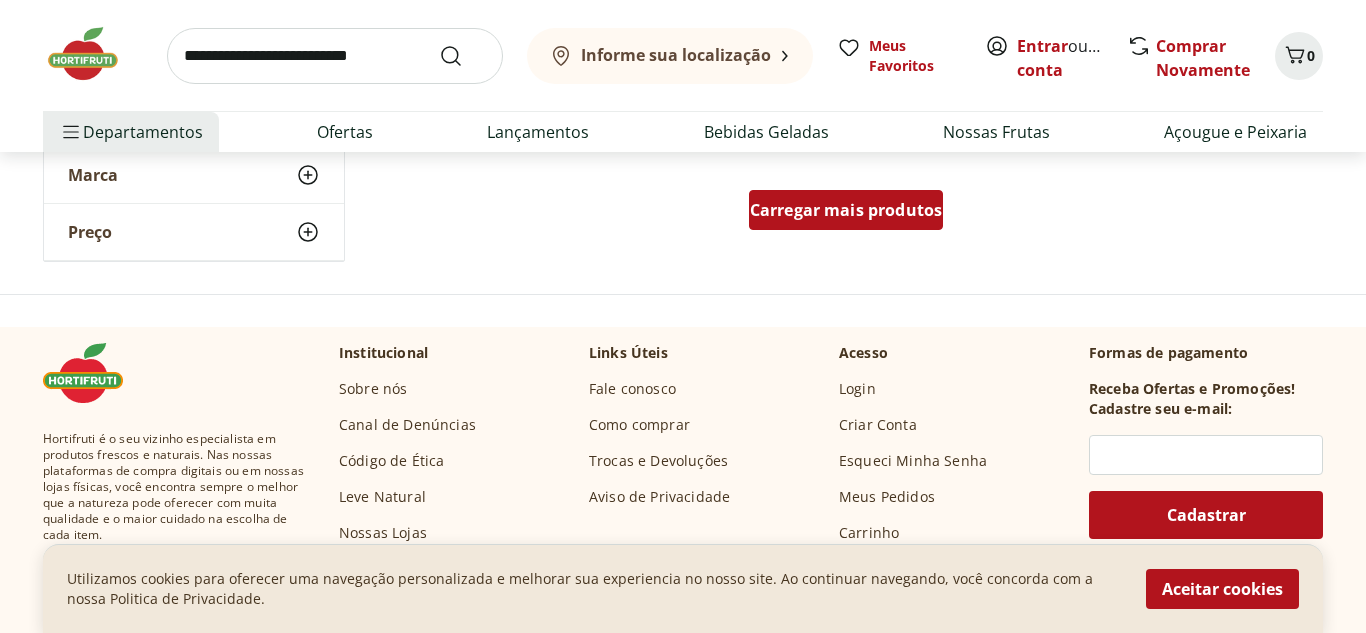 click on "Carregar mais produtos" at bounding box center [846, 210] 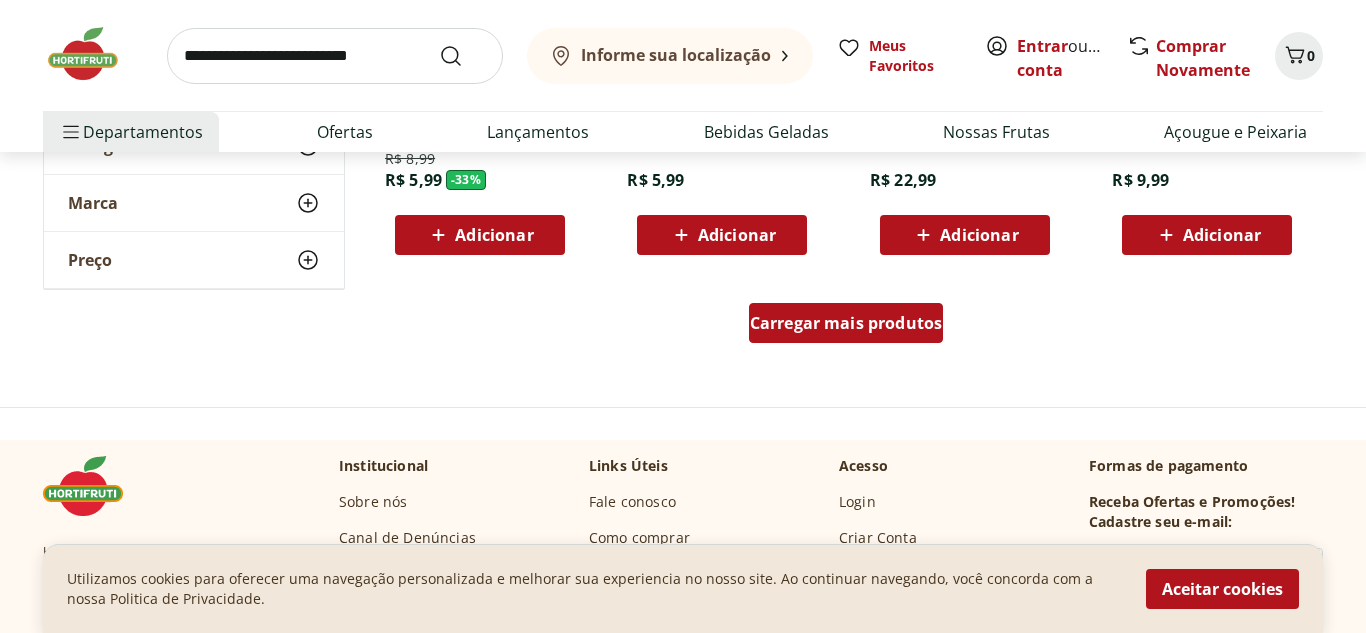 scroll, scrollTop: 2680, scrollLeft: 0, axis: vertical 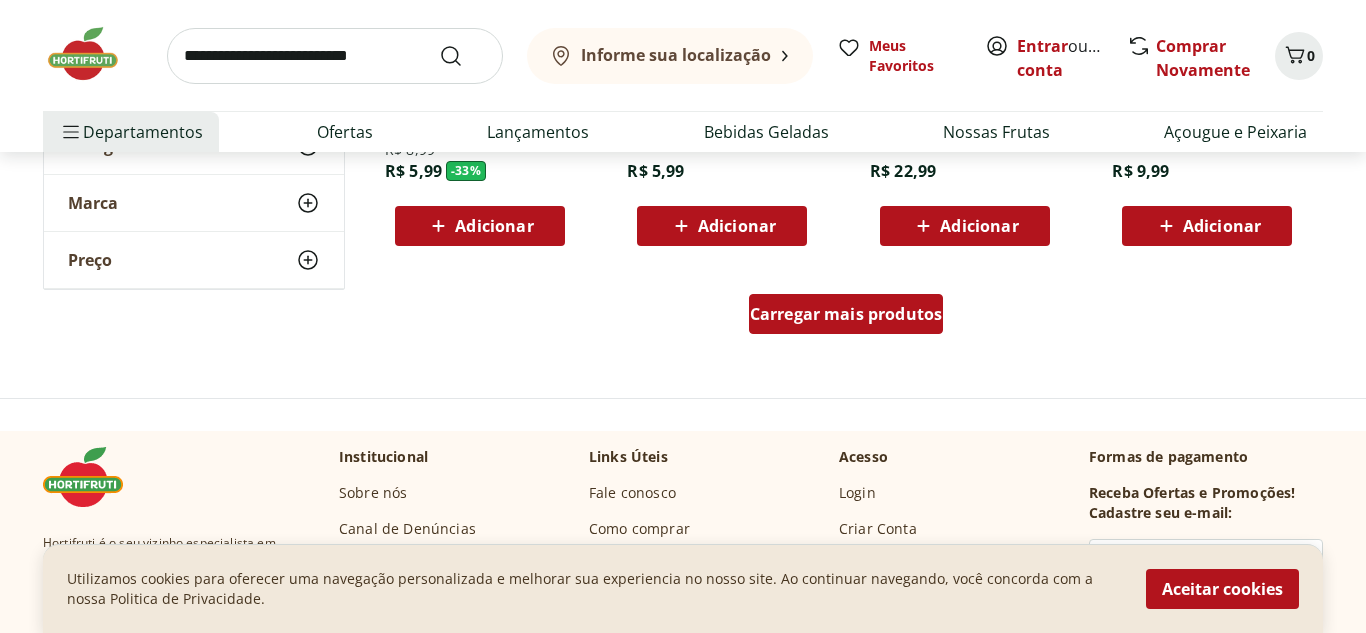 click on "Carregar mais produtos" at bounding box center [846, 314] 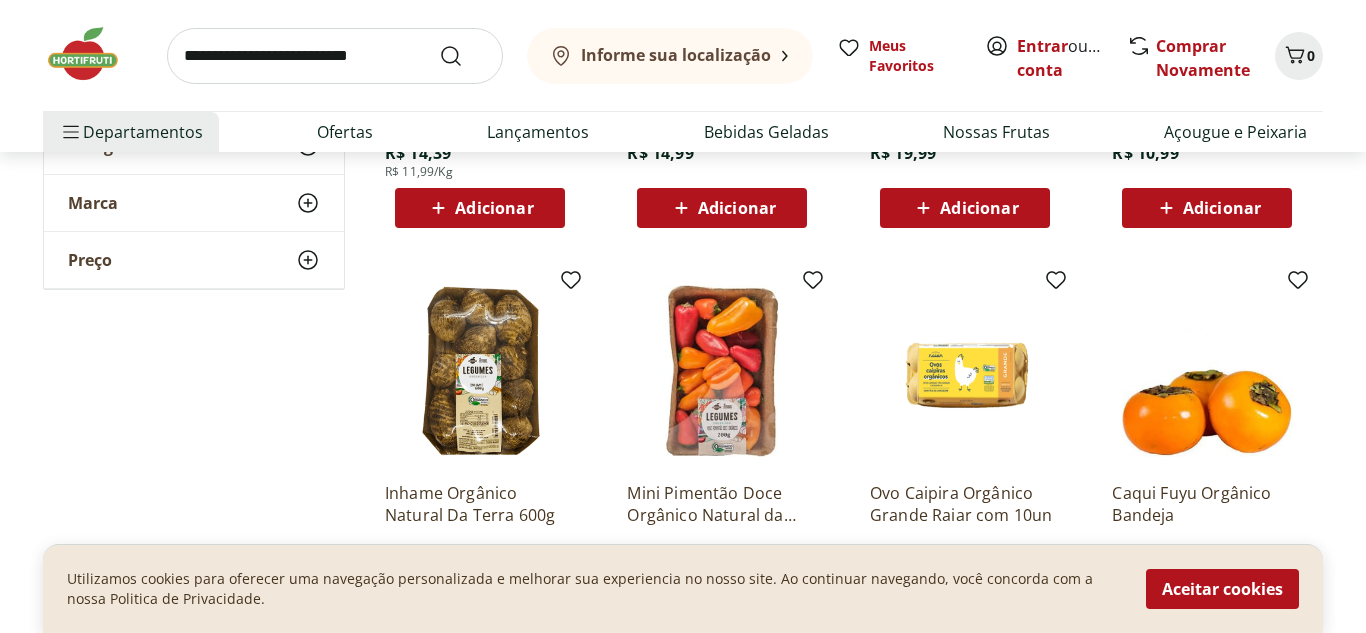 scroll, scrollTop: 3120, scrollLeft: 0, axis: vertical 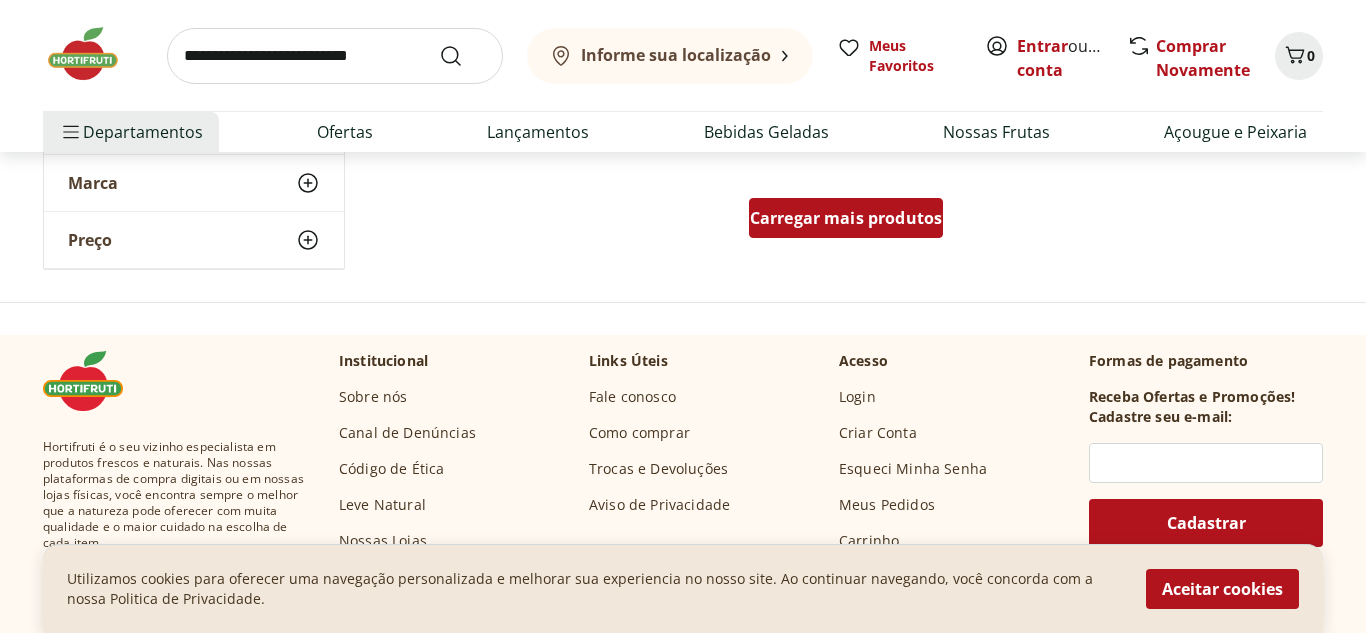 click on "Carregar mais produtos" at bounding box center [846, 218] 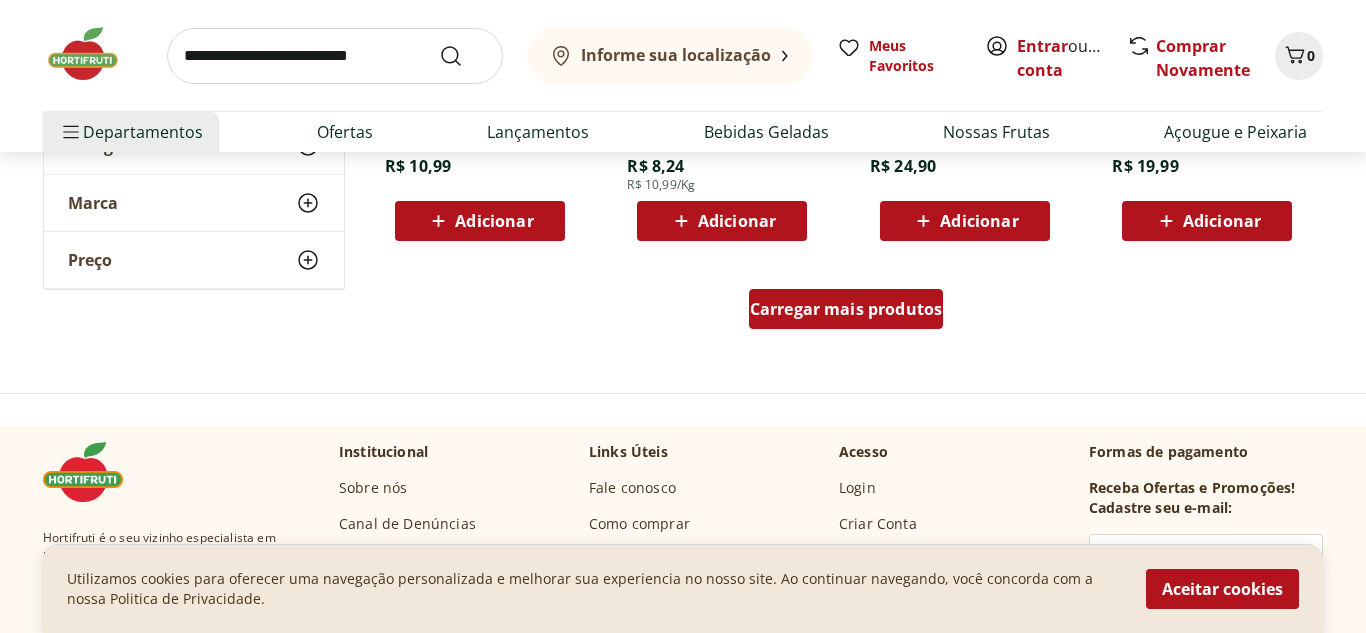 scroll, scrollTop: 5320, scrollLeft: 0, axis: vertical 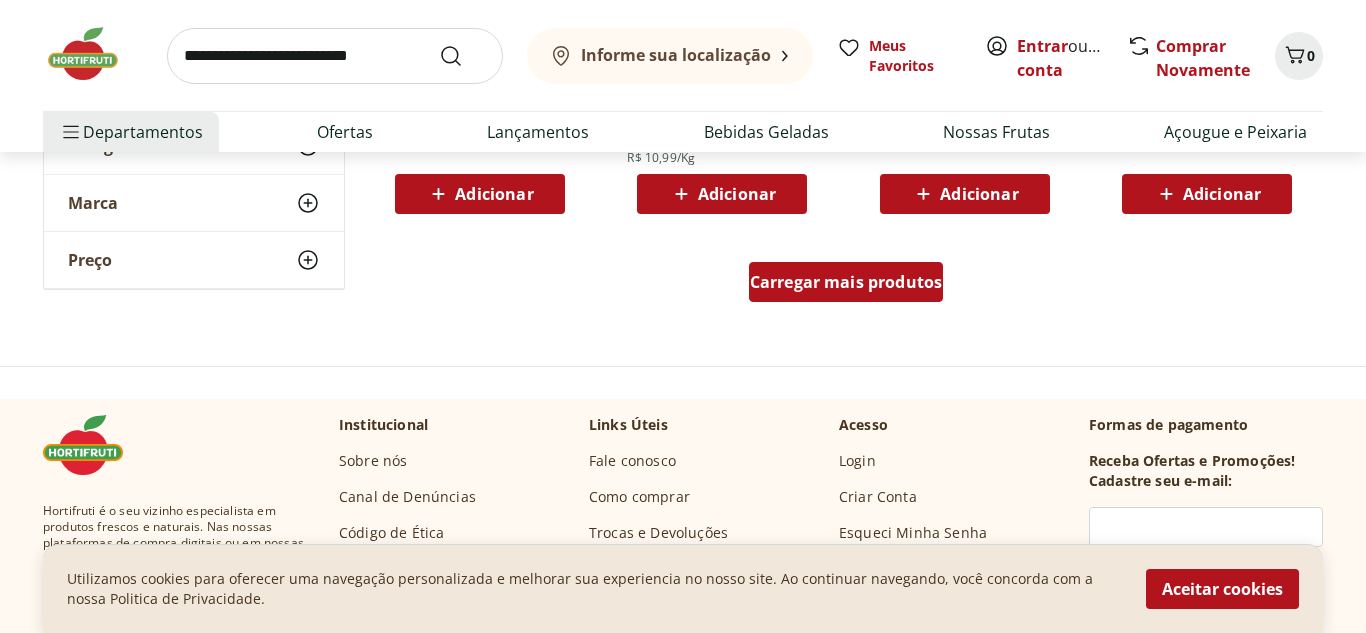 click on "Carregar mais produtos" at bounding box center (846, 282) 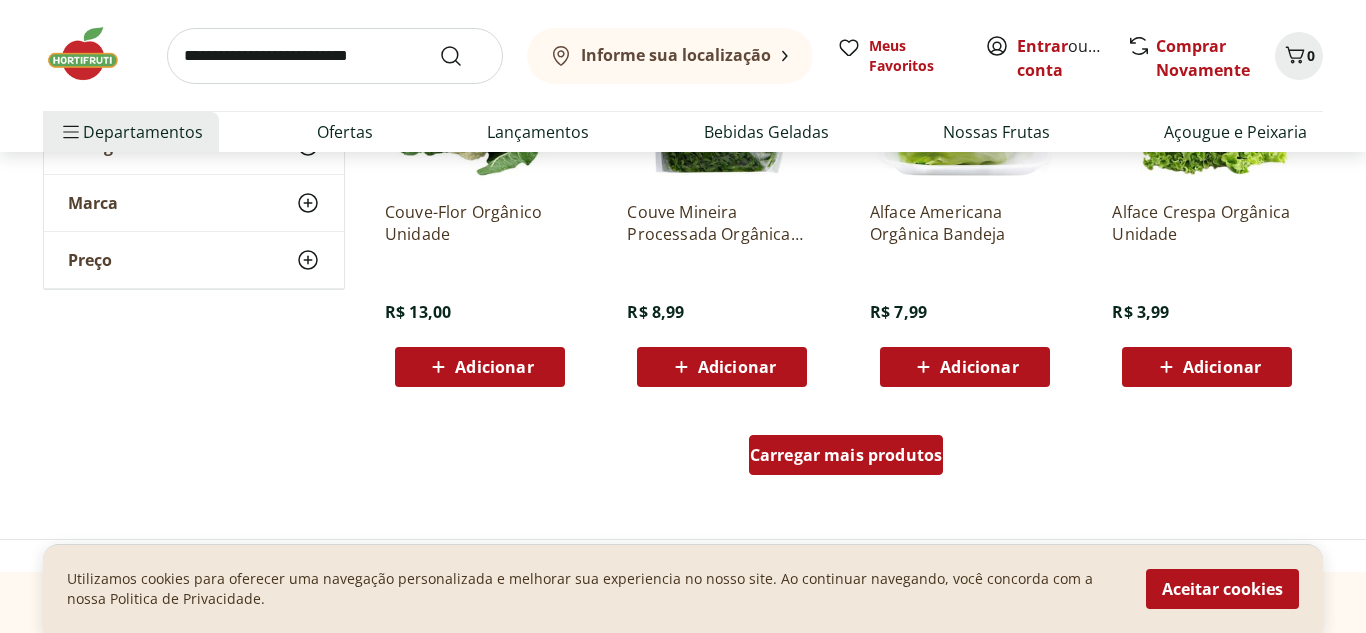 scroll, scrollTop: 6480, scrollLeft: 0, axis: vertical 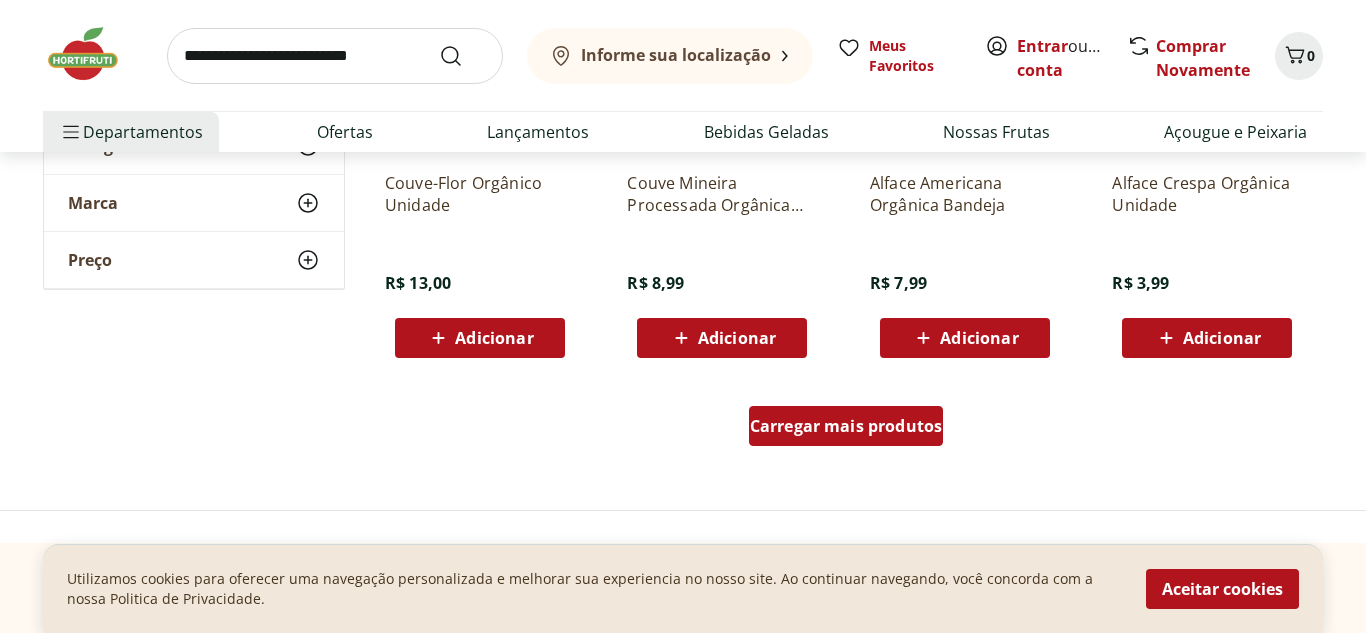 click on "Carregar mais produtos" at bounding box center (846, 426) 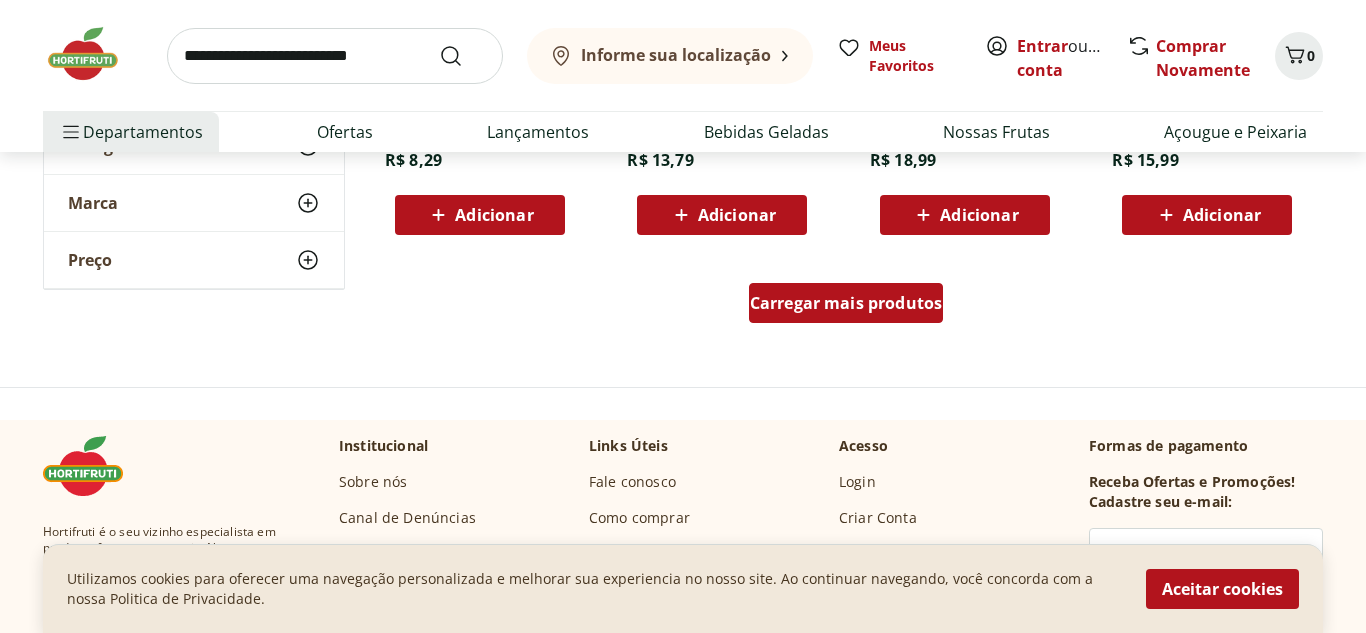 scroll, scrollTop: 7960, scrollLeft: 0, axis: vertical 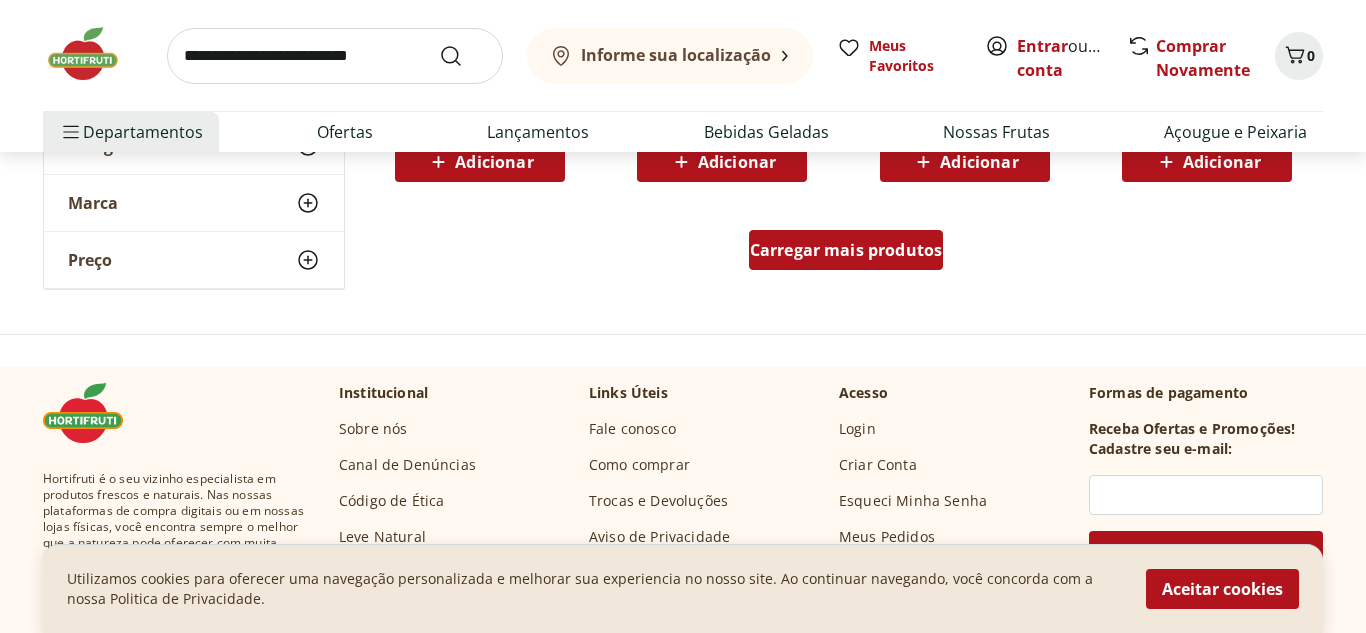 click on "Carregar mais produtos" at bounding box center [846, 250] 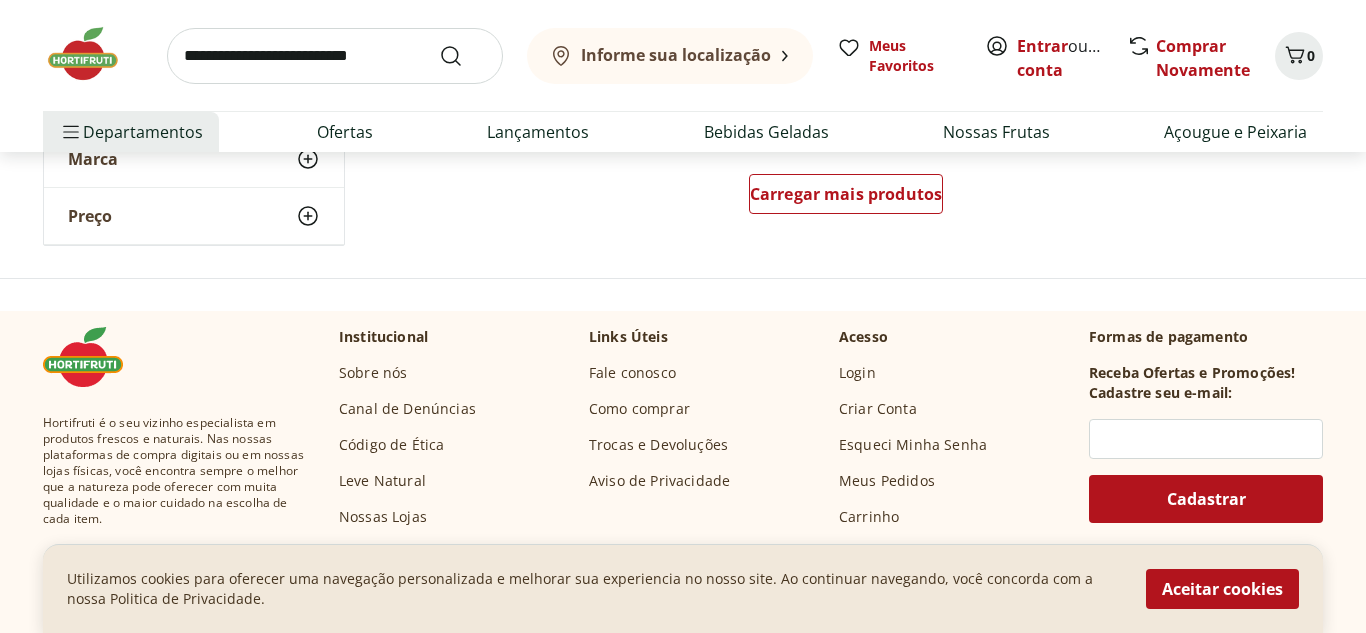 scroll, scrollTop: 9240, scrollLeft: 0, axis: vertical 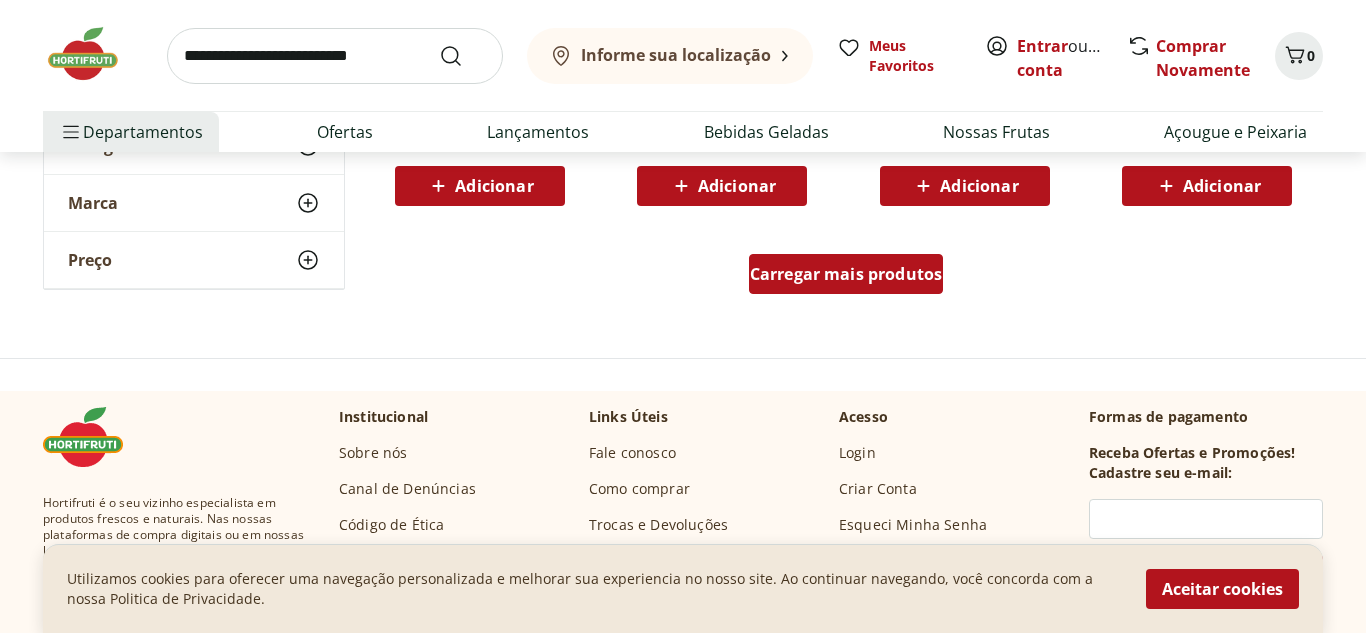 click on "Carregar mais produtos" at bounding box center (846, 274) 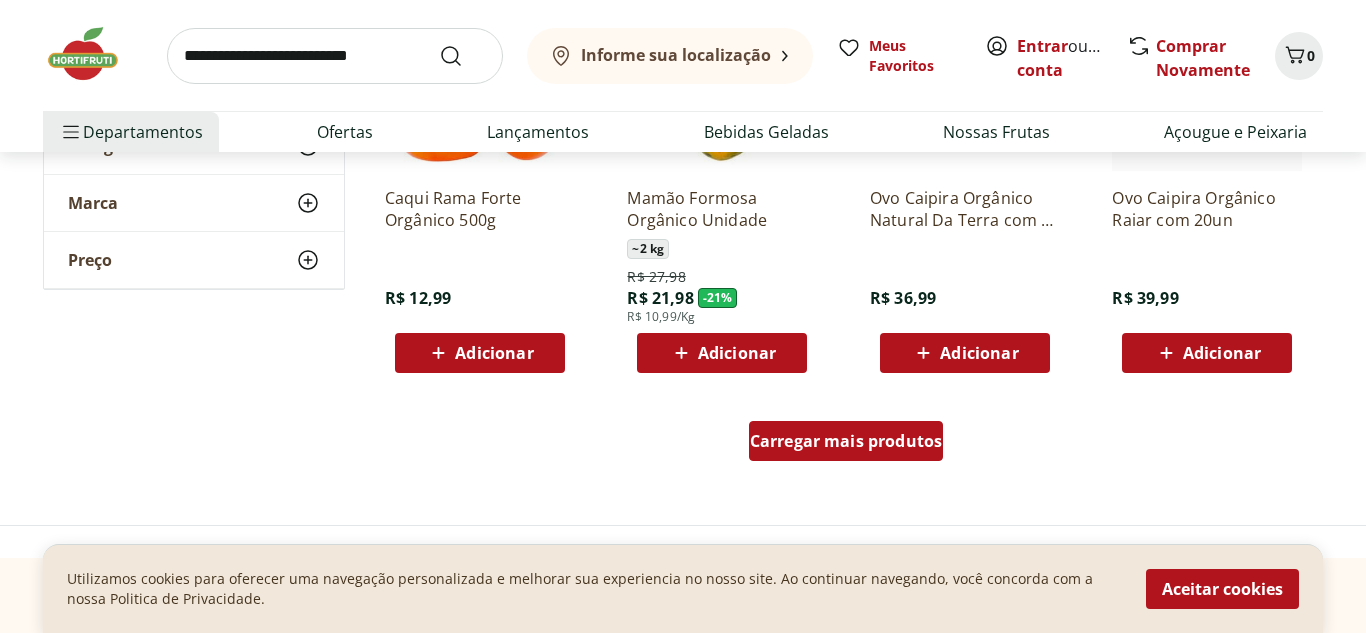 scroll, scrollTop: 10400, scrollLeft: 0, axis: vertical 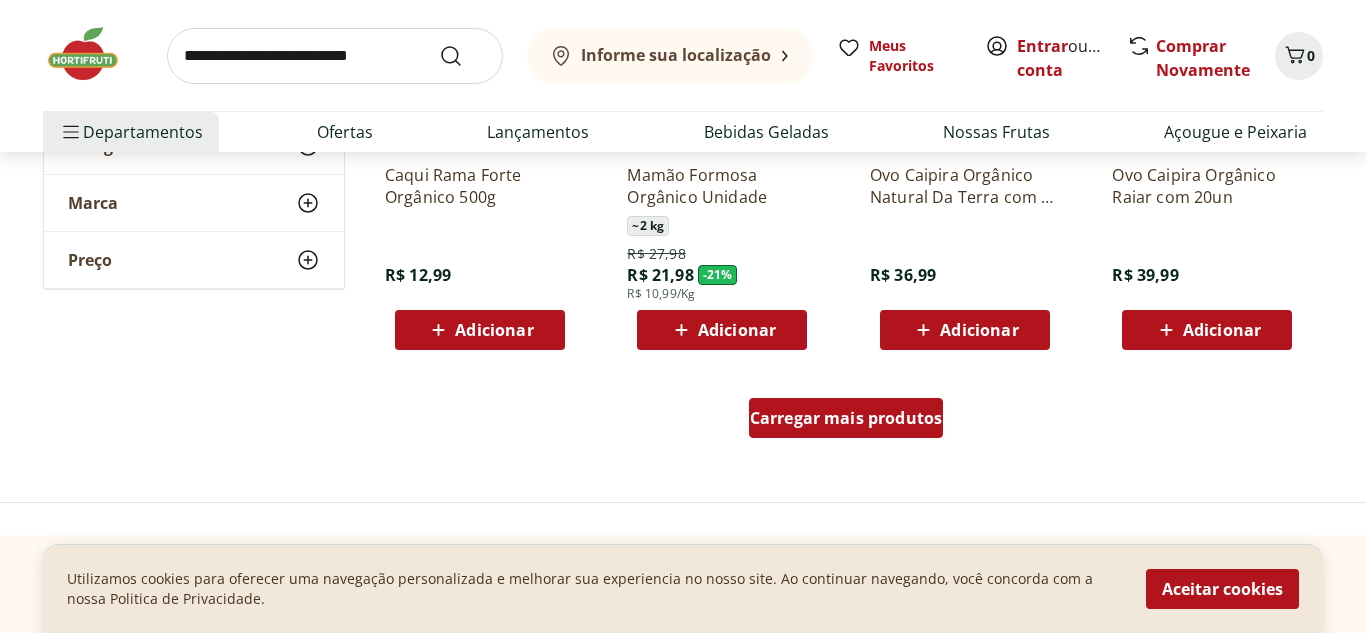 click on "Carregar mais produtos" at bounding box center [846, 418] 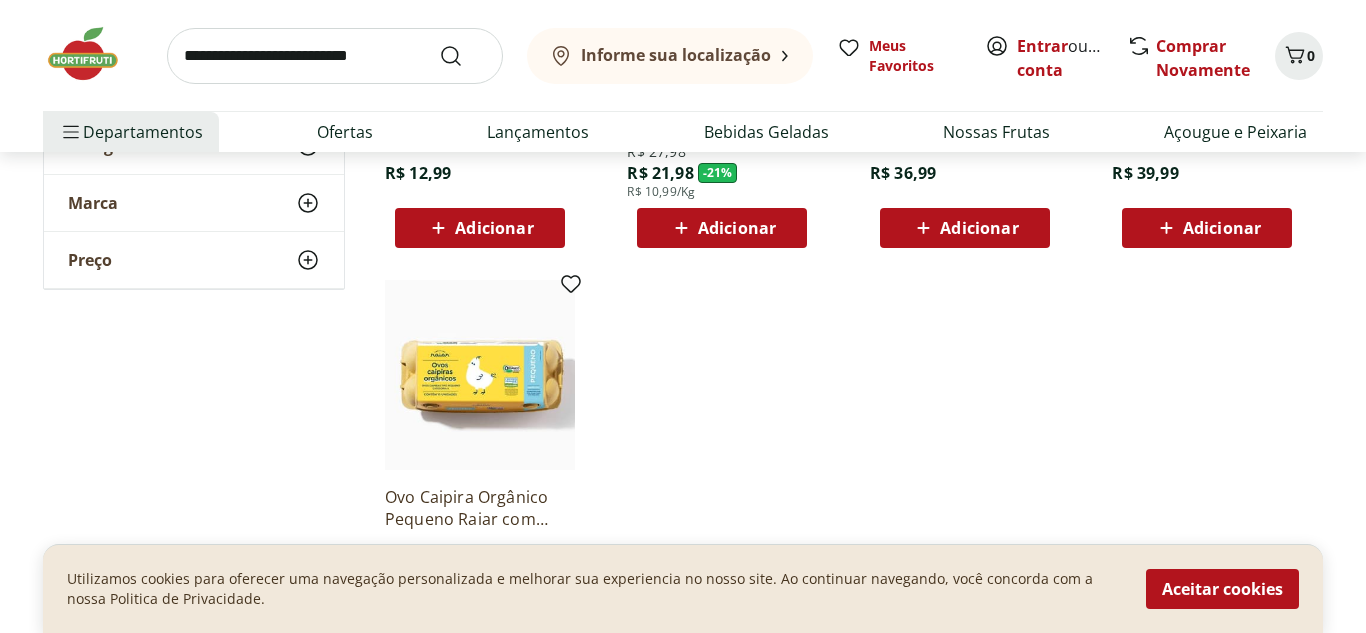 scroll, scrollTop: 10520, scrollLeft: 0, axis: vertical 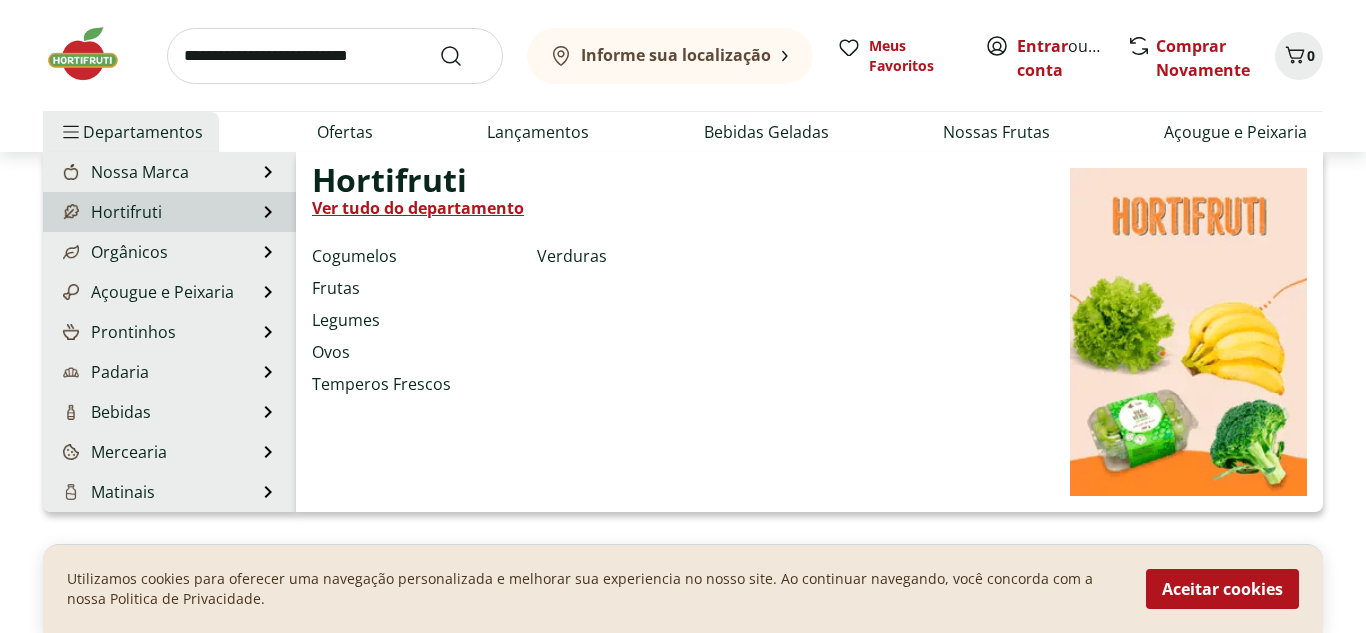 click on "Hortifruti Hortifruti Ver tudo do departamento Cogumelos Frutas Legumes Ovos Temperos Frescos Verduras" at bounding box center (169, 212) 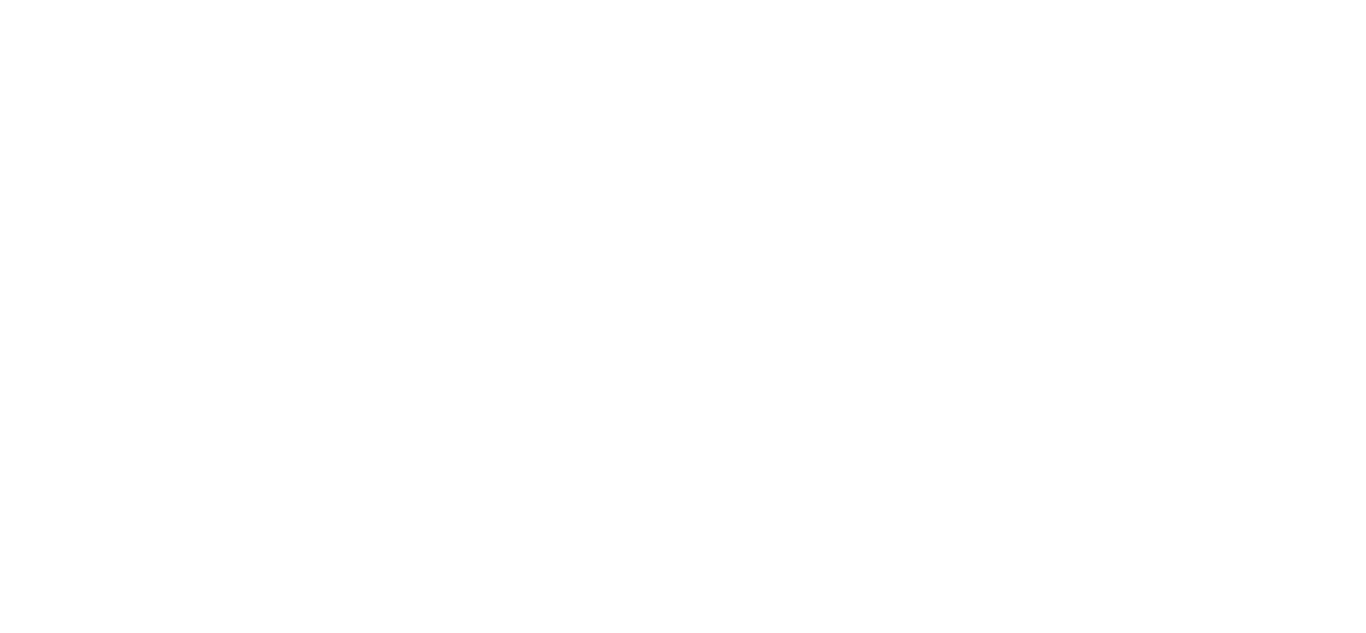 scroll, scrollTop: 0, scrollLeft: 0, axis: both 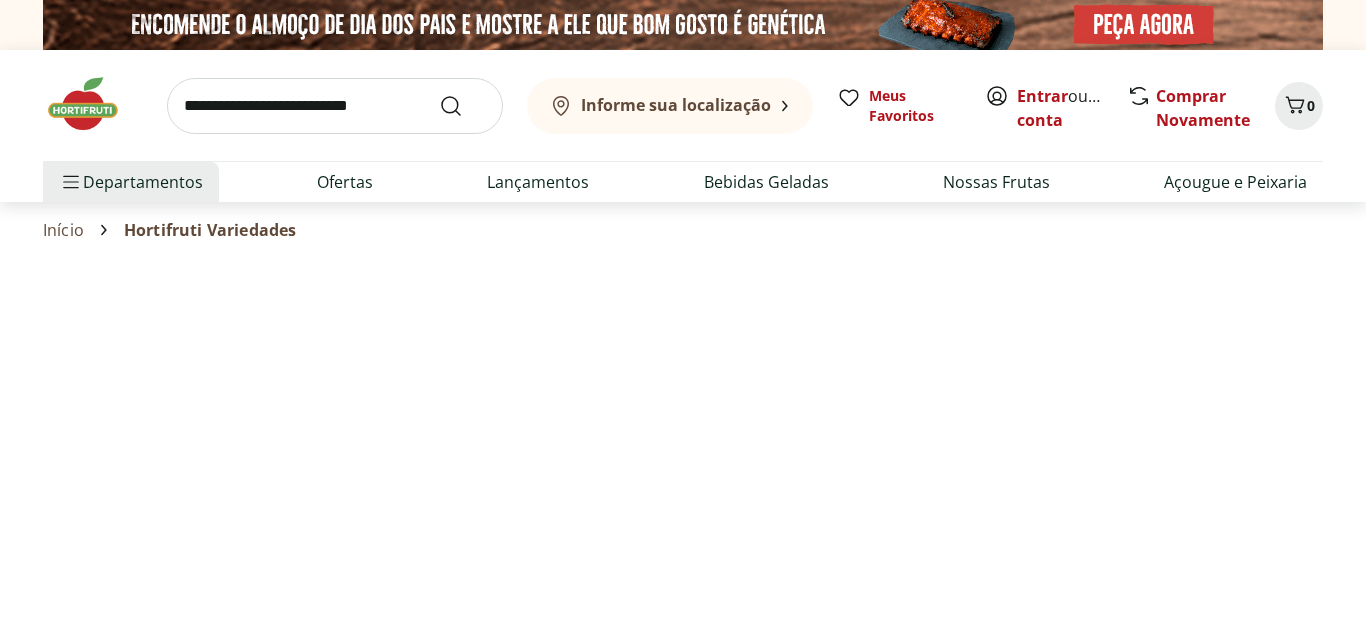 select on "**********" 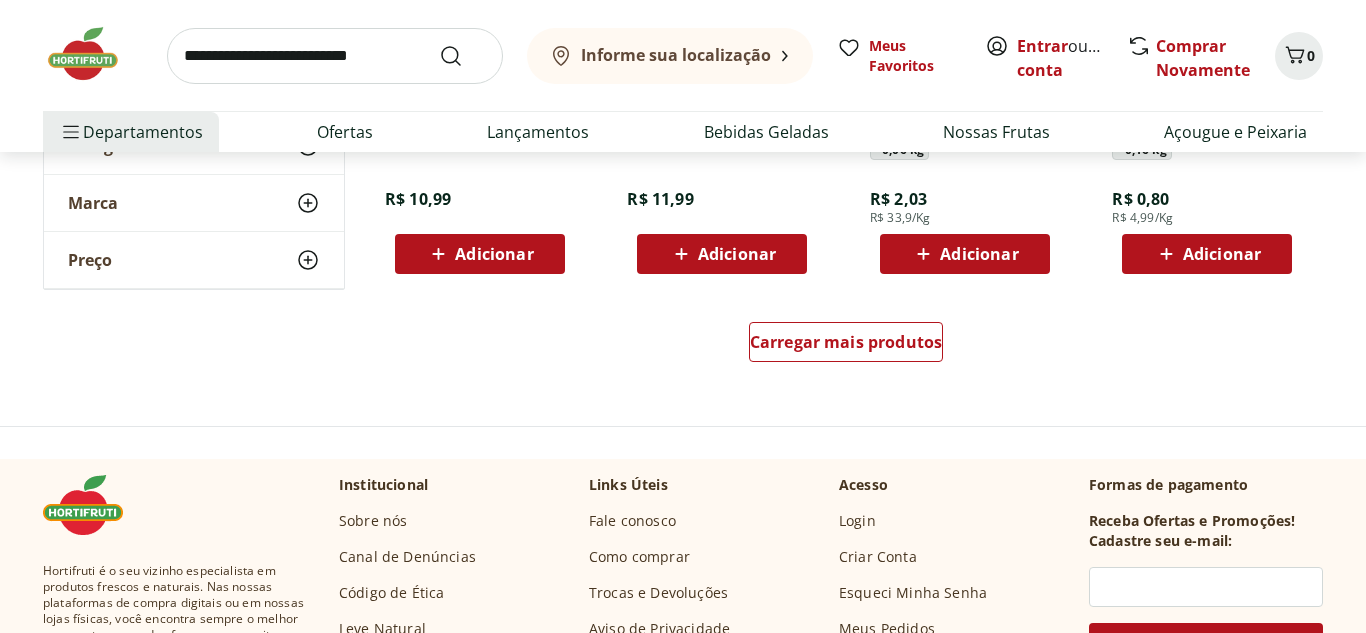 scroll, scrollTop: 1400, scrollLeft: 0, axis: vertical 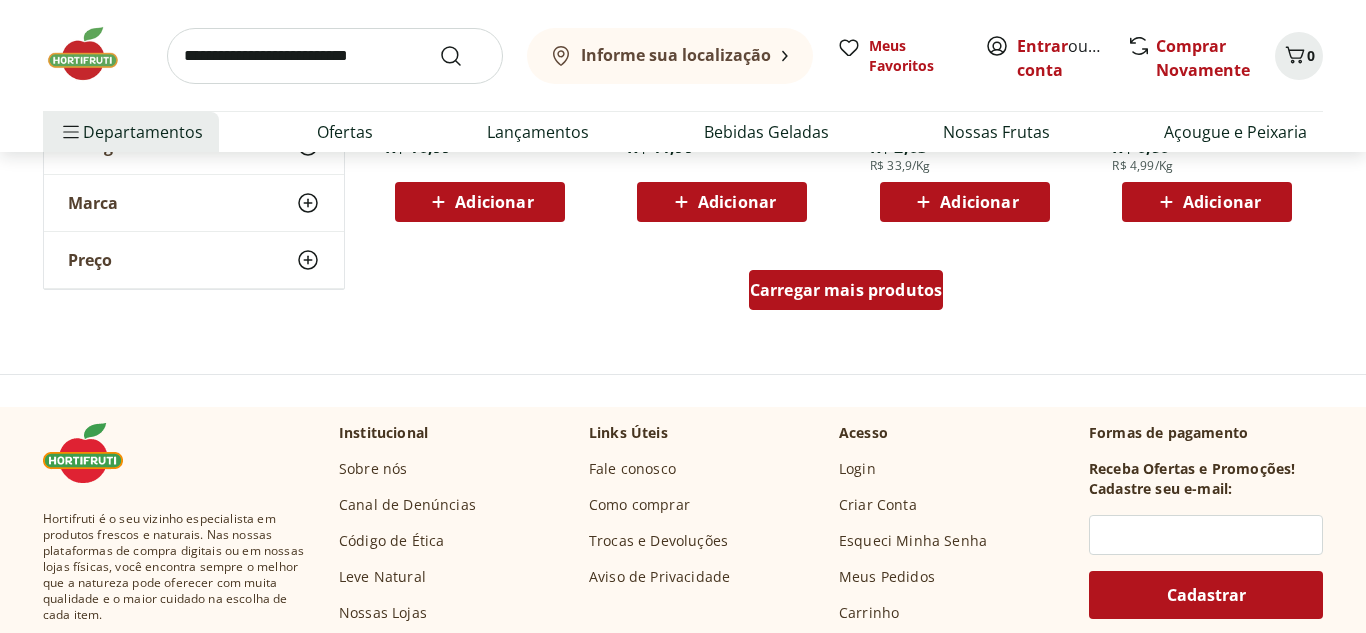 click on "Carregar mais produtos" at bounding box center (846, 290) 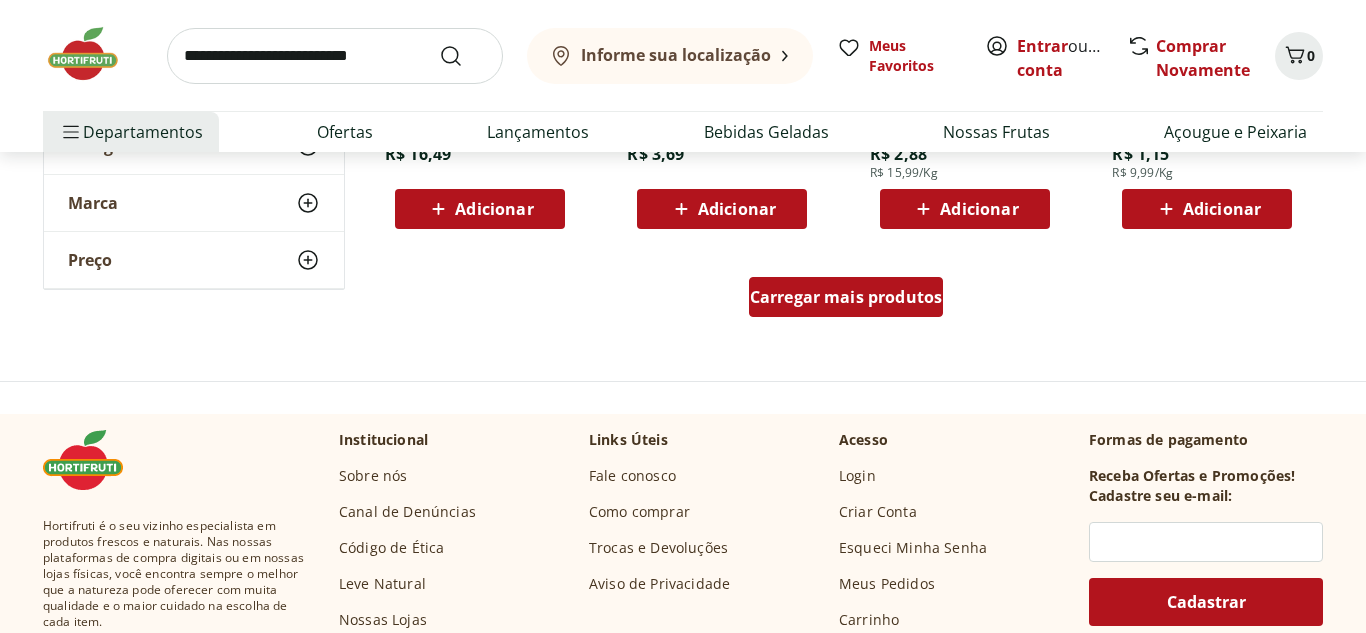 scroll, scrollTop: 2720, scrollLeft: 0, axis: vertical 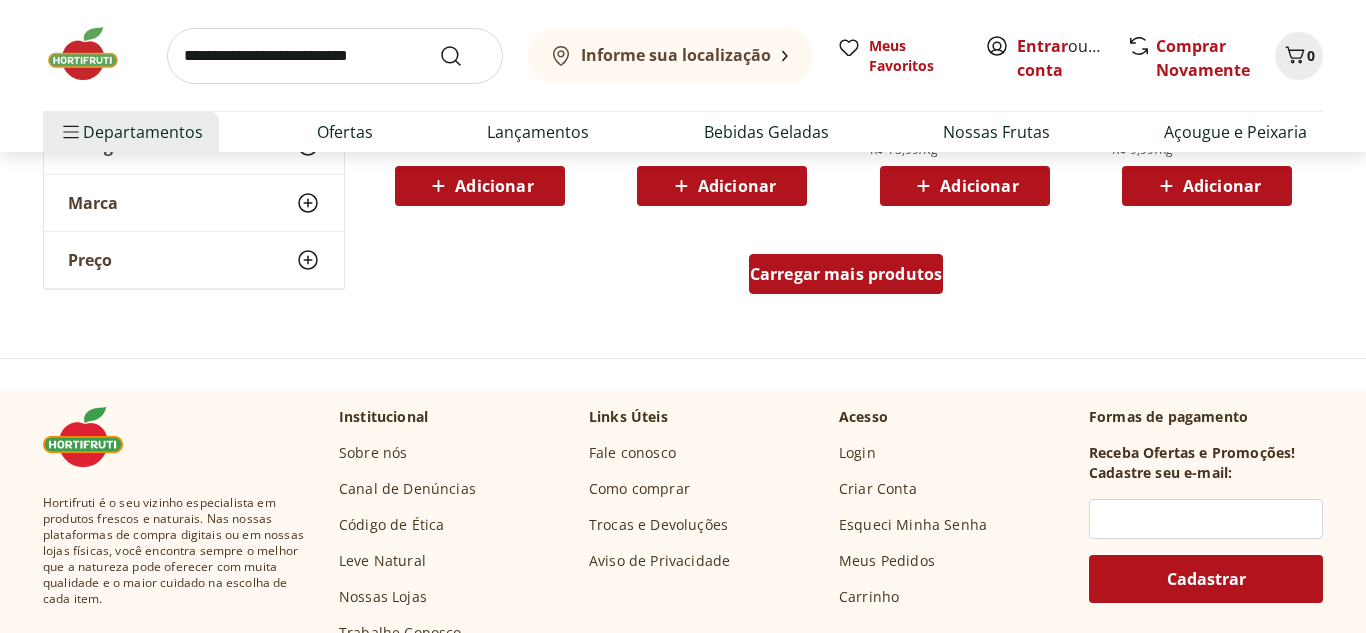 click on "Carregar mais produtos" at bounding box center (846, 274) 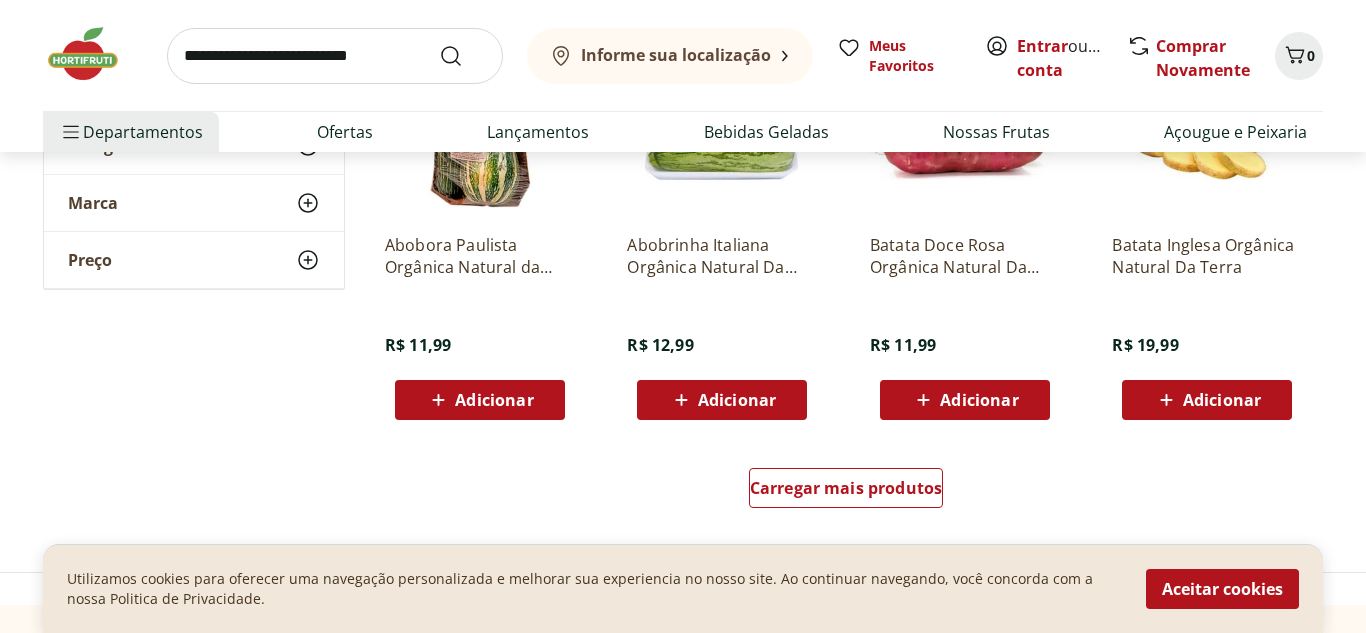 scroll, scrollTop: 3840, scrollLeft: 0, axis: vertical 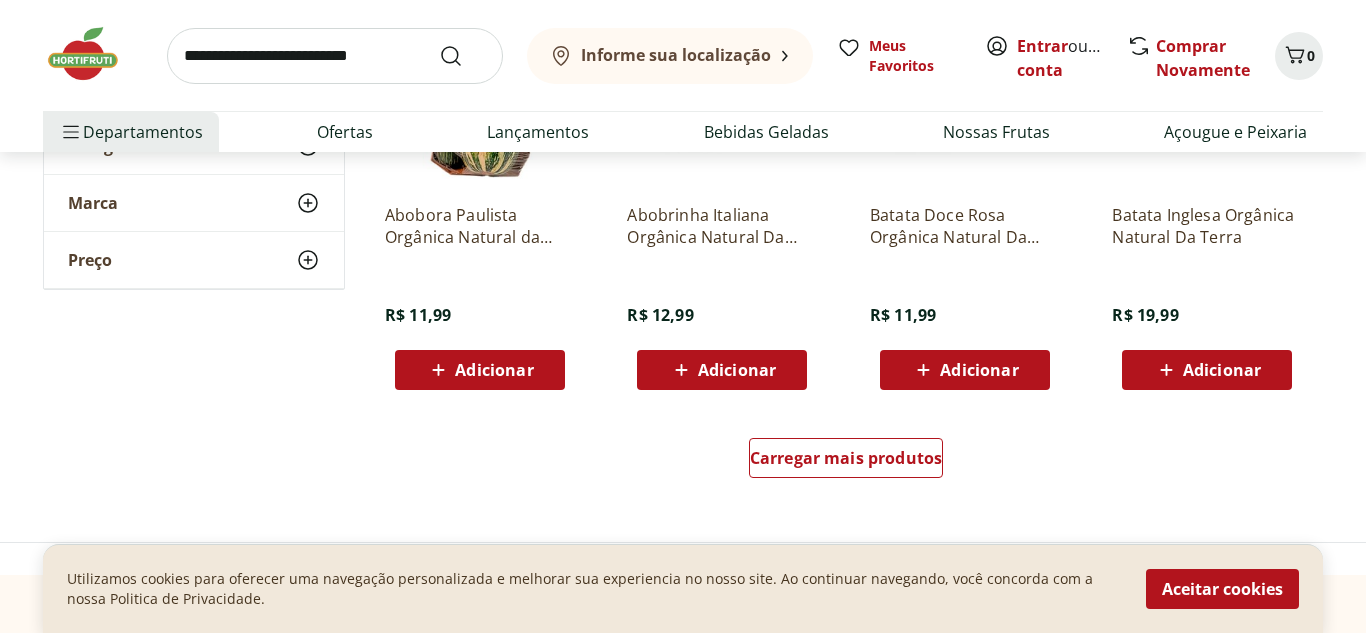 click on "Carregar mais produtos" at bounding box center (846, 462) 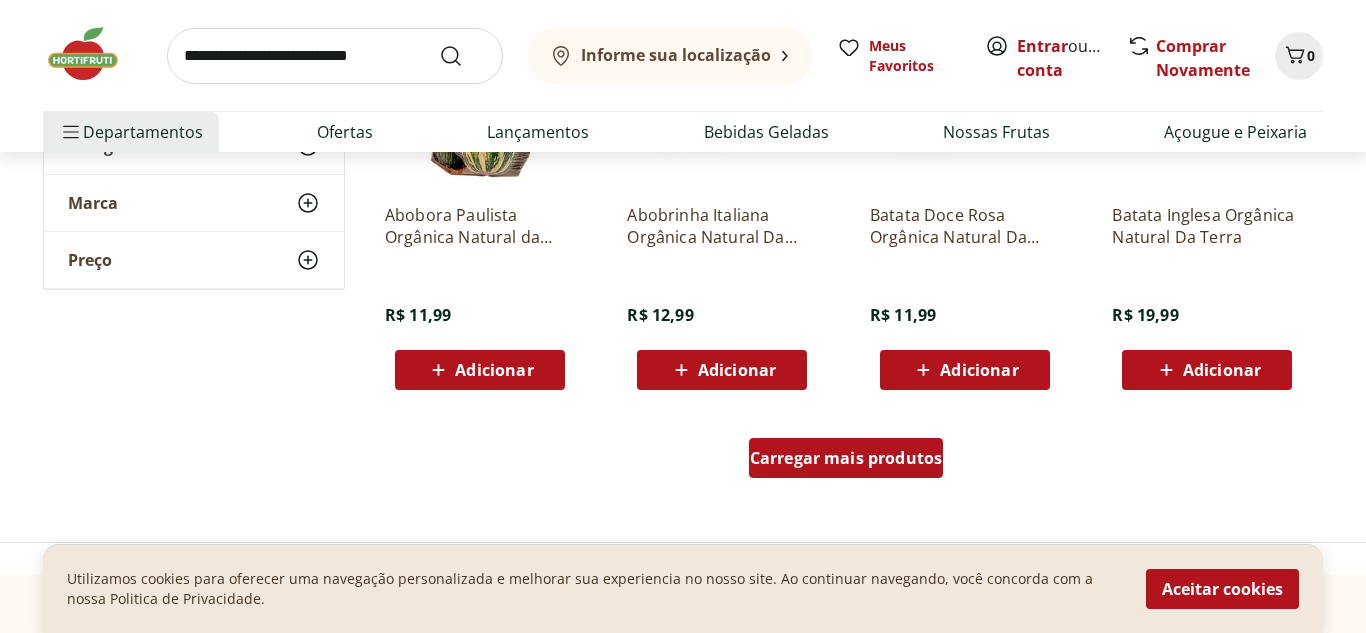 click on "Carregar mais produtos" at bounding box center (846, 458) 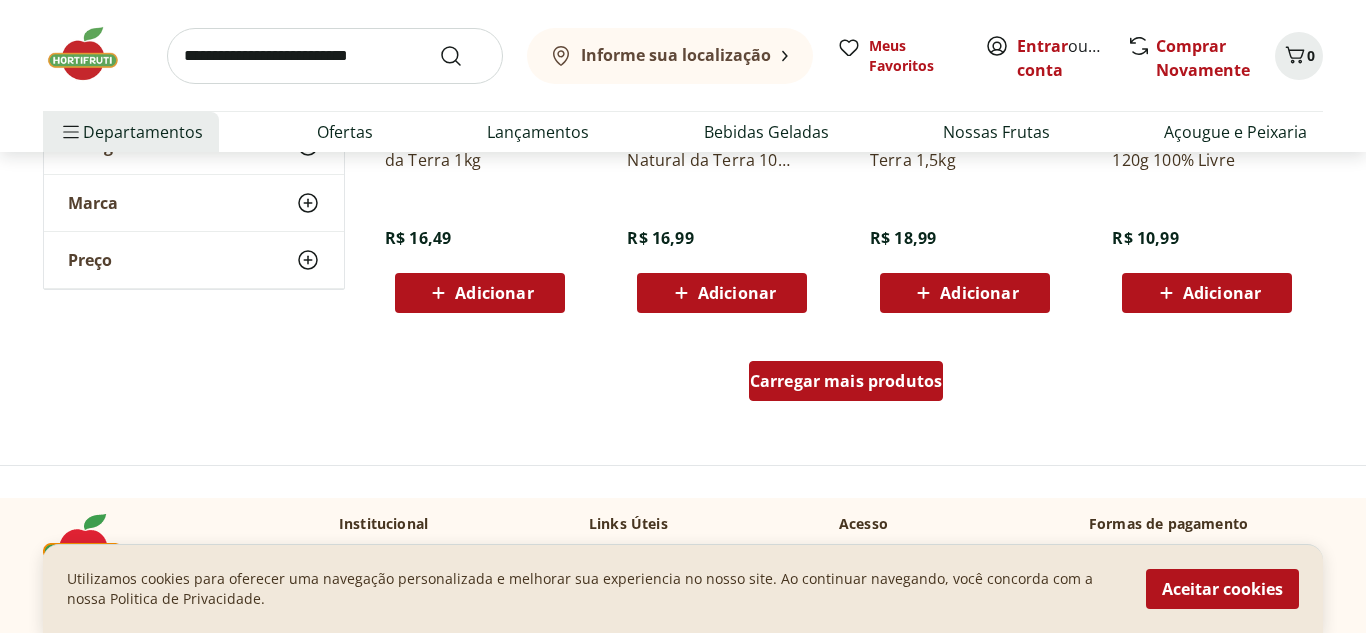 scroll, scrollTop: 5240, scrollLeft: 0, axis: vertical 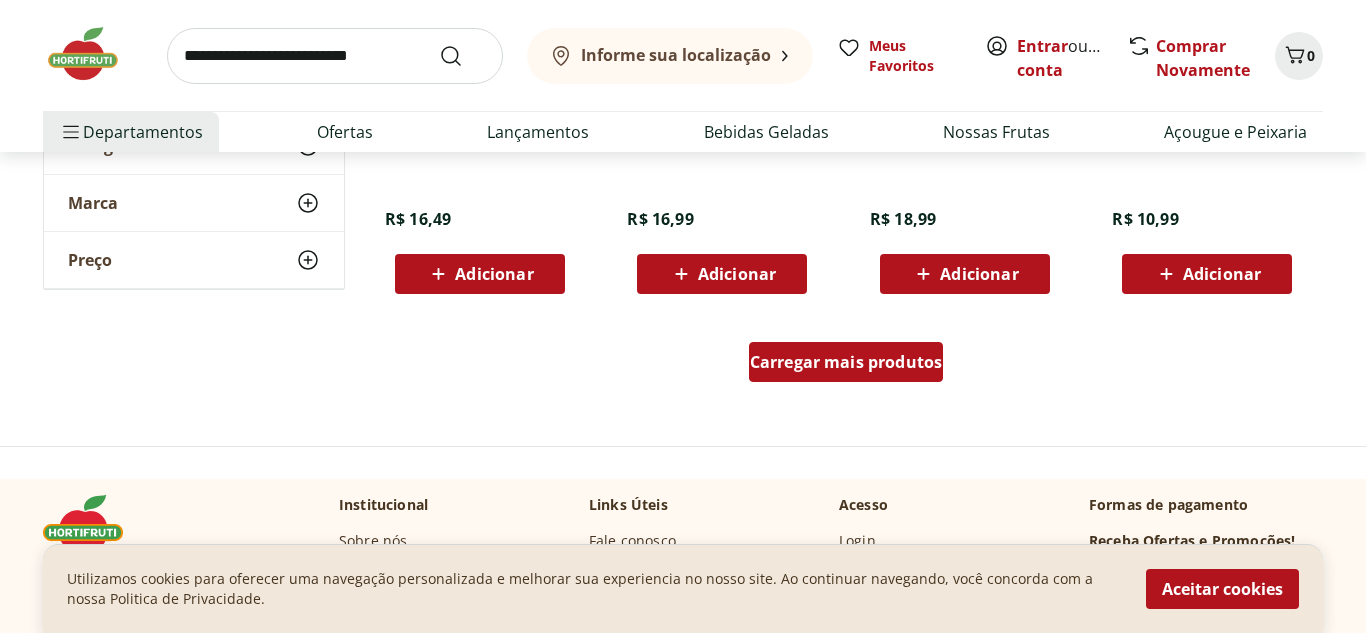 click on "Carregar mais produtos" at bounding box center [846, 362] 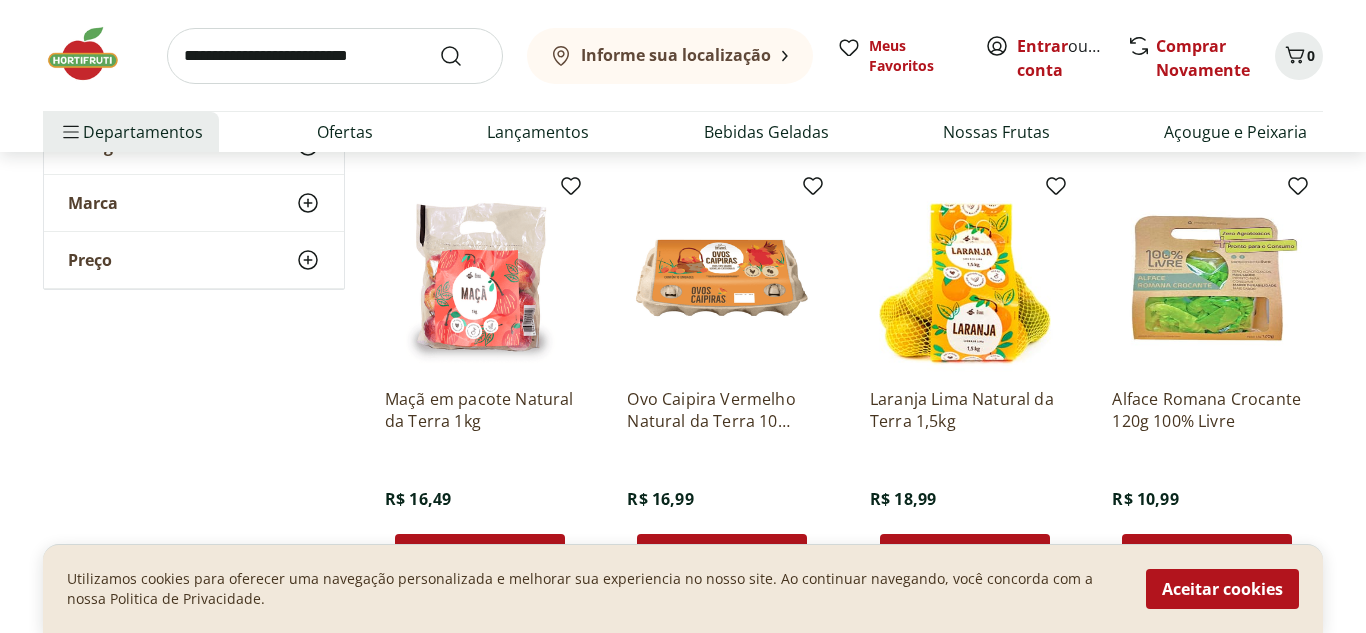 scroll, scrollTop: 4920, scrollLeft: 0, axis: vertical 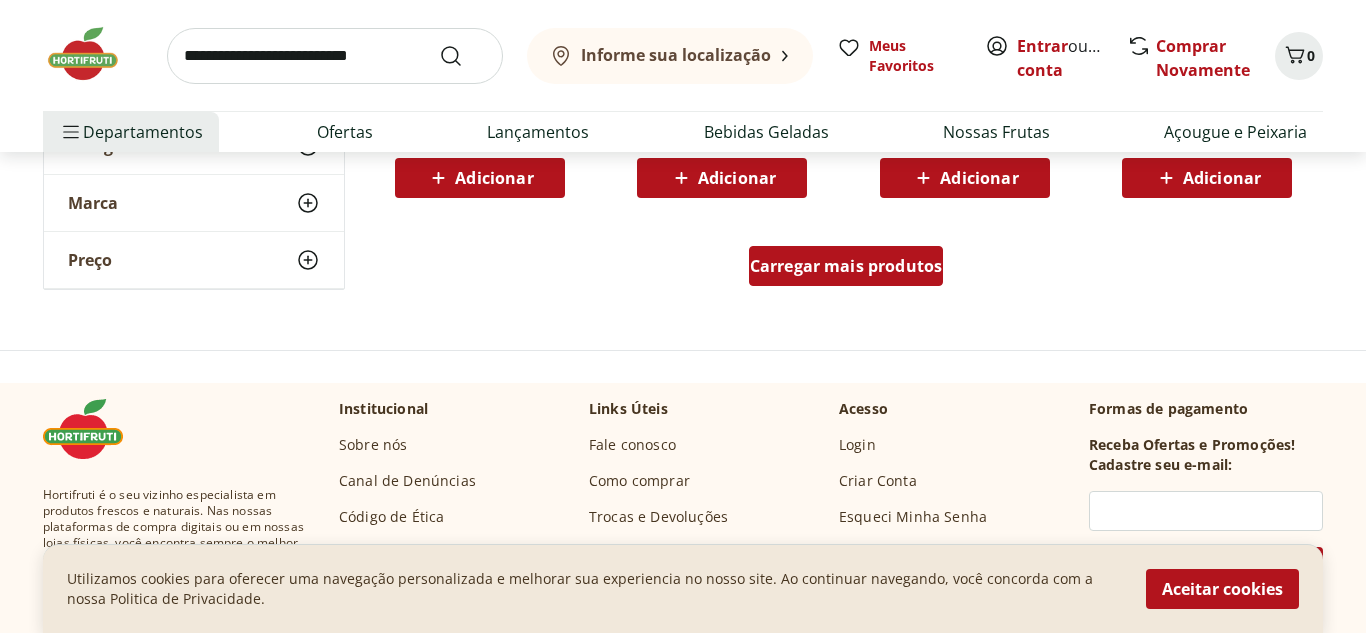 click on "Carregar mais produtos" at bounding box center (846, 266) 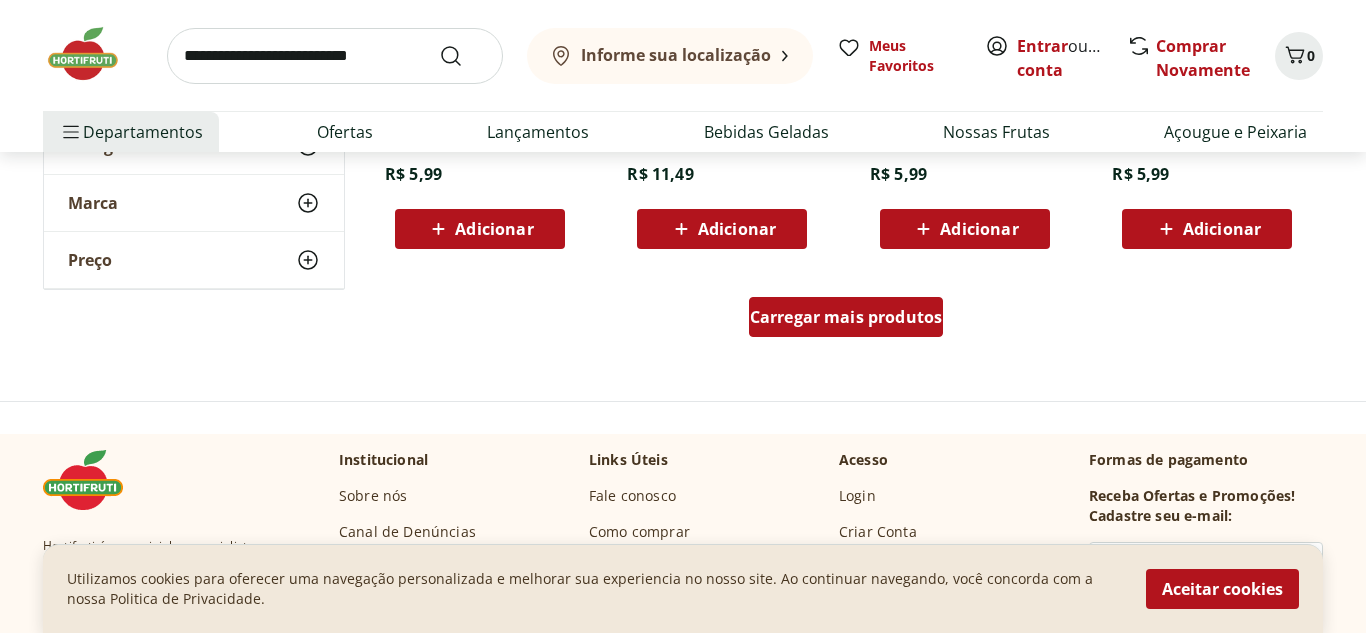 scroll, scrollTop: 8000, scrollLeft: 0, axis: vertical 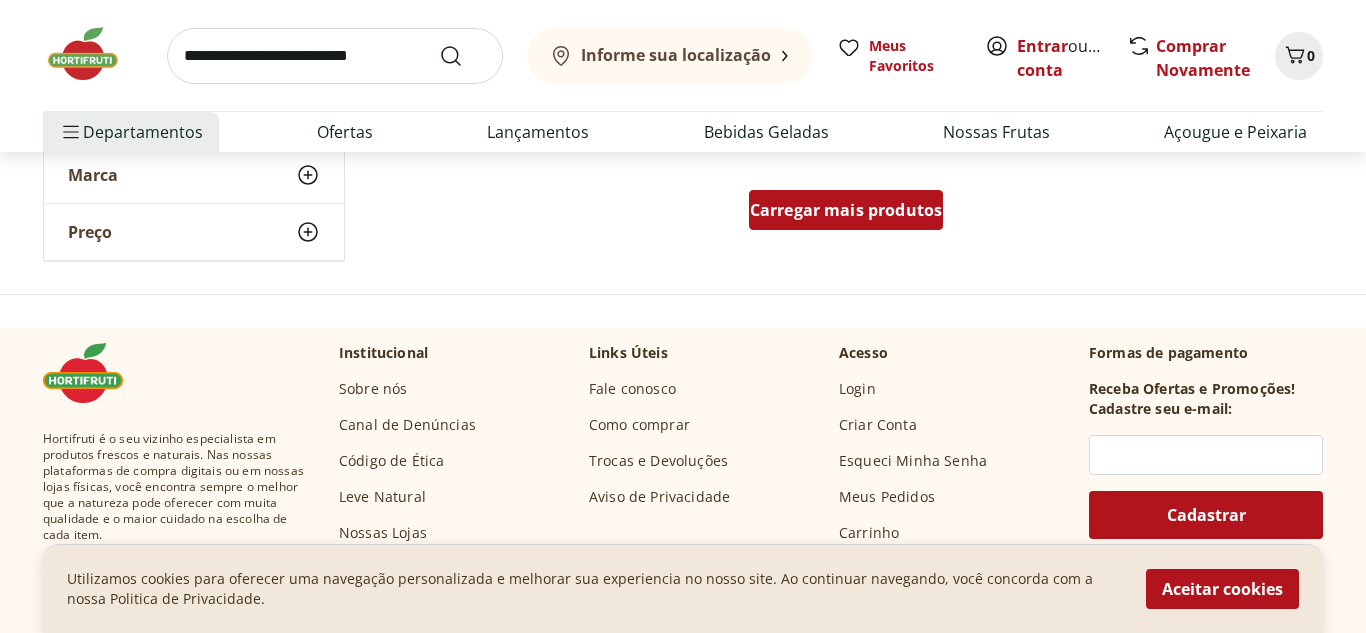 click on "Carregar mais produtos" at bounding box center [846, 210] 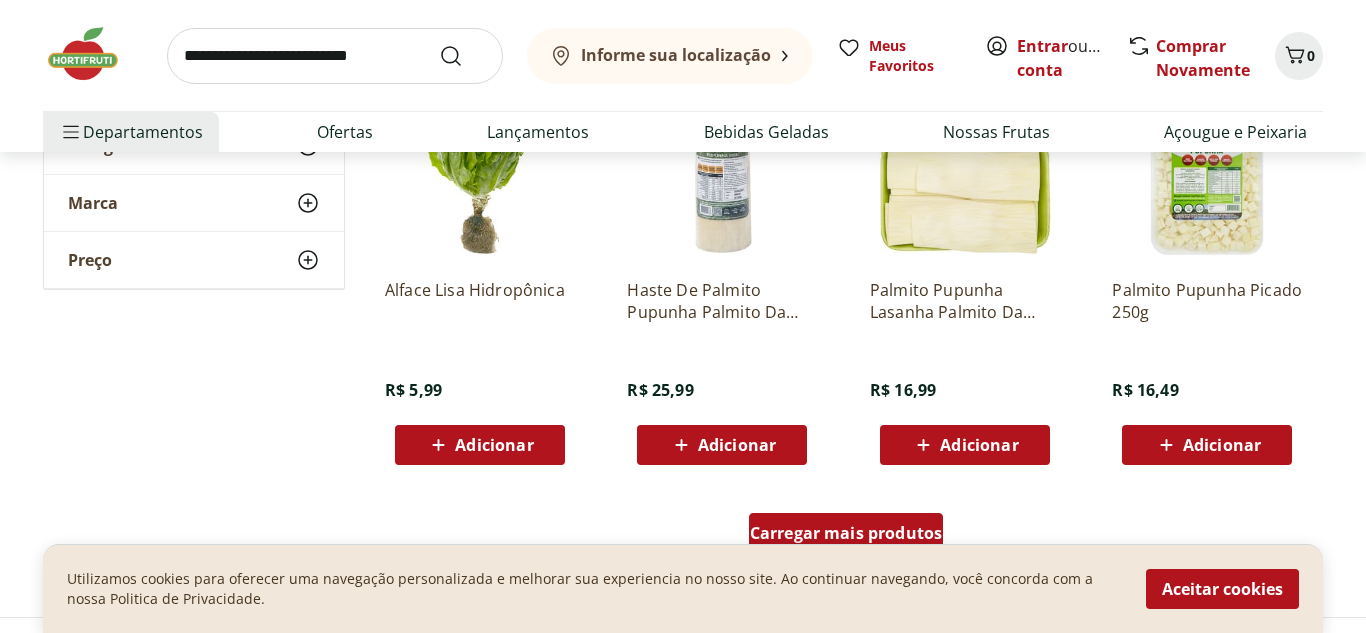 scroll, scrollTop: 9000, scrollLeft: 0, axis: vertical 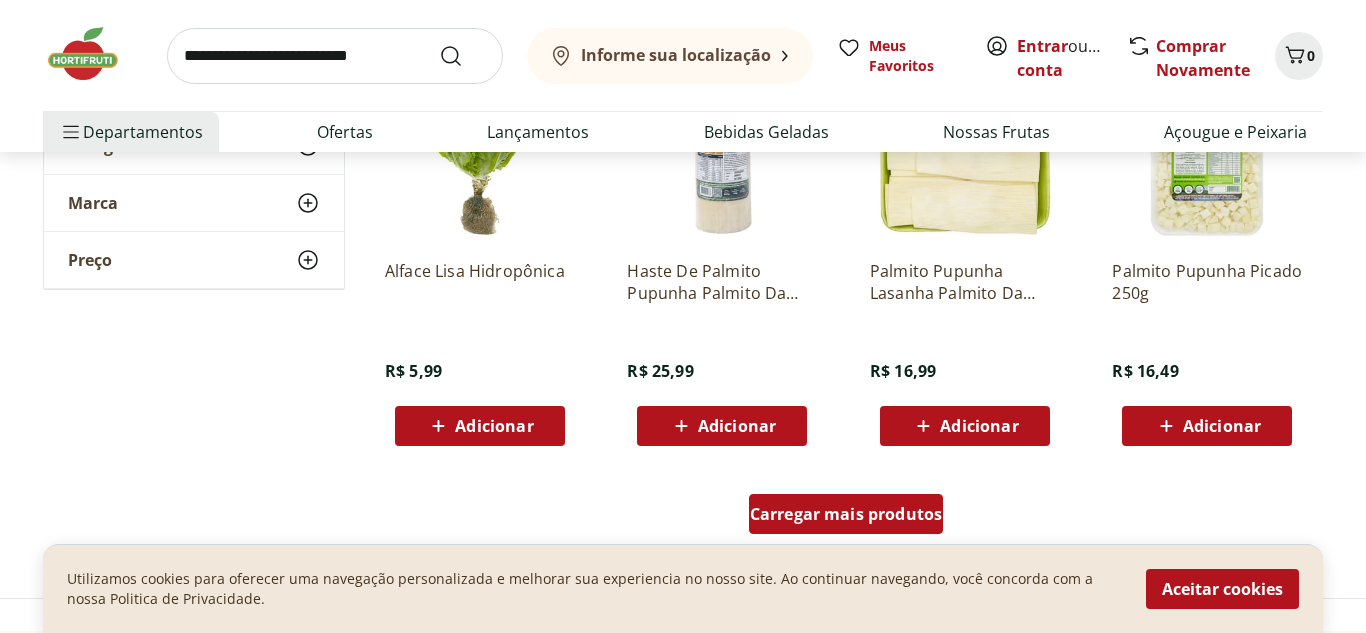 click on "Carregar mais produtos" at bounding box center (846, 514) 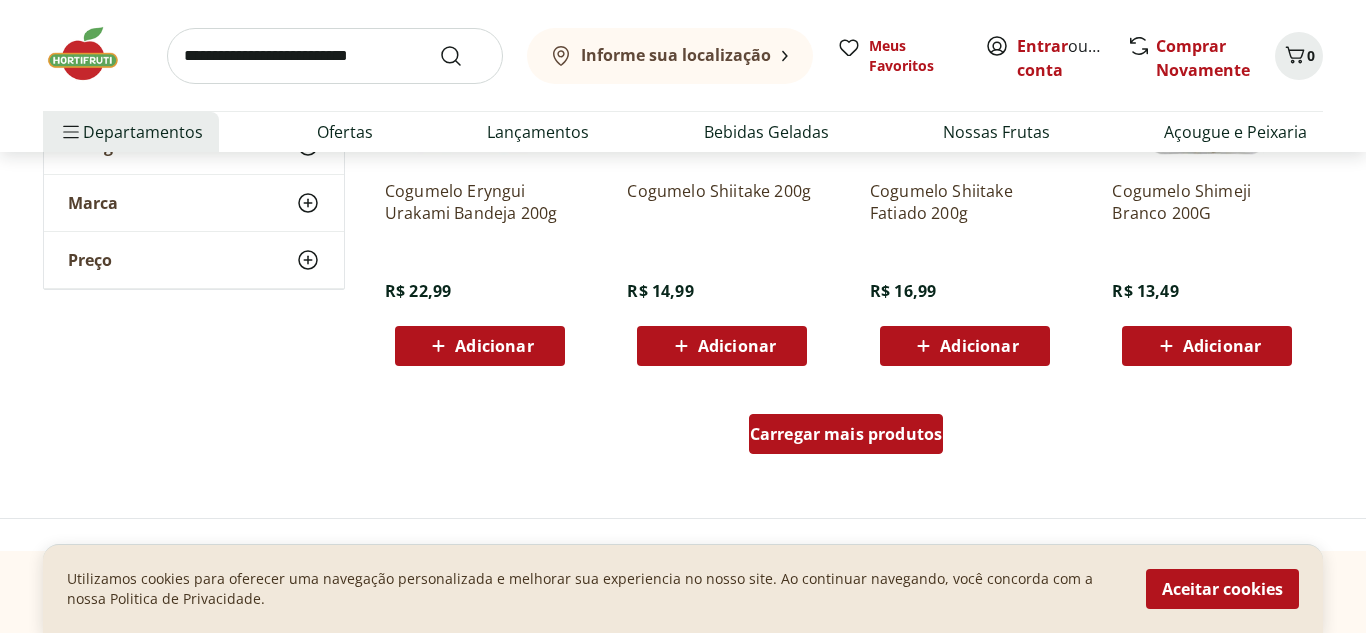 scroll, scrollTop: 10480, scrollLeft: 0, axis: vertical 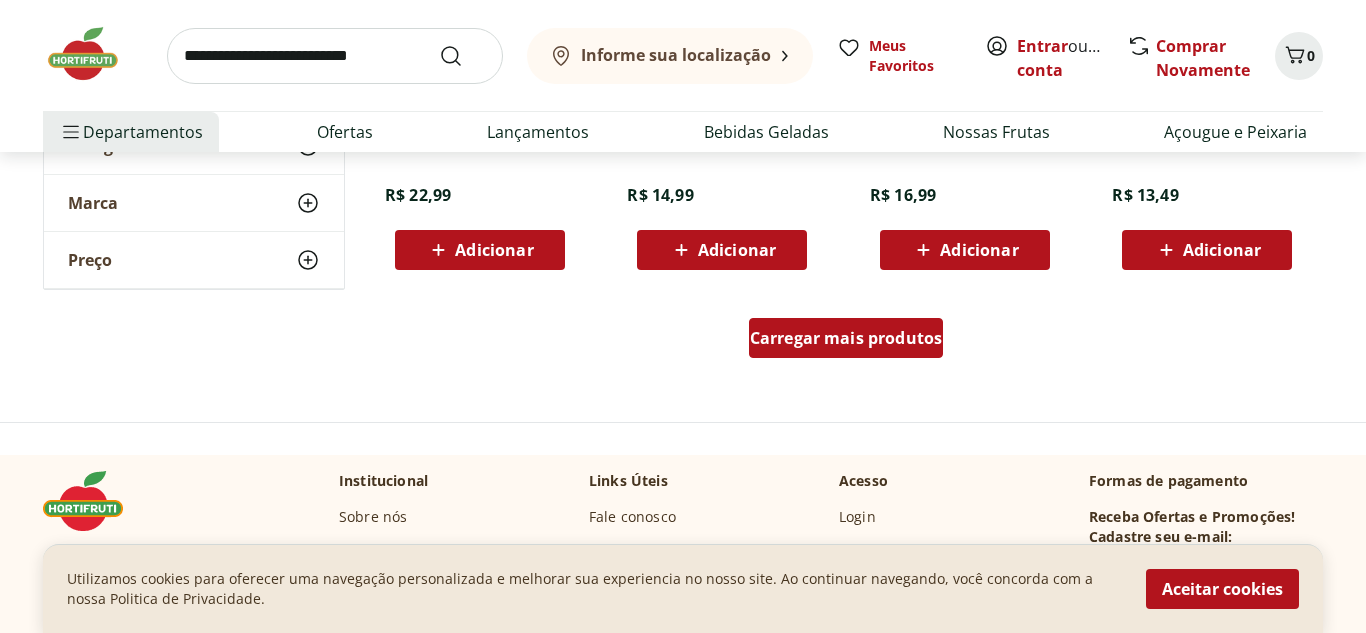 click on "Carregar mais produtos" at bounding box center [846, 338] 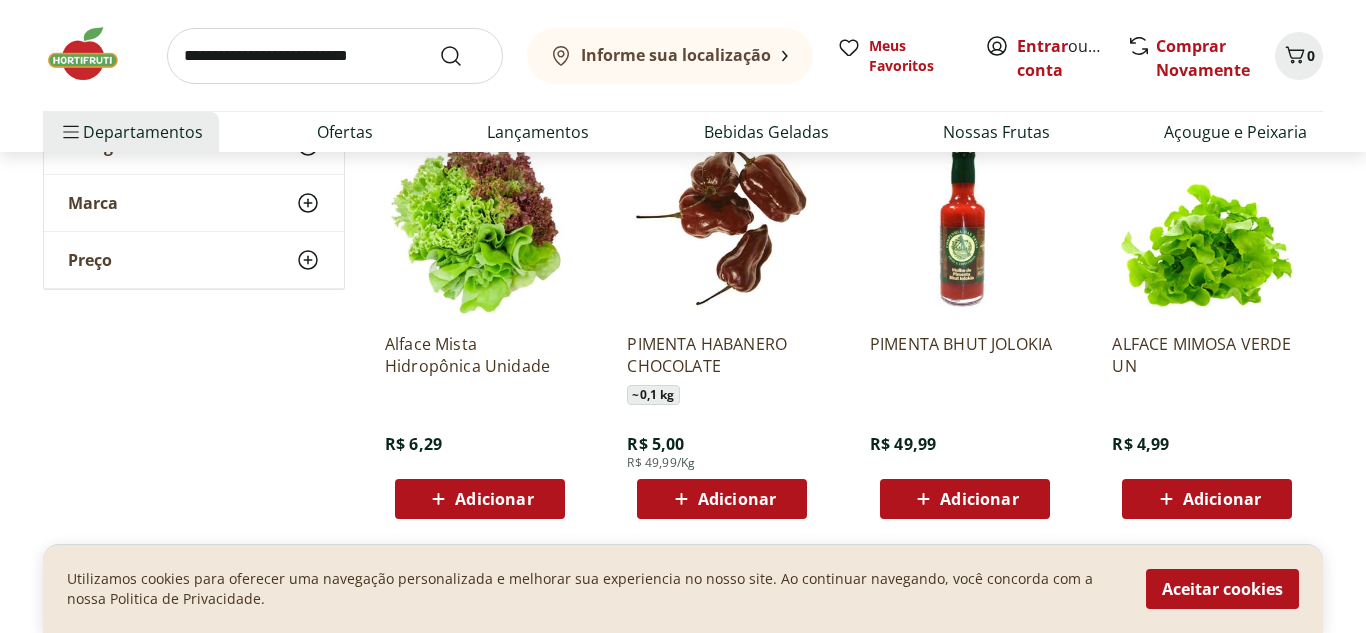 scroll, scrollTop: 11640, scrollLeft: 0, axis: vertical 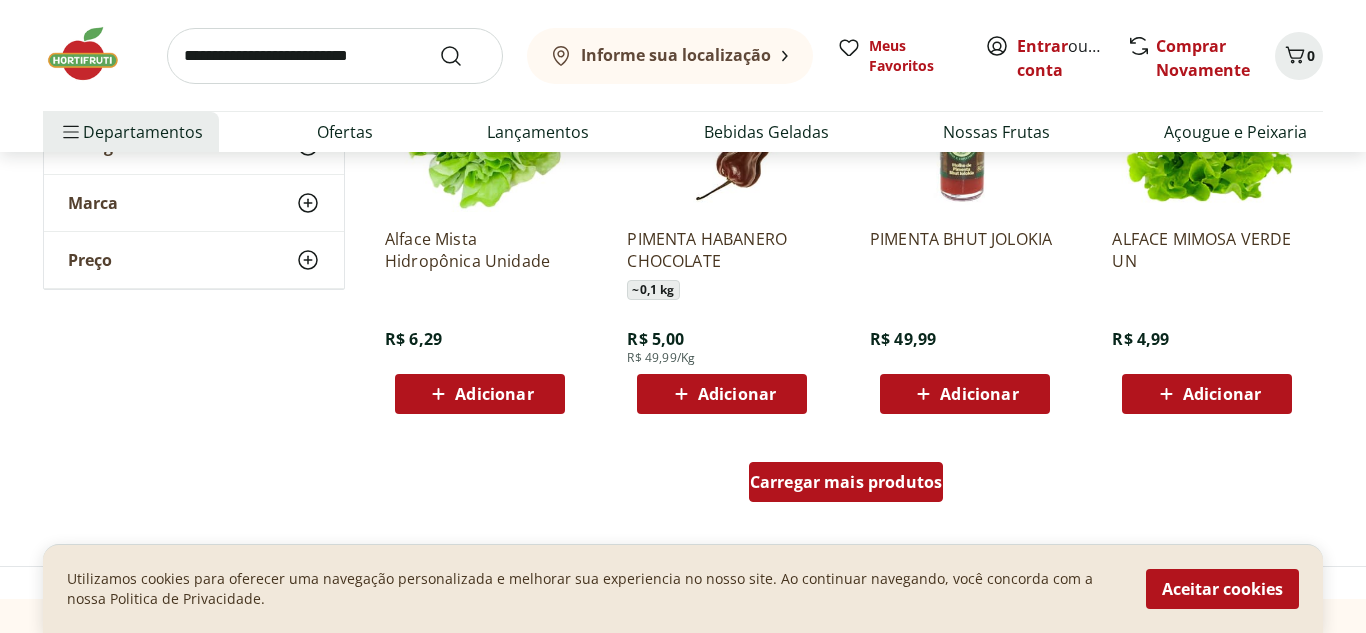 click on "Carregar mais produtos" at bounding box center [846, 482] 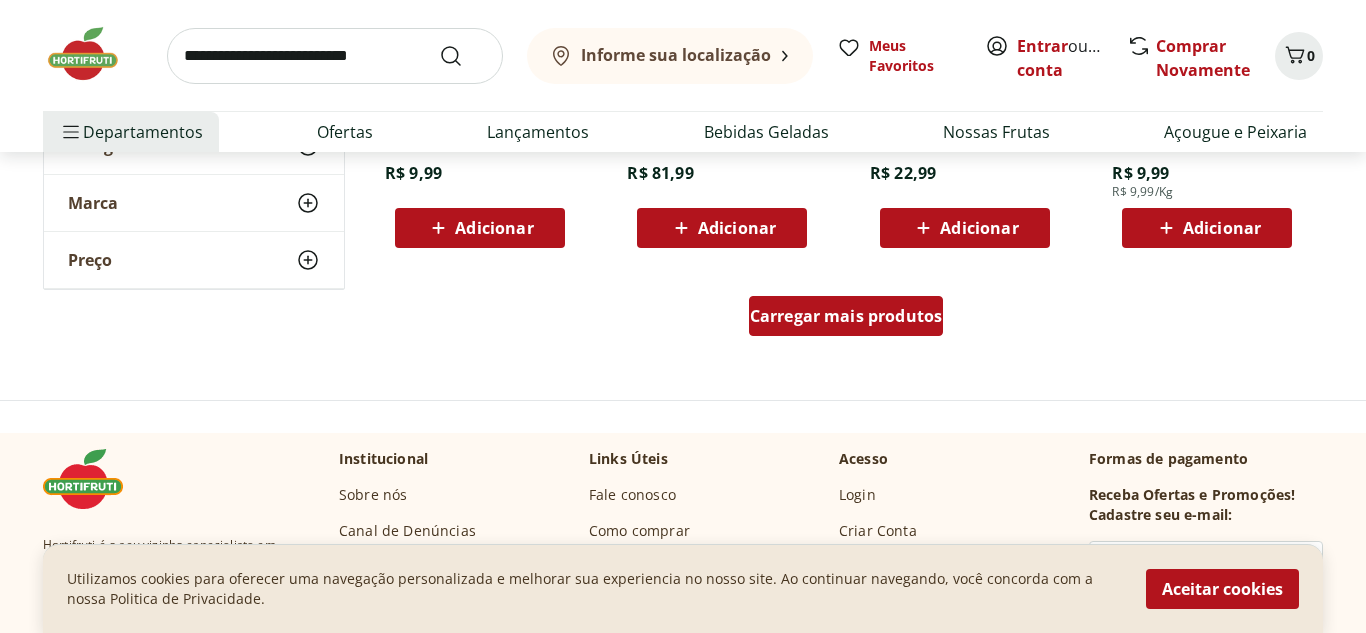 scroll, scrollTop: 13120, scrollLeft: 0, axis: vertical 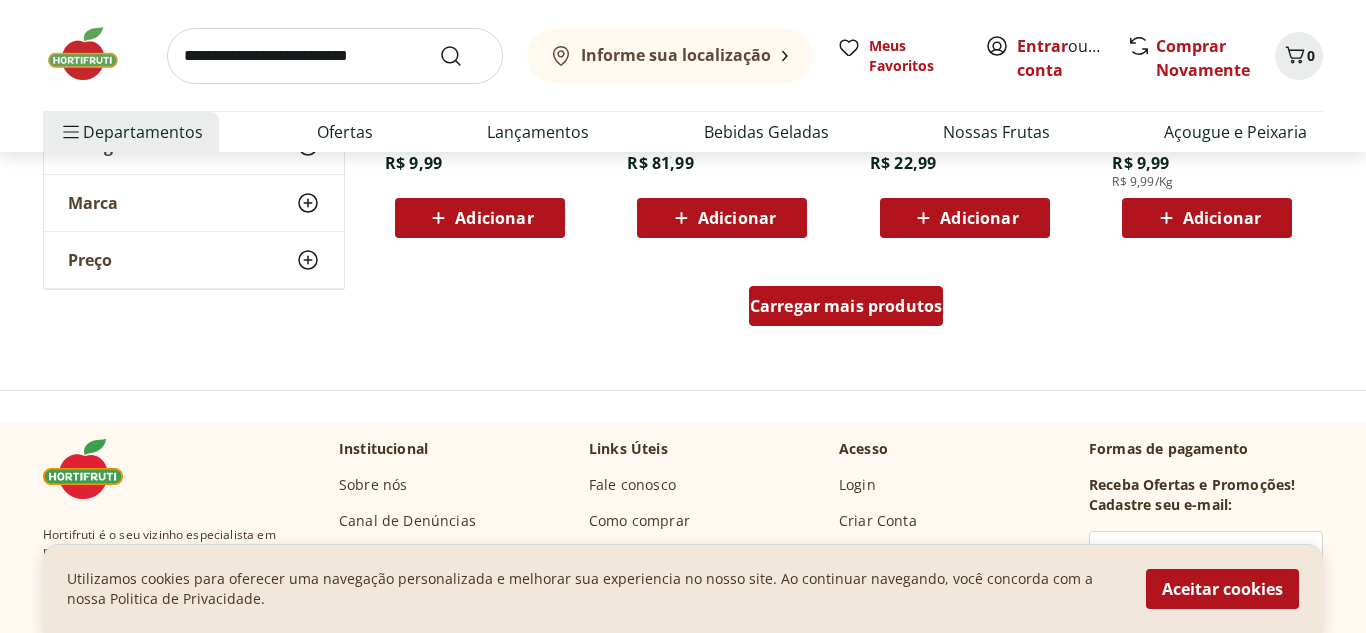 click on "Carregar mais produtos" at bounding box center [846, 306] 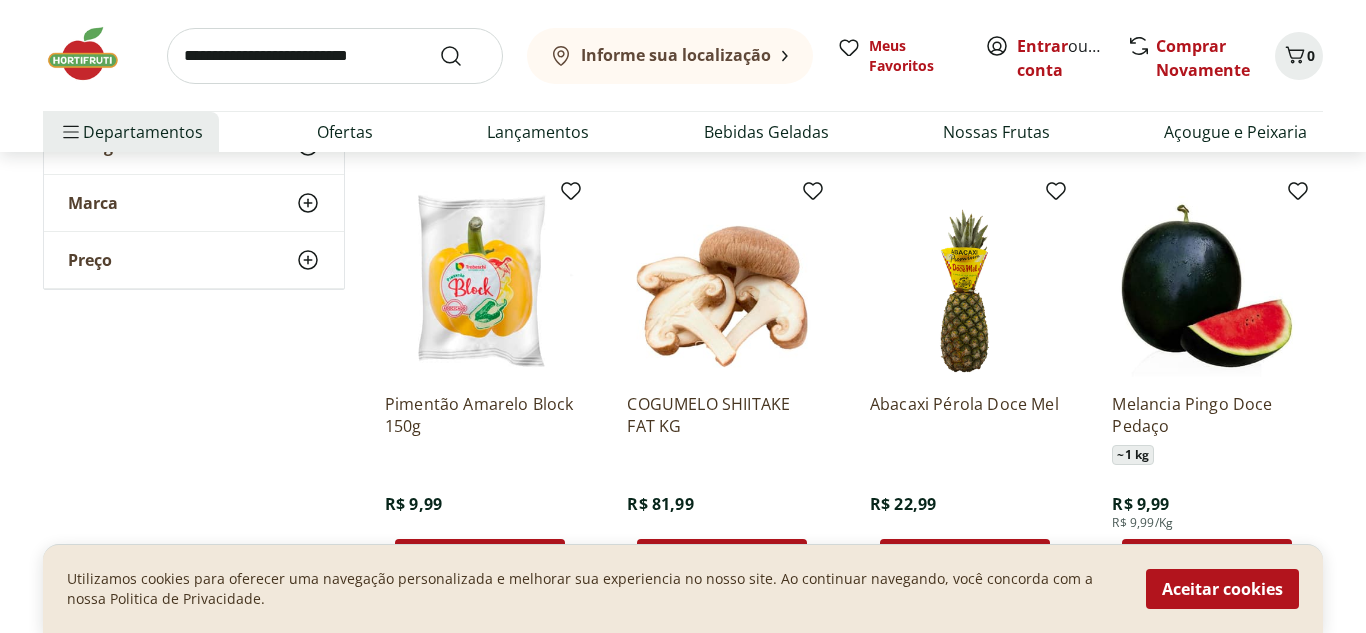 scroll, scrollTop: 12760, scrollLeft: 0, axis: vertical 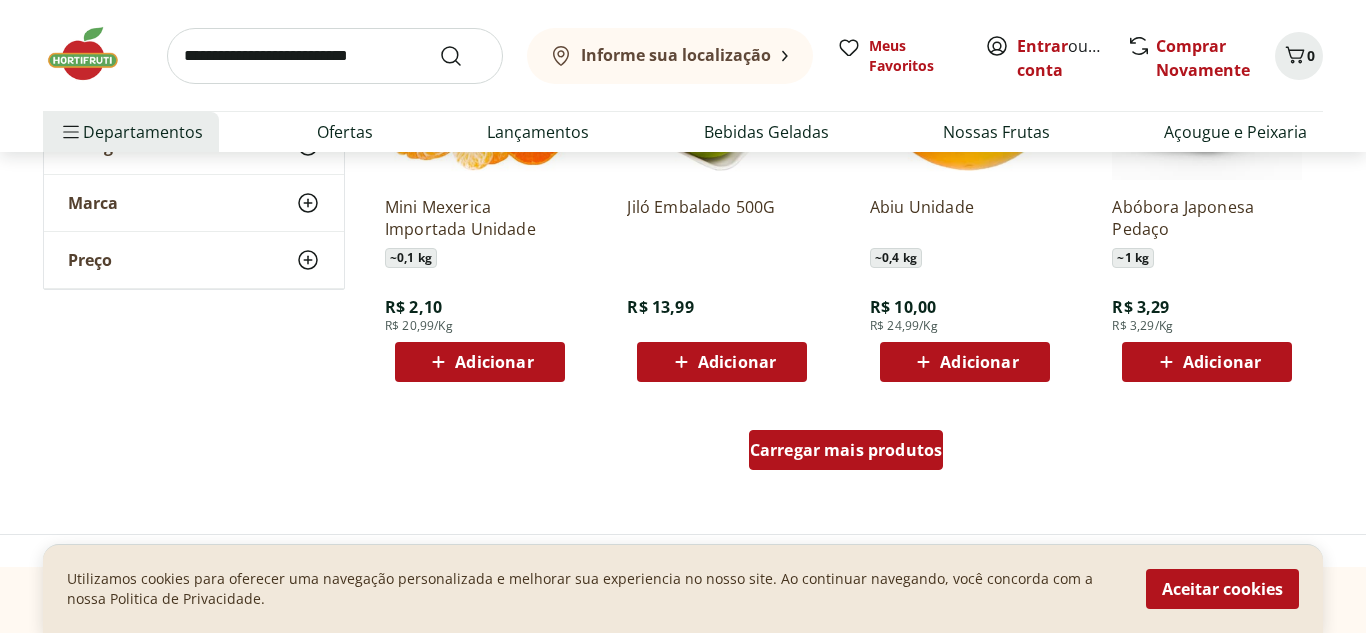 click on "Carregar mais produtos" at bounding box center [846, 450] 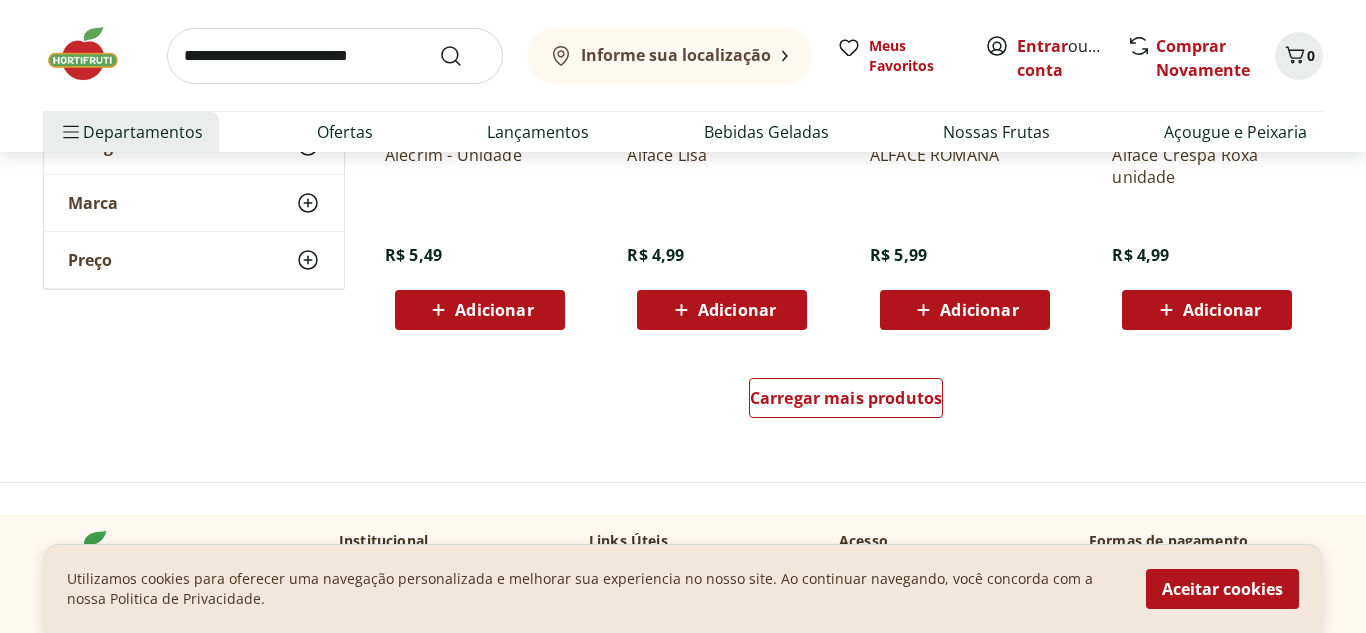 scroll, scrollTop: 15640, scrollLeft: 0, axis: vertical 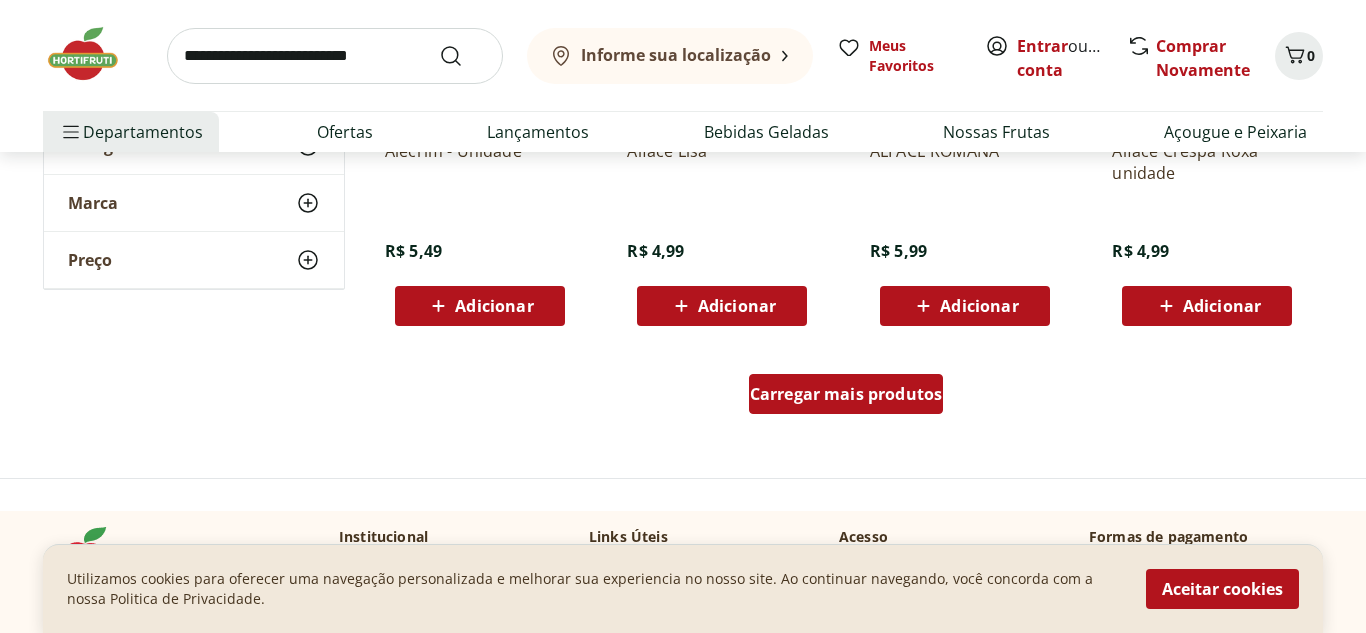 click on "Carregar mais produtos" at bounding box center (846, 394) 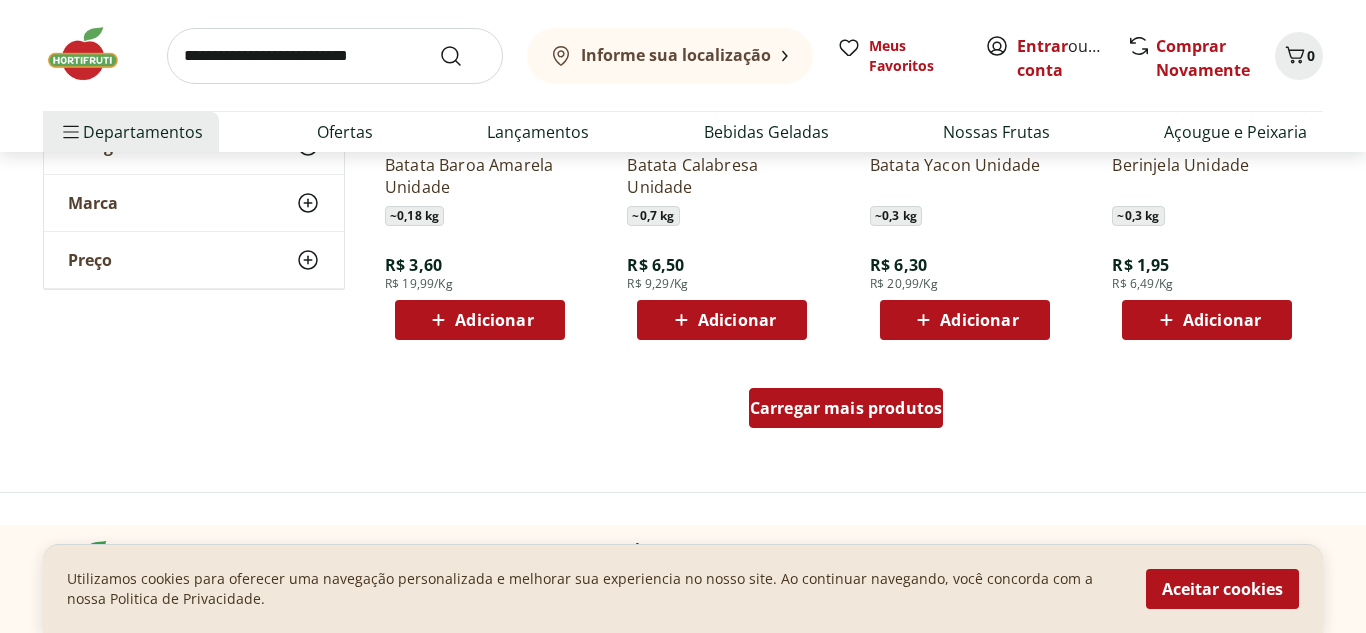 scroll, scrollTop: 17000, scrollLeft: 0, axis: vertical 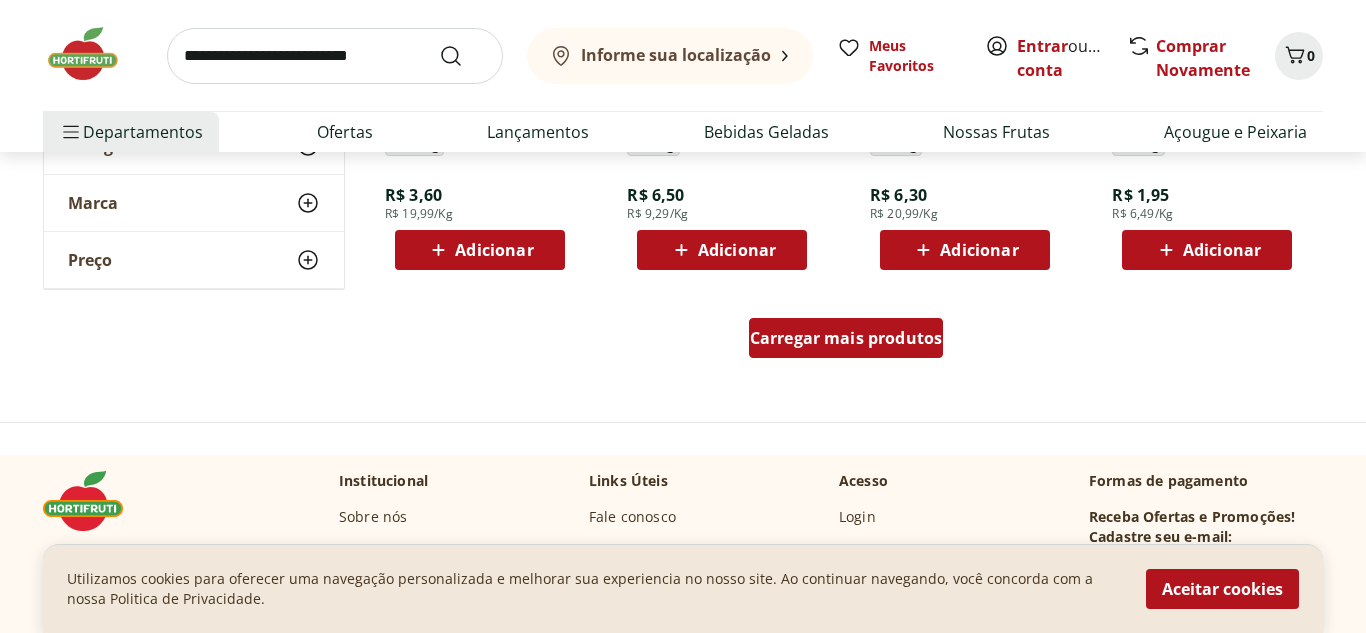 click on "Carregar mais produtos" at bounding box center [846, 338] 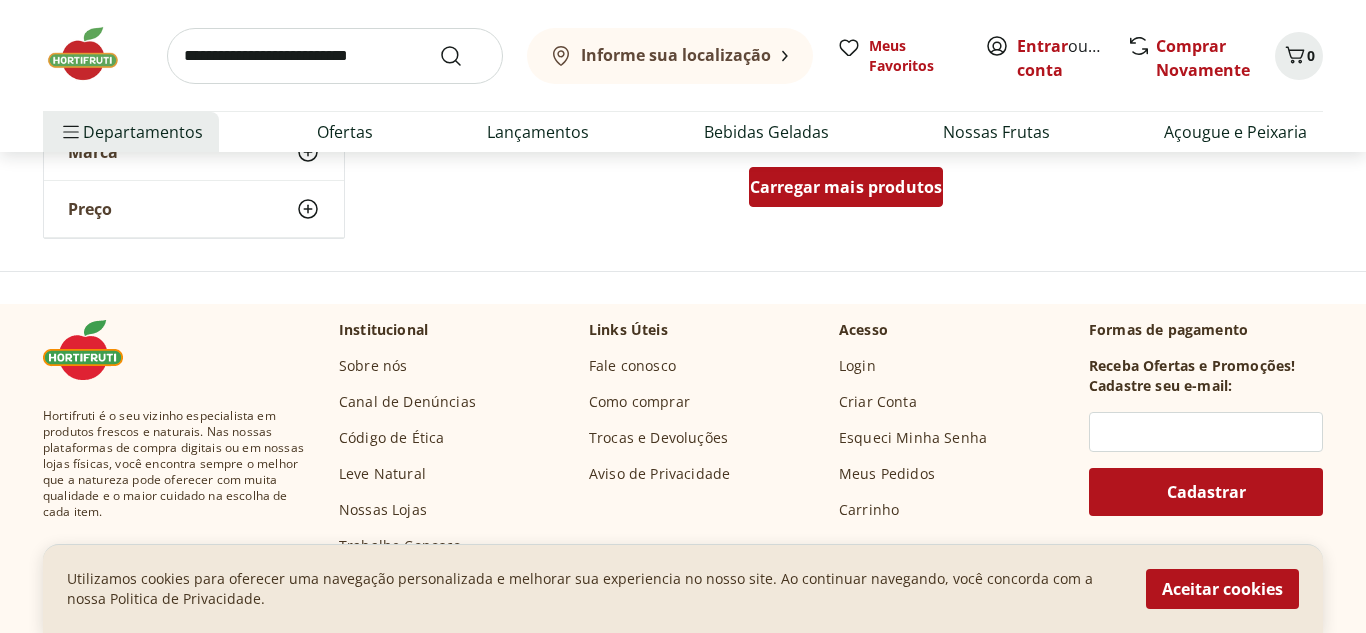scroll, scrollTop: 18480, scrollLeft: 0, axis: vertical 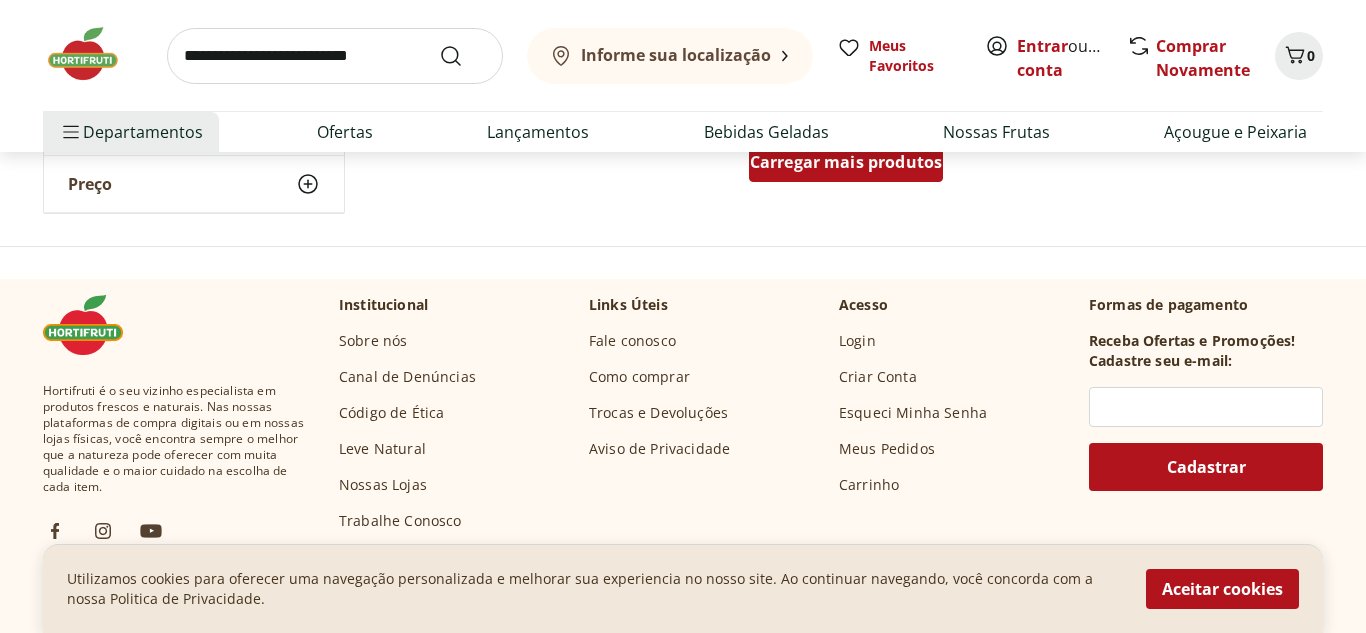 click on "Carregar mais produtos" at bounding box center (846, 166) 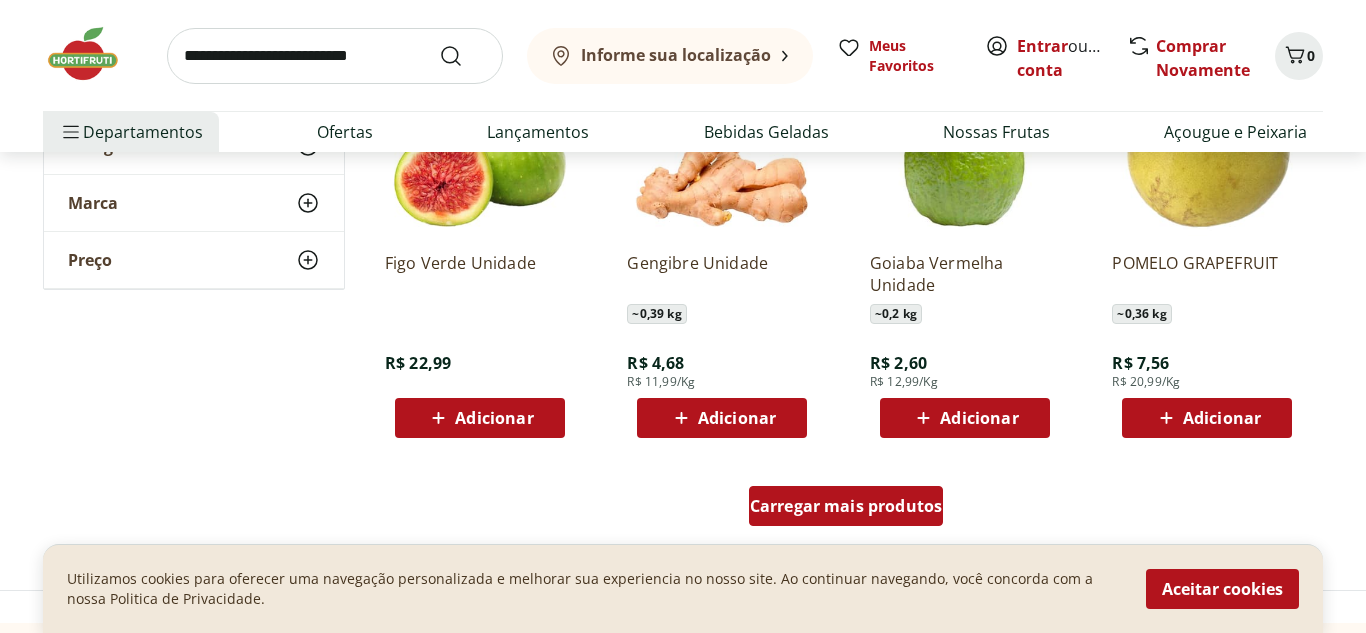 scroll, scrollTop: 19520, scrollLeft: 0, axis: vertical 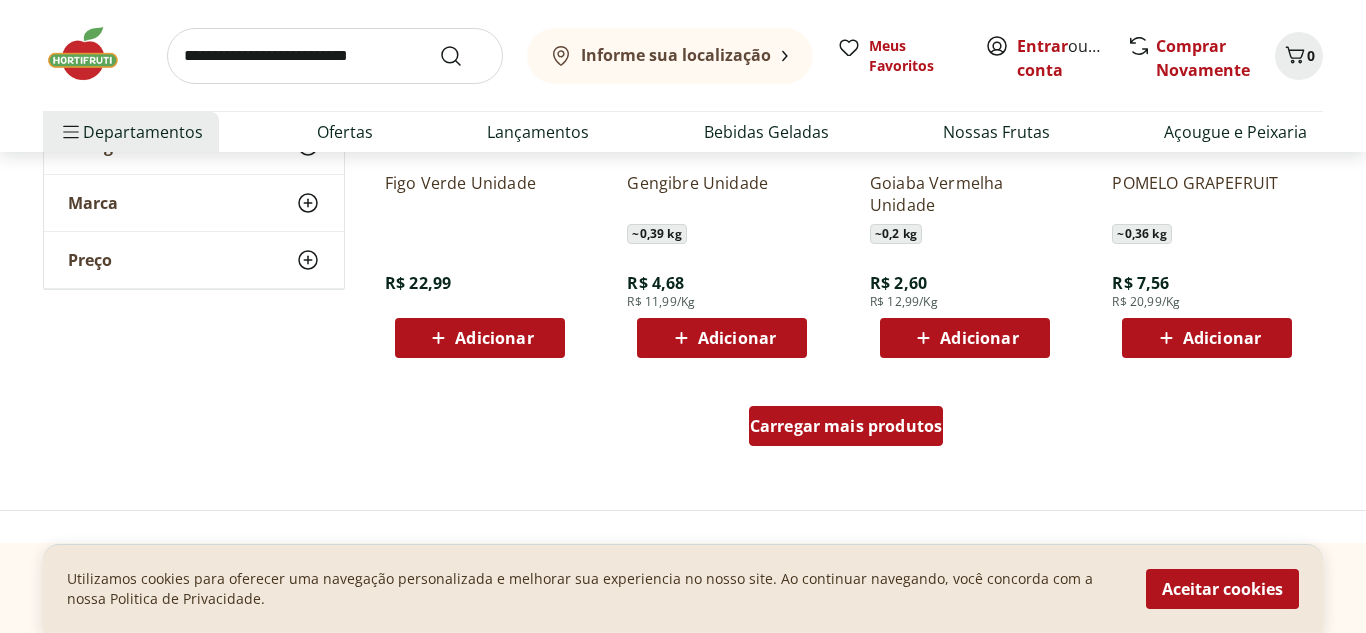 click on "Carregar mais produtos" at bounding box center (846, 426) 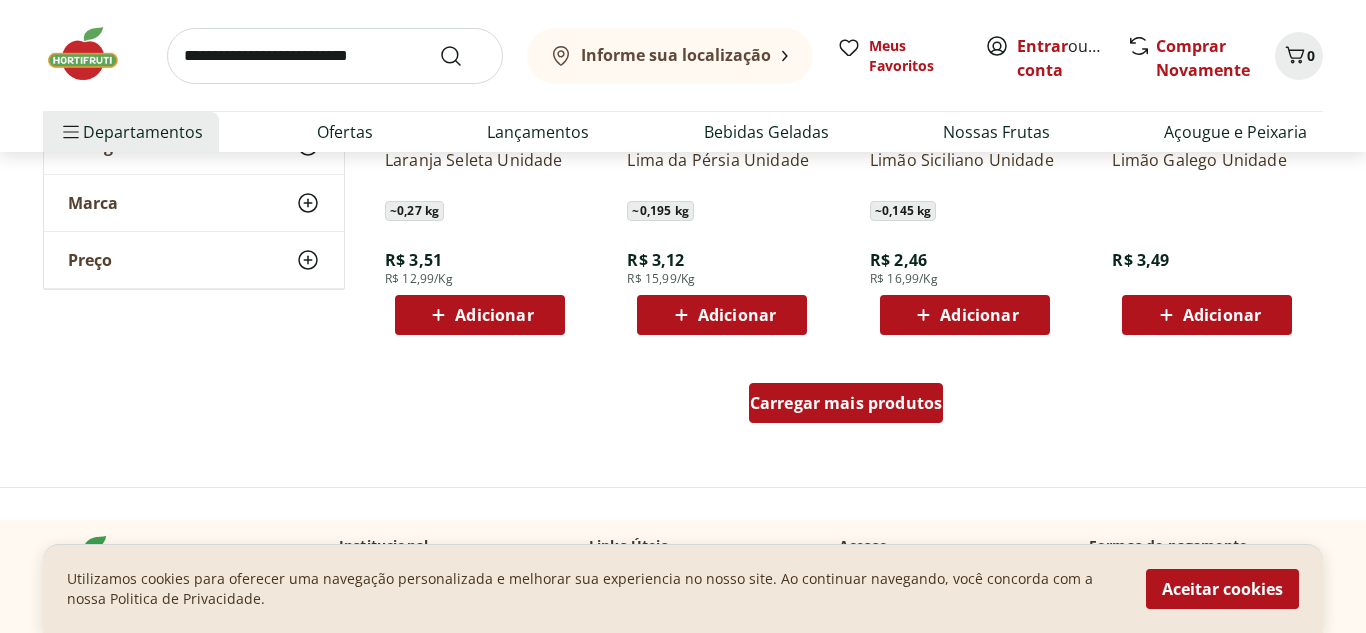 scroll, scrollTop: 20880, scrollLeft: 0, axis: vertical 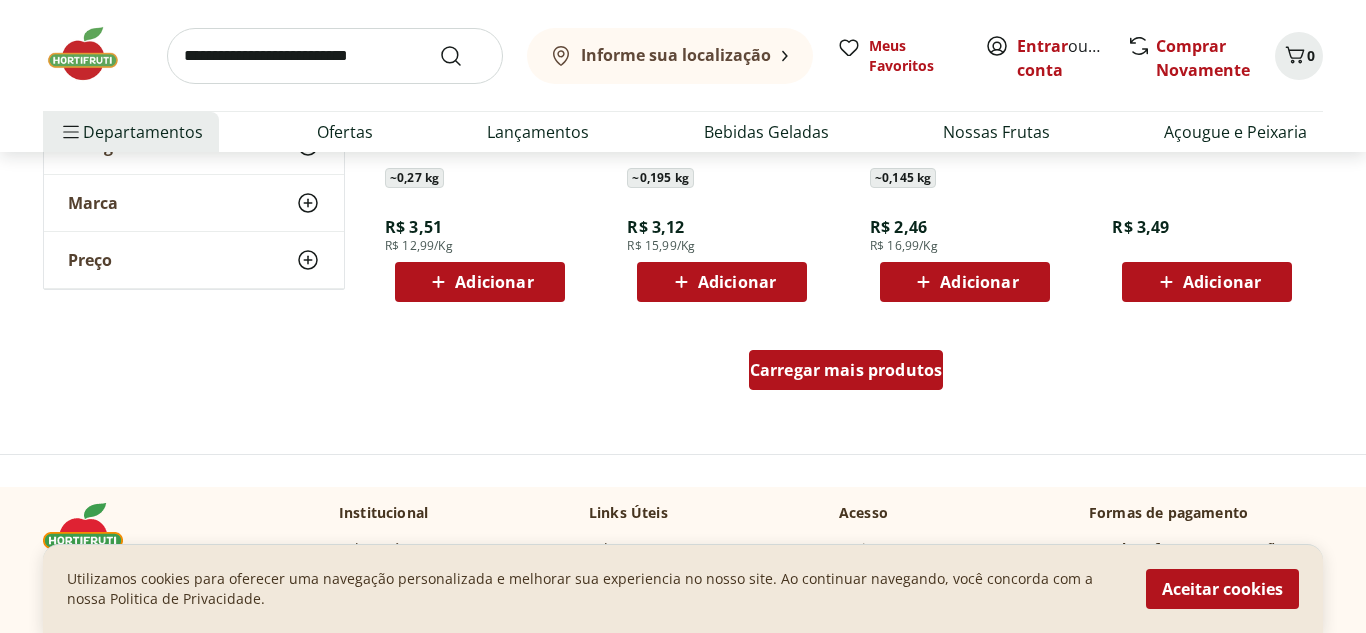 click on "Carregar mais produtos" at bounding box center [846, 370] 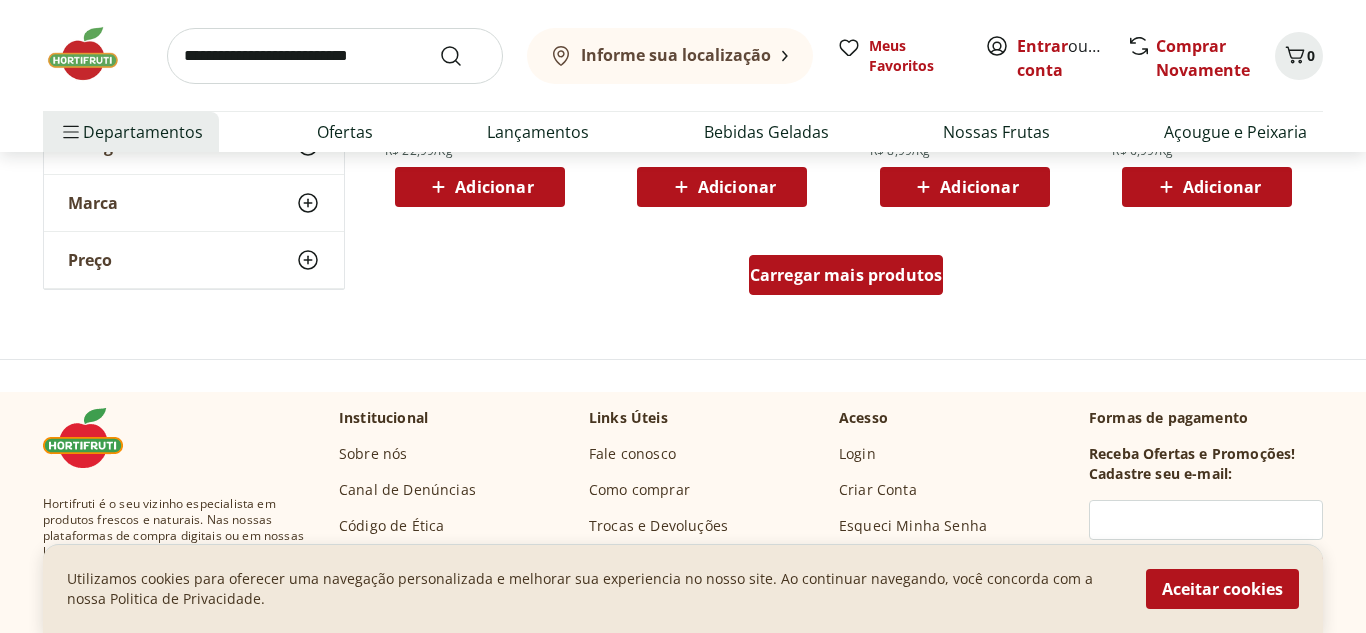 scroll, scrollTop: 22320, scrollLeft: 0, axis: vertical 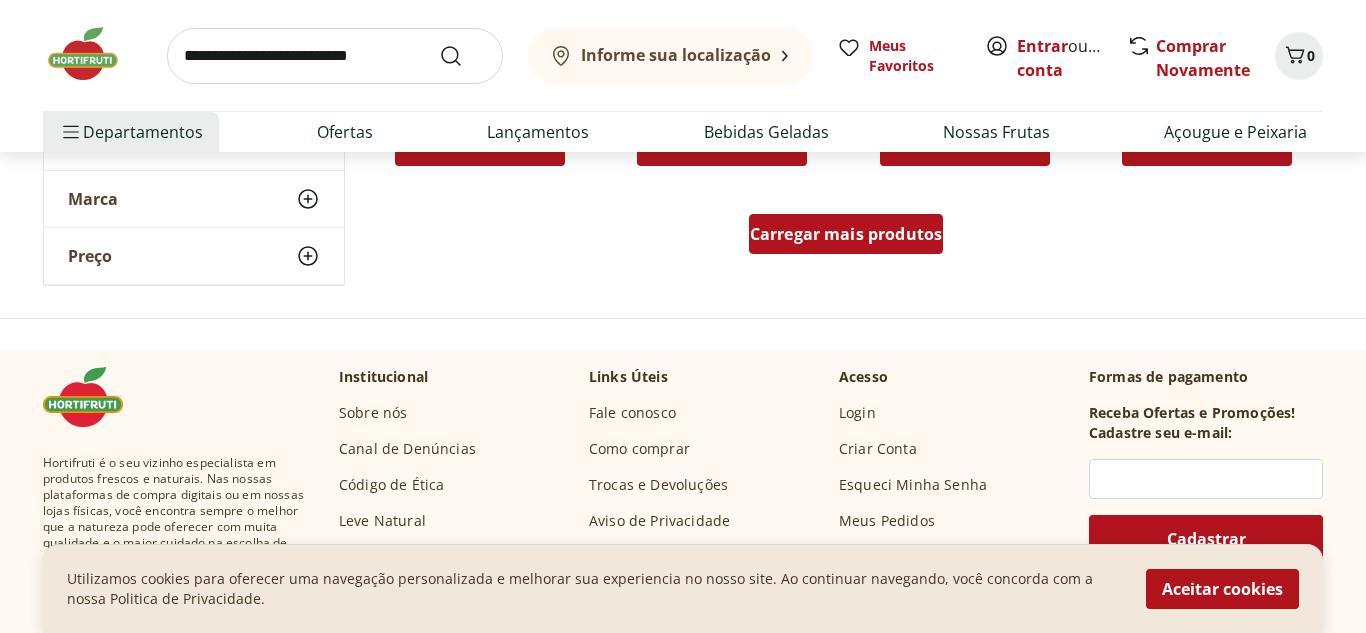 click on "Carregar mais produtos" at bounding box center (846, 234) 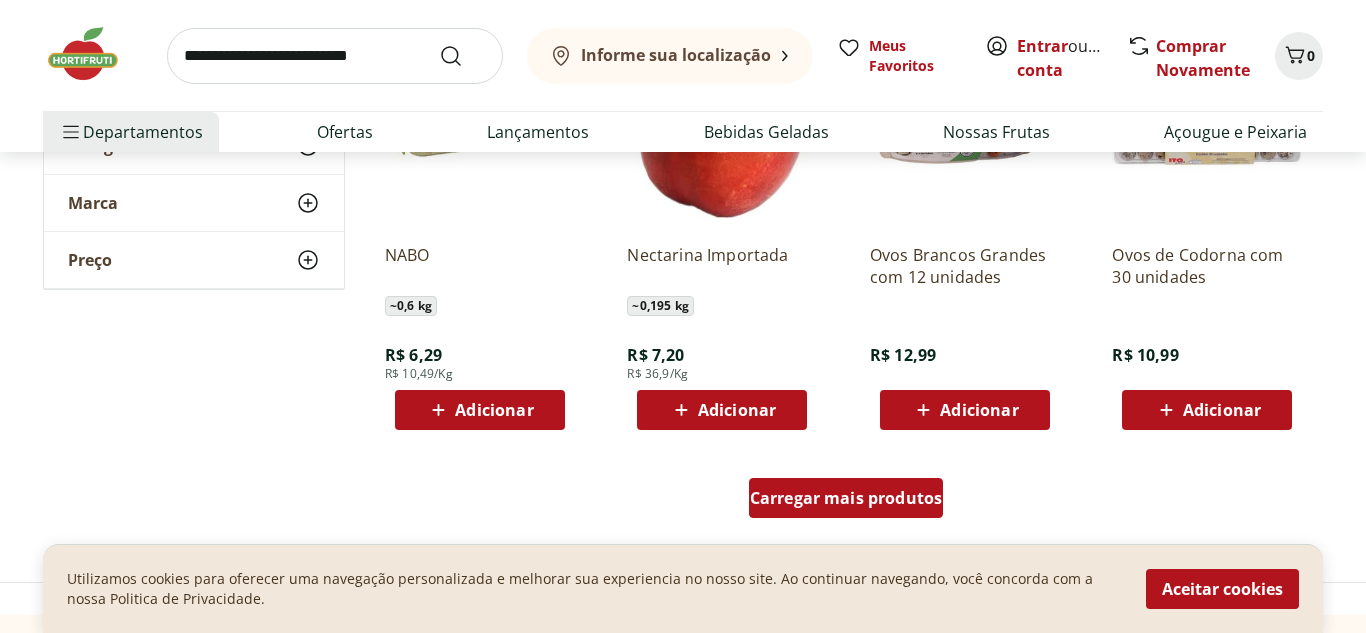 scroll, scrollTop: 23440, scrollLeft: 0, axis: vertical 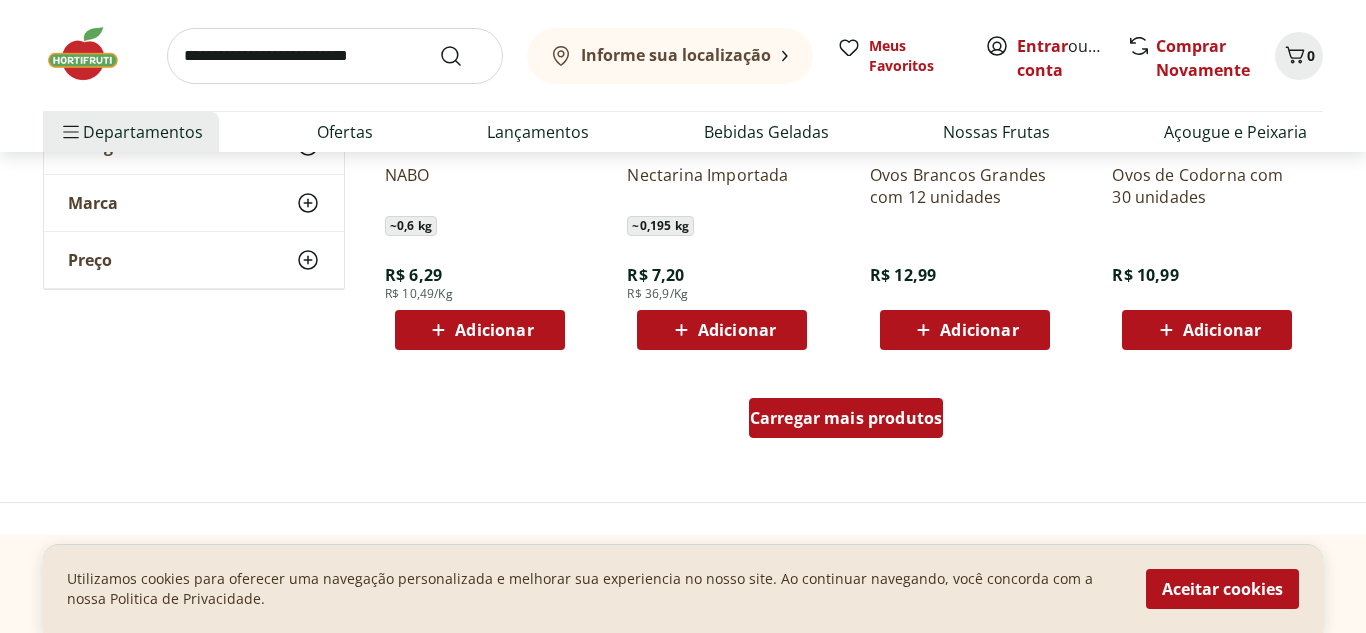 click on "Carregar mais produtos" at bounding box center [846, 418] 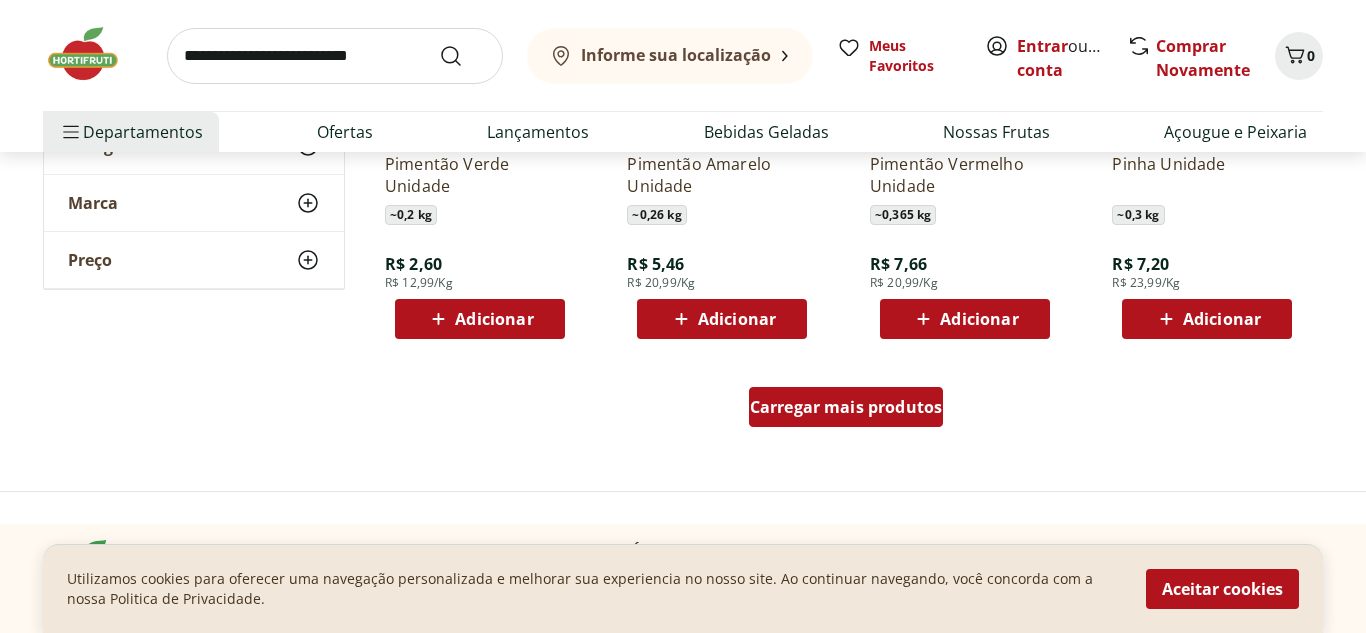 scroll, scrollTop: 24800, scrollLeft: 0, axis: vertical 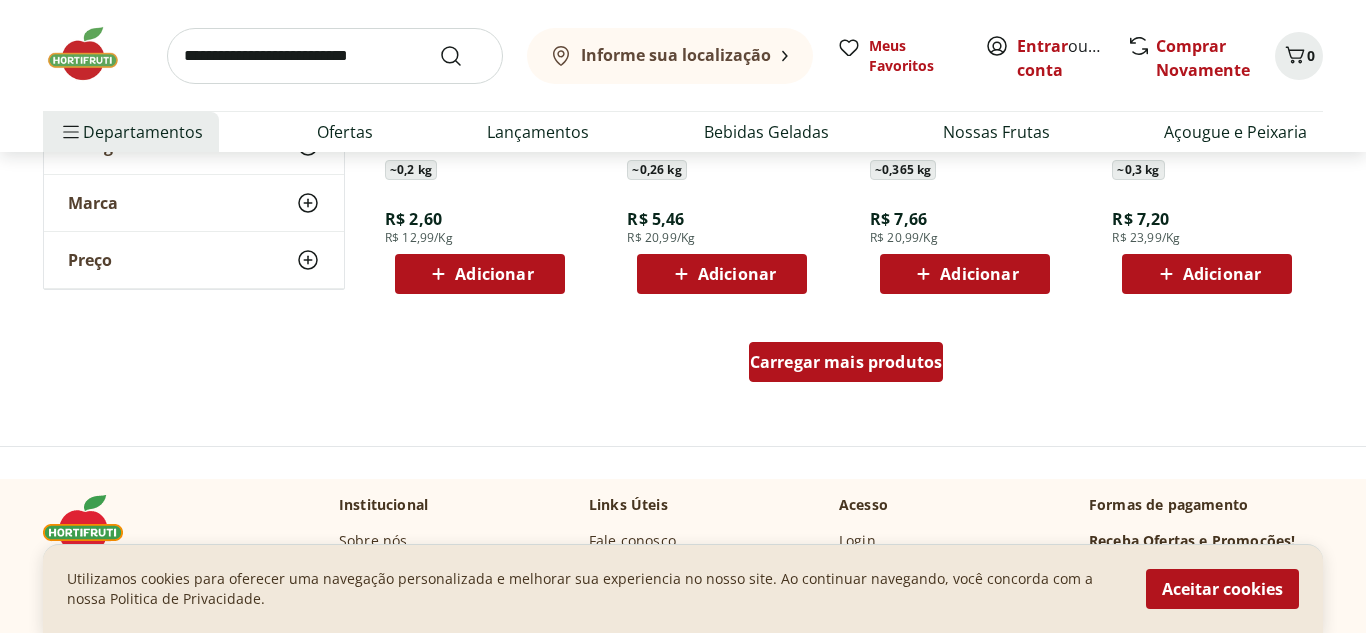 click on "Carregar mais produtos" at bounding box center [846, 362] 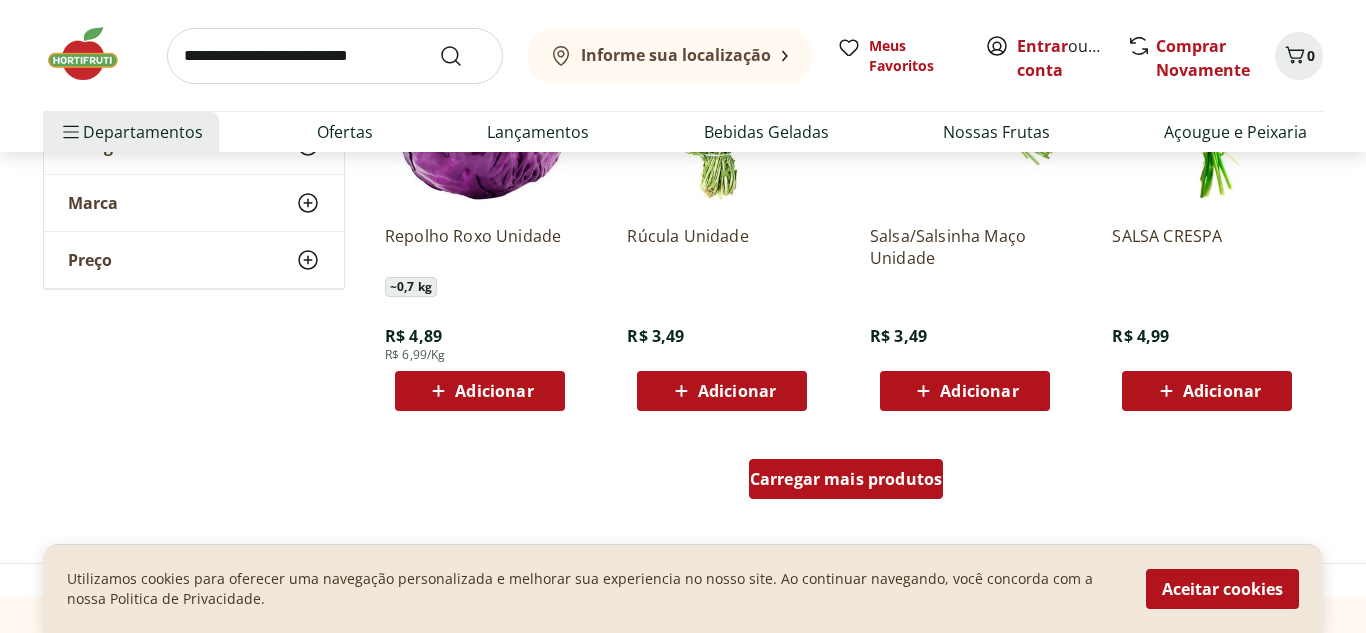 scroll, scrollTop: 26040, scrollLeft: 0, axis: vertical 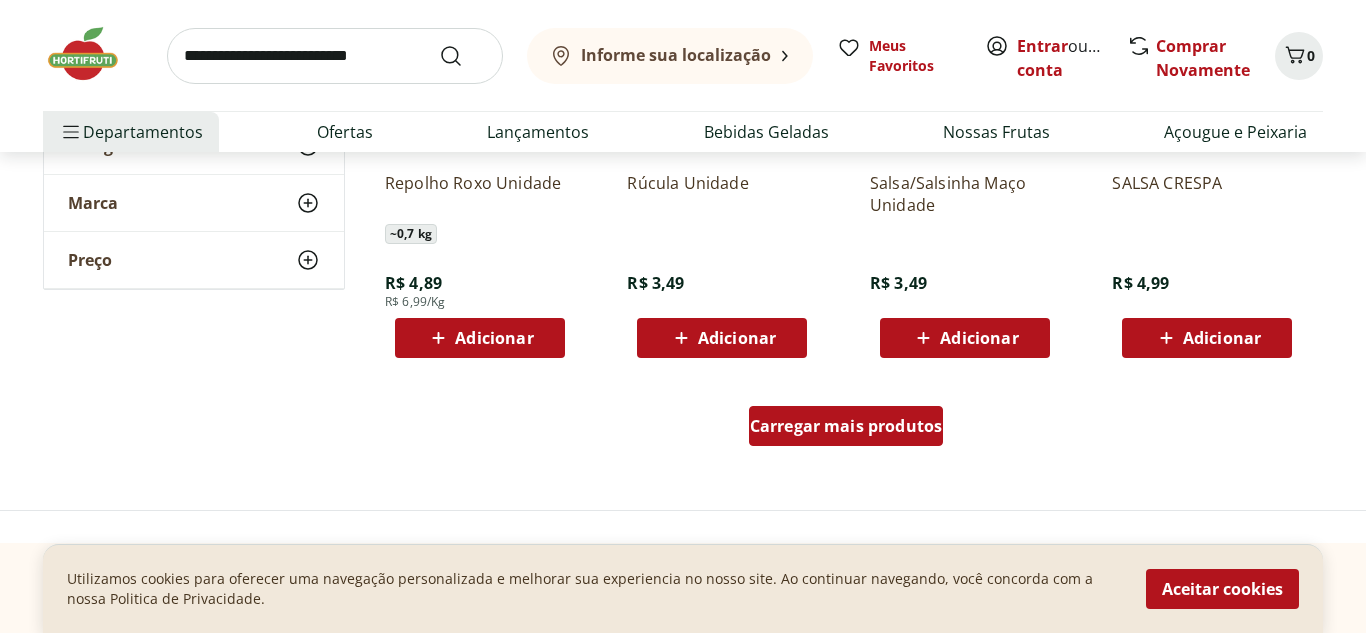 click on "Carregar mais produtos" at bounding box center (846, 426) 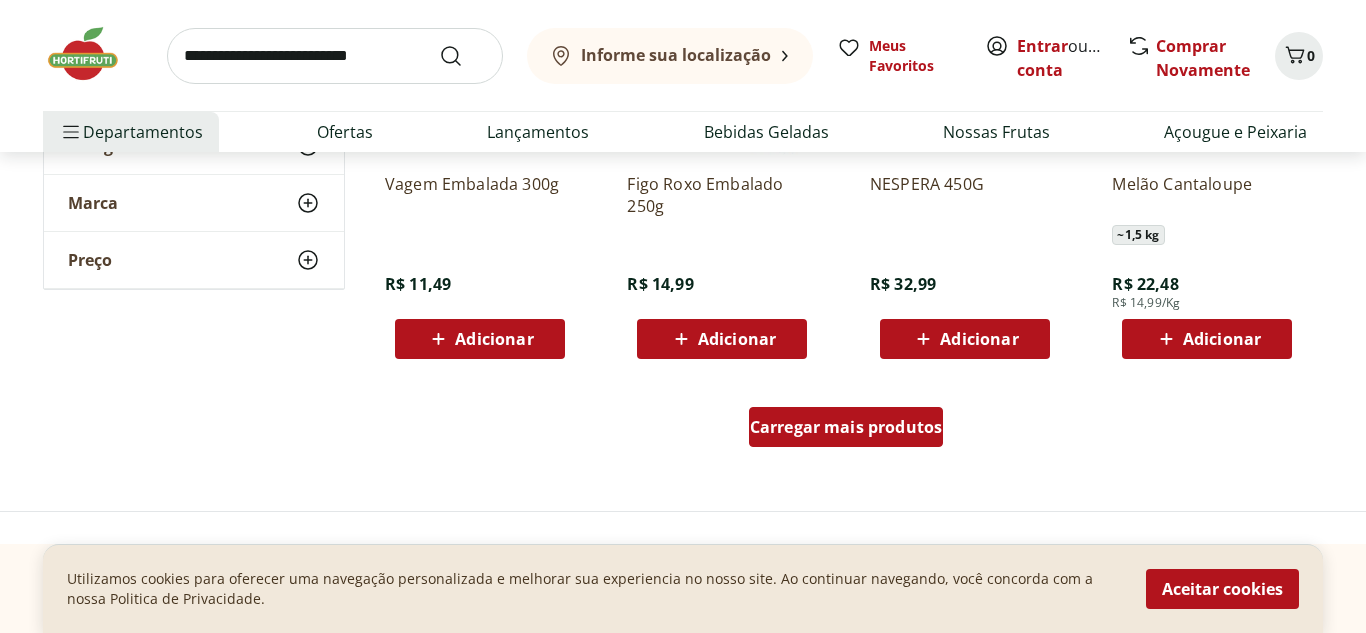 scroll, scrollTop: 27360, scrollLeft: 0, axis: vertical 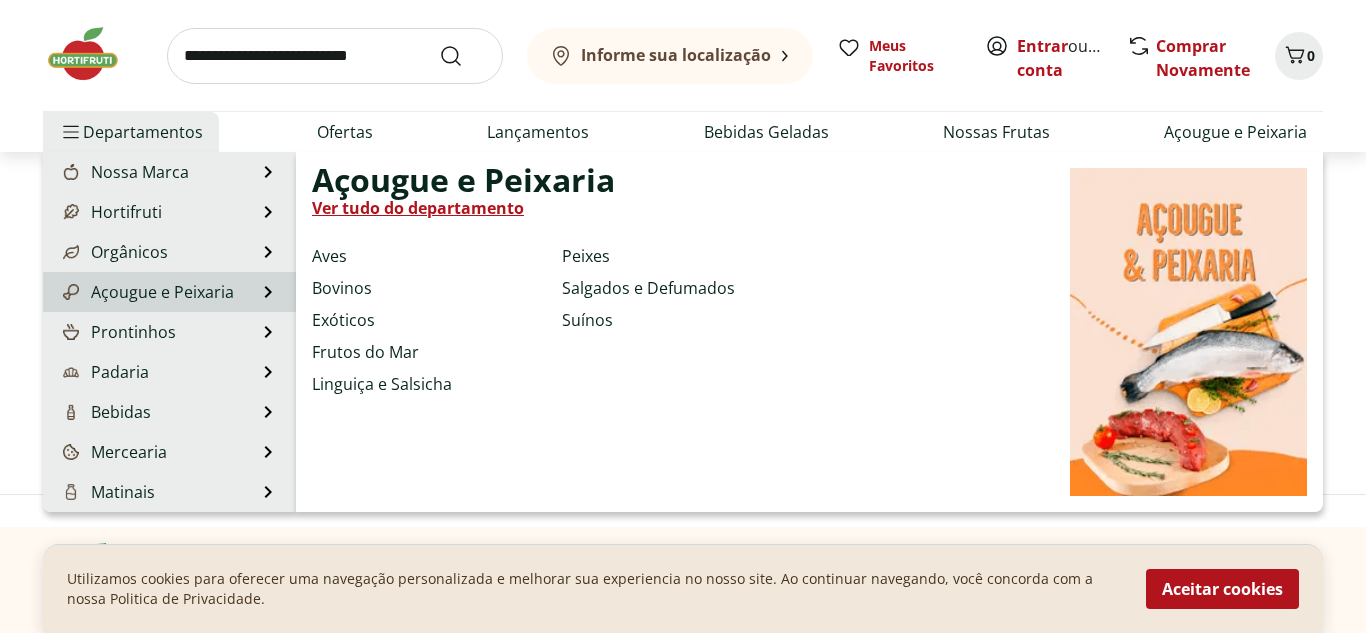 click on "Açougue e Peixaria" at bounding box center [146, 292] 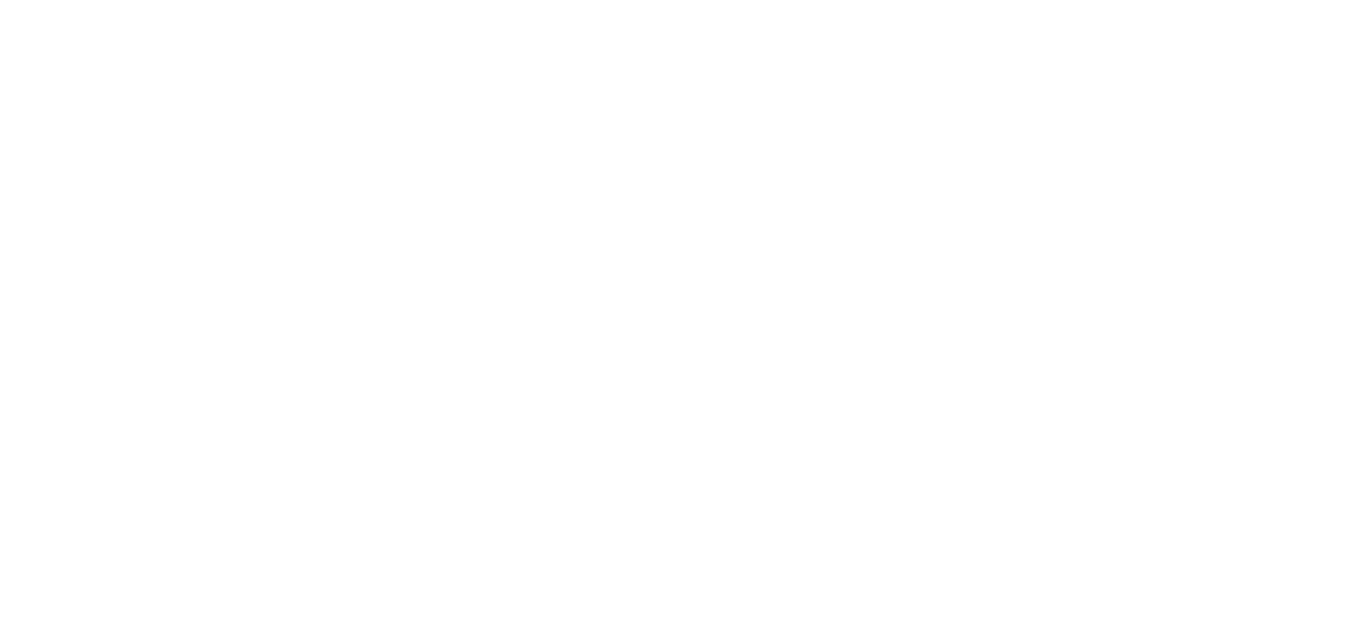 scroll, scrollTop: 0, scrollLeft: 0, axis: both 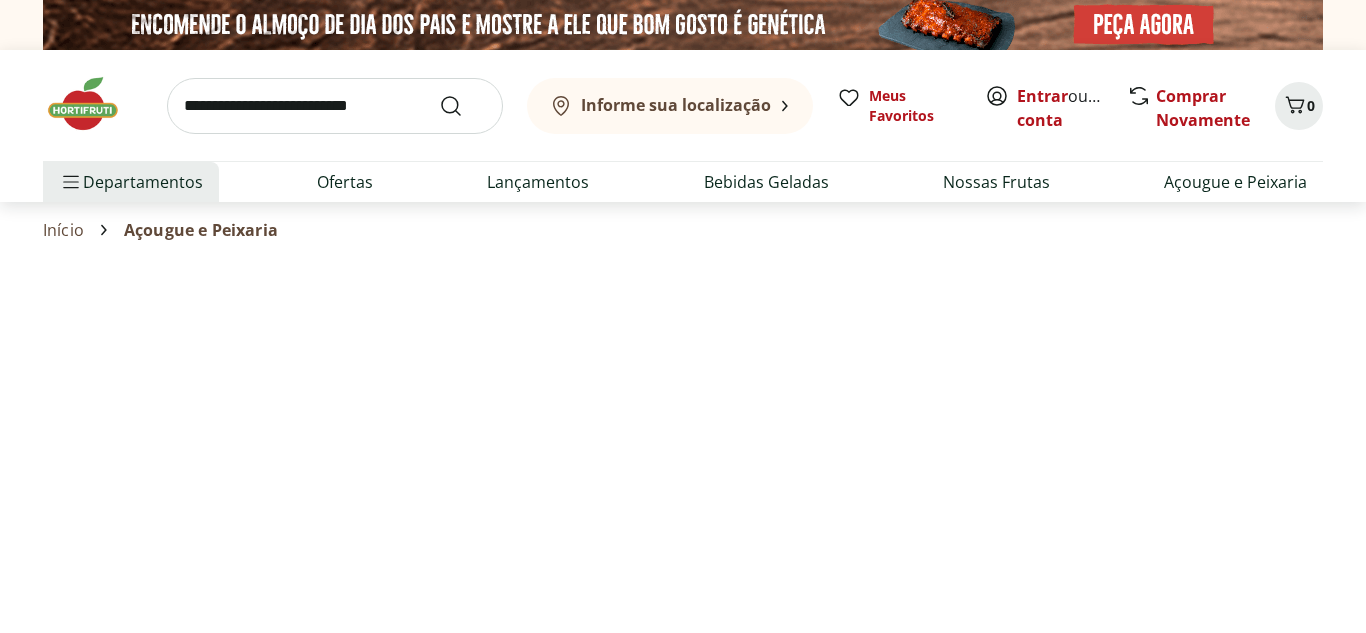select on "**********" 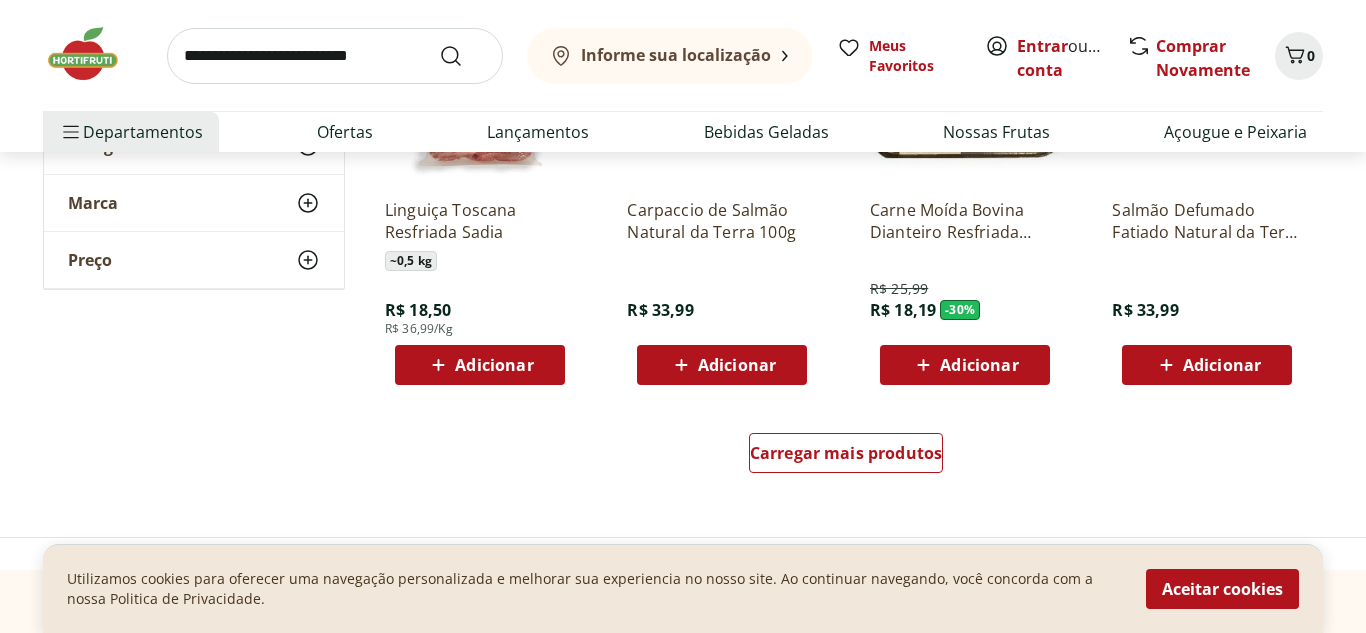 scroll, scrollTop: 1240, scrollLeft: 0, axis: vertical 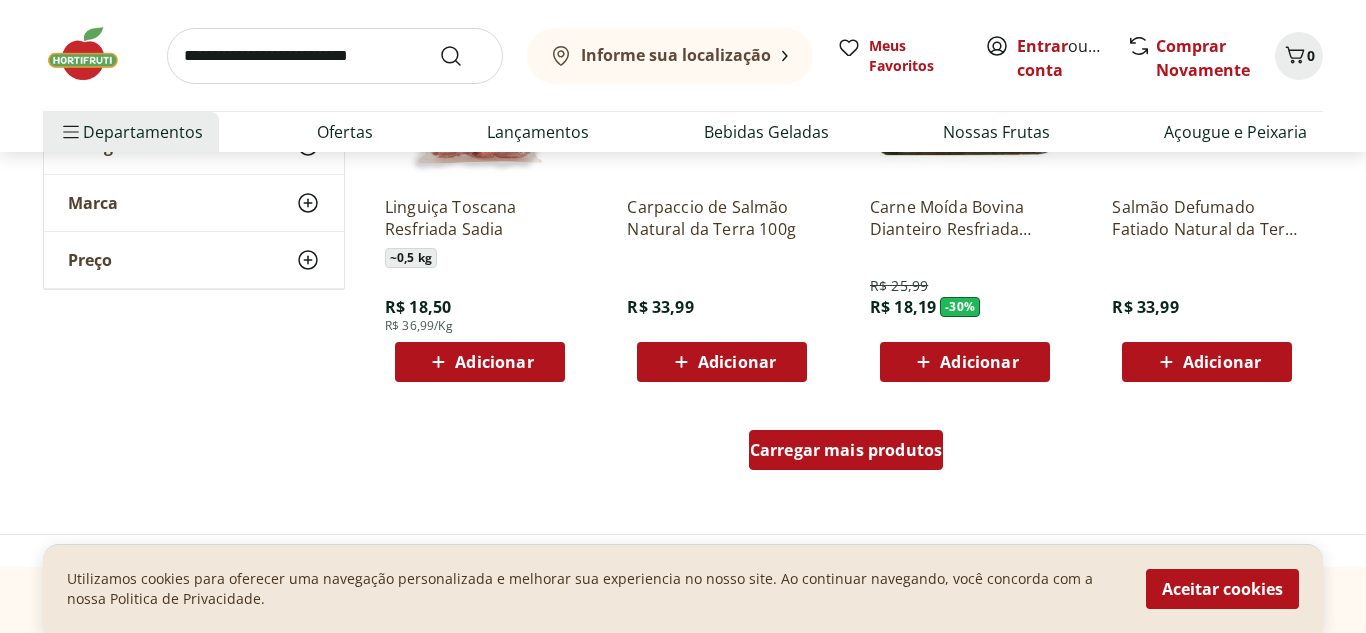 click on "Carregar mais produtos" at bounding box center (846, 450) 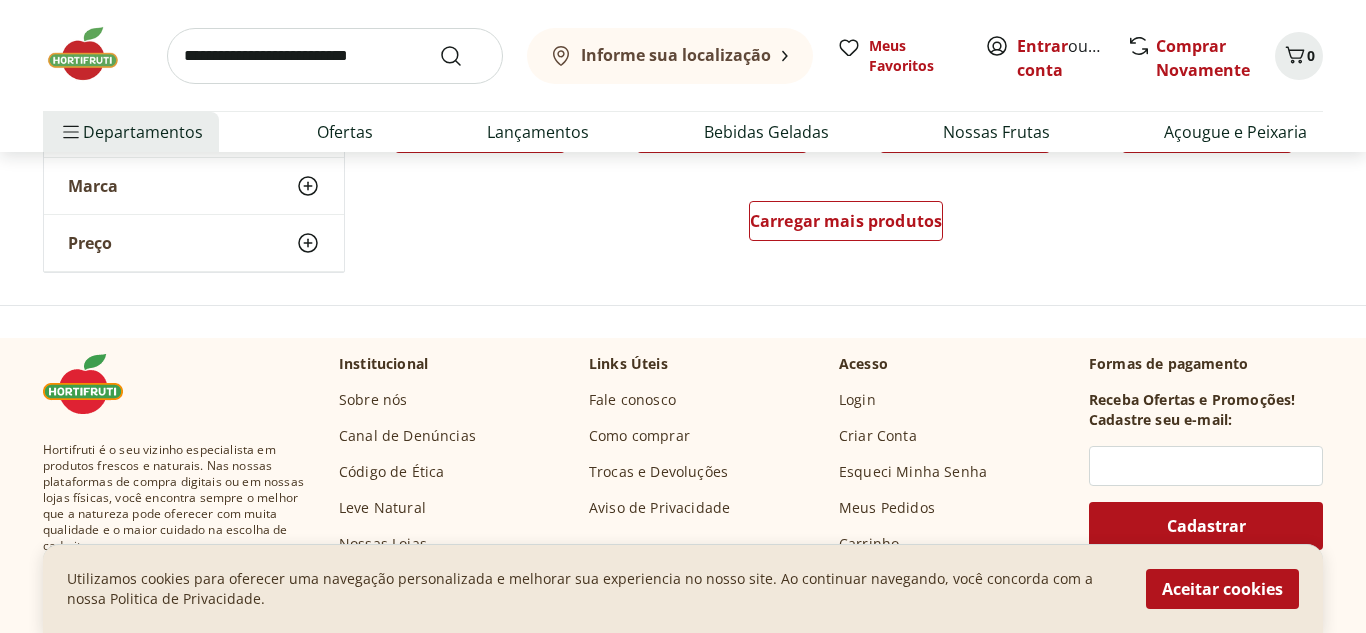 scroll, scrollTop: 2800, scrollLeft: 0, axis: vertical 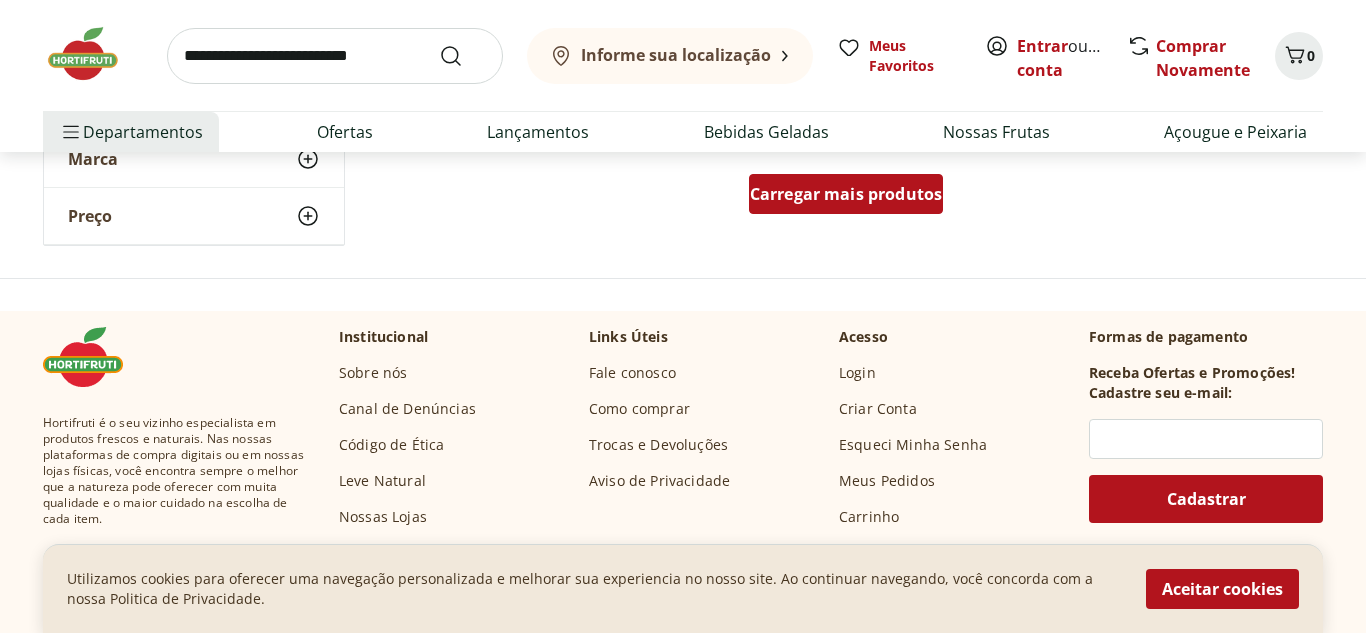 click on "Carregar mais produtos" at bounding box center [846, 194] 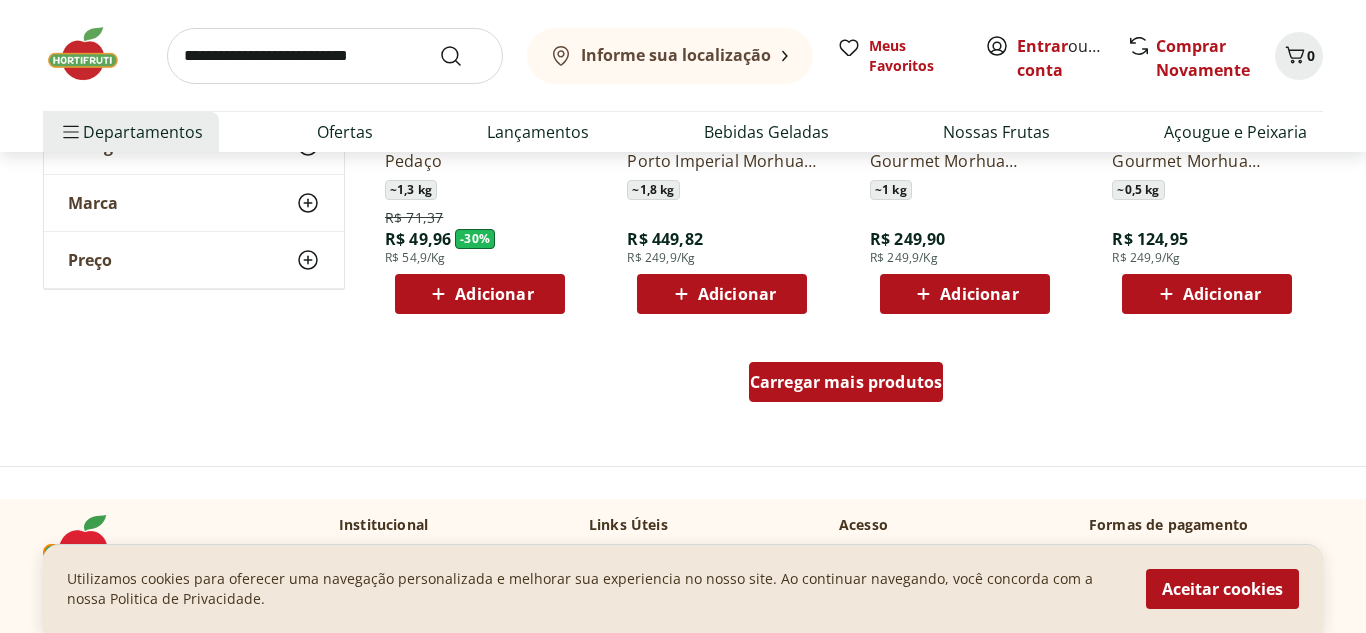 scroll, scrollTop: 3920, scrollLeft: 0, axis: vertical 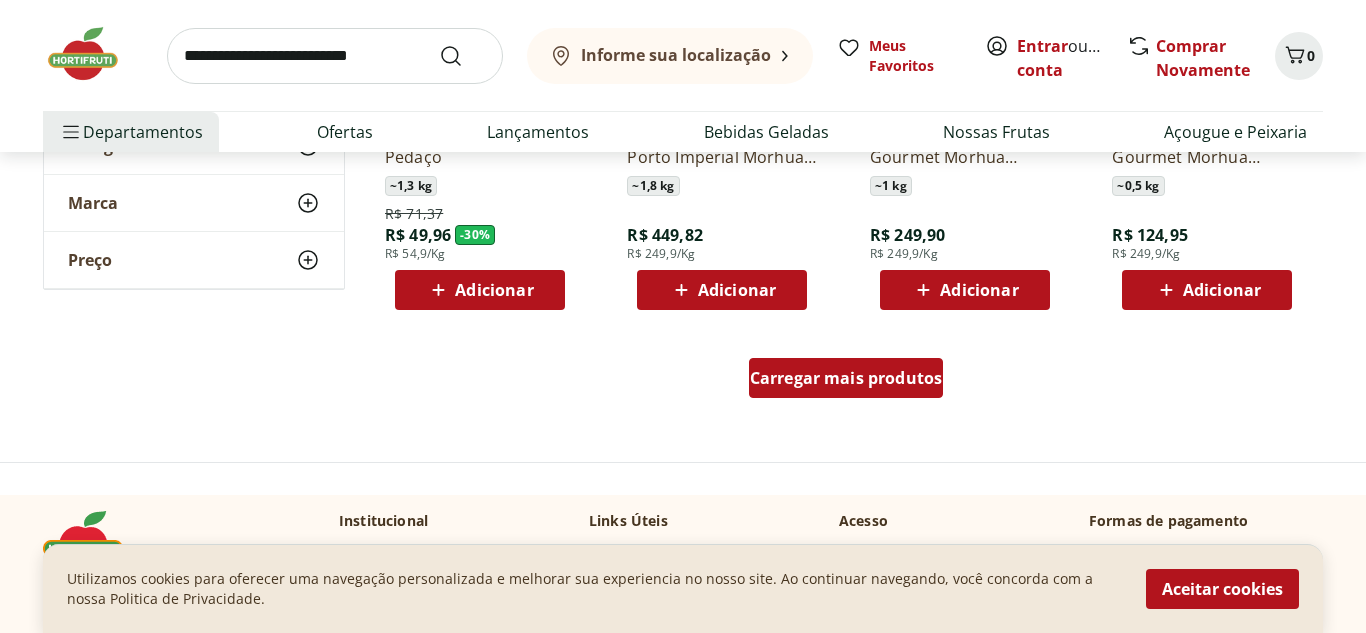 click on "Carregar mais produtos" at bounding box center (846, 378) 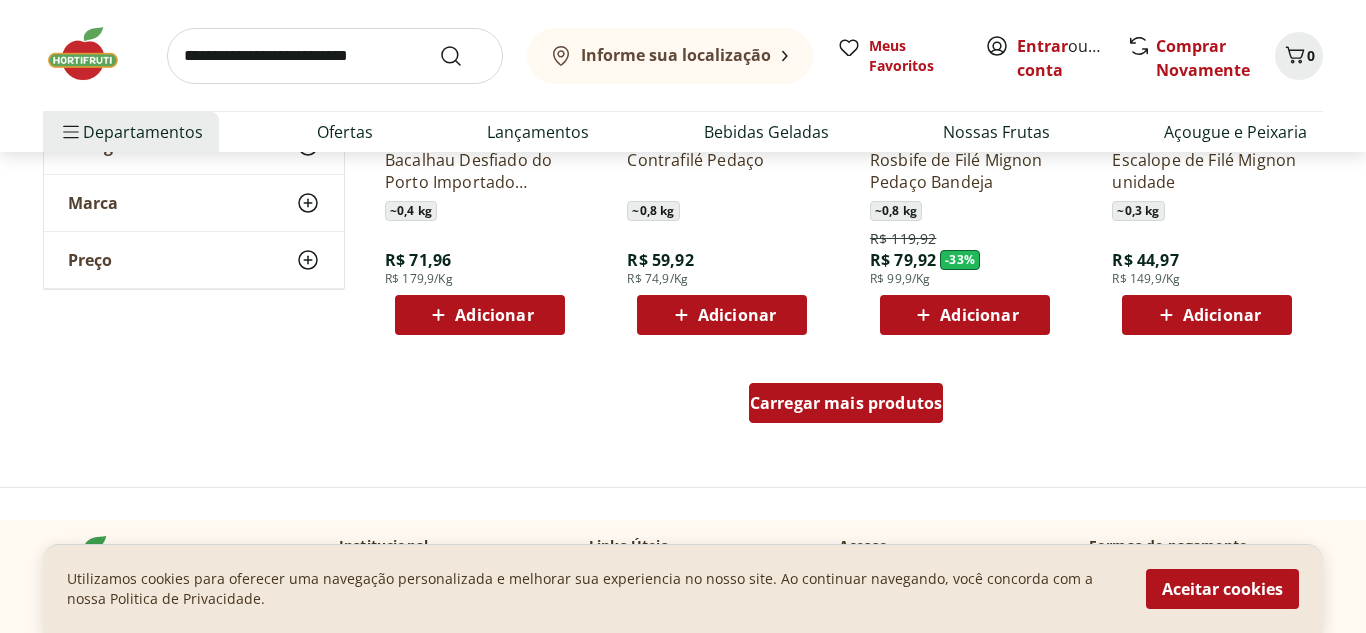 scroll, scrollTop: 5200, scrollLeft: 0, axis: vertical 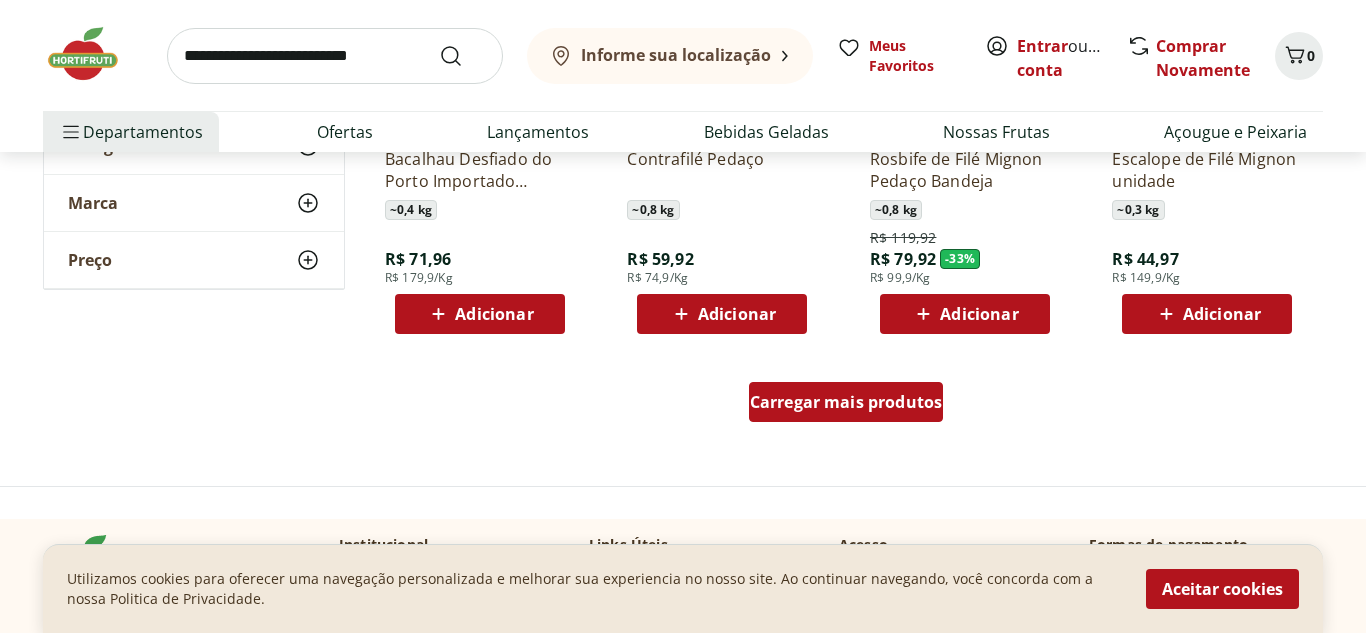 click on "Carregar mais produtos" at bounding box center [846, 402] 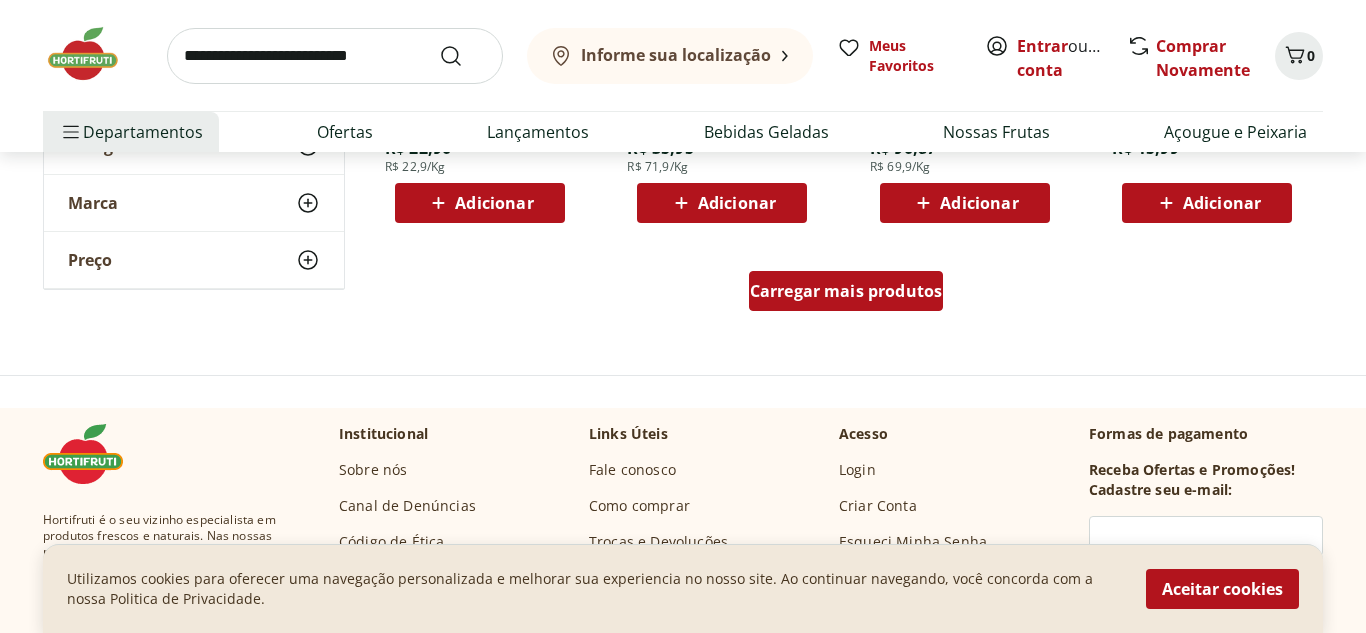 scroll, scrollTop: 6720, scrollLeft: 0, axis: vertical 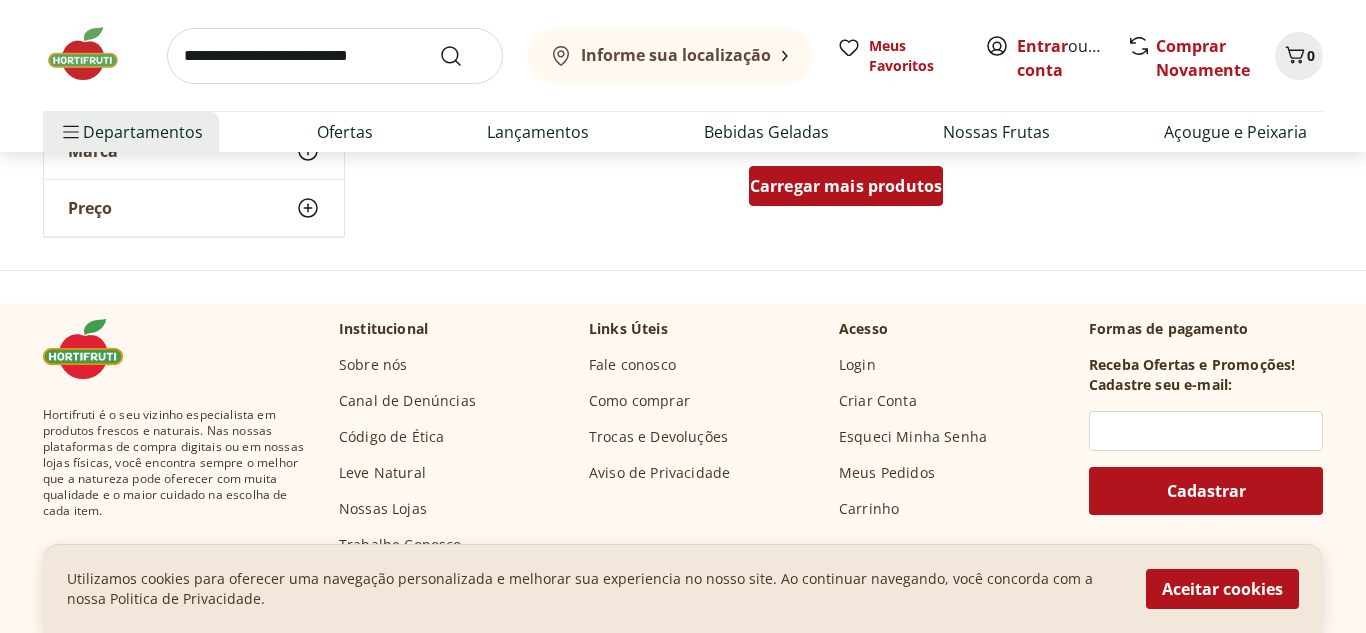 click on "Carregar mais produtos" at bounding box center [846, 186] 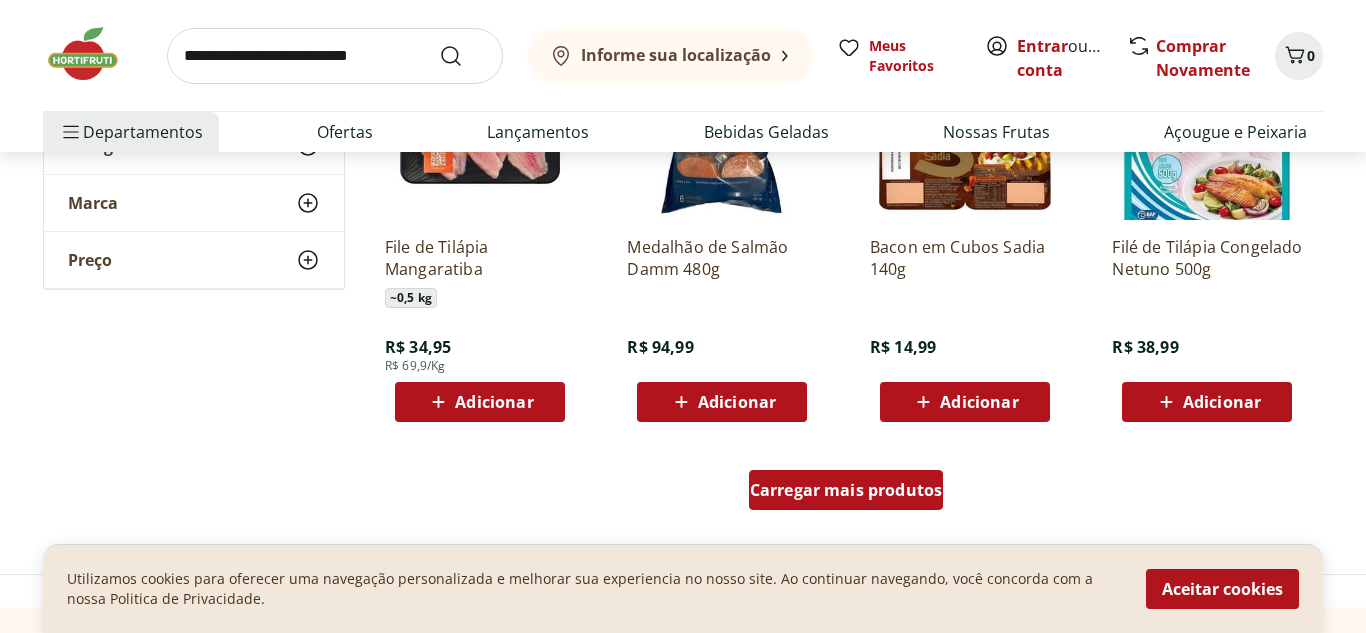 scroll, scrollTop: 7760, scrollLeft: 0, axis: vertical 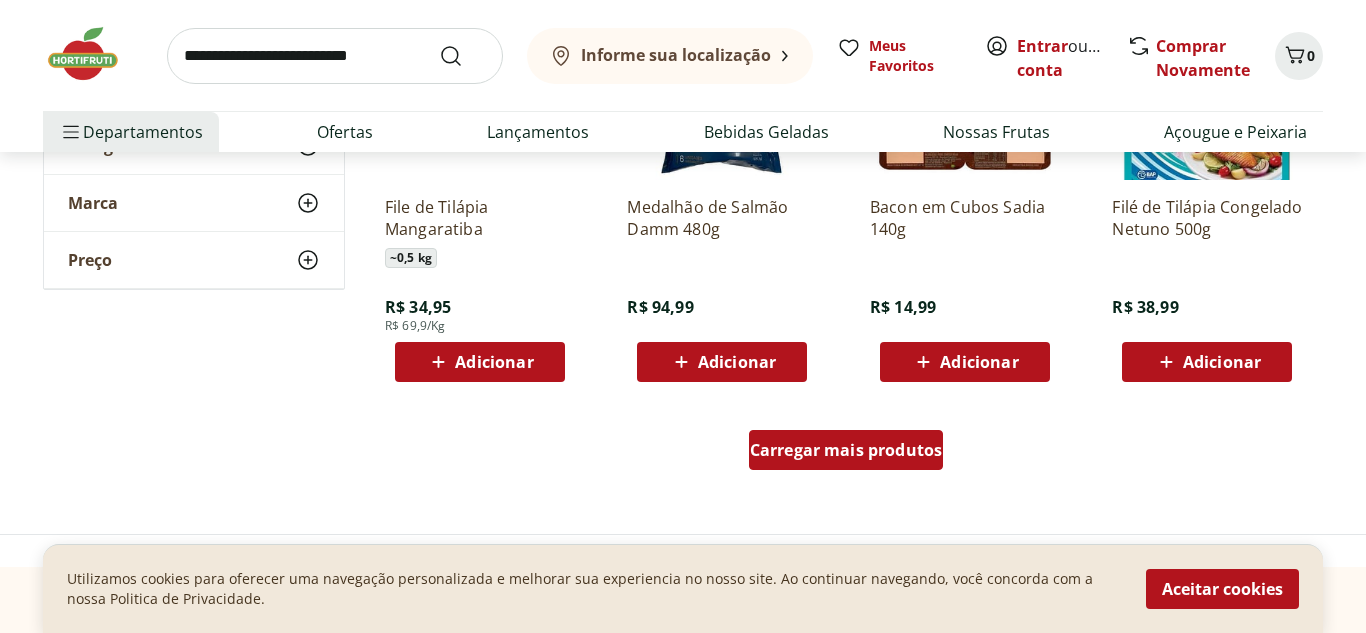 click on "Carregar mais produtos" at bounding box center (846, 450) 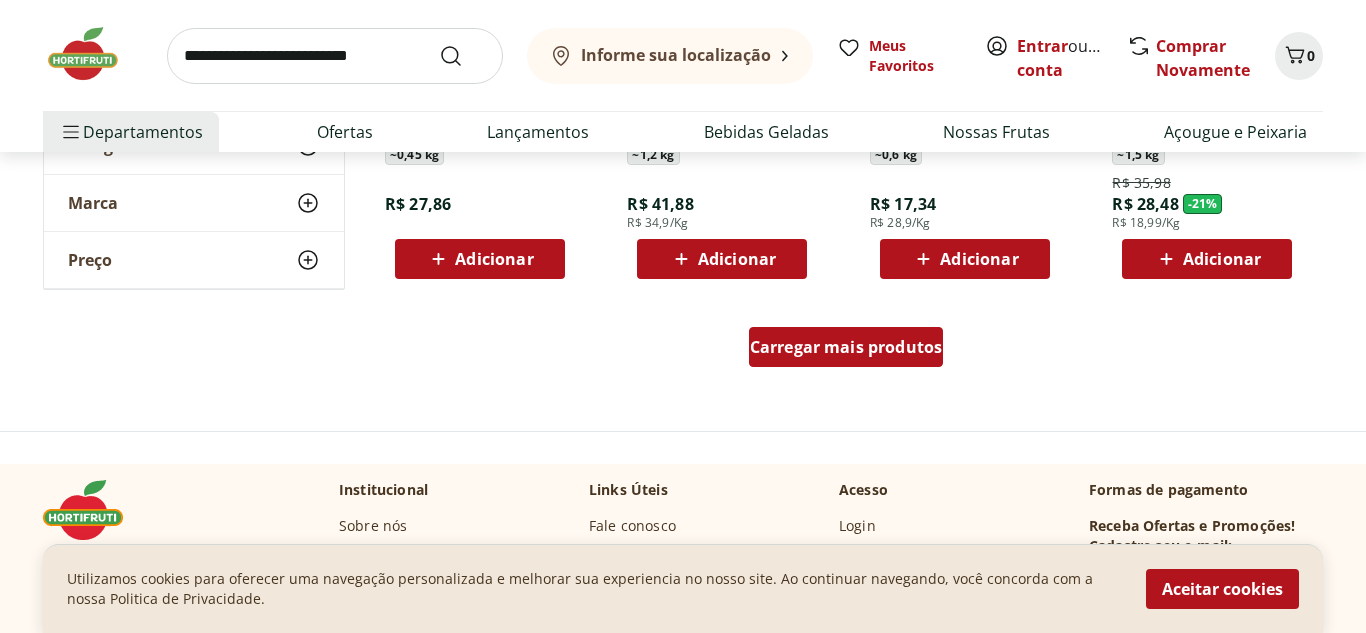 scroll, scrollTop: 9240, scrollLeft: 0, axis: vertical 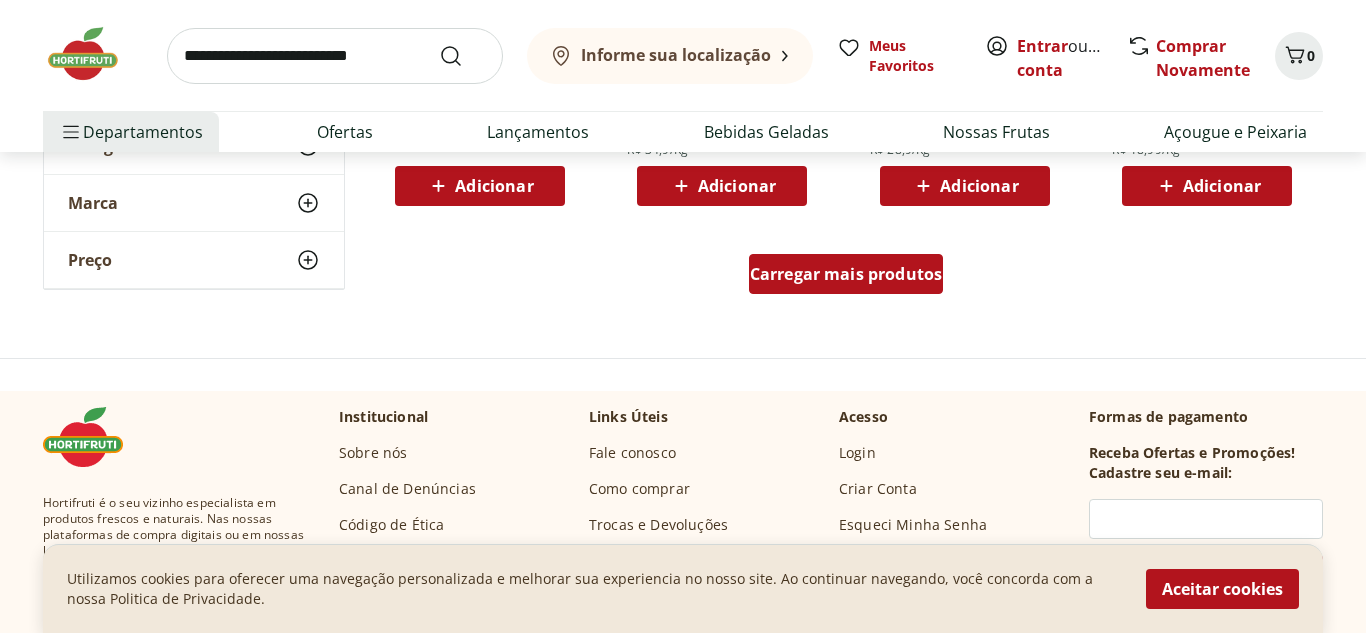 click on "Carregar mais produtos" at bounding box center [846, 274] 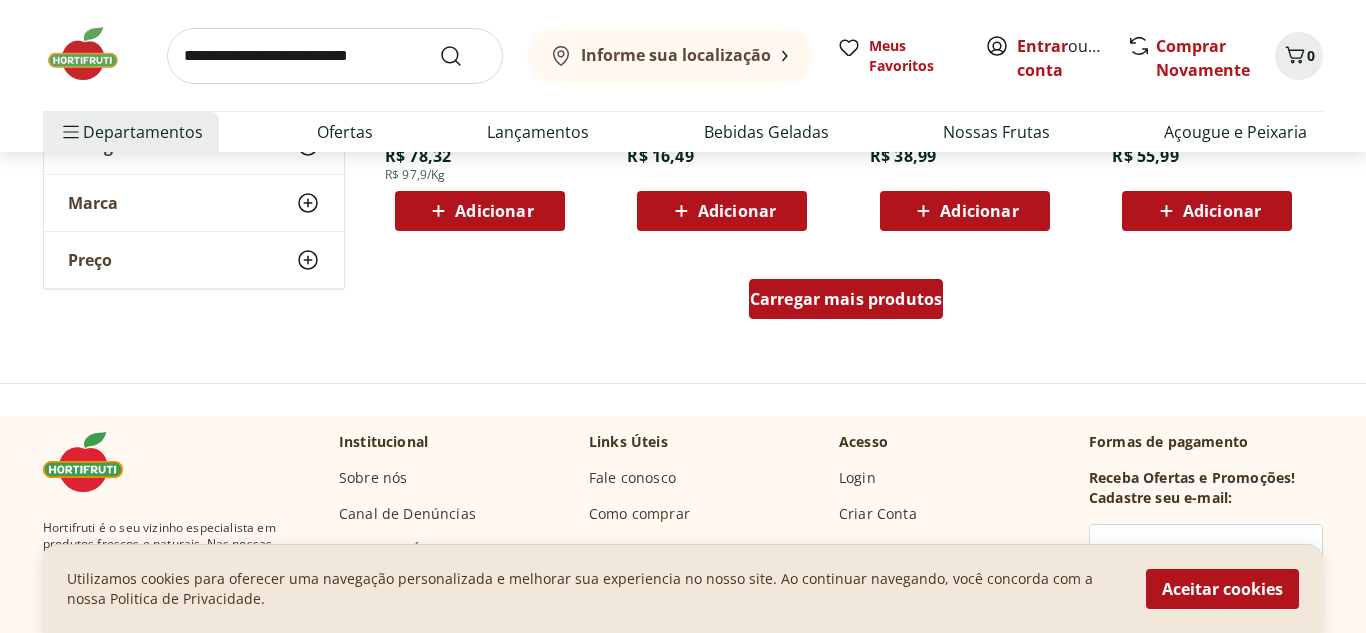 scroll, scrollTop: 10480, scrollLeft: 0, axis: vertical 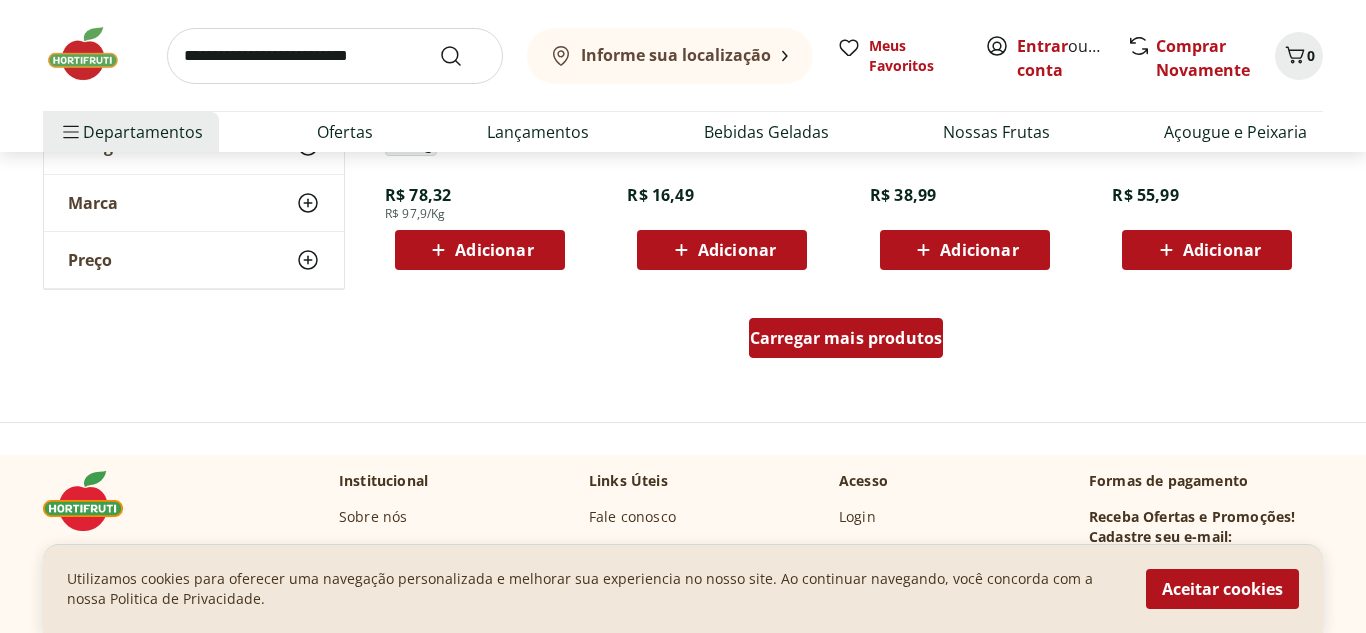 click on "Carregar mais produtos" at bounding box center [846, 338] 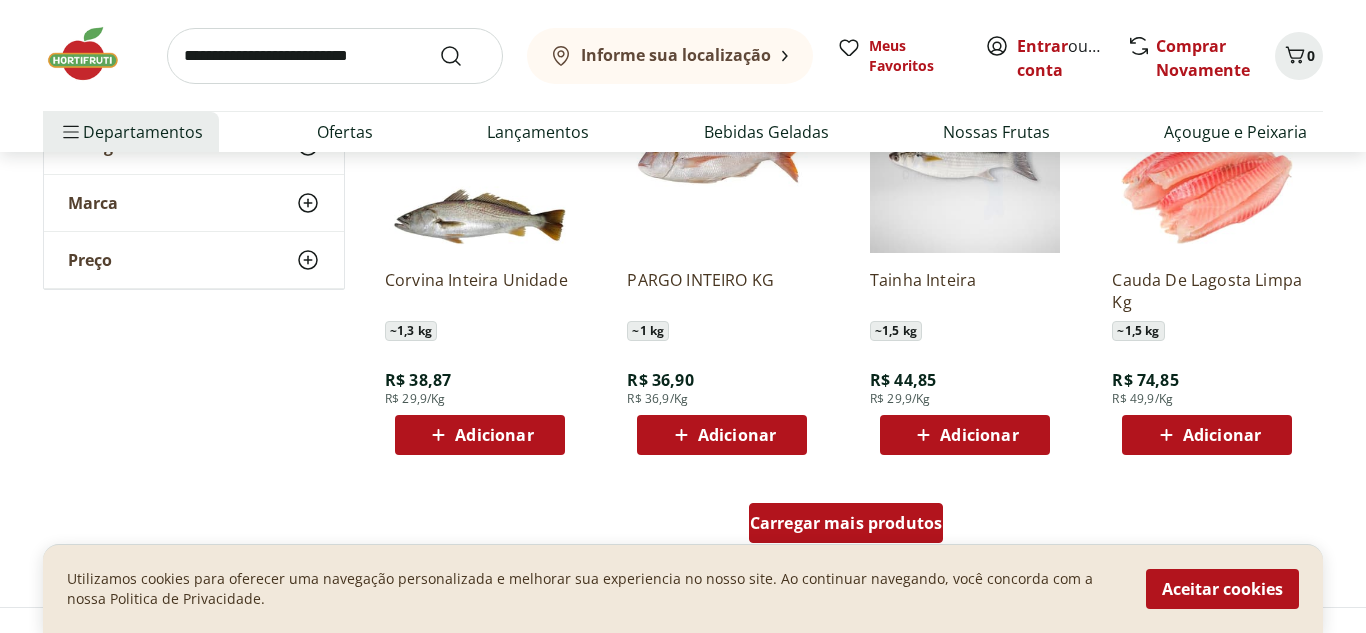 scroll, scrollTop: 11640, scrollLeft: 0, axis: vertical 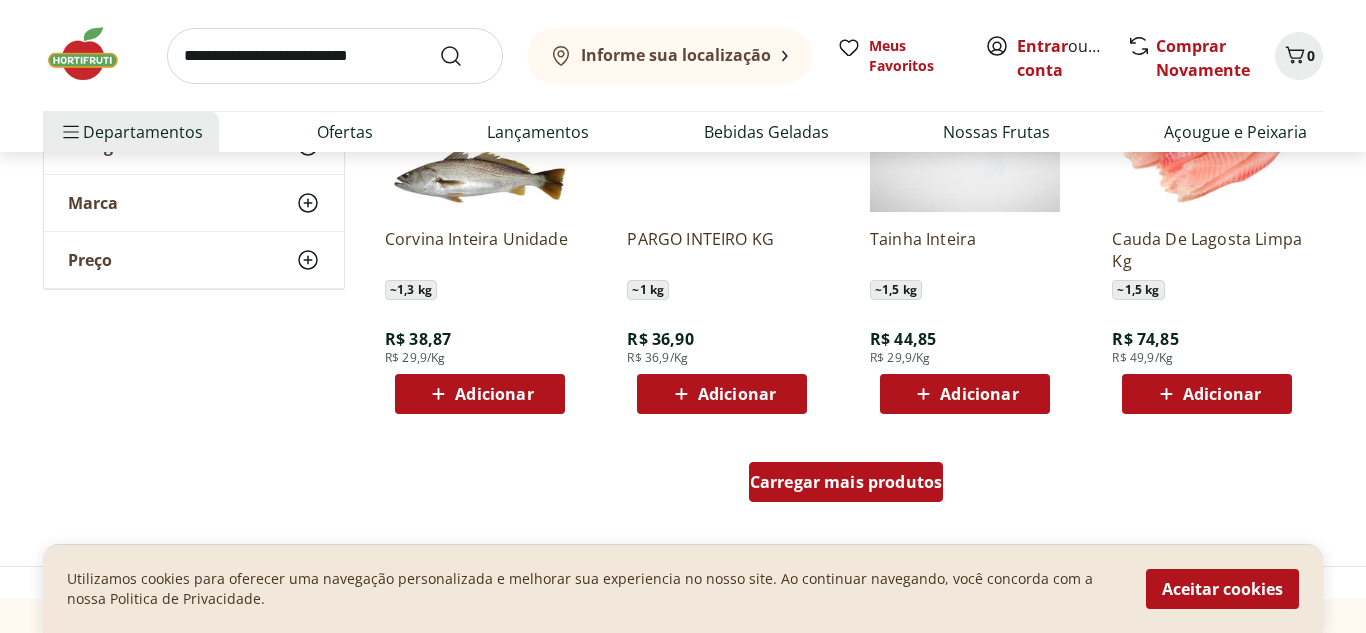 click on "Carregar mais produtos" at bounding box center (846, 482) 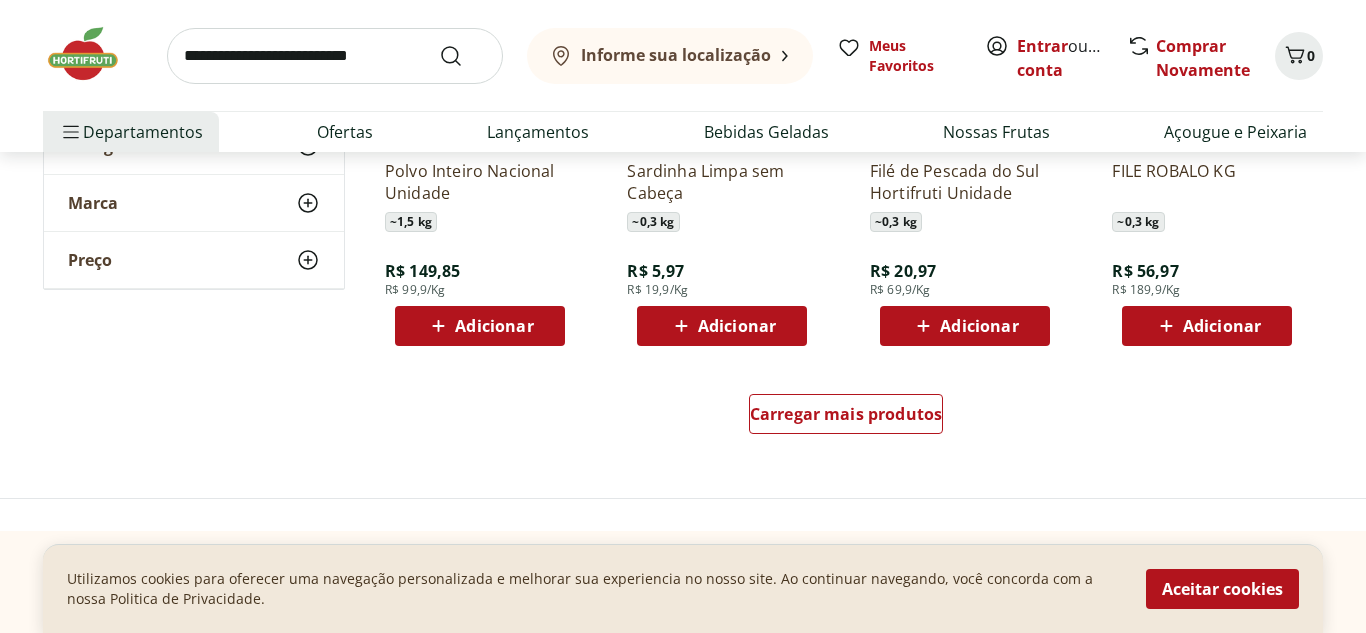 scroll, scrollTop: 13040, scrollLeft: 0, axis: vertical 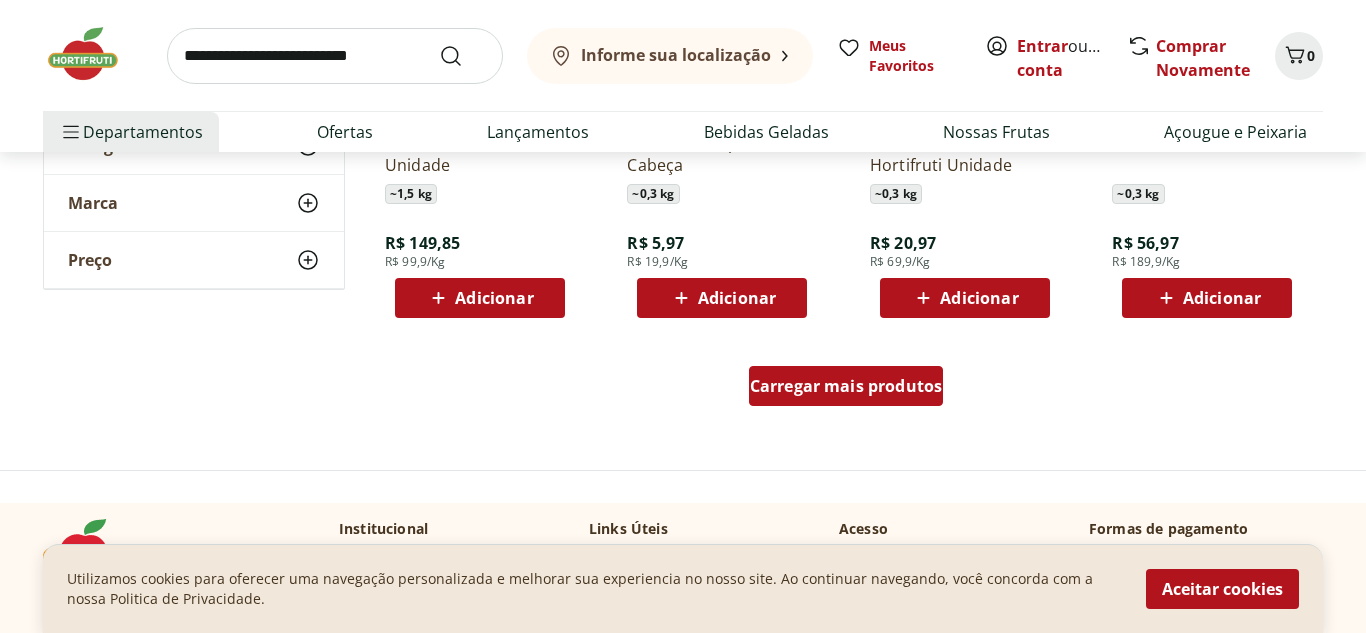 click on "Carregar mais produtos" at bounding box center [846, 386] 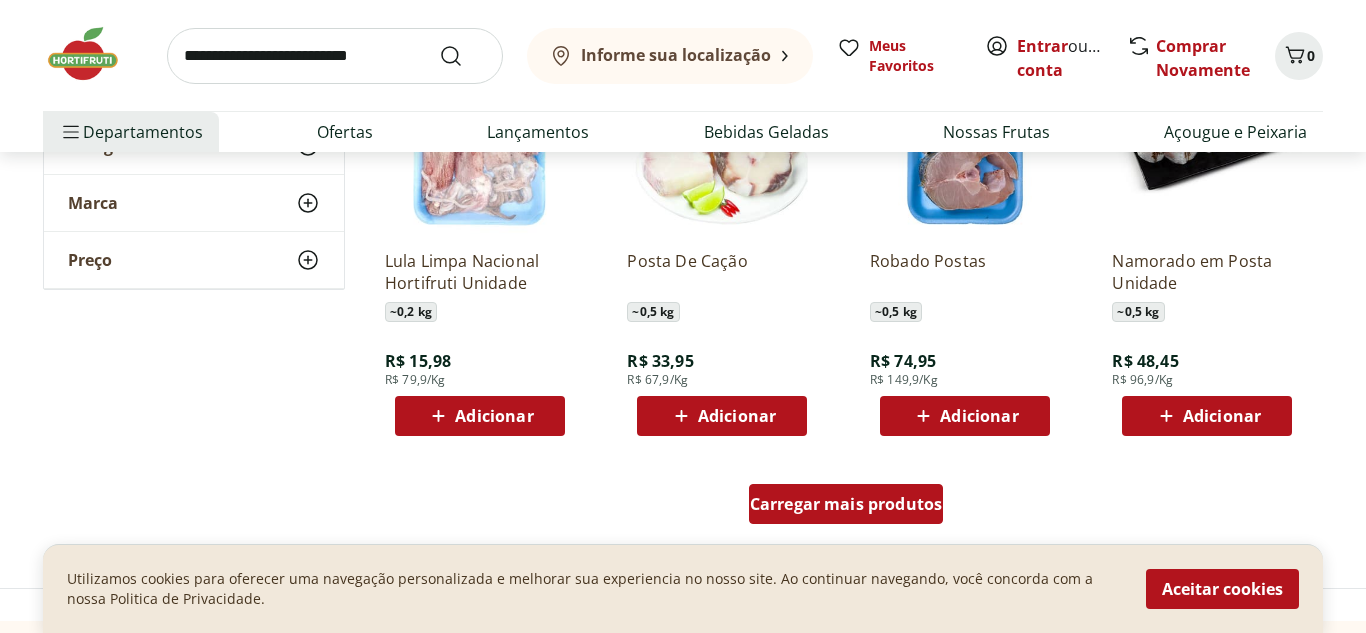 scroll, scrollTop: 14280, scrollLeft: 0, axis: vertical 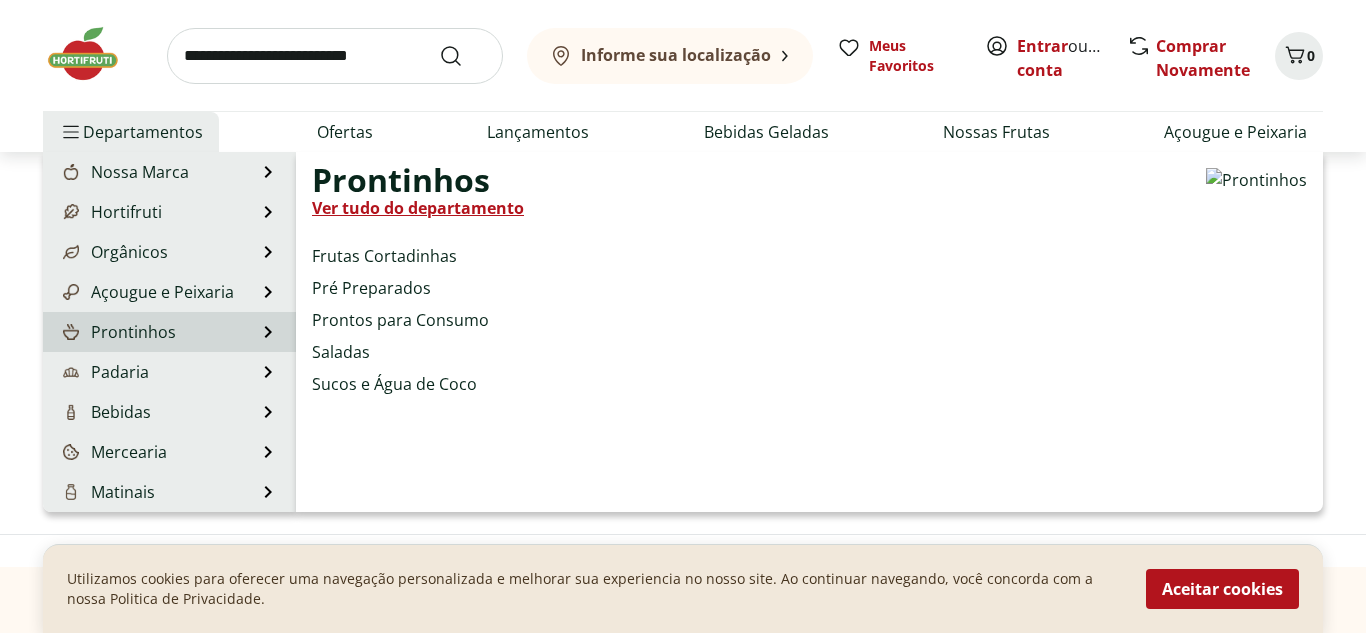 click on "Prontinhos" at bounding box center [117, 332] 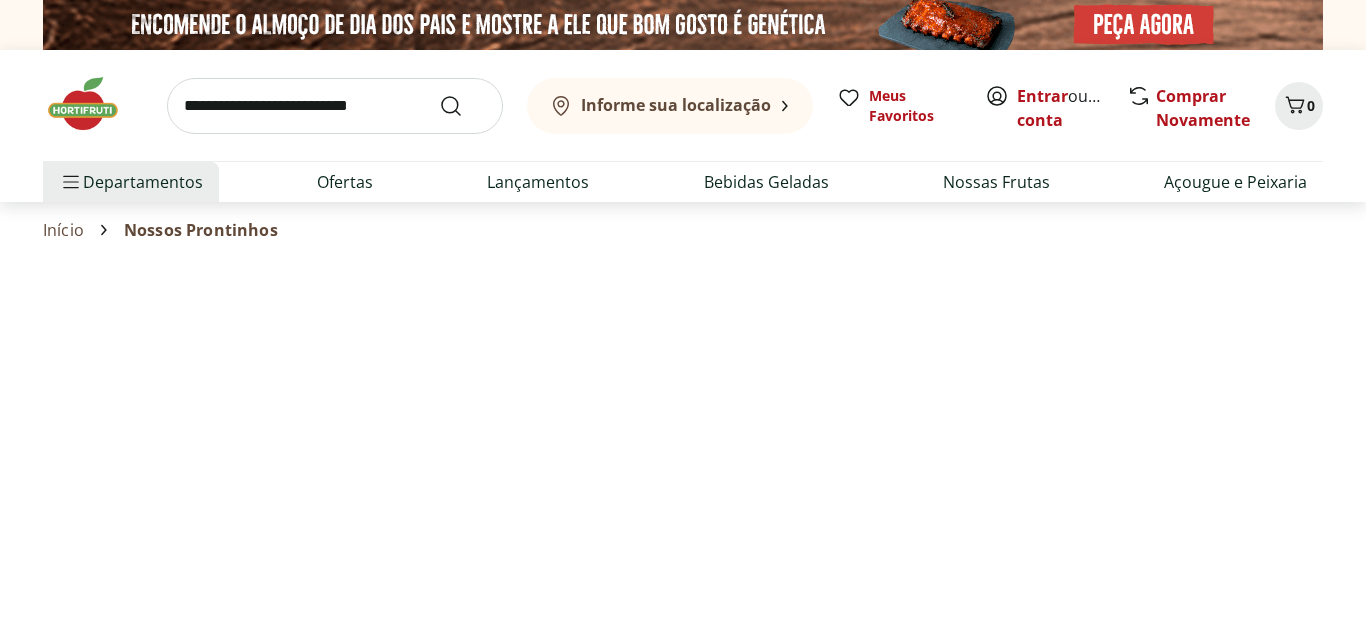 select on "**********" 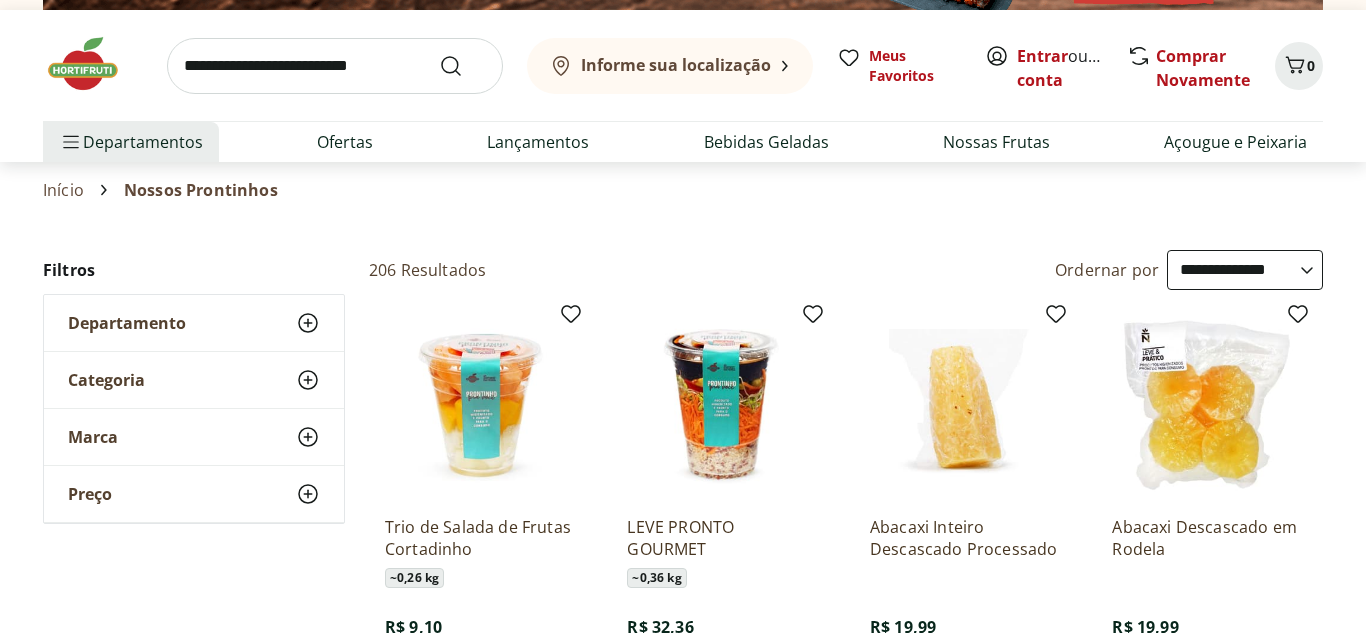 scroll, scrollTop: 200, scrollLeft: 0, axis: vertical 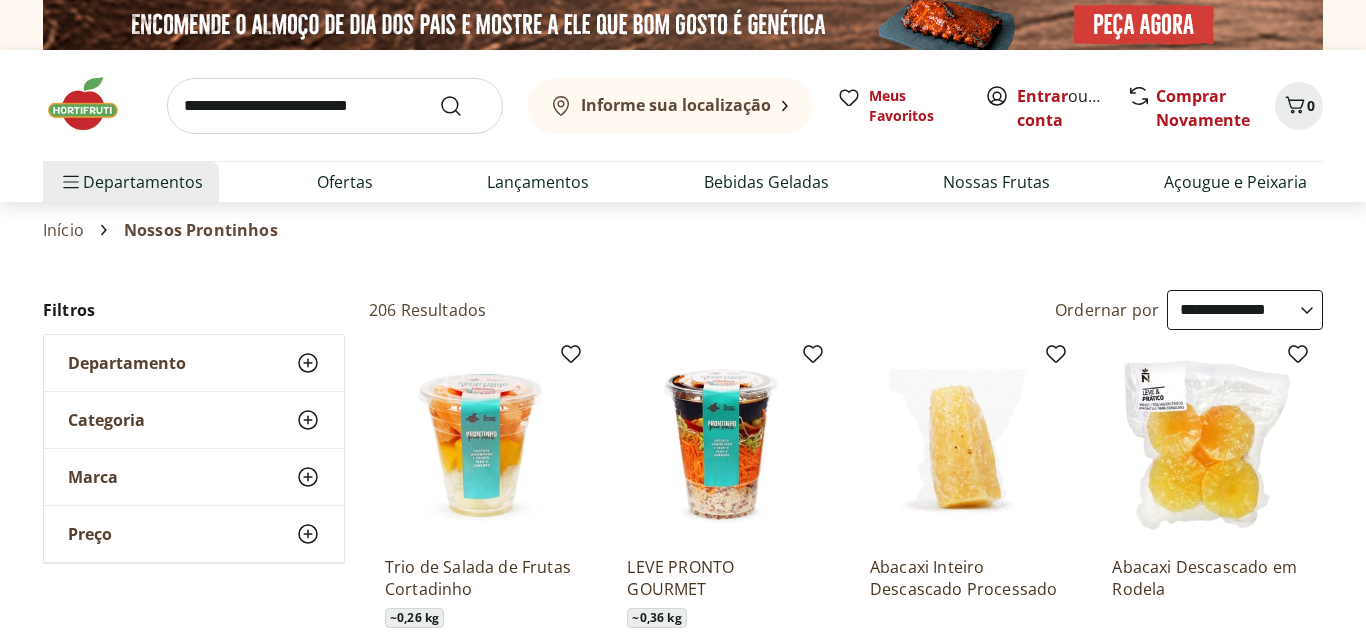 select on "**********" 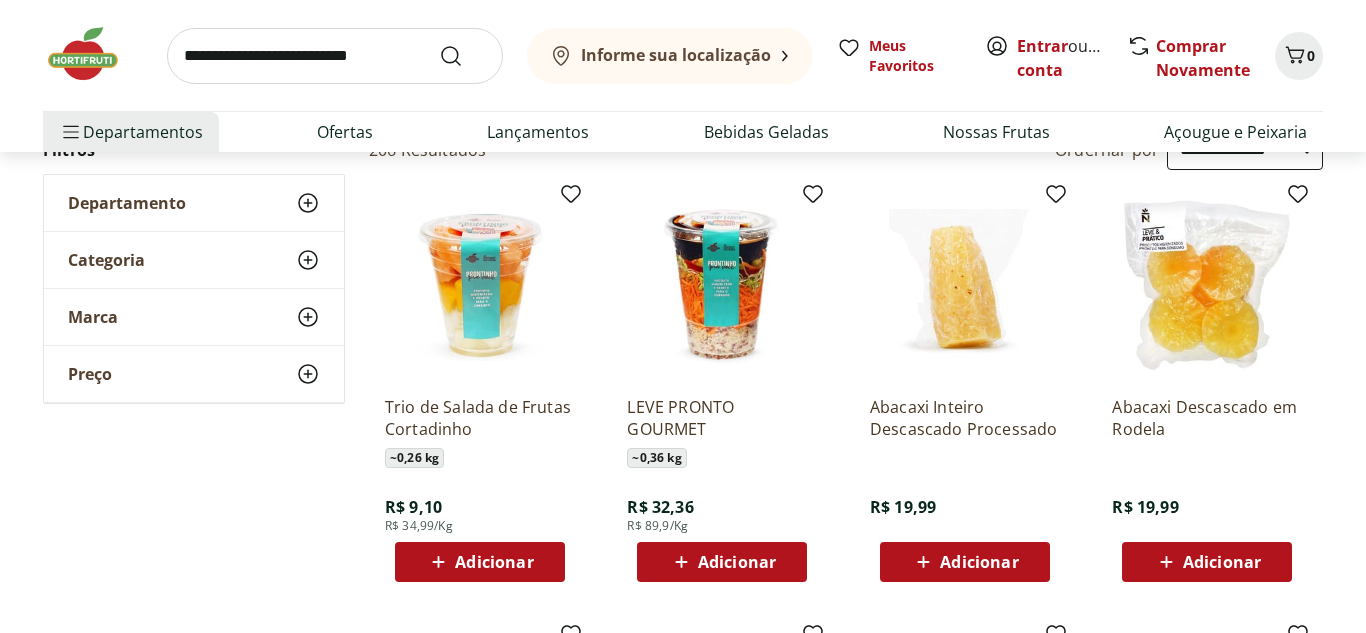 scroll, scrollTop: 0, scrollLeft: 0, axis: both 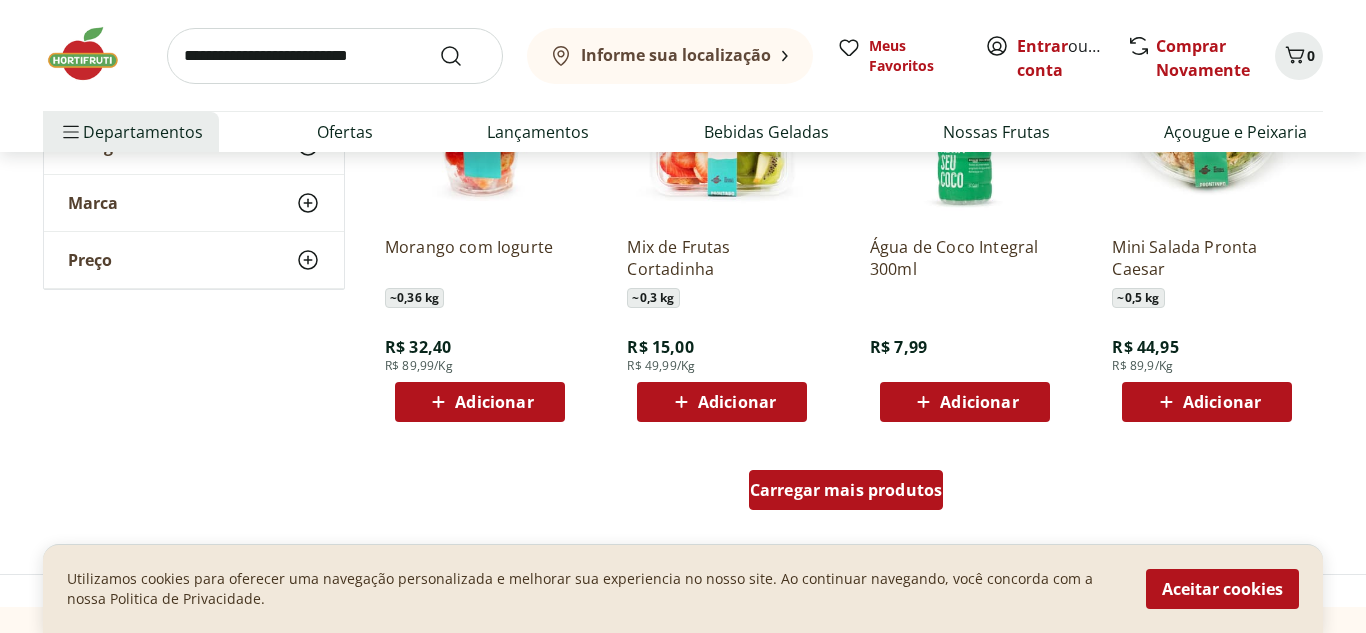 click on "Carregar mais produtos" at bounding box center [846, 490] 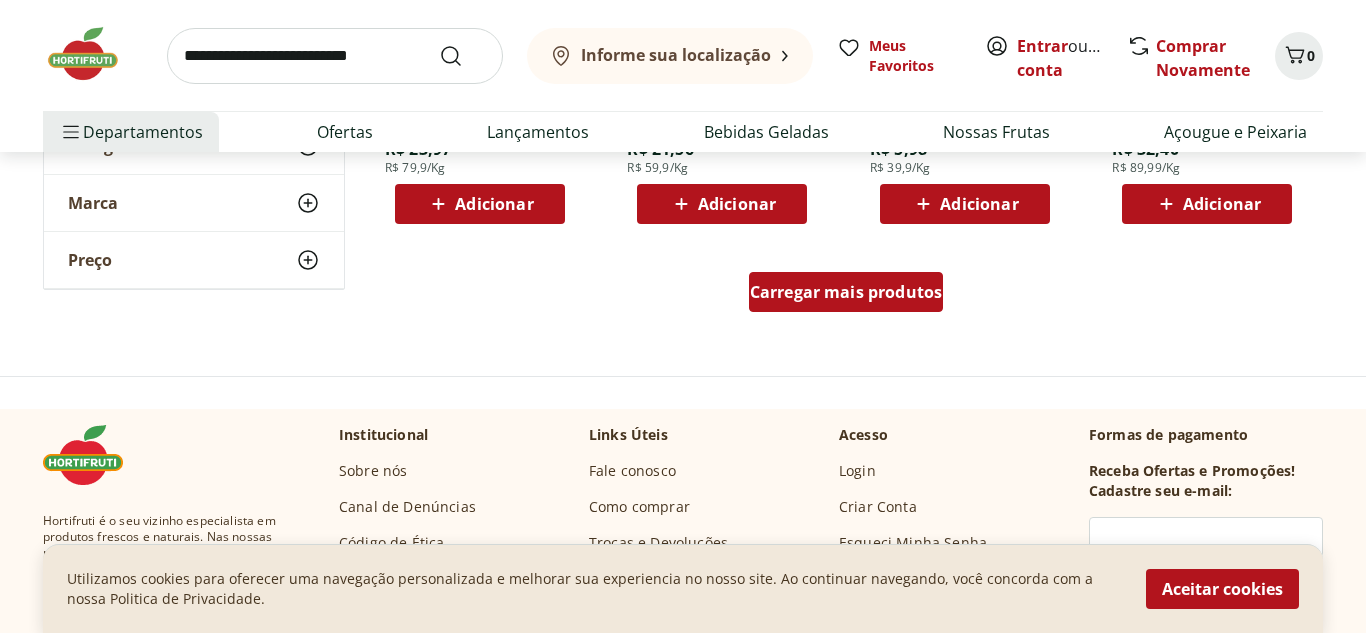 scroll, scrollTop: 2720, scrollLeft: 0, axis: vertical 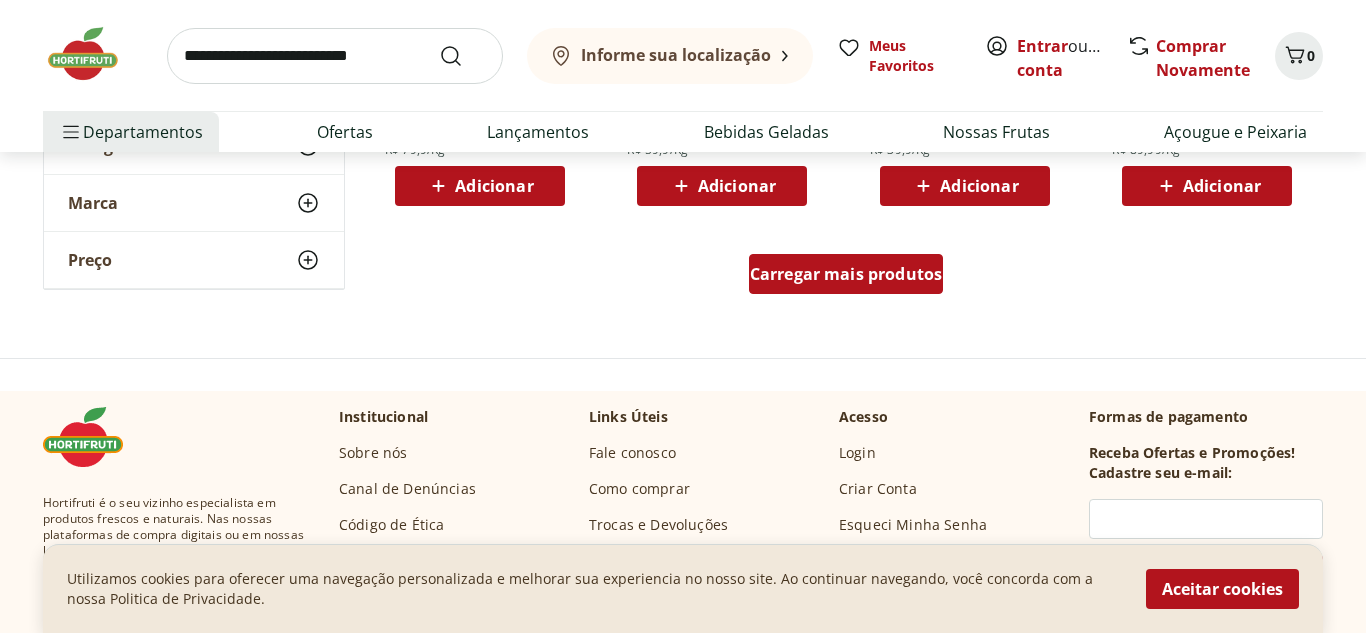 click on "Carregar mais produtos" at bounding box center (846, 278) 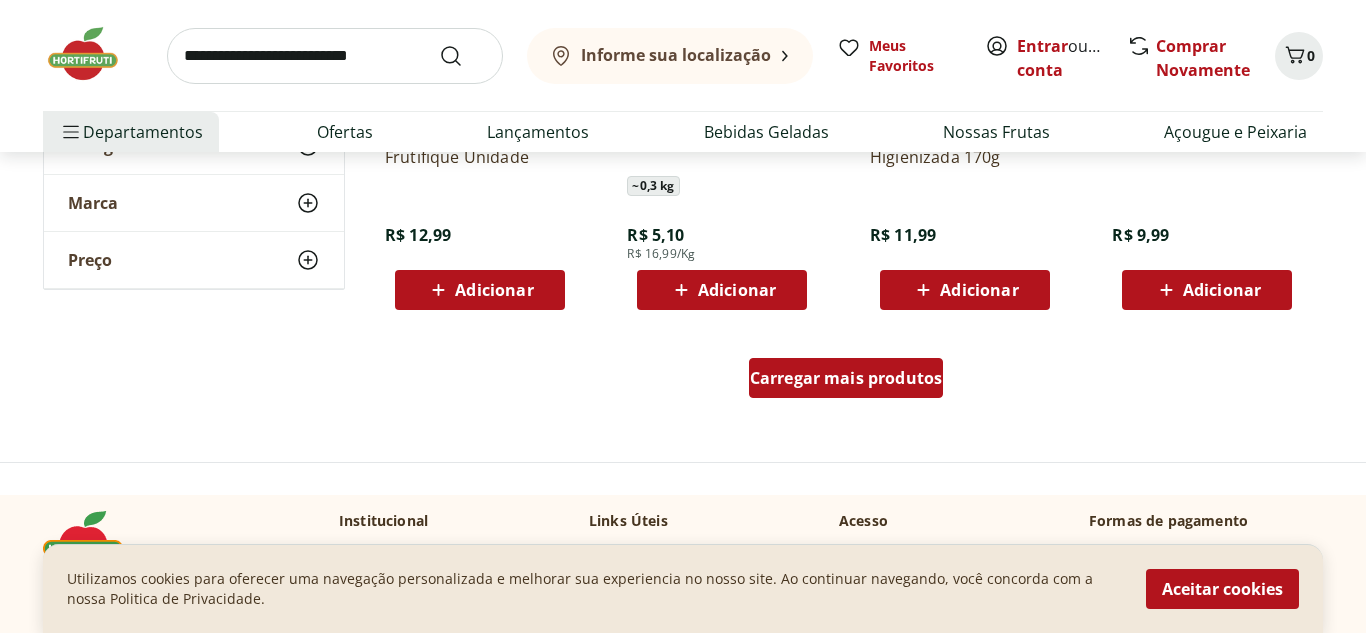 scroll, scrollTop: 3960, scrollLeft: 0, axis: vertical 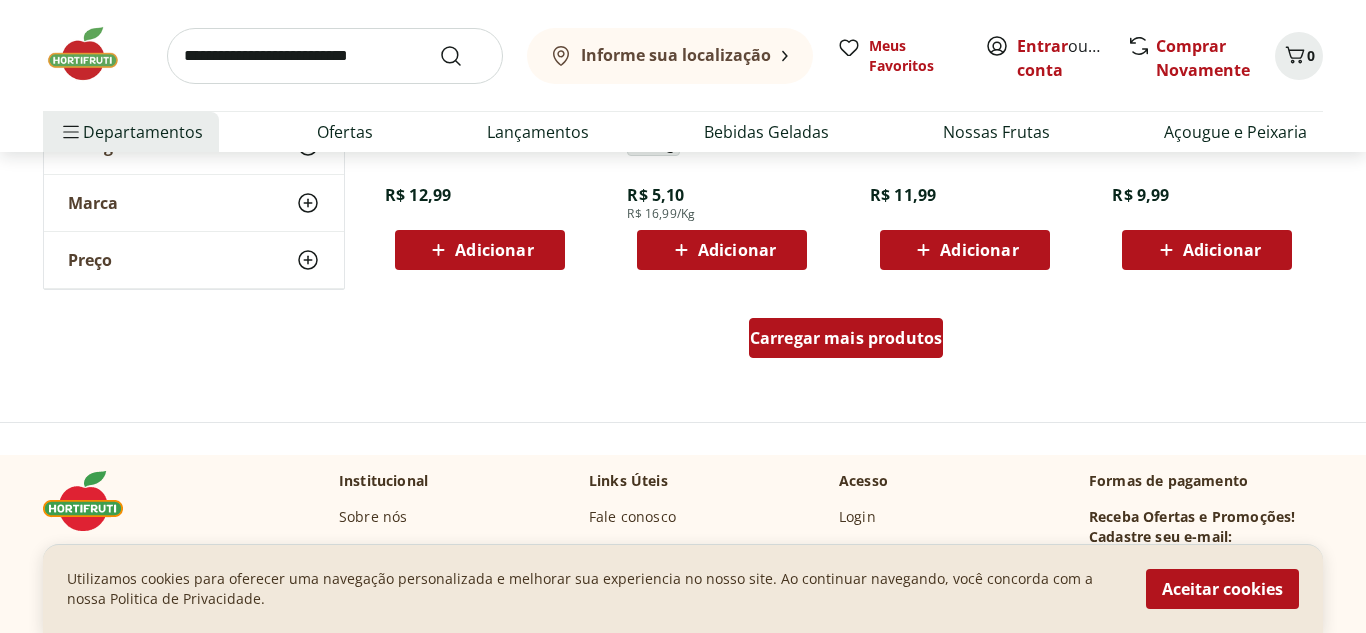 click on "Carregar mais produtos" at bounding box center [846, 338] 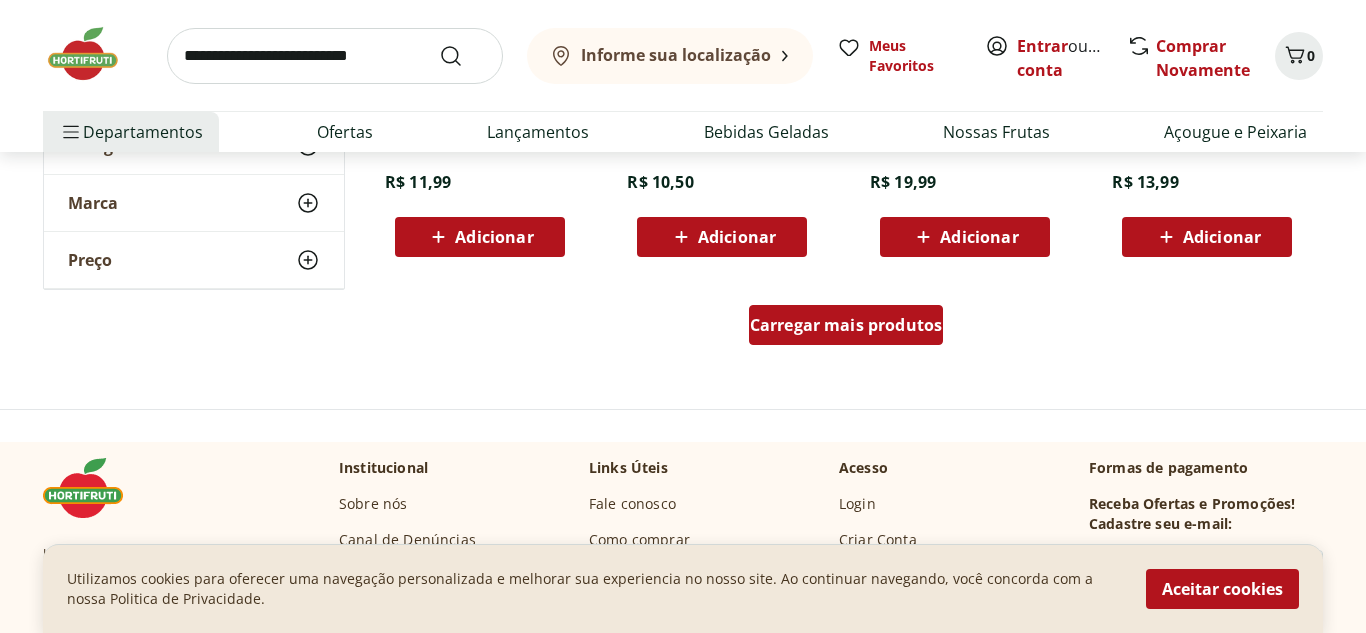 scroll, scrollTop: 5280, scrollLeft: 0, axis: vertical 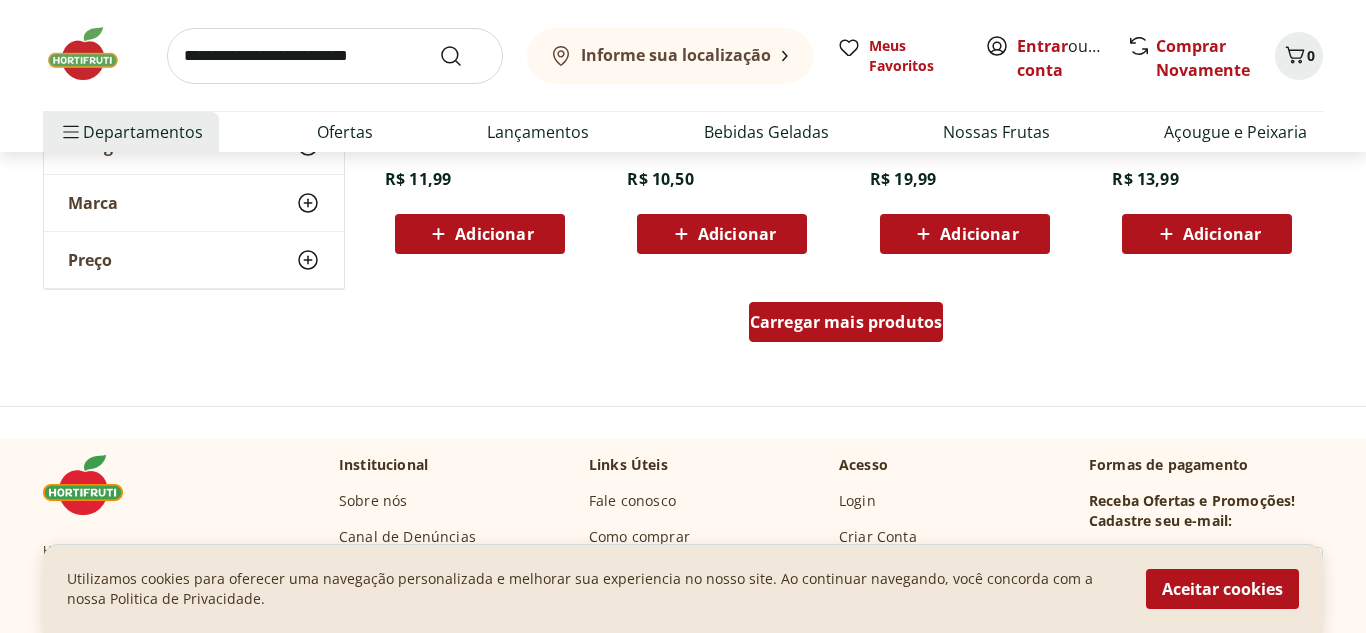 click on "Carregar mais produtos" at bounding box center [846, 322] 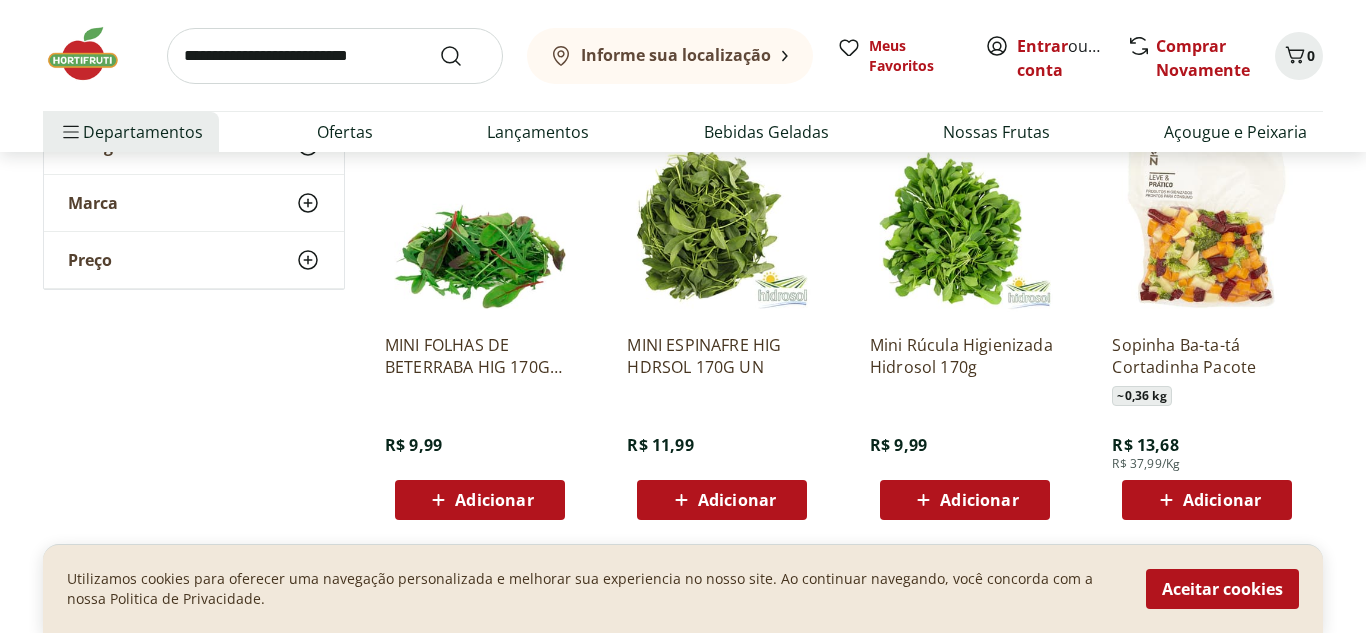 scroll, scrollTop: 6400, scrollLeft: 0, axis: vertical 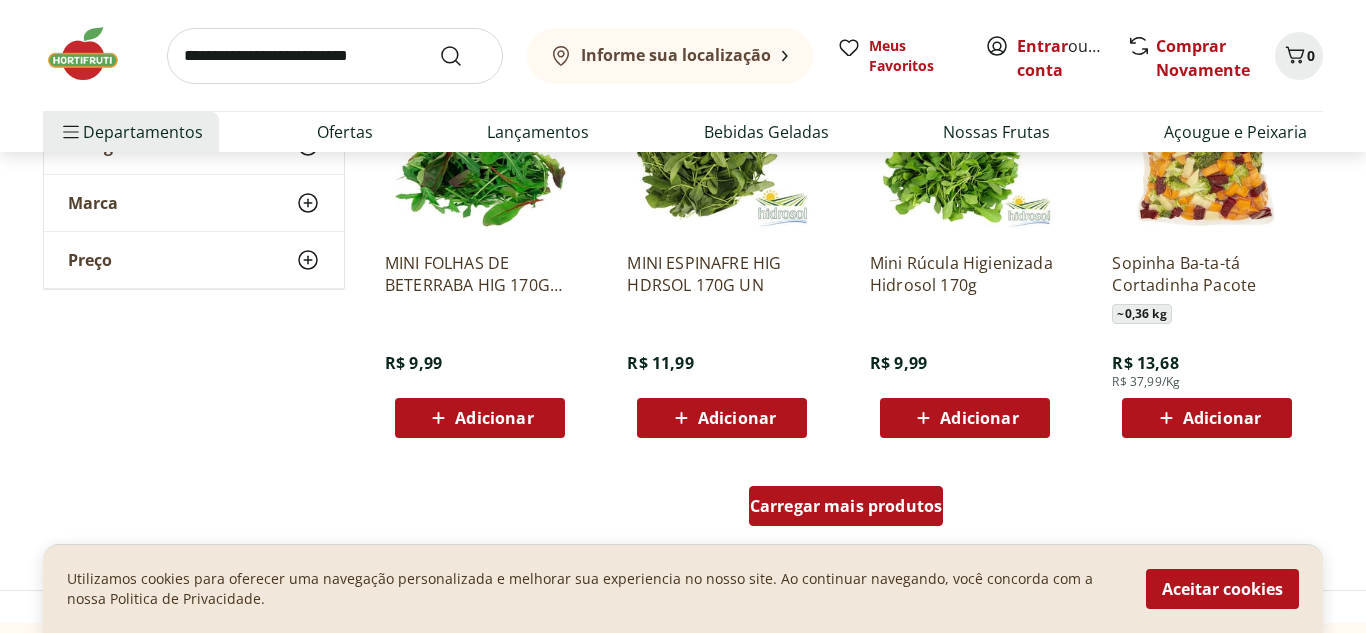 click on "Carregar mais produtos" at bounding box center (846, 506) 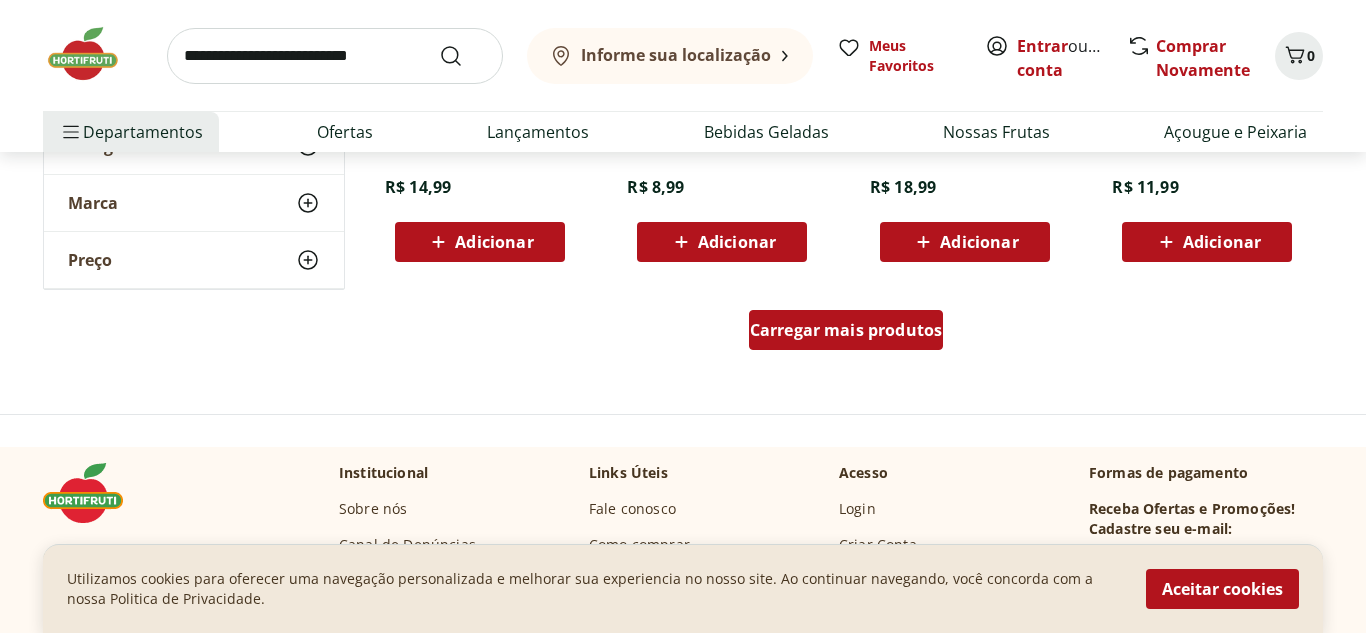 scroll, scrollTop: 7920, scrollLeft: 0, axis: vertical 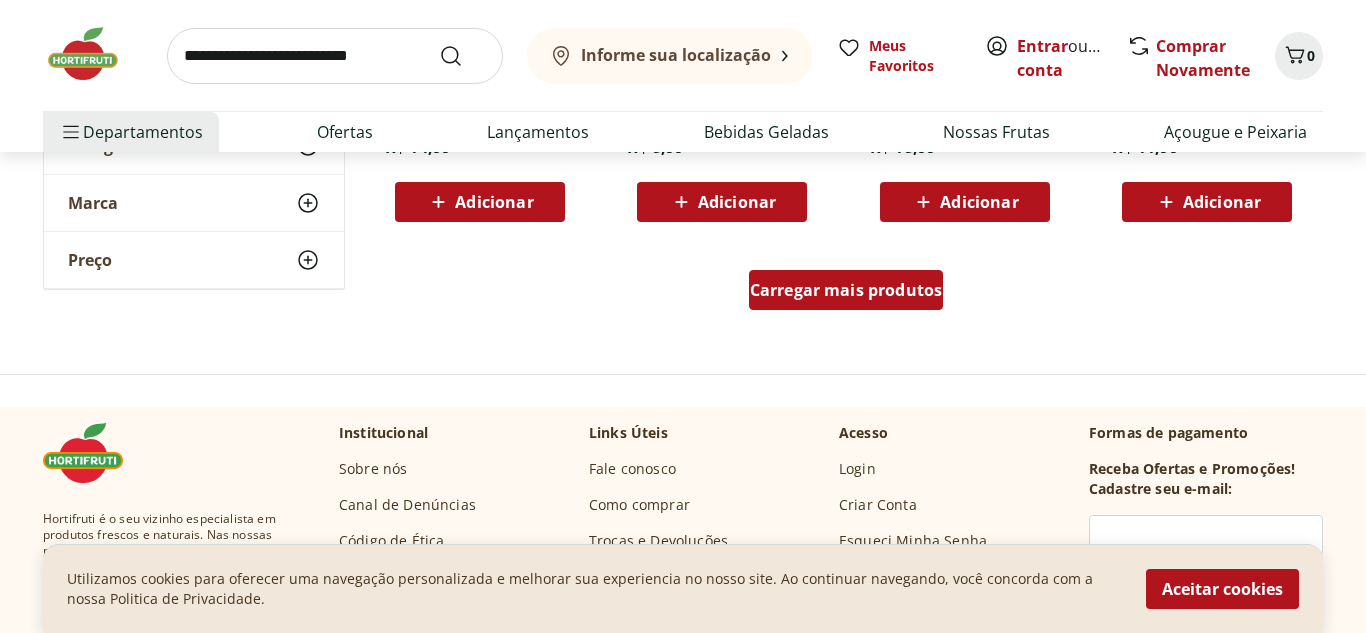 click on "Carregar mais produtos" at bounding box center [846, 290] 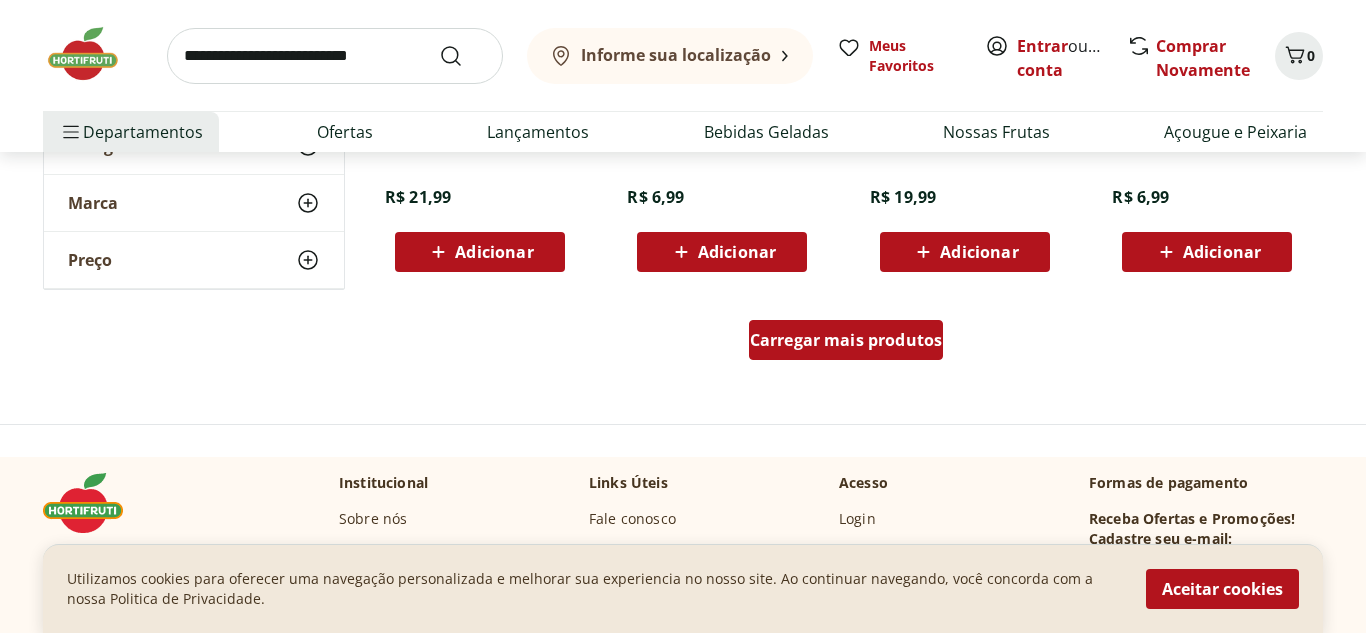 scroll, scrollTop: 9280, scrollLeft: 0, axis: vertical 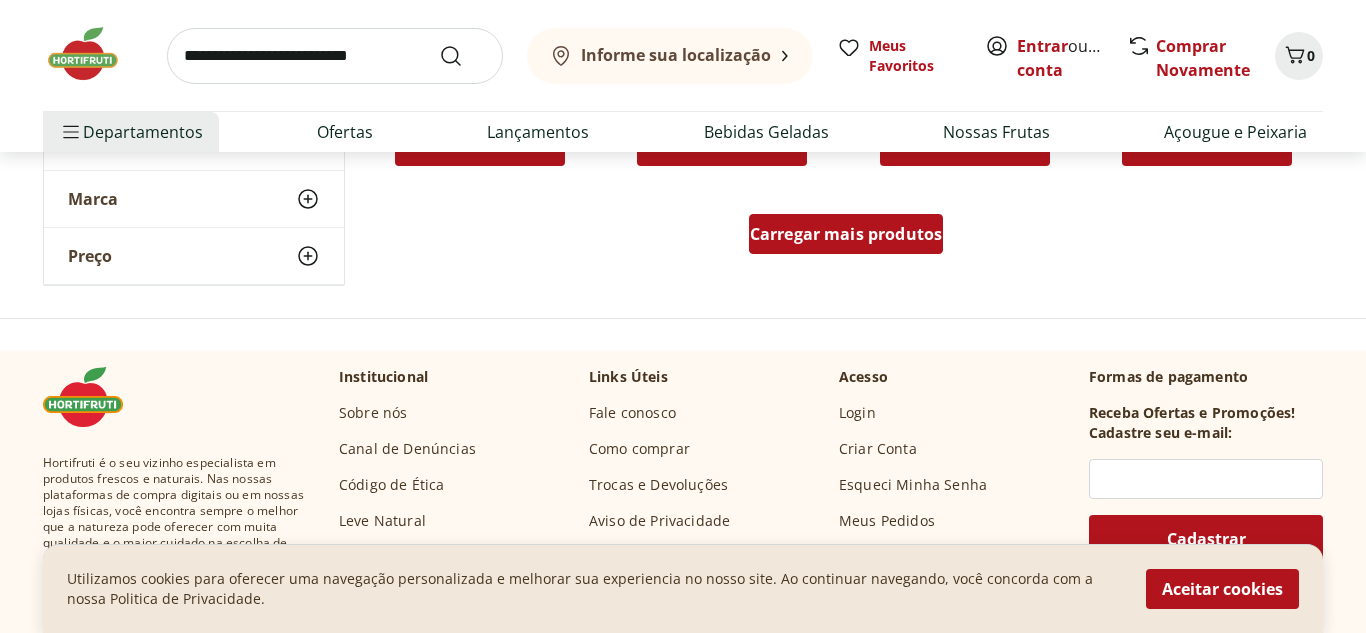 click on "Carregar mais produtos" at bounding box center (846, 234) 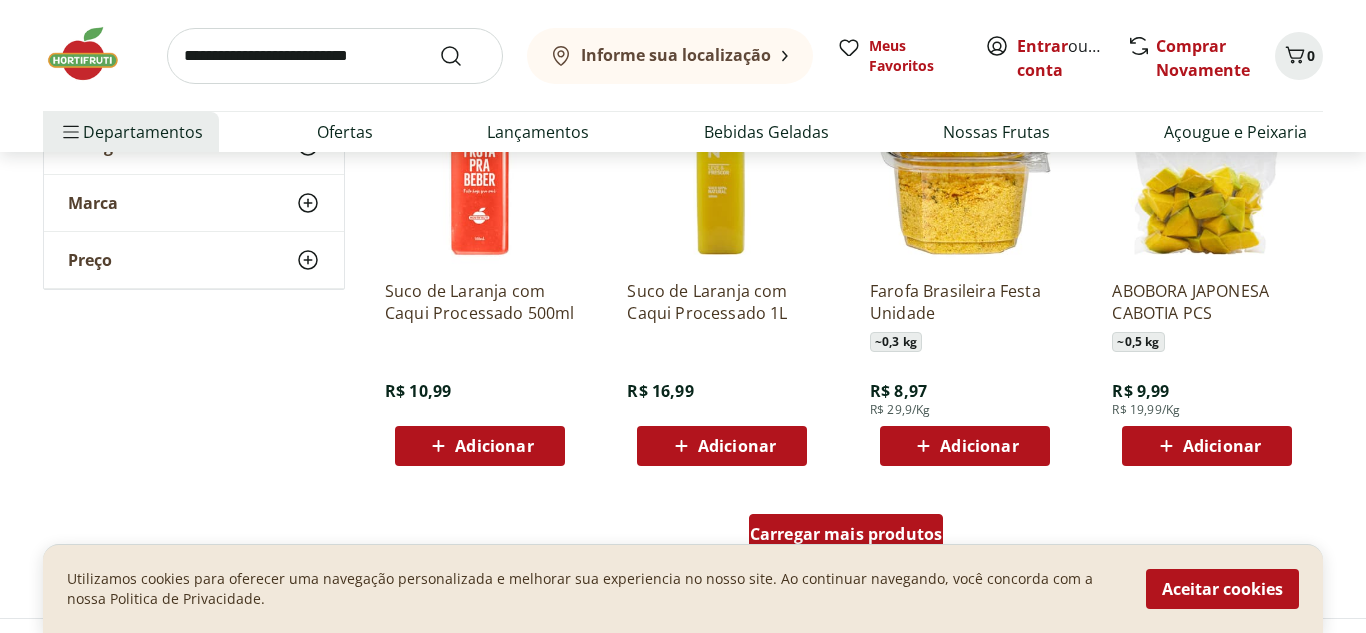 scroll, scrollTop: 10320, scrollLeft: 0, axis: vertical 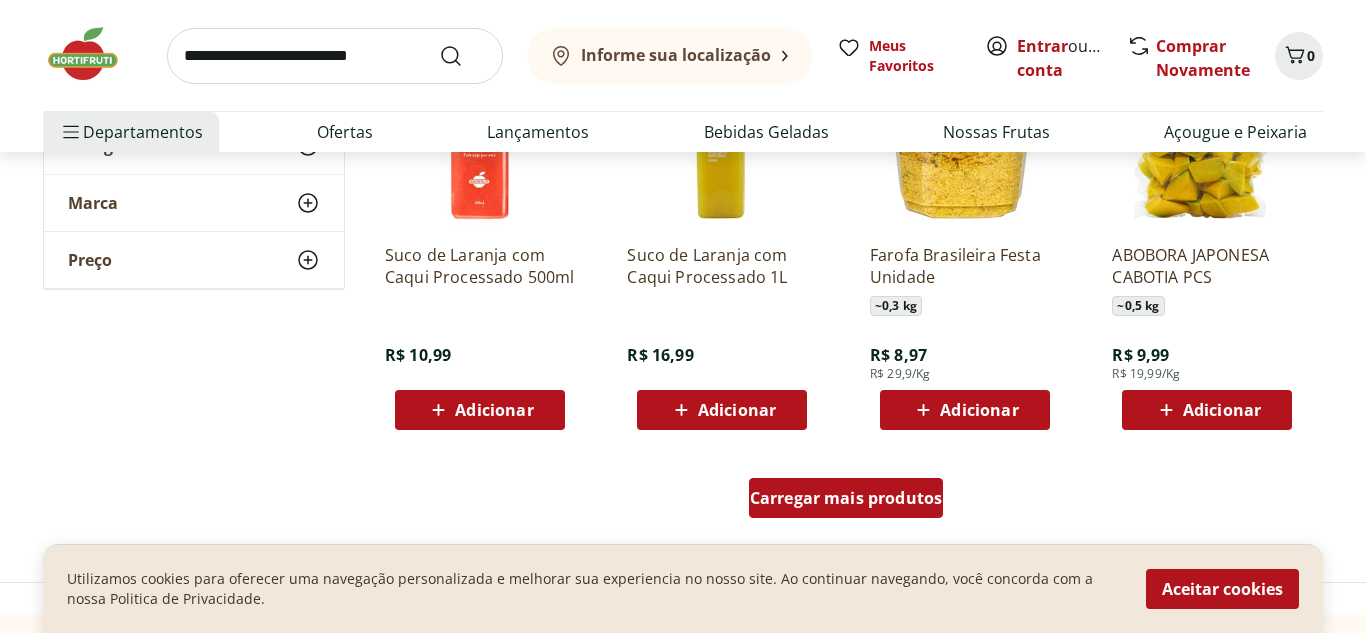 click on "Carregar mais produtos" at bounding box center [846, 498] 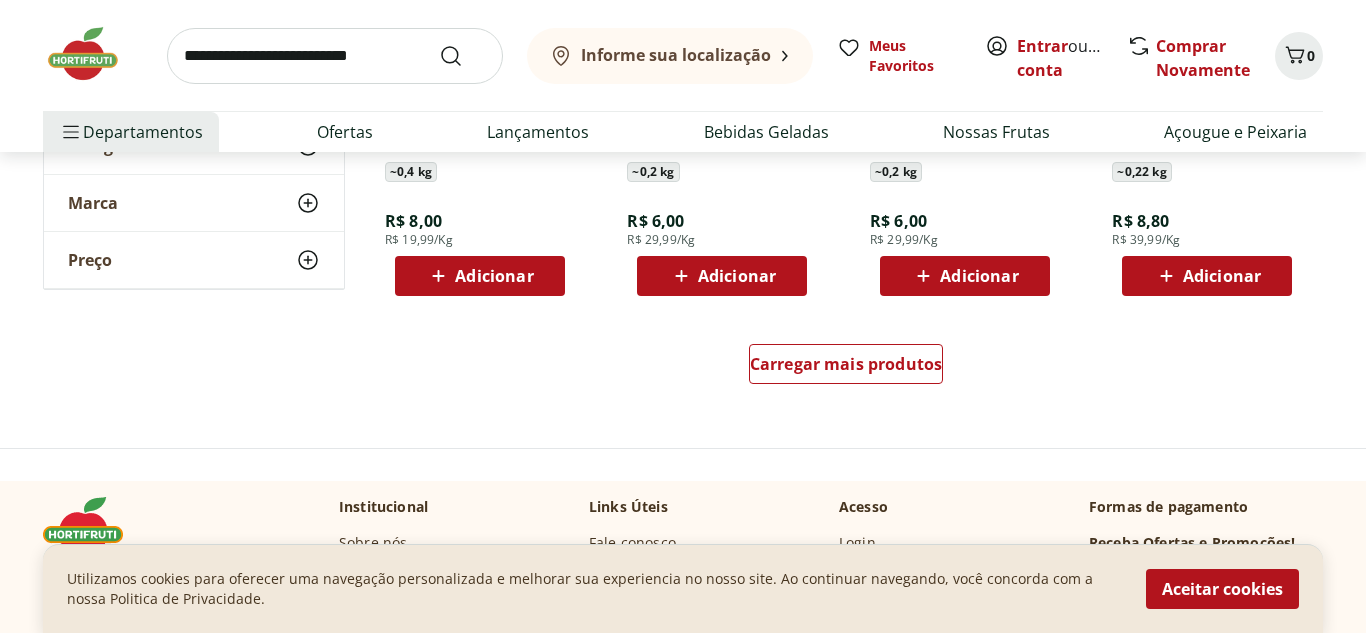 scroll, scrollTop: 11800, scrollLeft: 0, axis: vertical 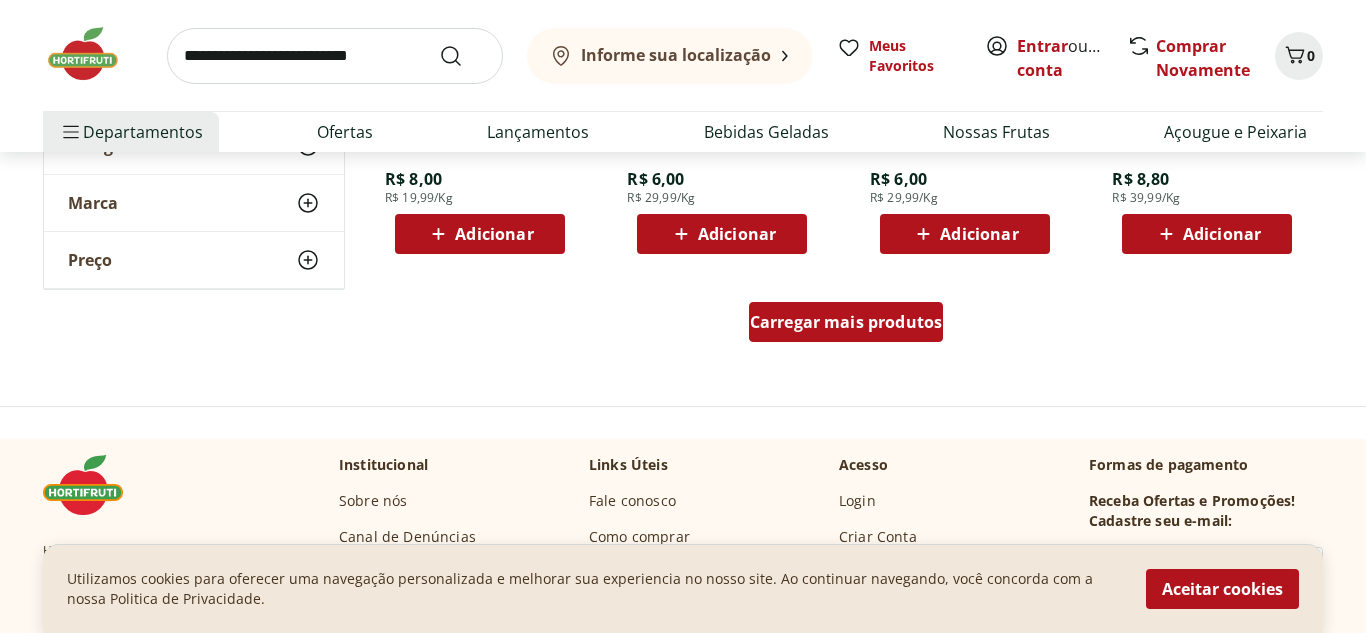 click on "Carregar mais produtos" at bounding box center (846, 322) 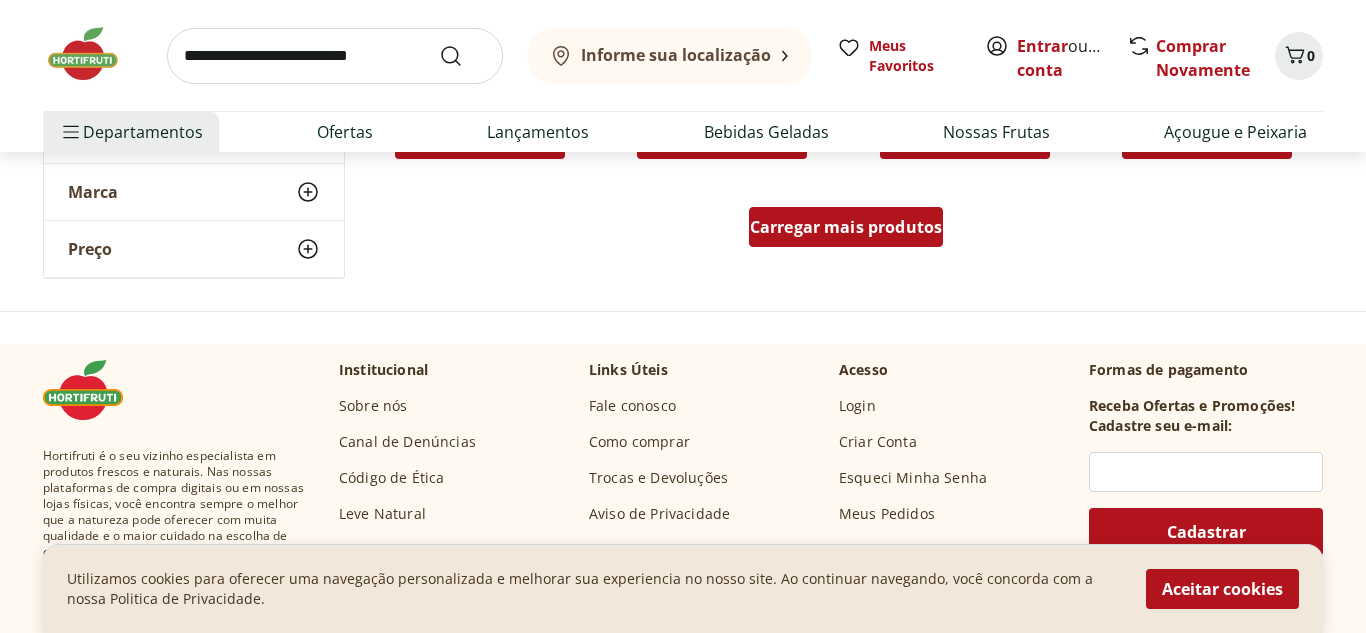 scroll, scrollTop: 13200, scrollLeft: 0, axis: vertical 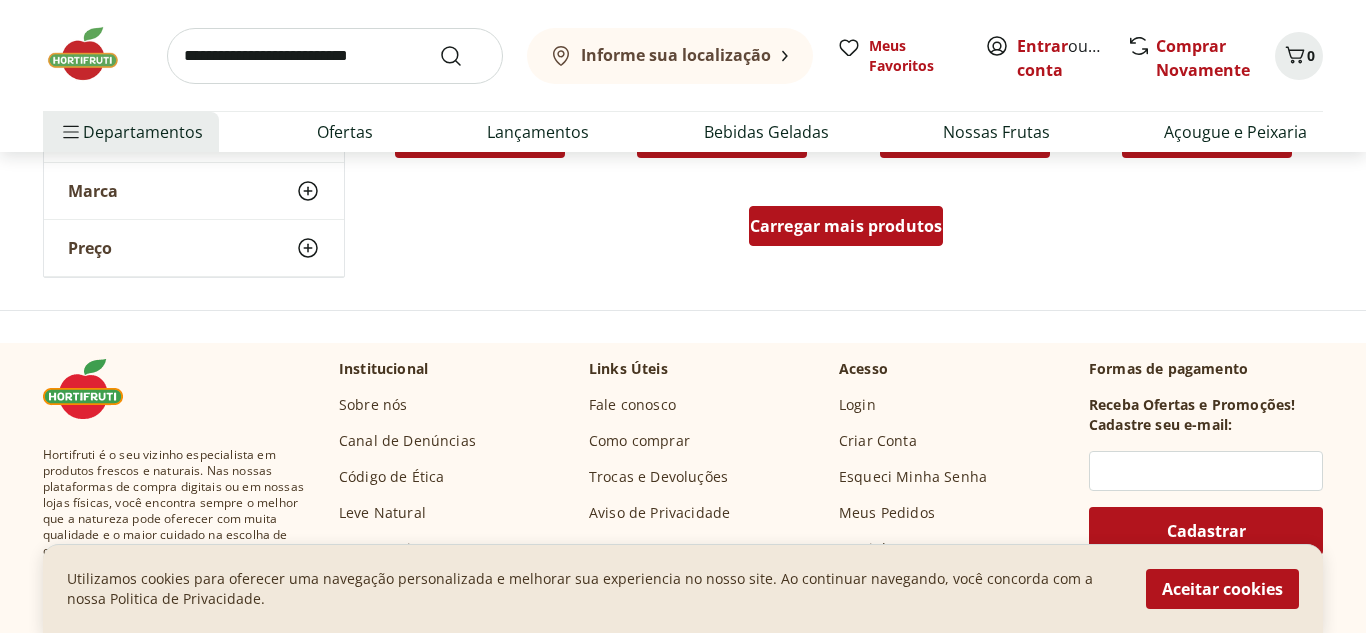 click on "Carregar mais produtos" at bounding box center (846, 226) 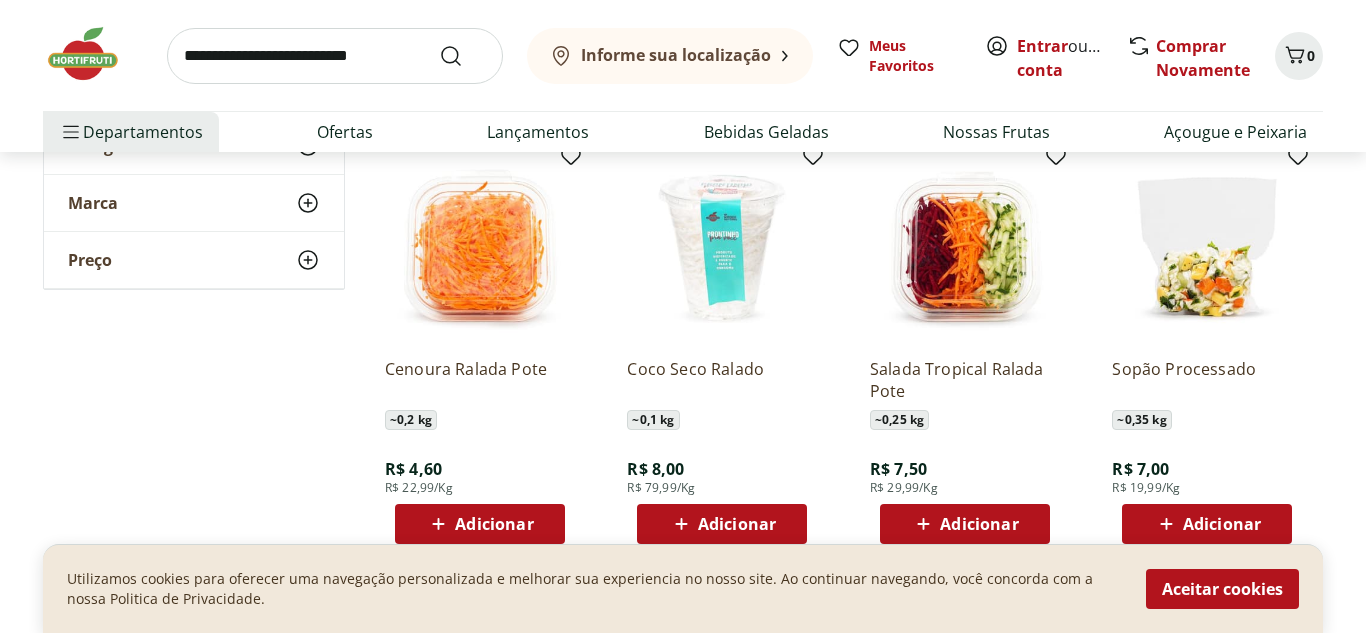 scroll, scrollTop: 13680, scrollLeft: 0, axis: vertical 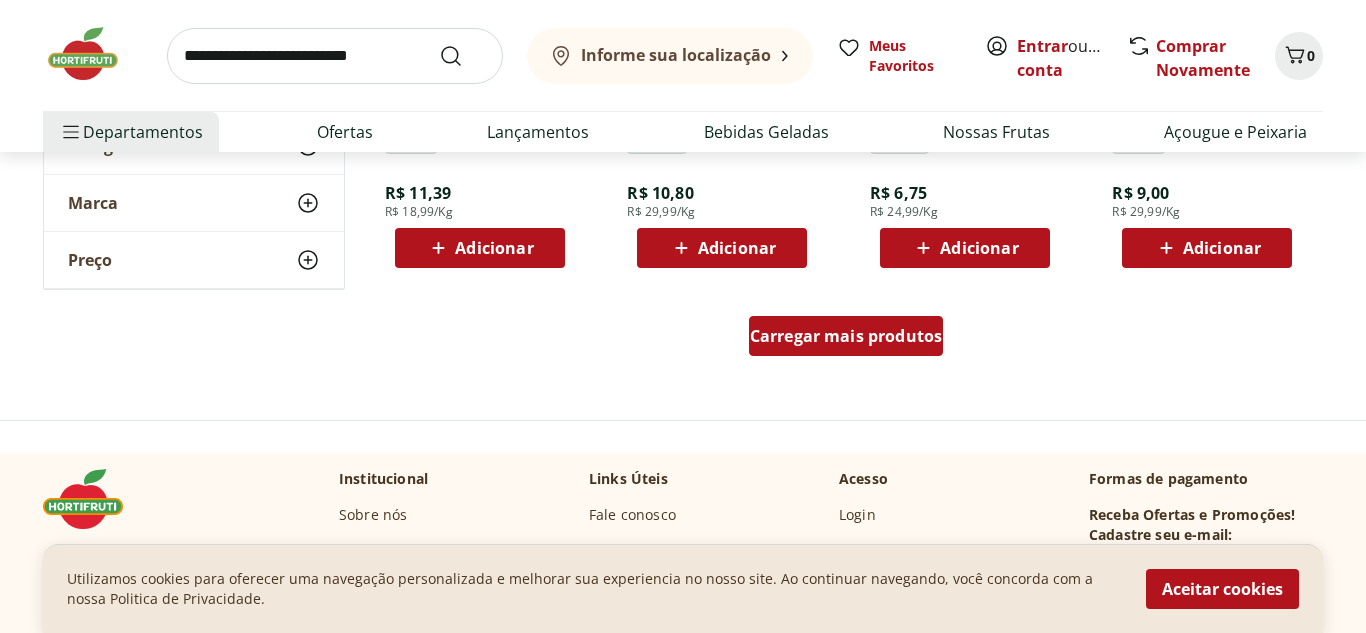click on "Carregar mais produtos" at bounding box center [846, 336] 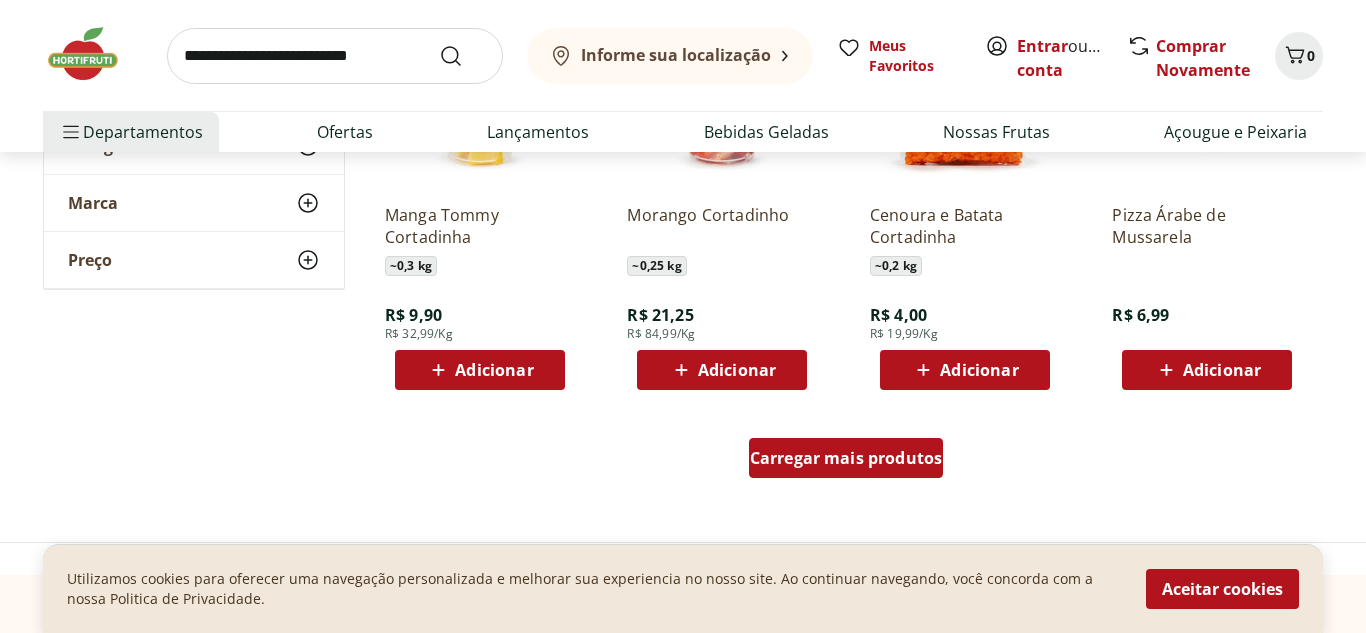 scroll, scrollTop: 15634, scrollLeft: 0, axis: vertical 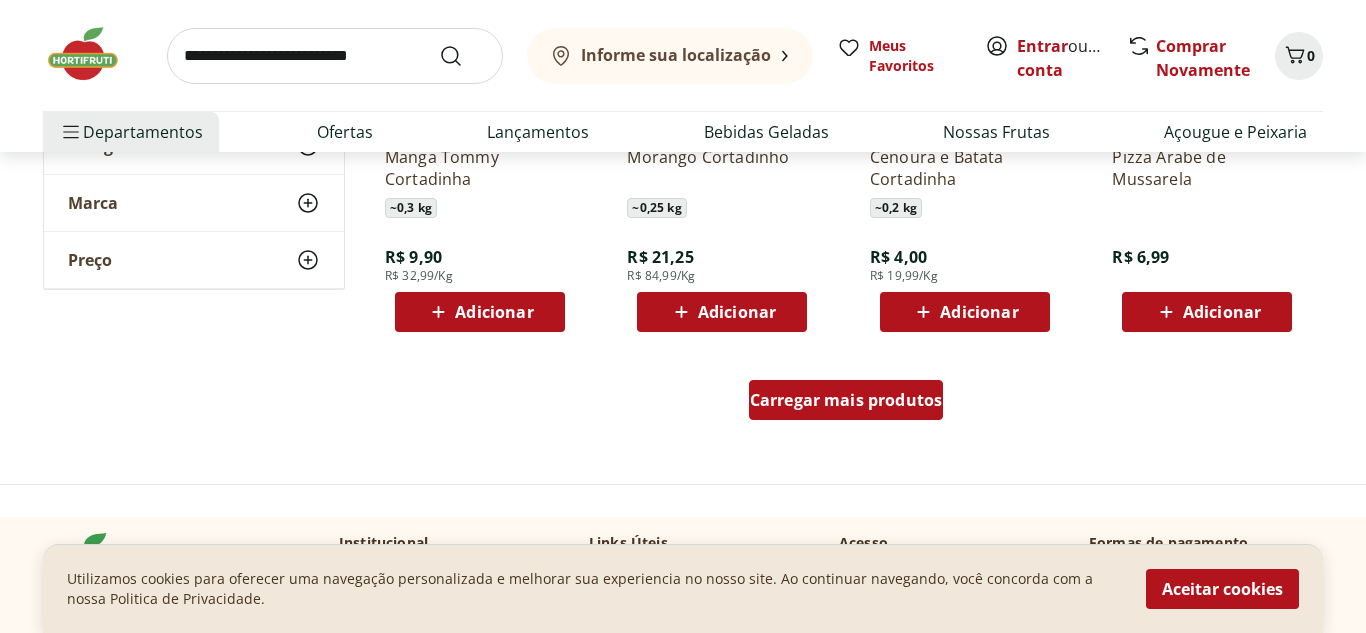 click on "Carregar mais produtos" at bounding box center [846, 400] 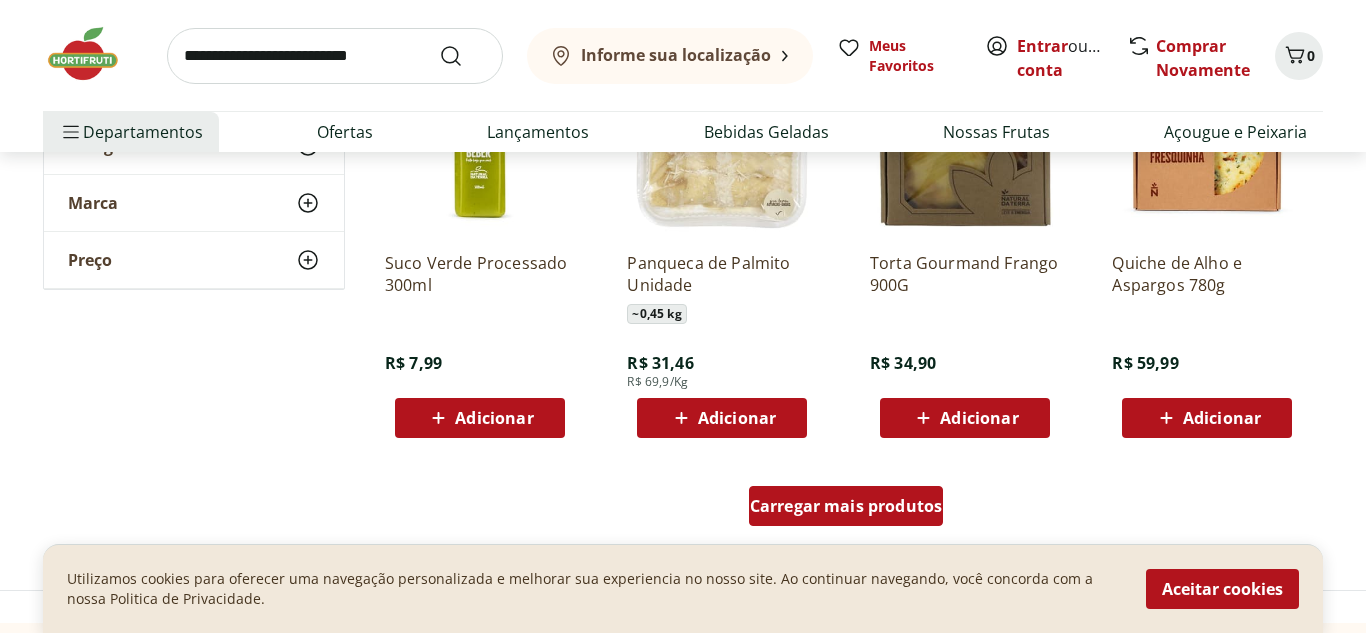scroll, scrollTop: 16834, scrollLeft: 0, axis: vertical 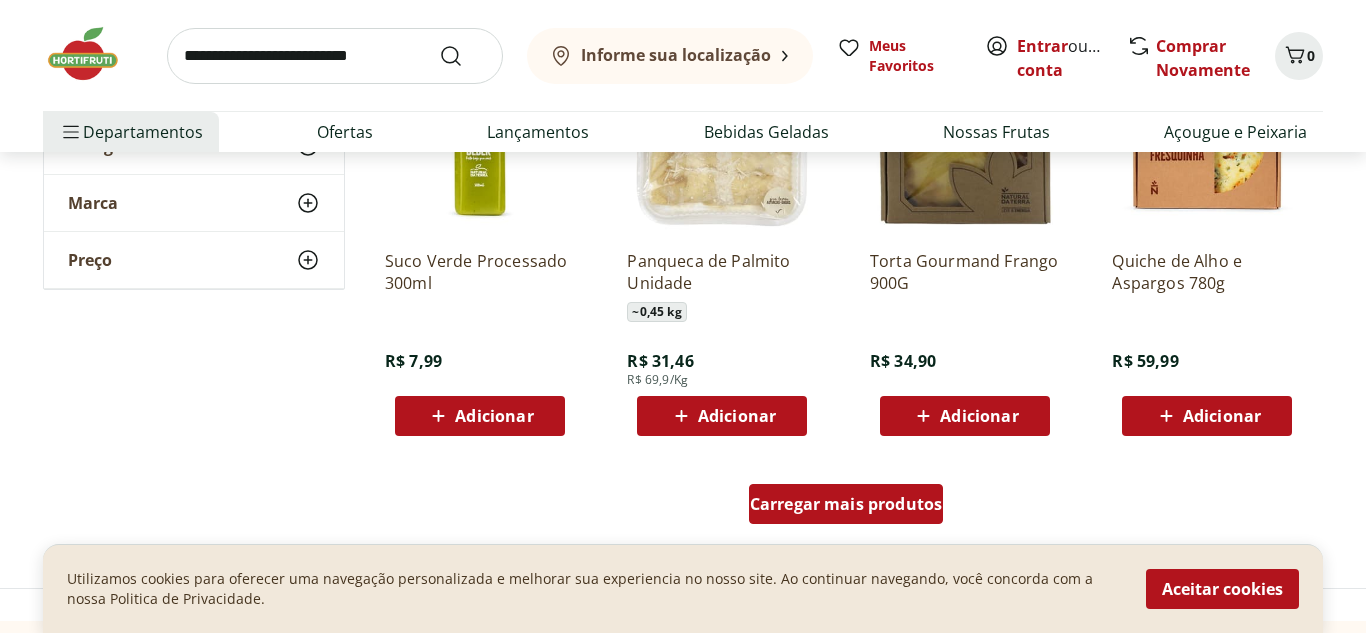 click on "Carregar mais produtos" at bounding box center (846, 504) 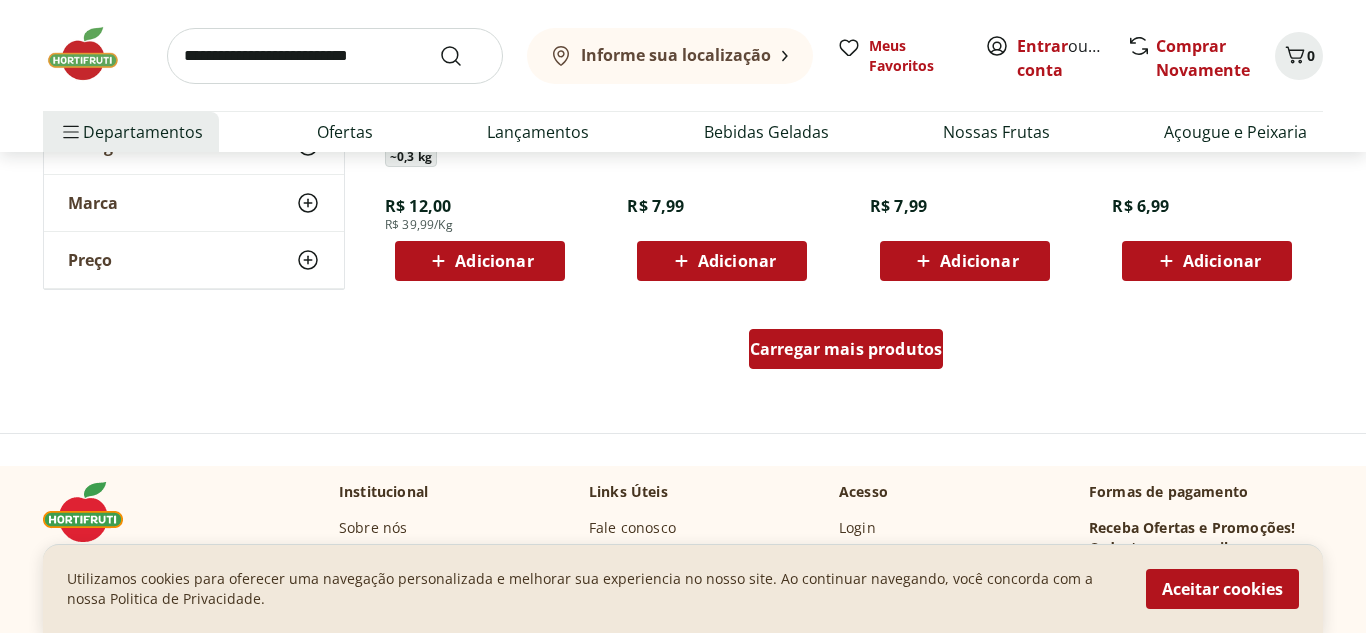 scroll, scrollTop: 18314, scrollLeft: 0, axis: vertical 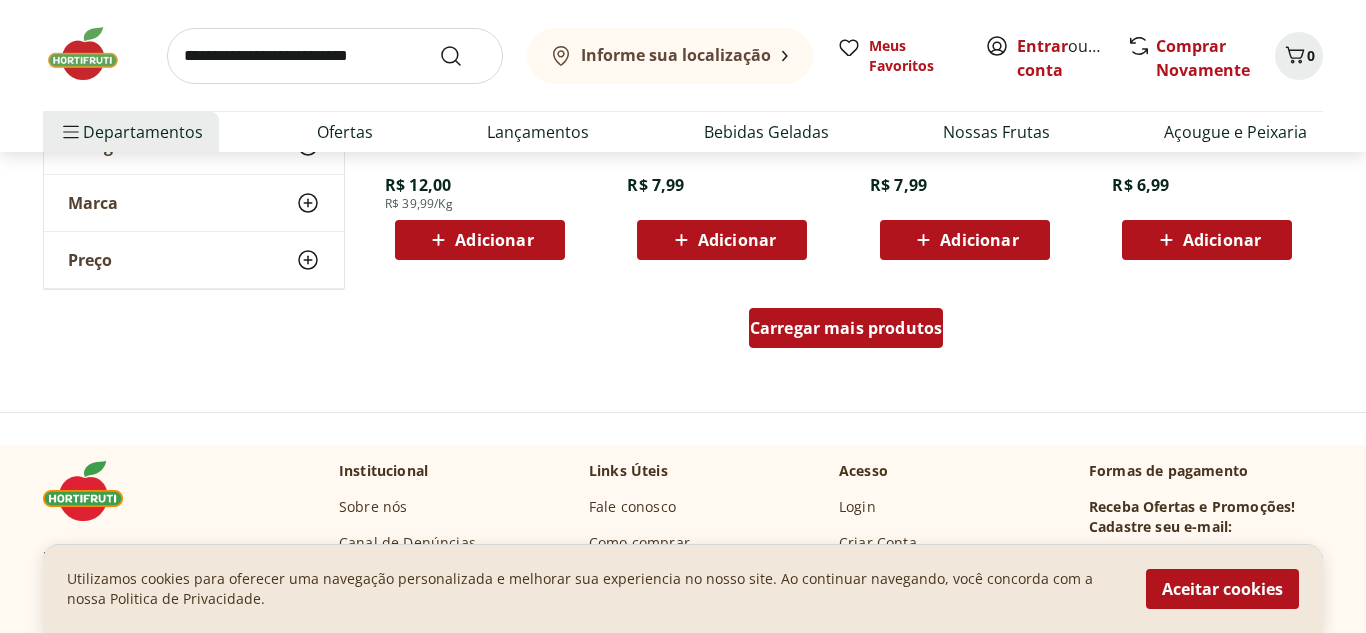 click on "Carregar mais produtos" at bounding box center (846, 328) 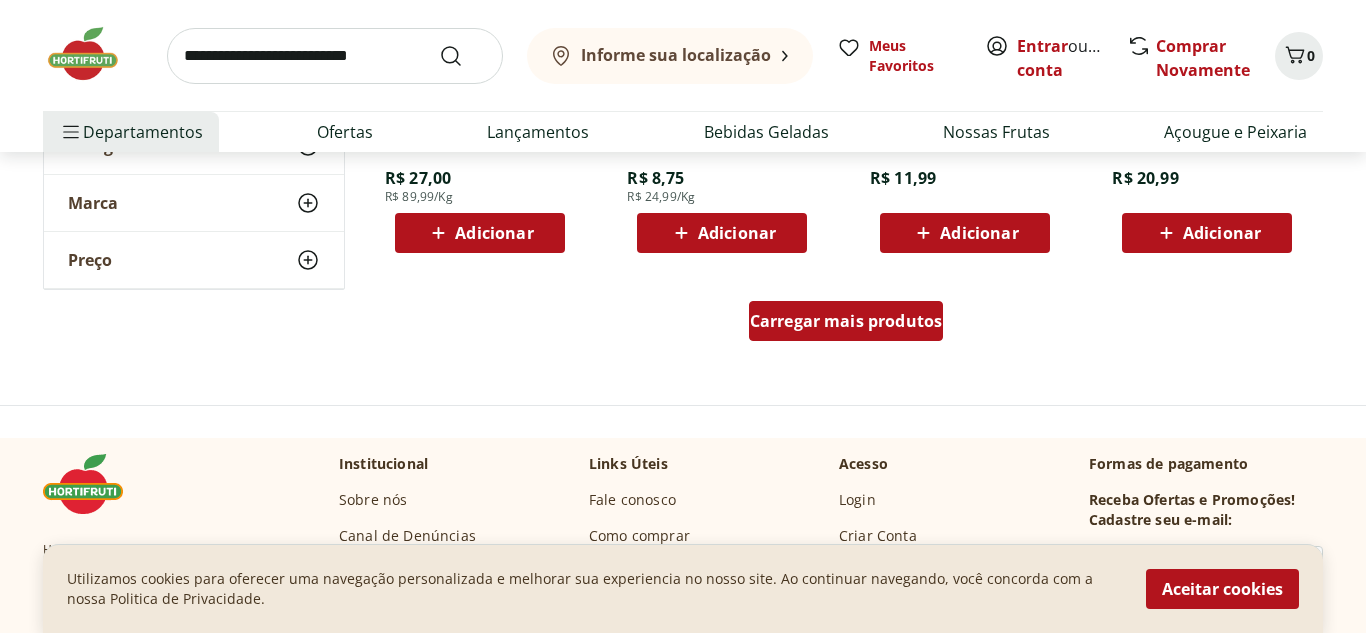 scroll, scrollTop: 19634, scrollLeft: 0, axis: vertical 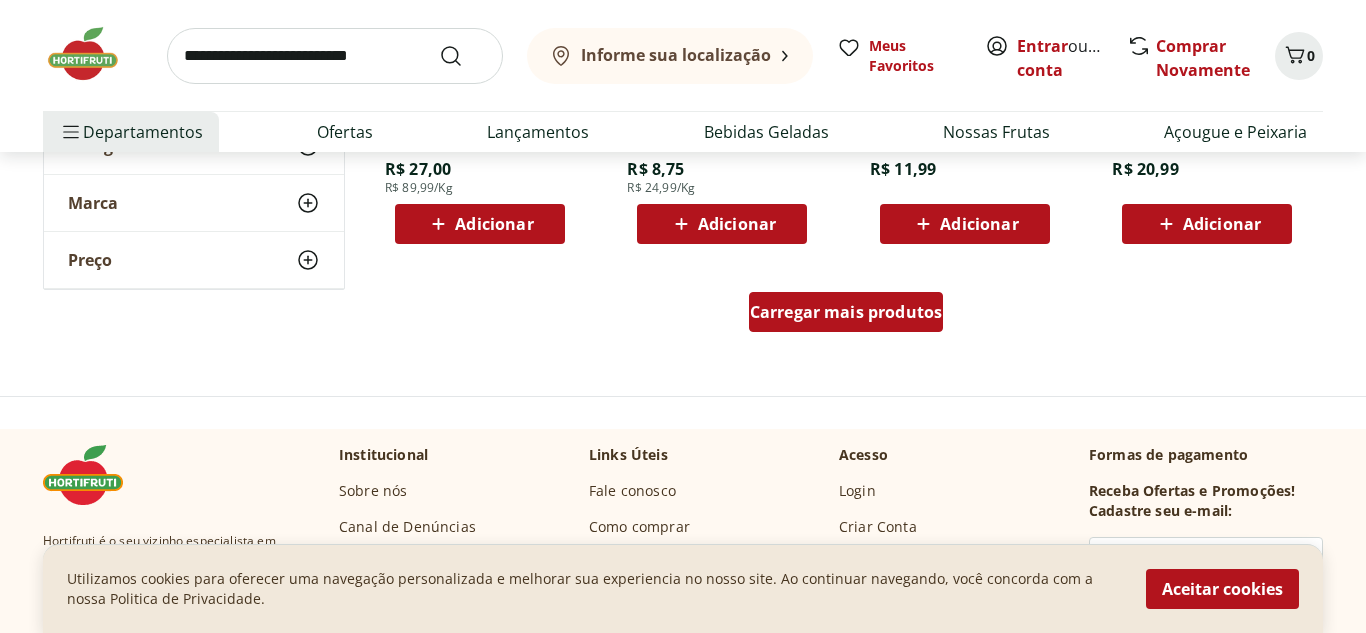 click on "Carregar mais produtos" at bounding box center (846, 312) 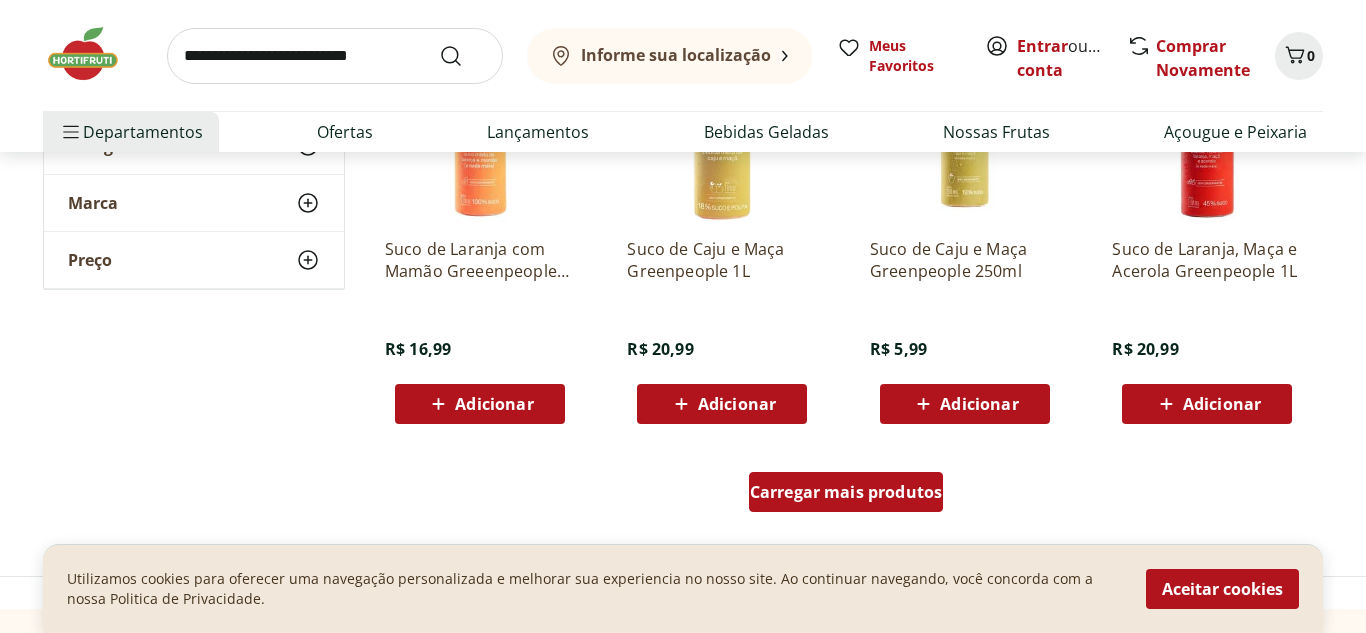 scroll, scrollTop: 20794, scrollLeft: 0, axis: vertical 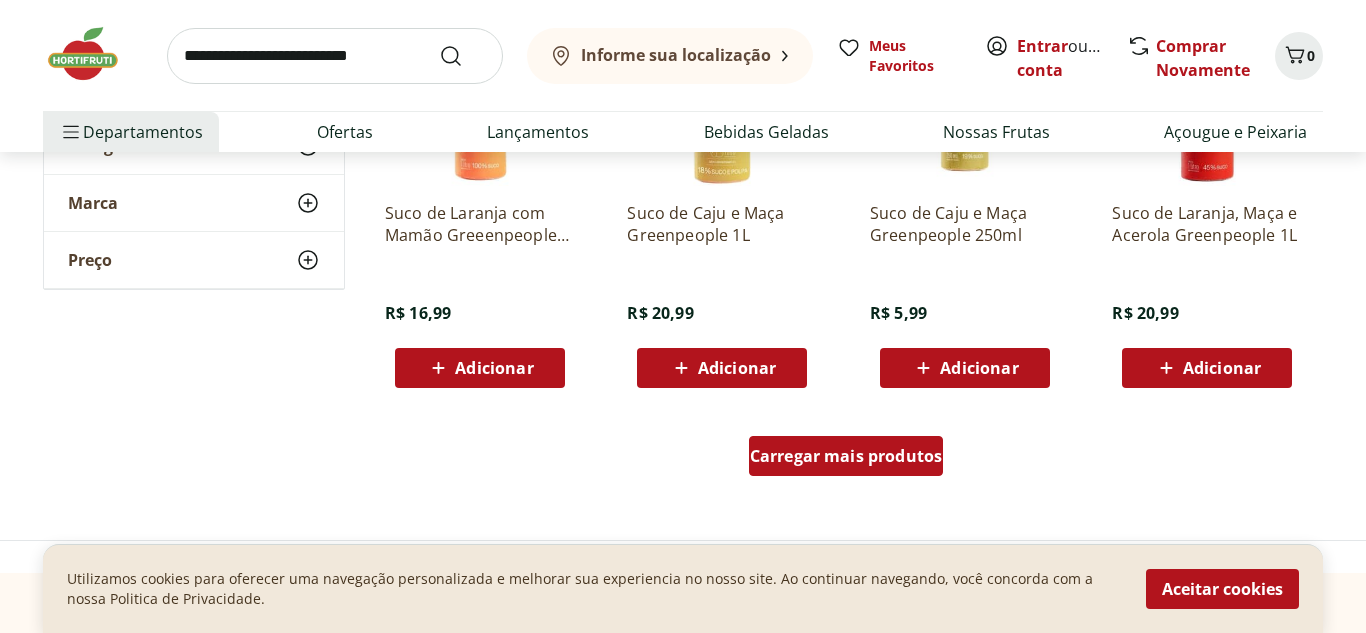 click on "Carregar mais produtos" at bounding box center [846, 456] 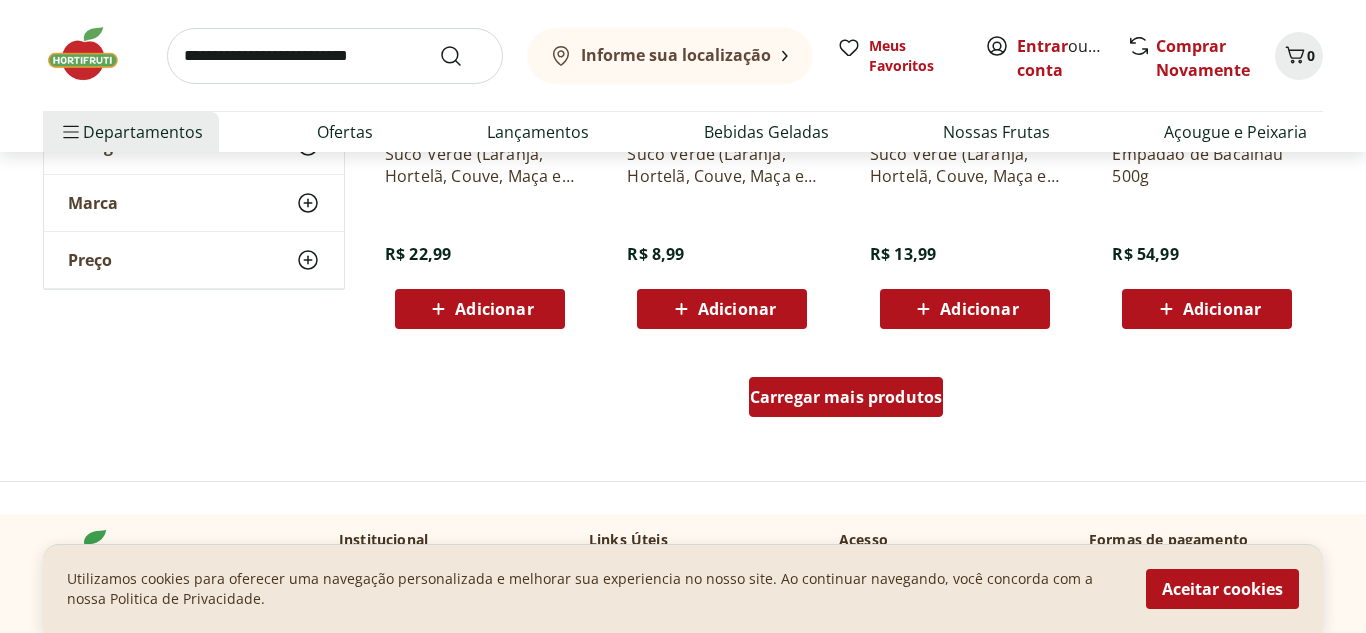 scroll, scrollTop: 22194, scrollLeft: 0, axis: vertical 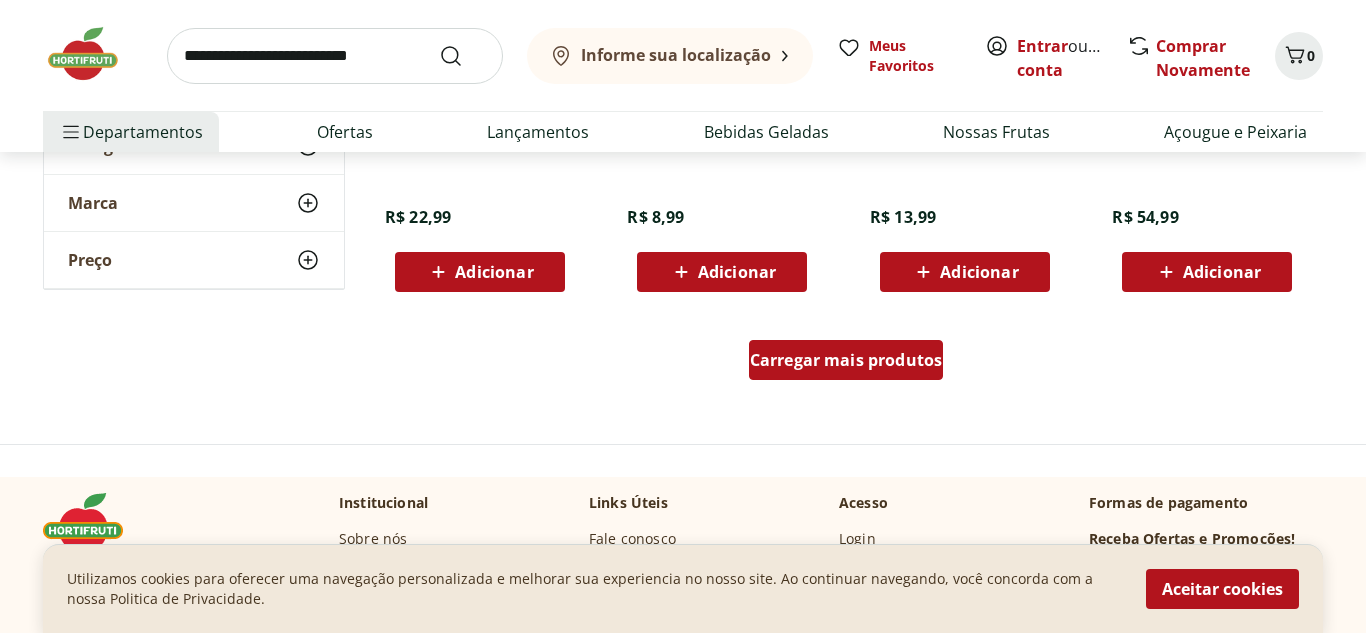 click on "Carregar mais produtos" at bounding box center [846, 360] 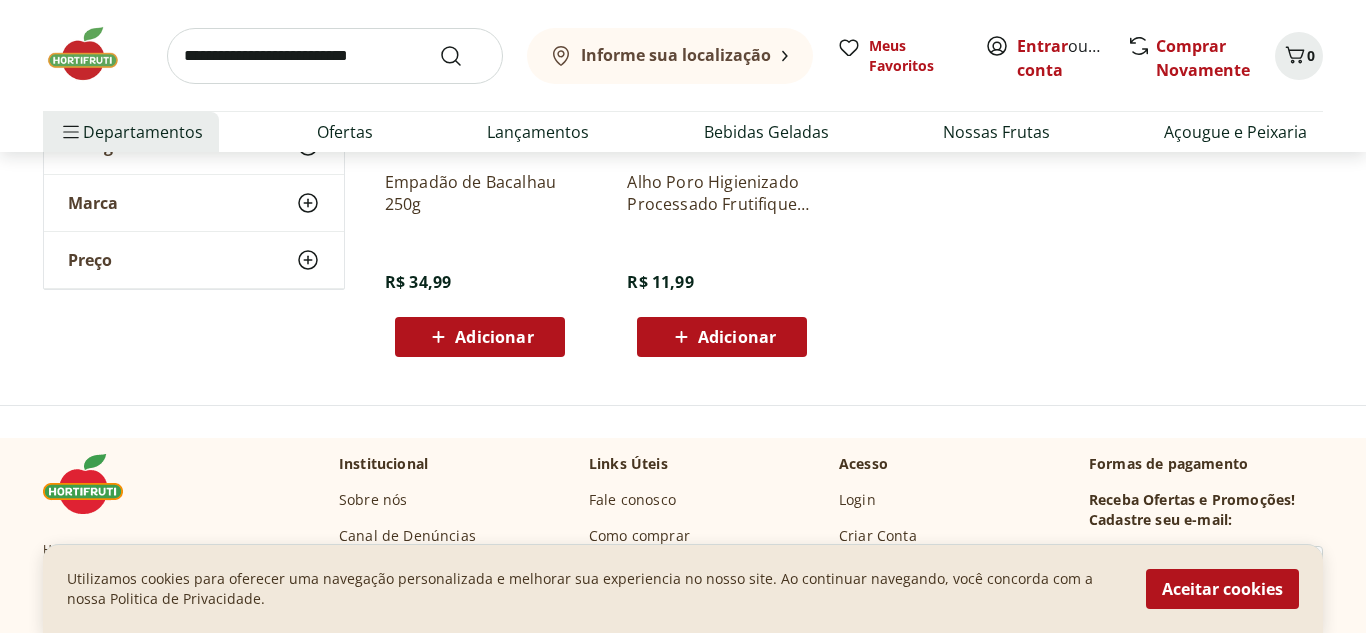 scroll, scrollTop: 22594, scrollLeft: 0, axis: vertical 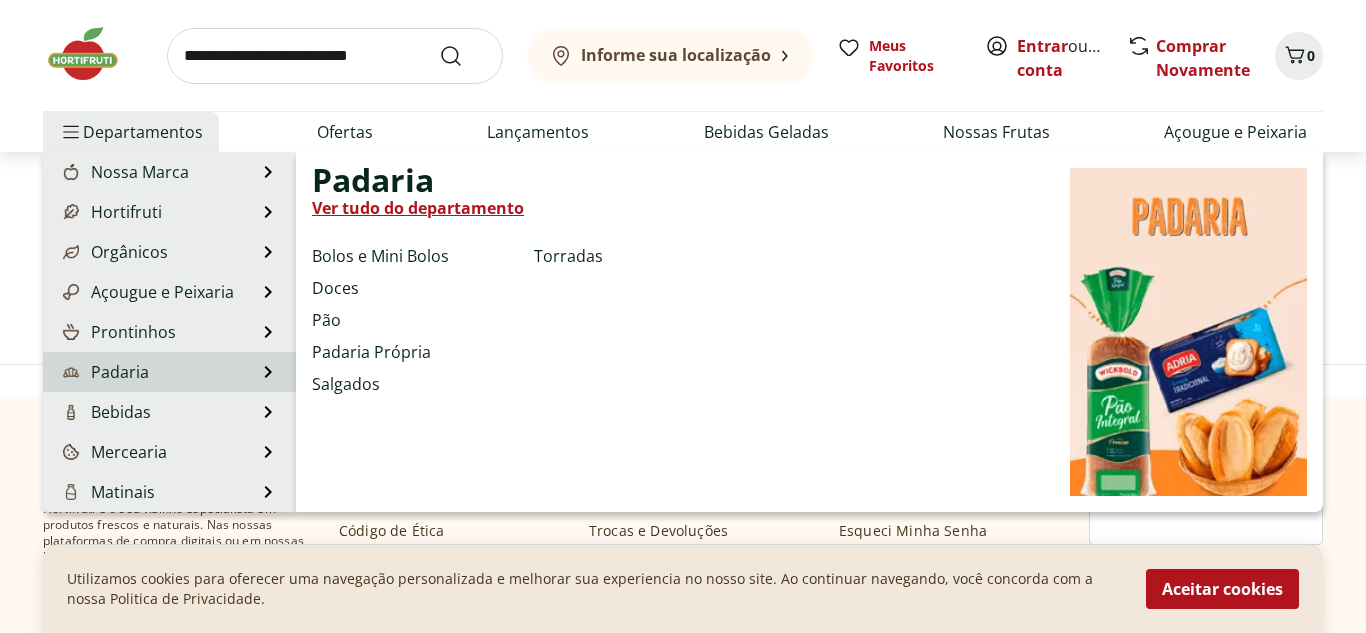 click on "Padaria" at bounding box center (104, 372) 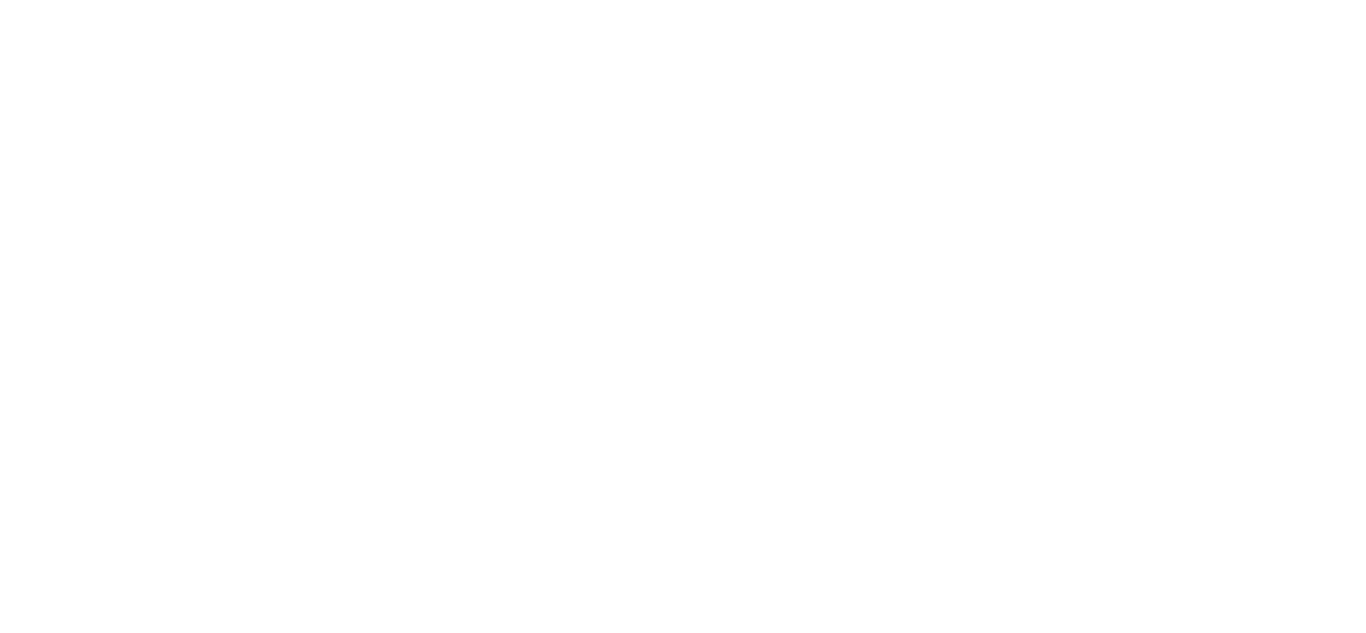 scroll, scrollTop: 0, scrollLeft: 0, axis: both 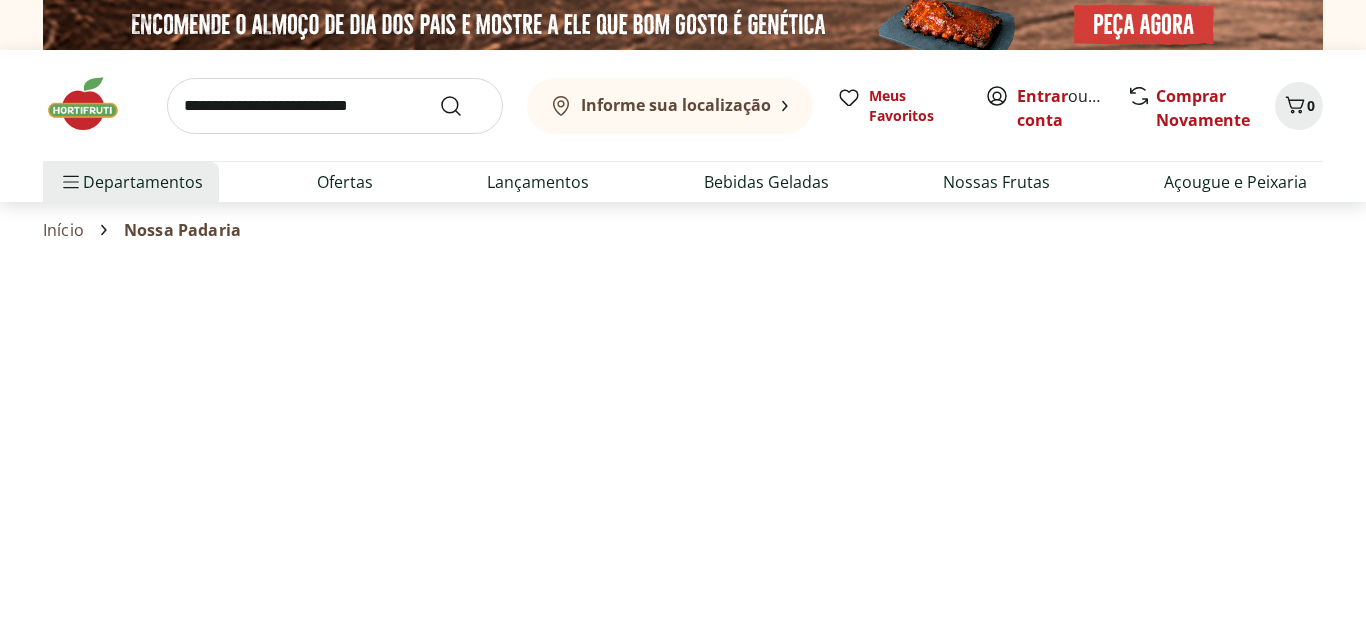 select on "**********" 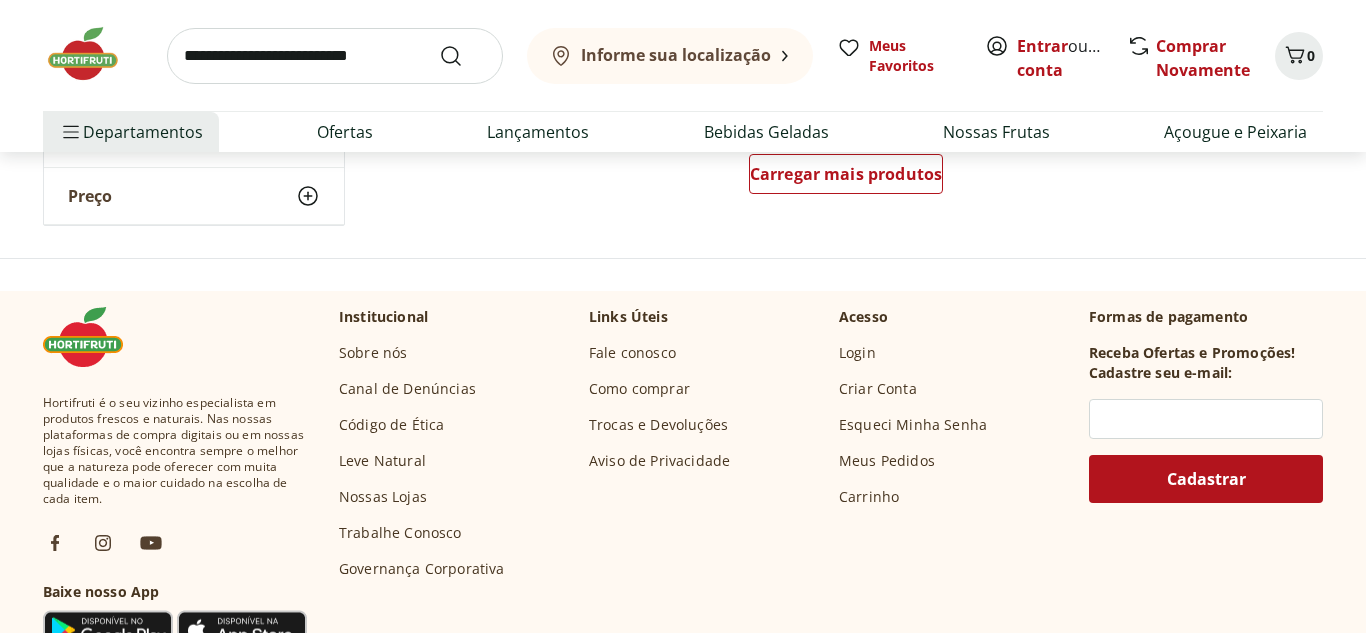 scroll, scrollTop: 1520, scrollLeft: 0, axis: vertical 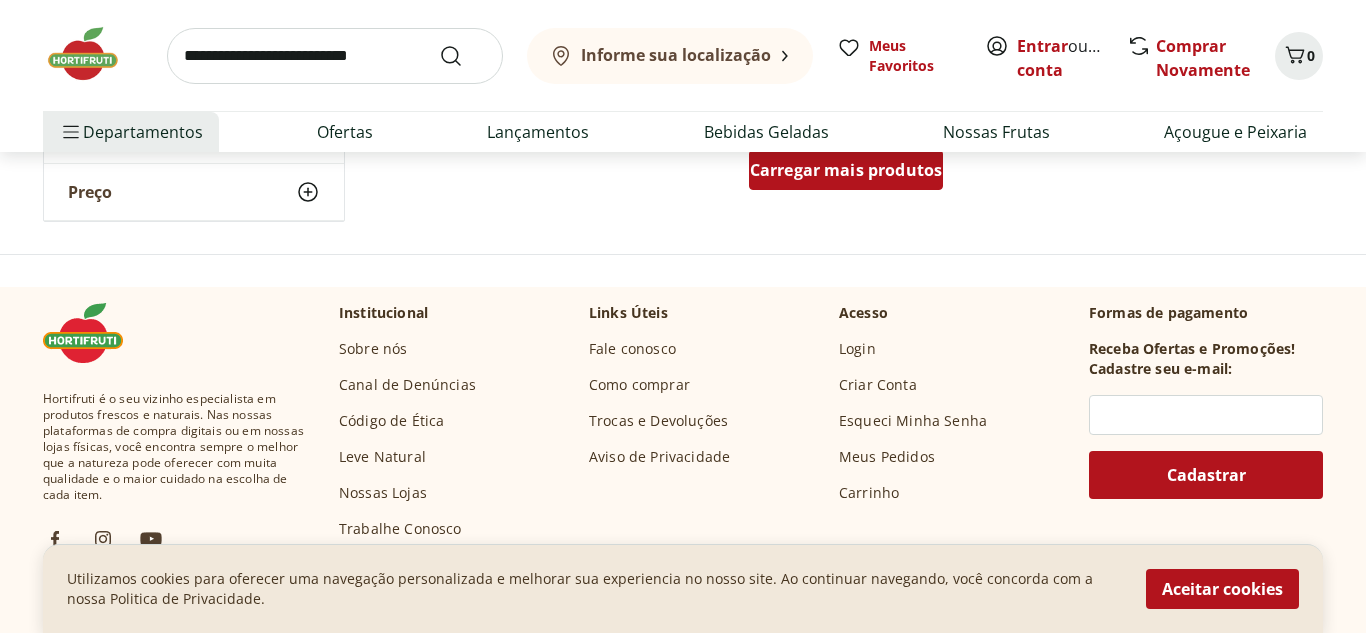 click on "Carregar mais produtos" at bounding box center [846, 170] 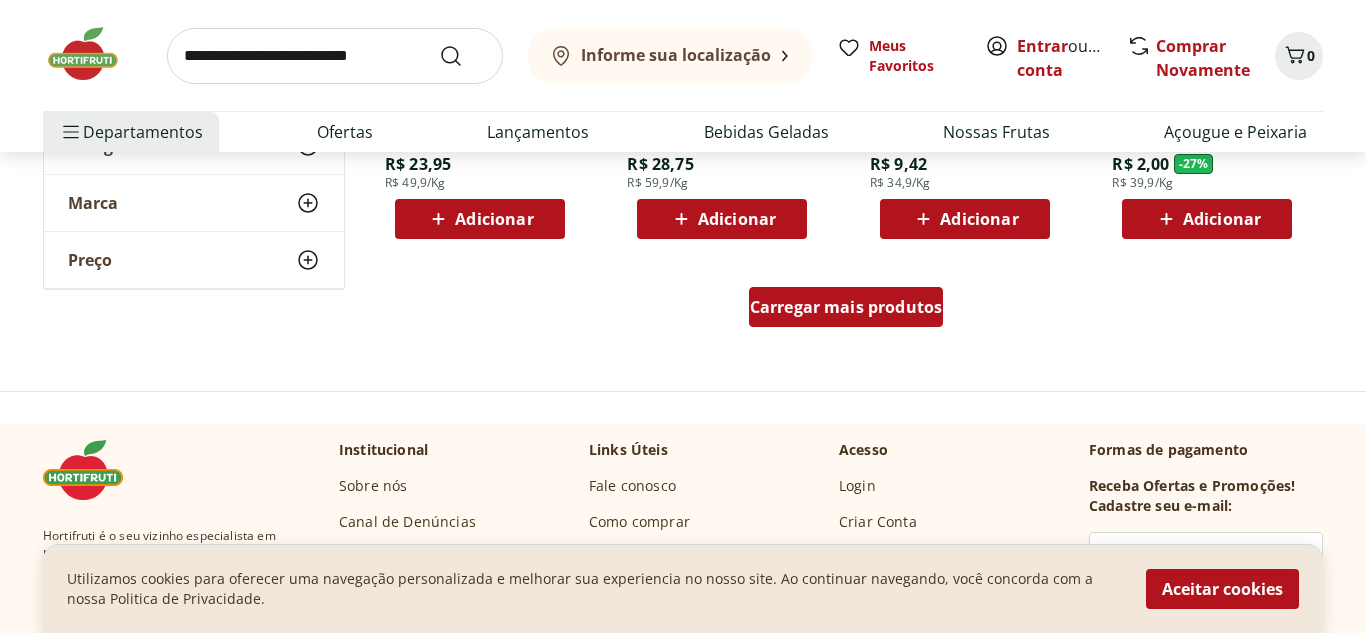 scroll, scrollTop: 2720, scrollLeft: 0, axis: vertical 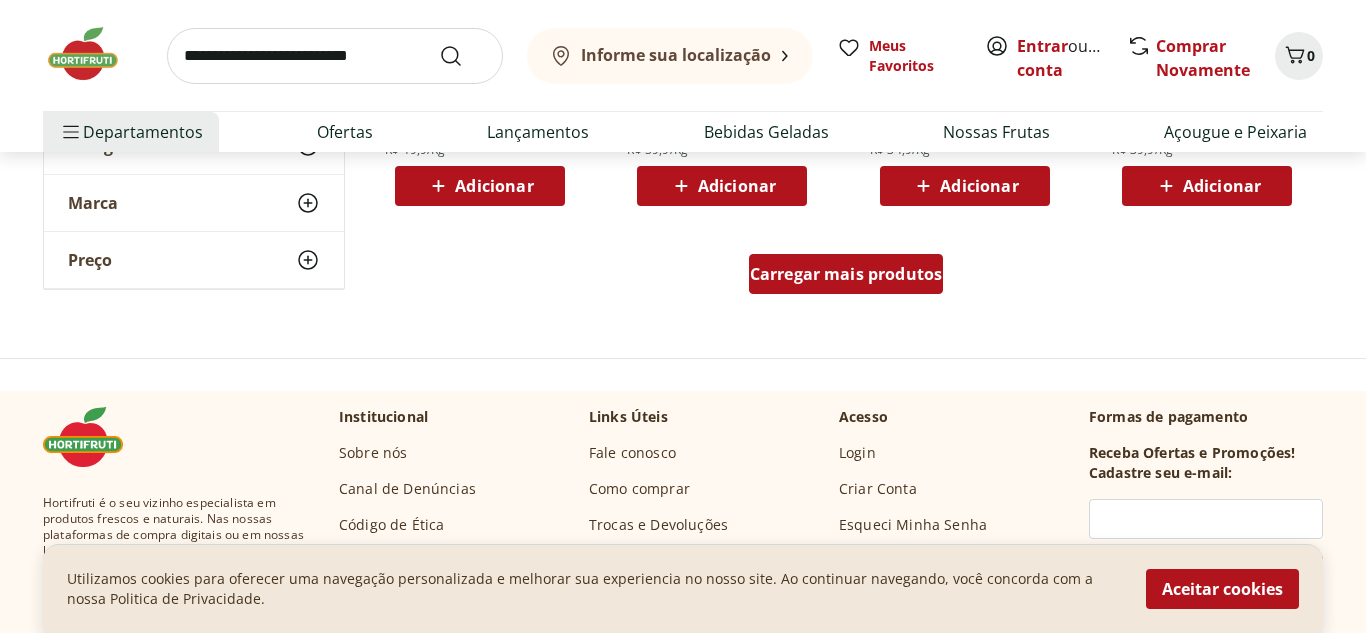 click on "Carregar mais produtos" at bounding box center [846, 274] 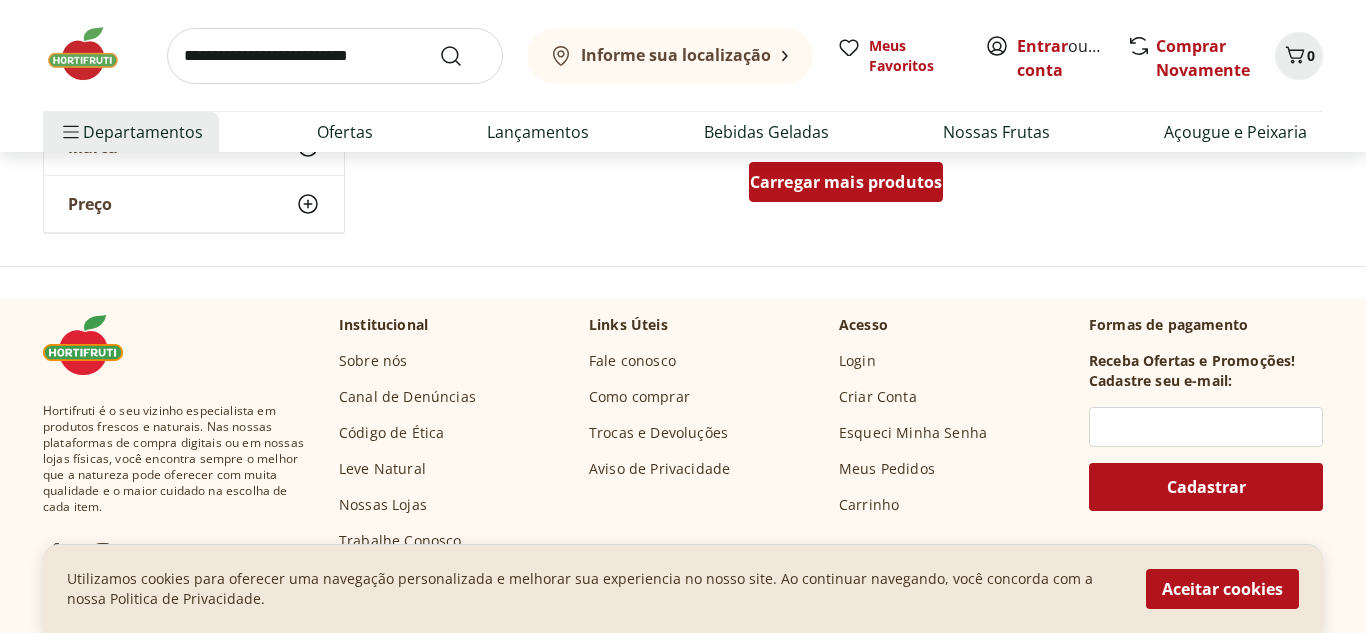 scroll, scrollTop: 4120, scrollLeft: 0, axis: vertical 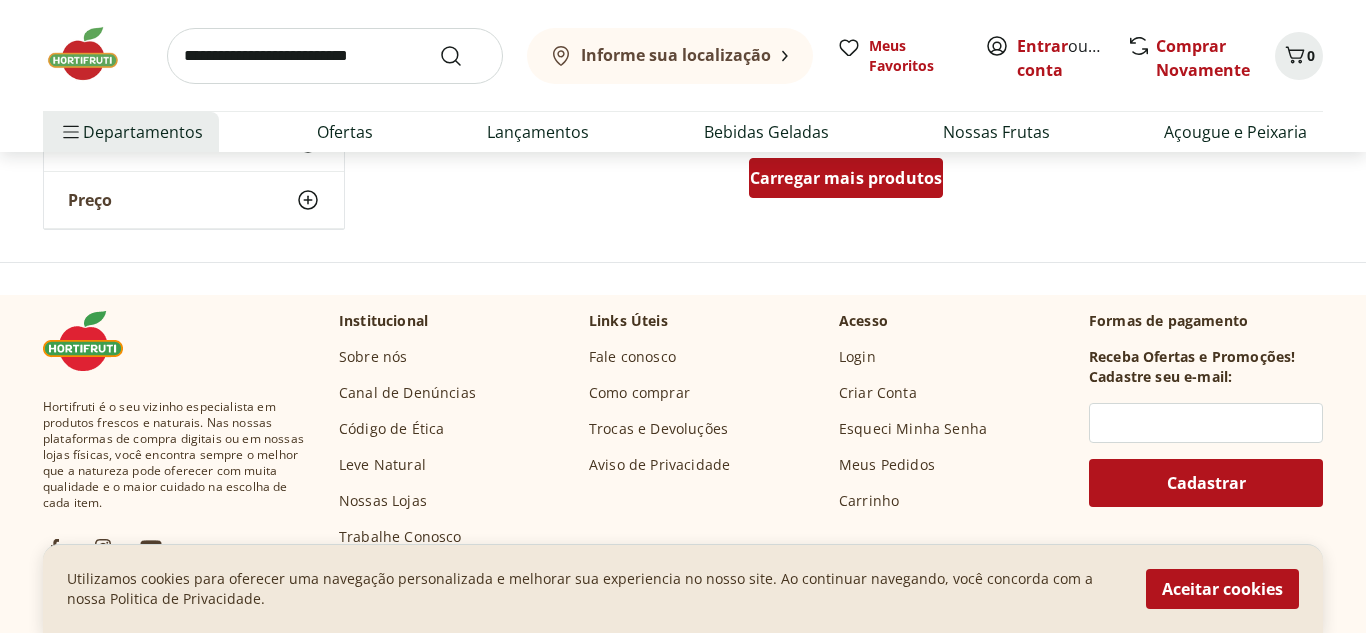click on "Carregar mais produtos" at bounding box center [846, 178] 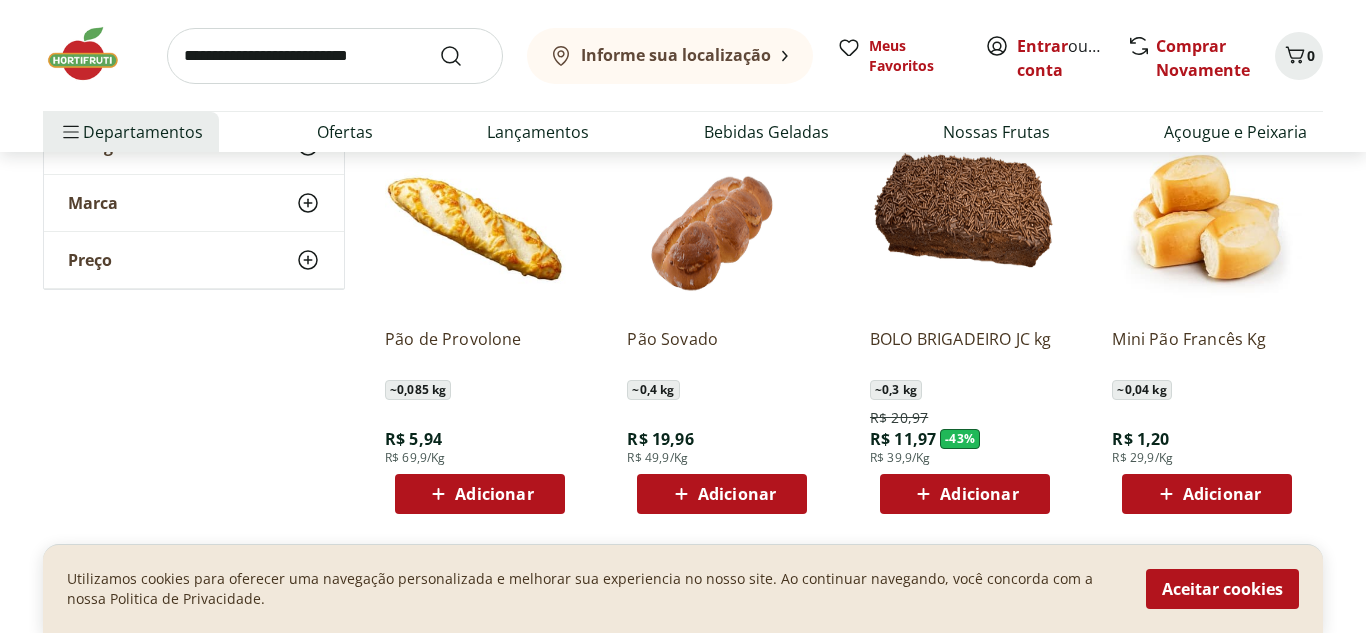 scroll, scrollTop: 4600, scrollLeft: 0, axis: vertical 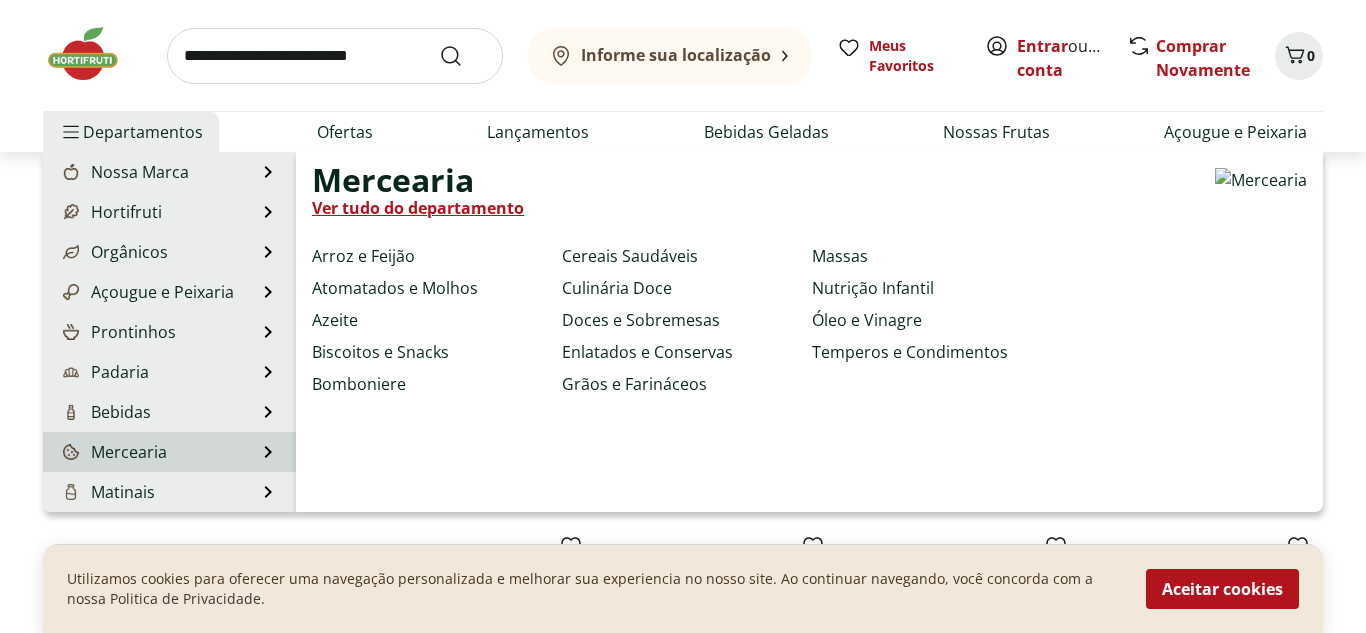 click on "Mercearia Mercearia Ver tudo do departamento Arroz e Feijão Atomatados e Molhos Azeite Biscoitos e Snacks Bomboniere Cereais Saudáveis Culinária Doce Doces e Sobremesas Enlatados e Conservas Grãos e Farináceos Massas Nutrição Infantil Óleo e Vinagre Temperos e Condimentos" at bounding box center [169, 452] 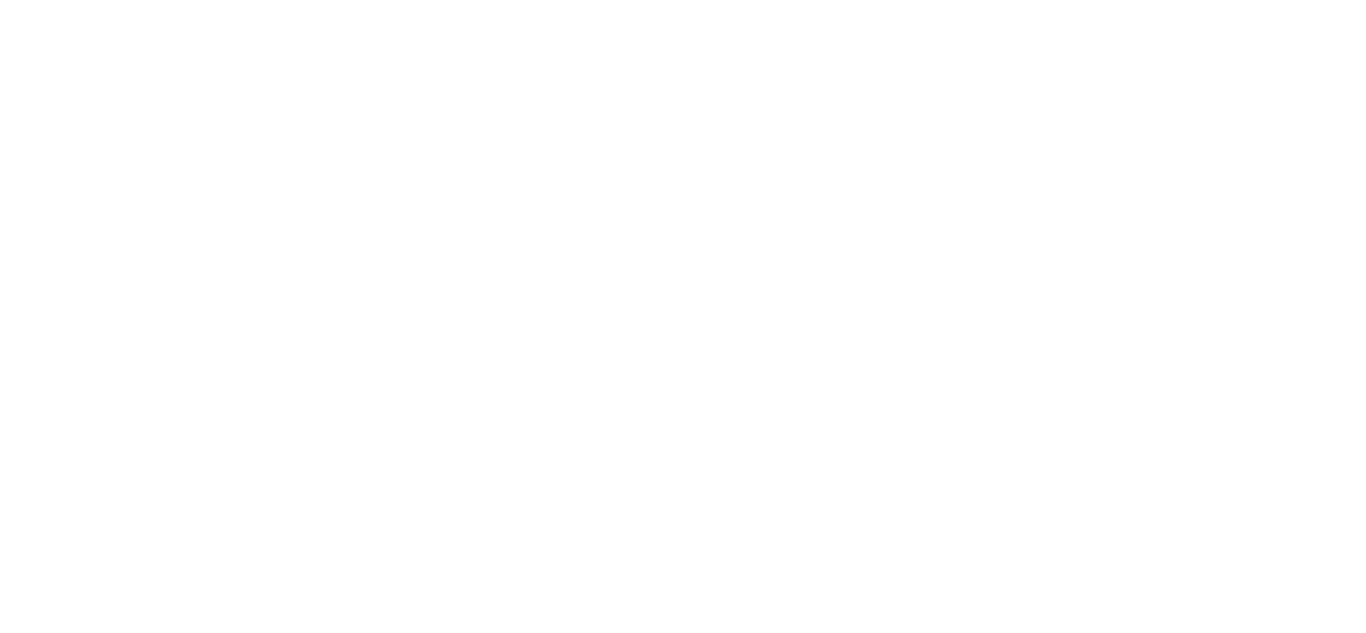 scroll, scrollTop: 0, scrollLeft: 0, axis: both 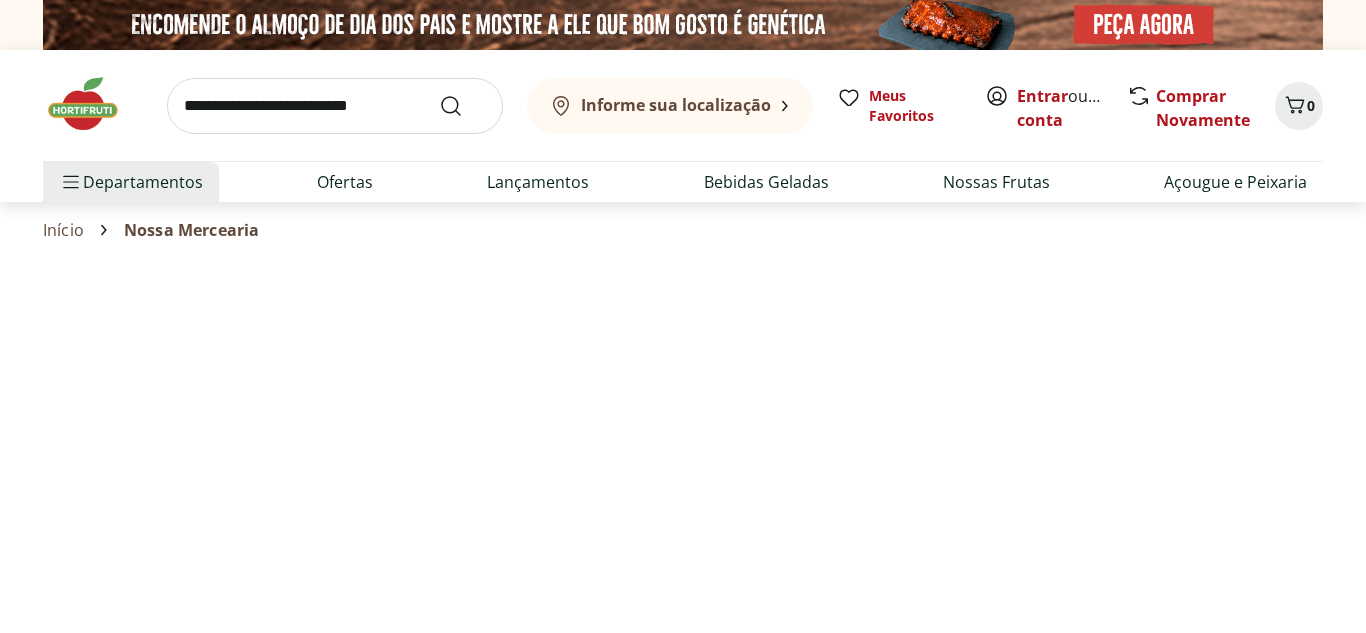 select on "**********" 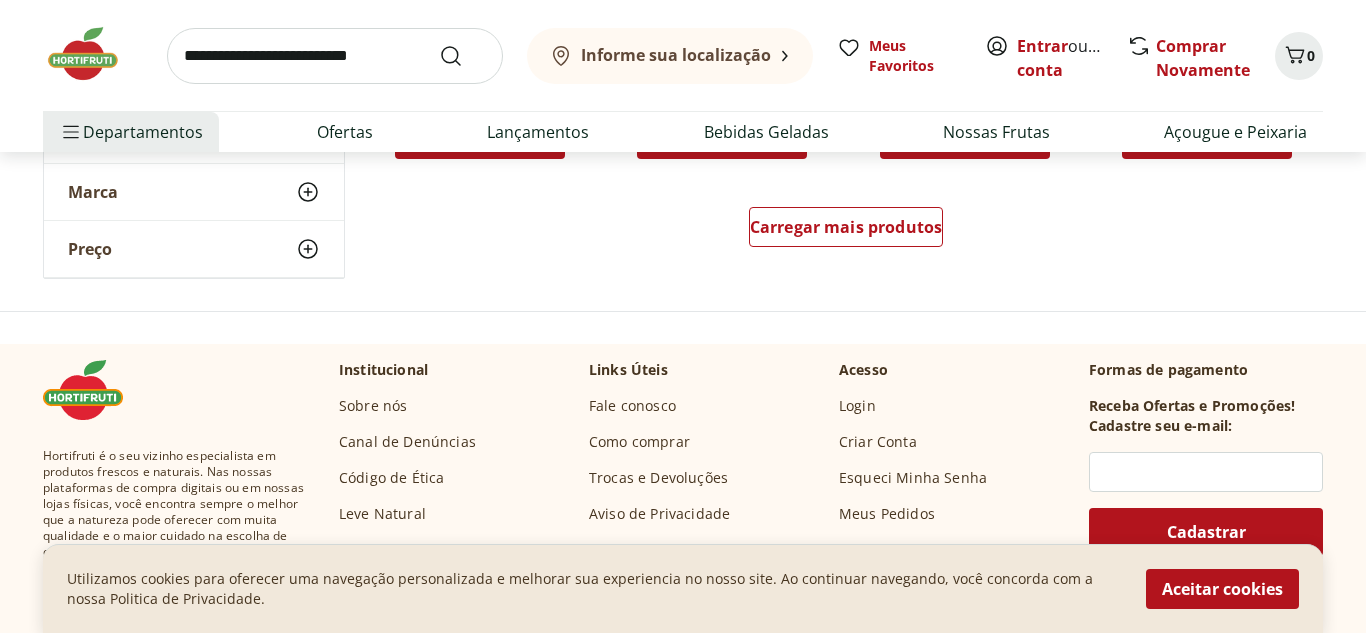 scroll, scrollTop: 1480, scrollLeft: 0, axis: vertical 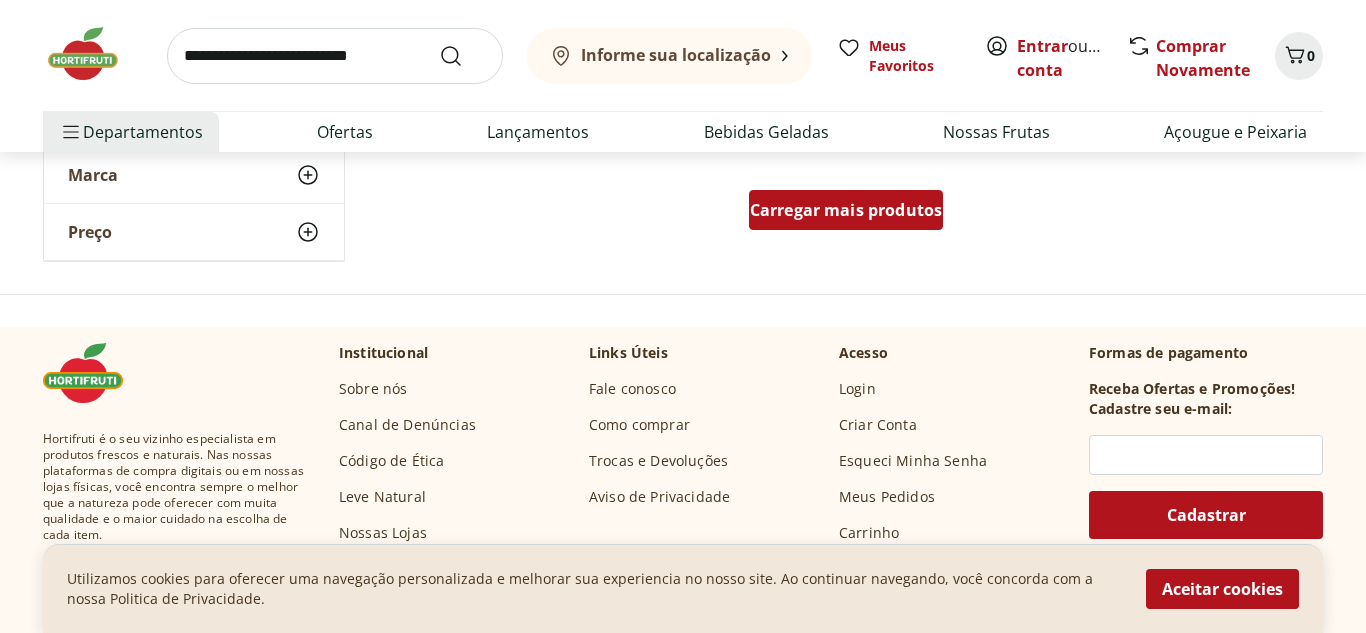 click on "Carregar mais produtos" at bounding box center [846, 210] 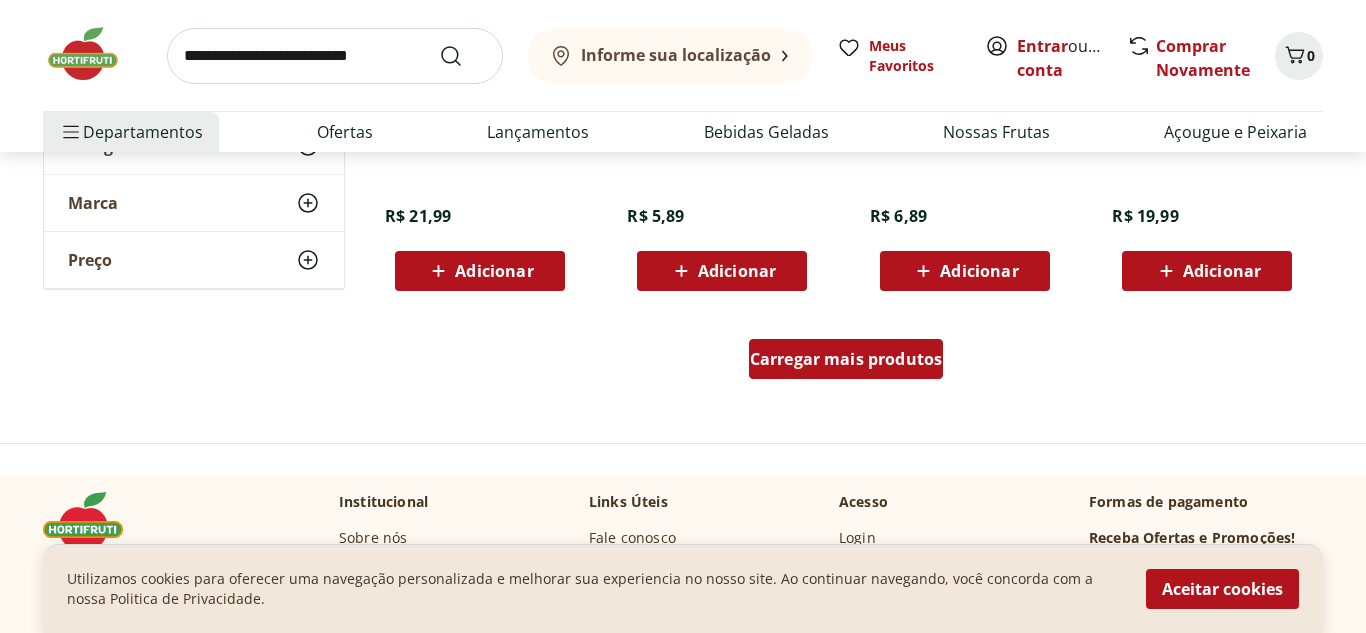 scroll, scrollTop: 2640, scrollLeft: 0, axis: vertical 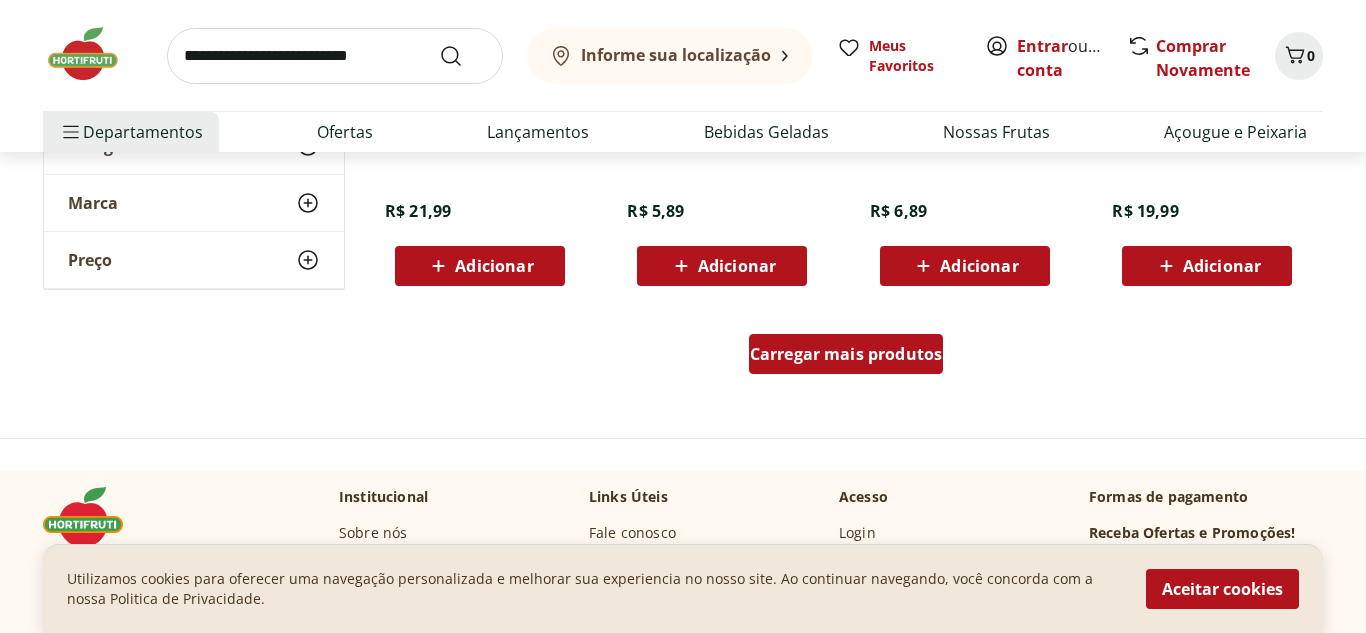 click on "Carregar mais produtos" at bounding box center [846, 354] 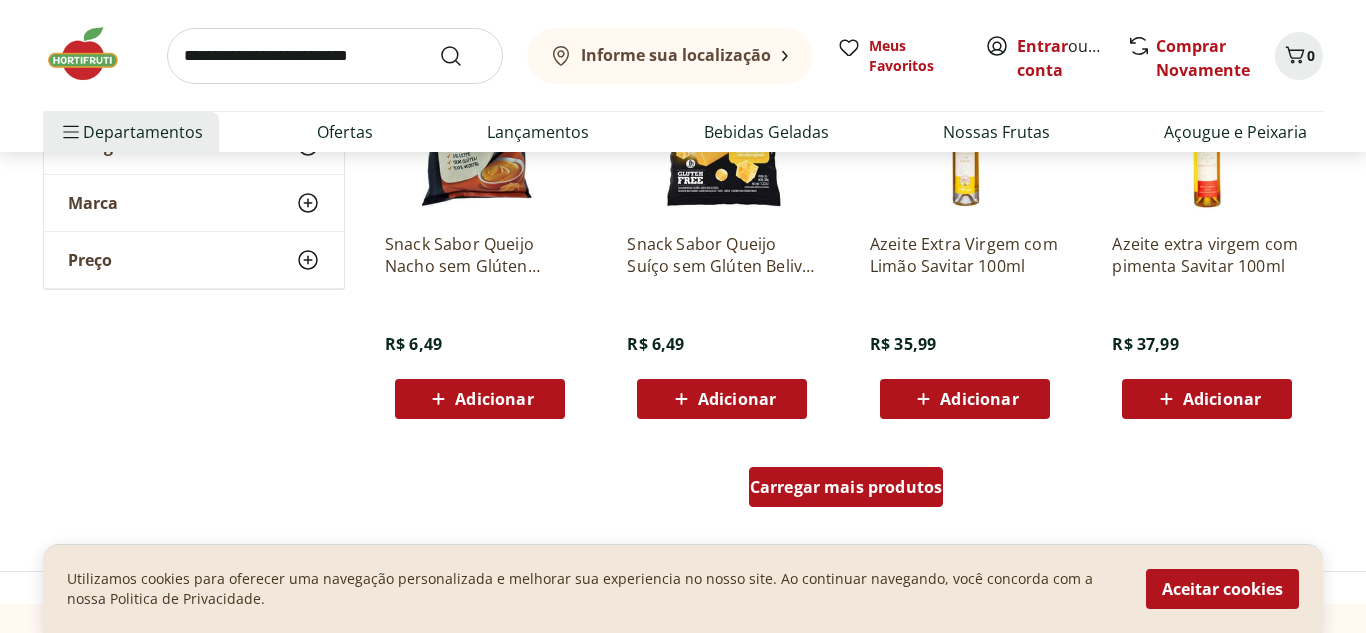 scroll, scrollTop: 3920, scrollLeft: 0, axis: vertical 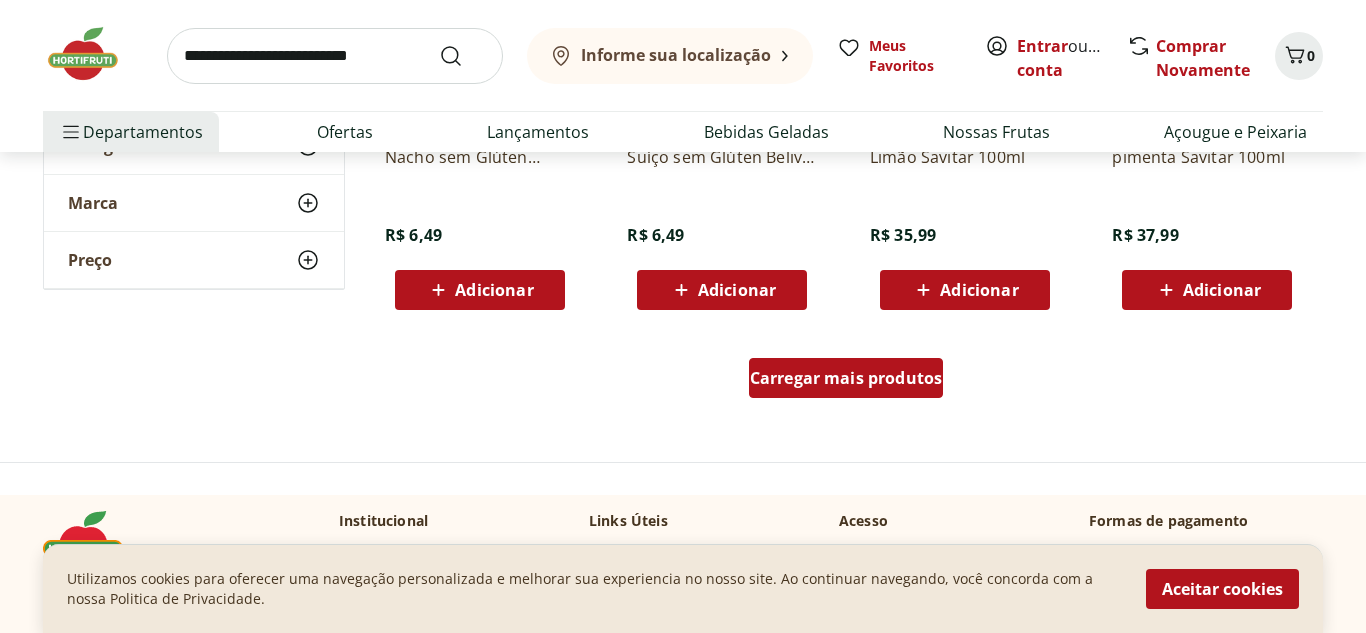 click on "Carregar mais produtos" at bounding box center (846, 378) 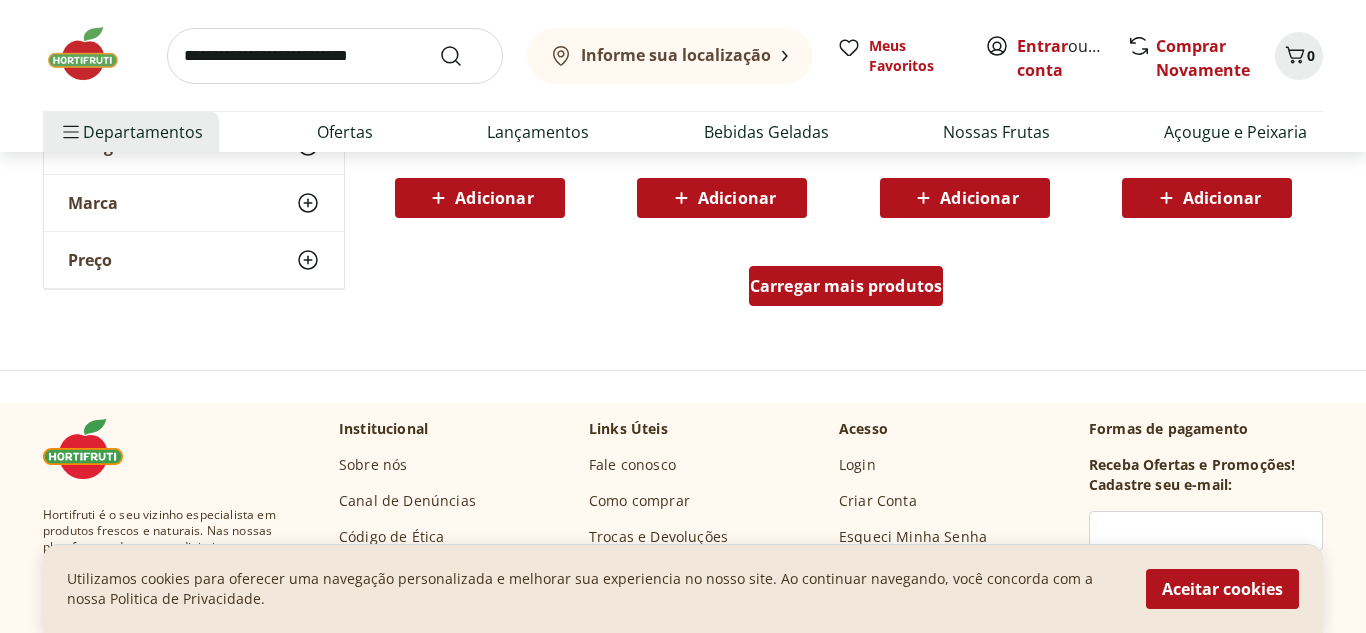 scroll, scrollTop: 5320, scrollLeft: 0, axis: vertical 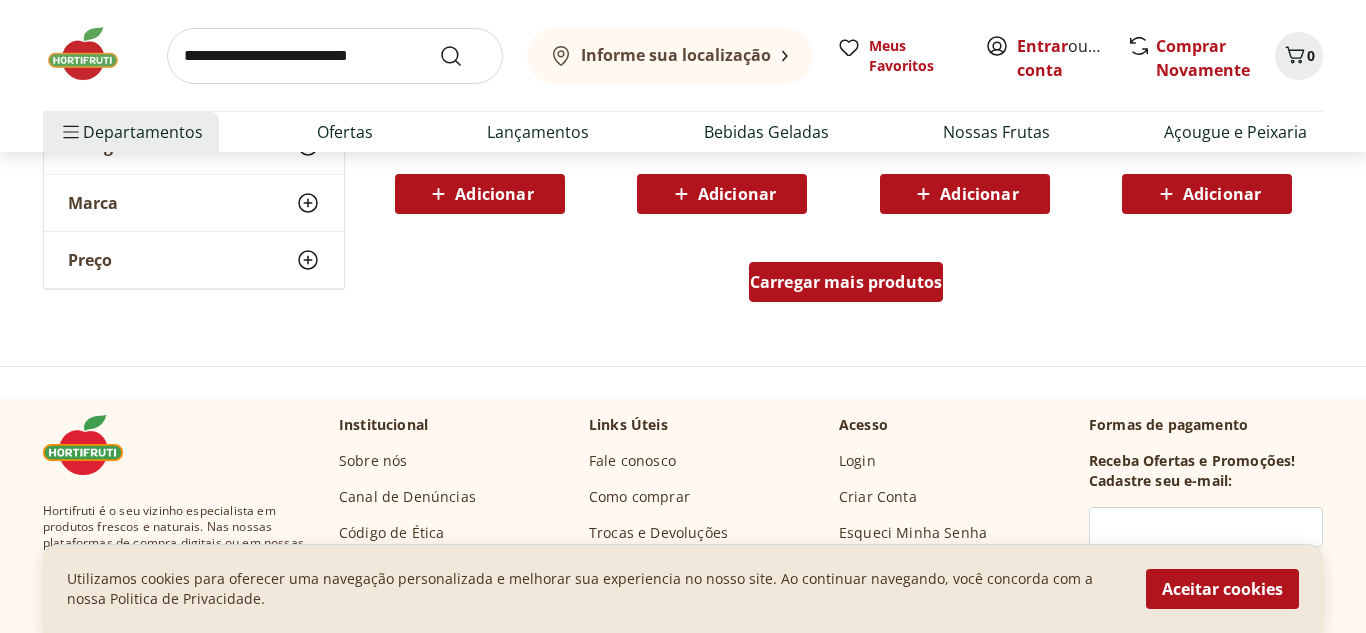 click on "Carregar mais produtos" at bounding box center (846, 282) 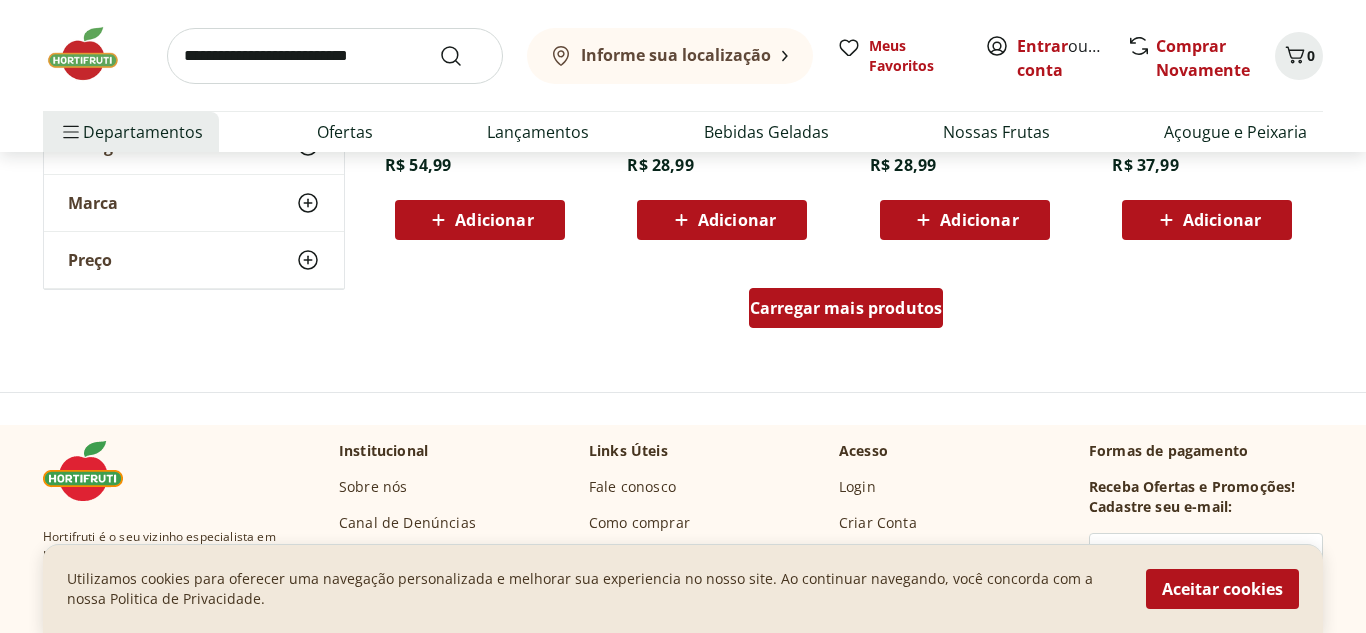 scroll, scrollTop: 6680, scrollLeft: 0, axis: vertical 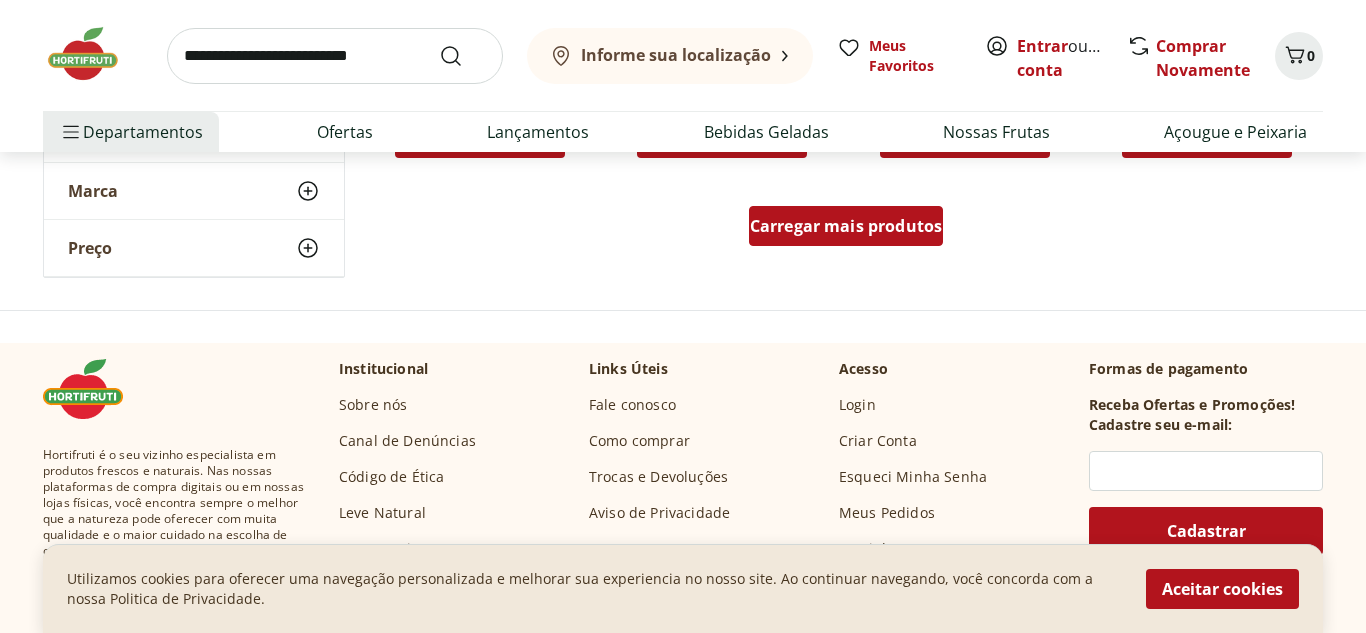 click on "Carregar mais produtos" at bounding box center (846, 226) 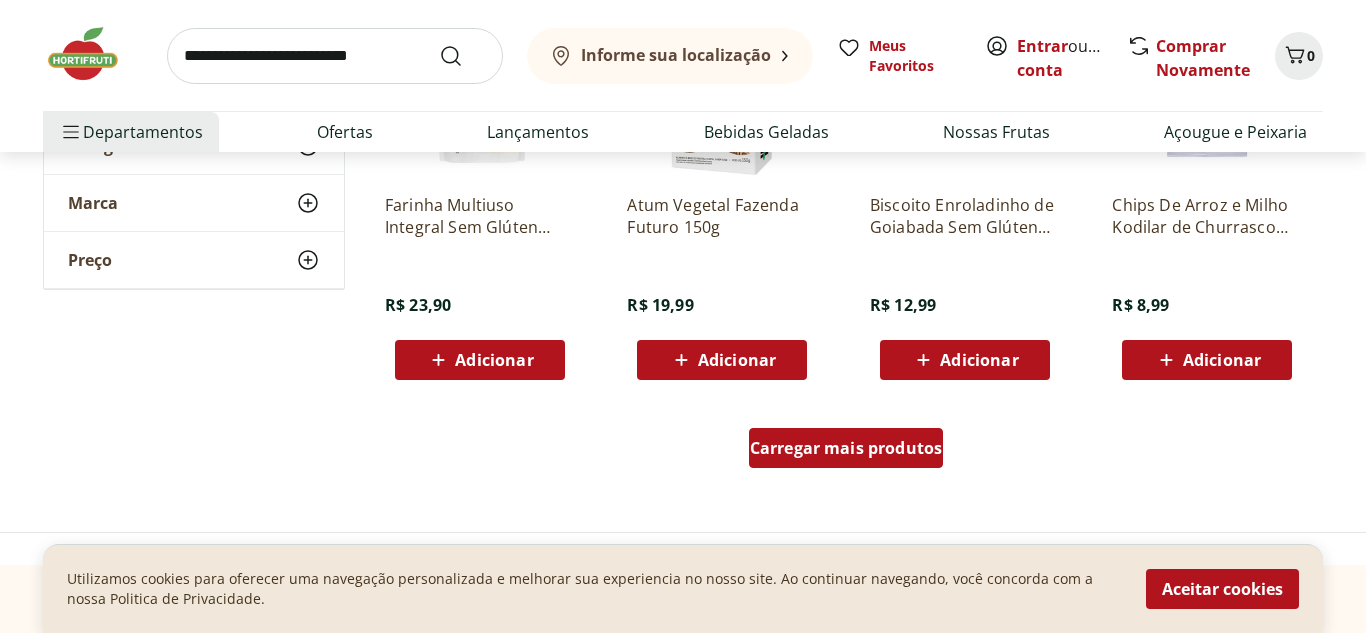 scroll, scrollTop: 7800, scrollLeft: 0, axis: vertical 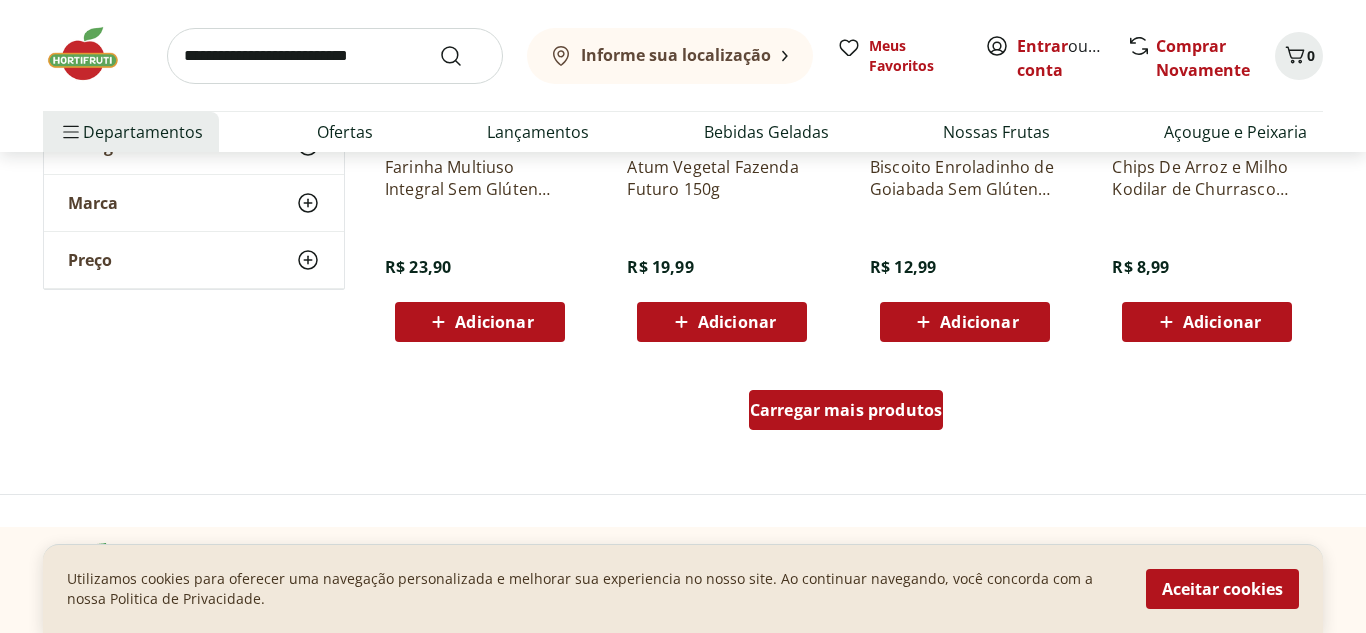 click on "Carregar mais produtos" at bounding box center (846, 410) 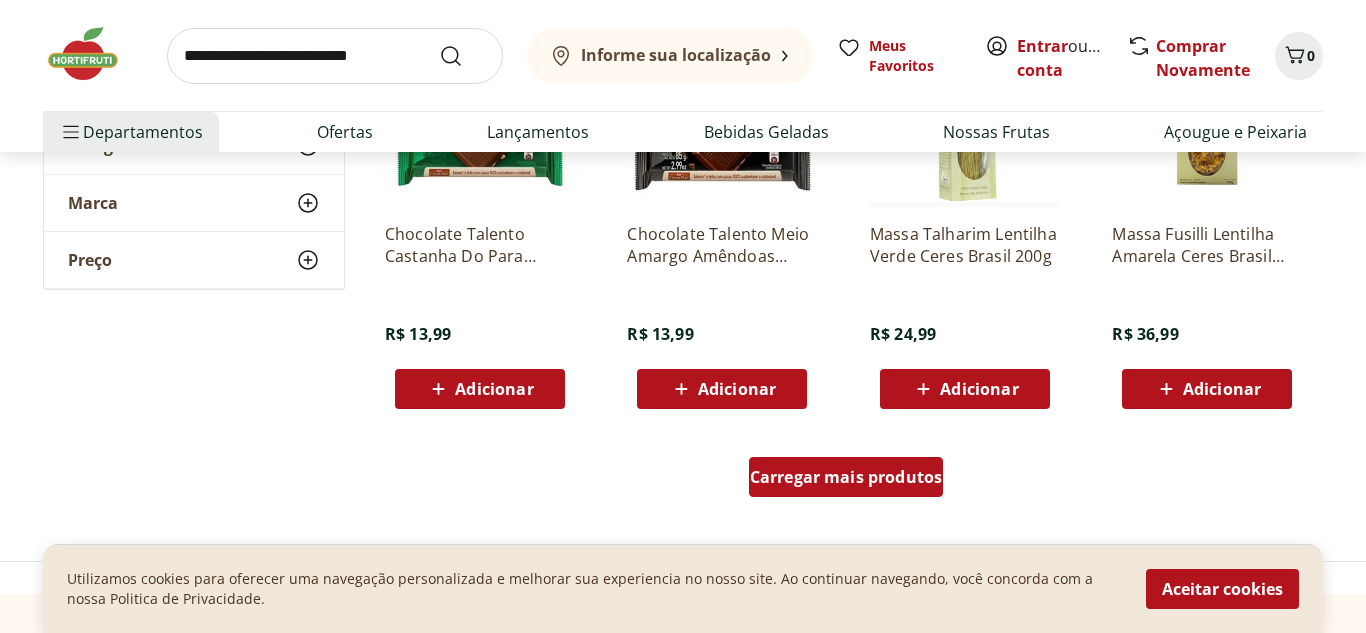 scroll, scrollTop: 9040, scrollLeft: 0, axis: vertical 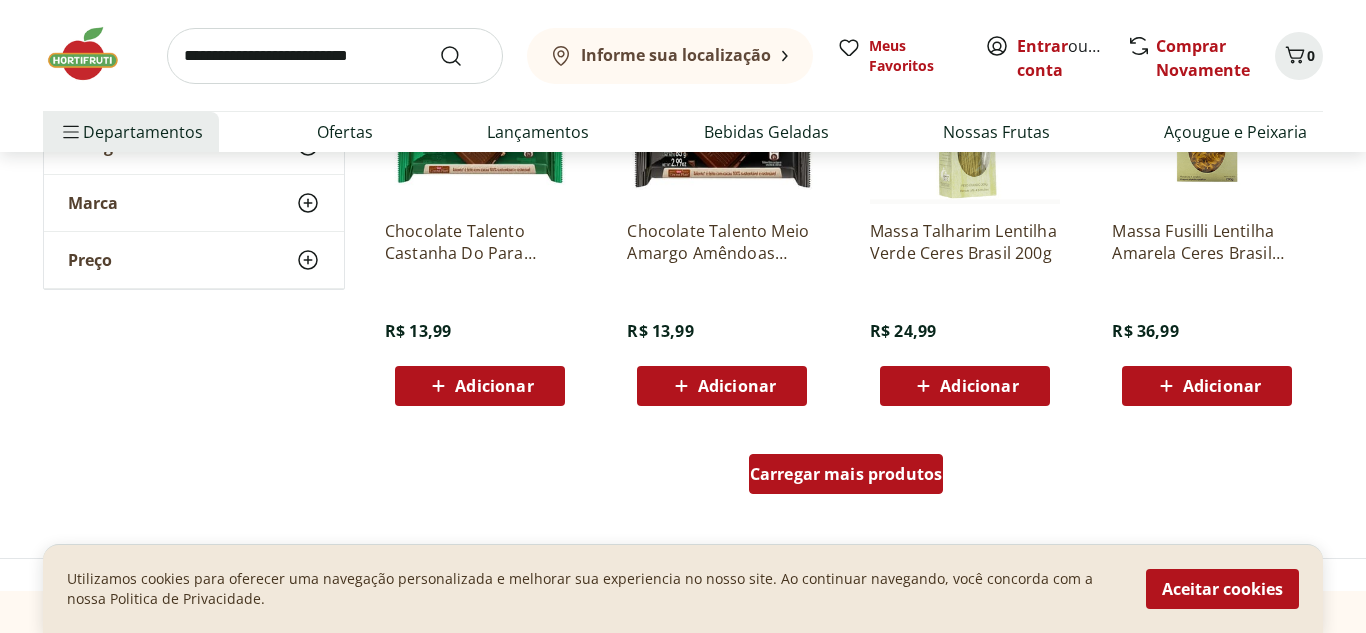 click on "Carregar mais produtos" at bounding box center [846, 474] 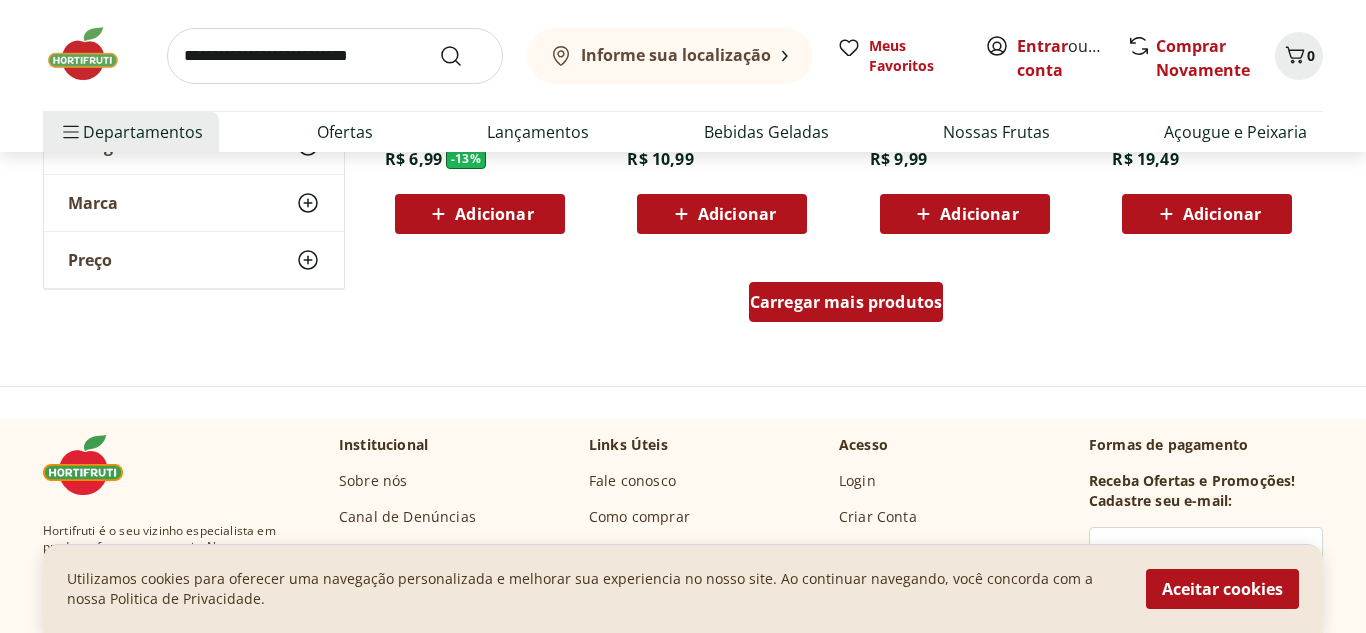 scroll, scrollTop: 10520, scrollLeft: 0, axis: vertical 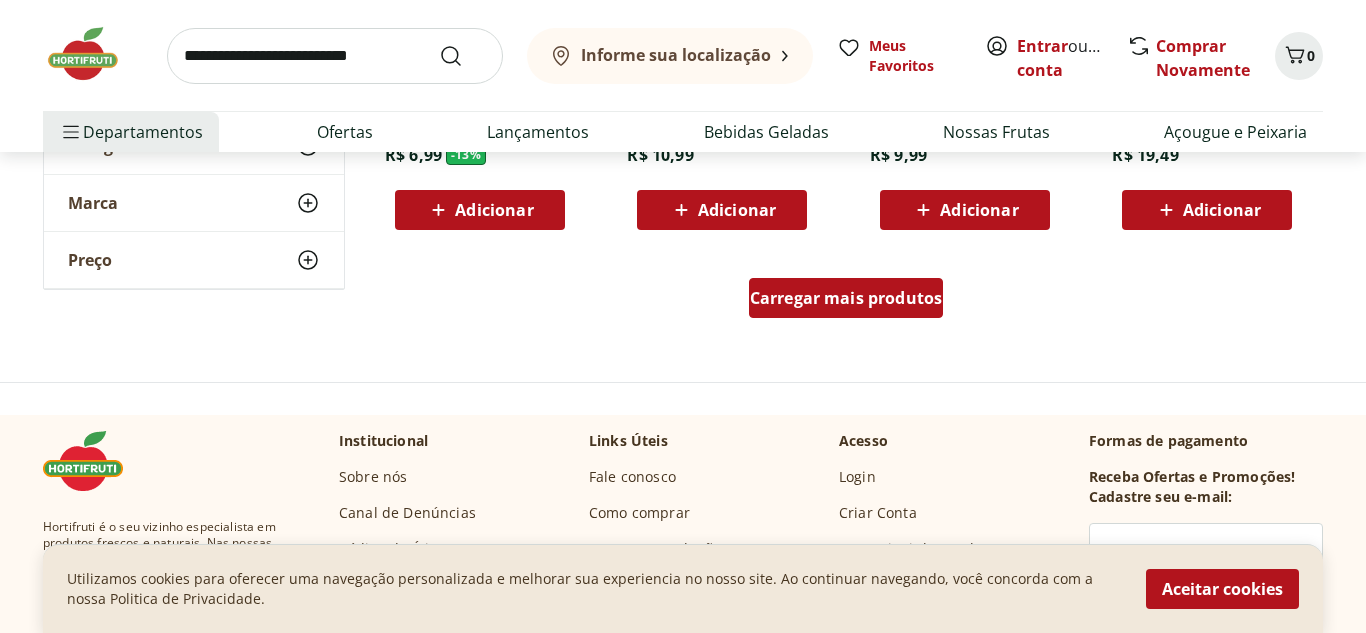 click on "Carregar mais produtos" at bounding box center [846, 298] 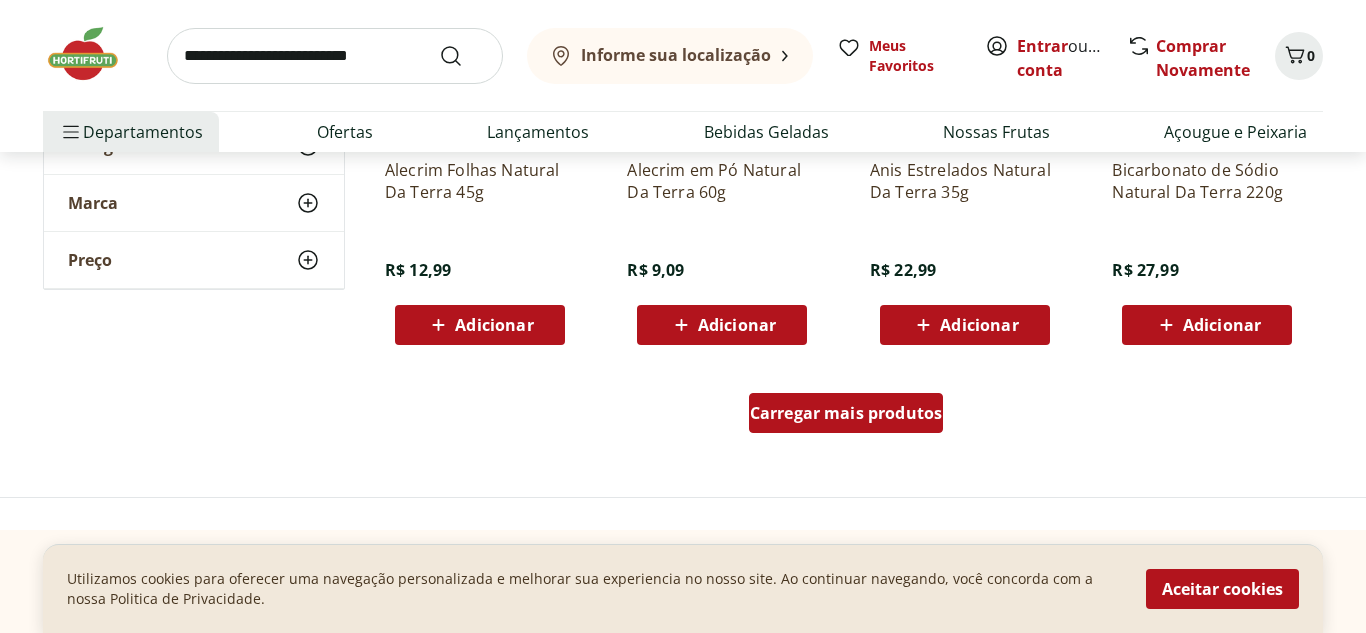 scroll, scrollTop: 11720, scrollLeft: 0, axis: vertical 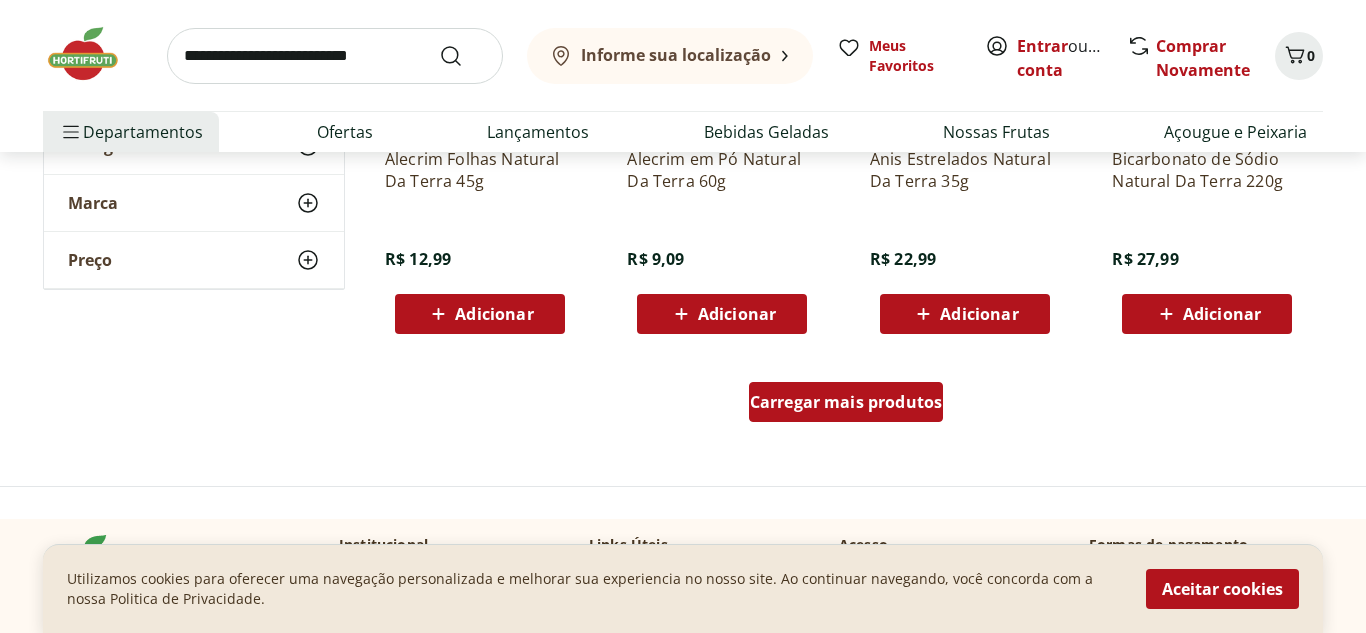 click on "Carregar mais produtos" at bounding box center (846, 402) 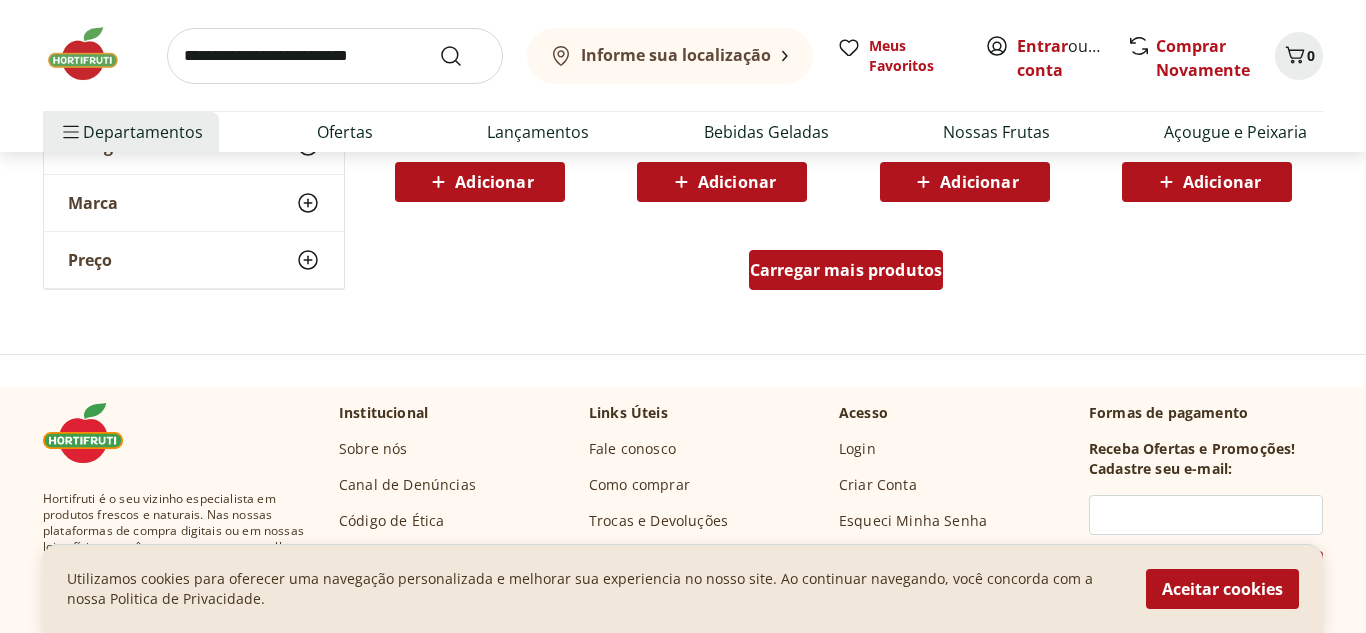 scroll, scrollTop: 13160, scrollLeft: 0, axis: vertical 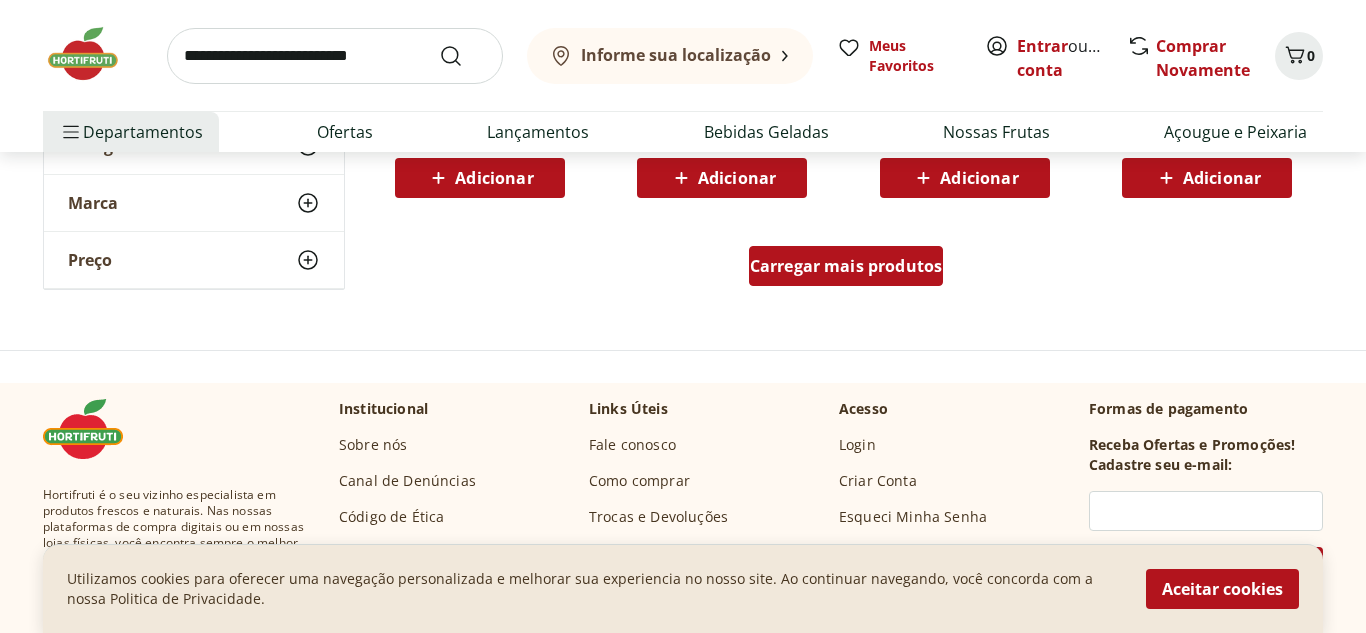 click on "Carregar mais produtos" at bounding box center (846, 266) 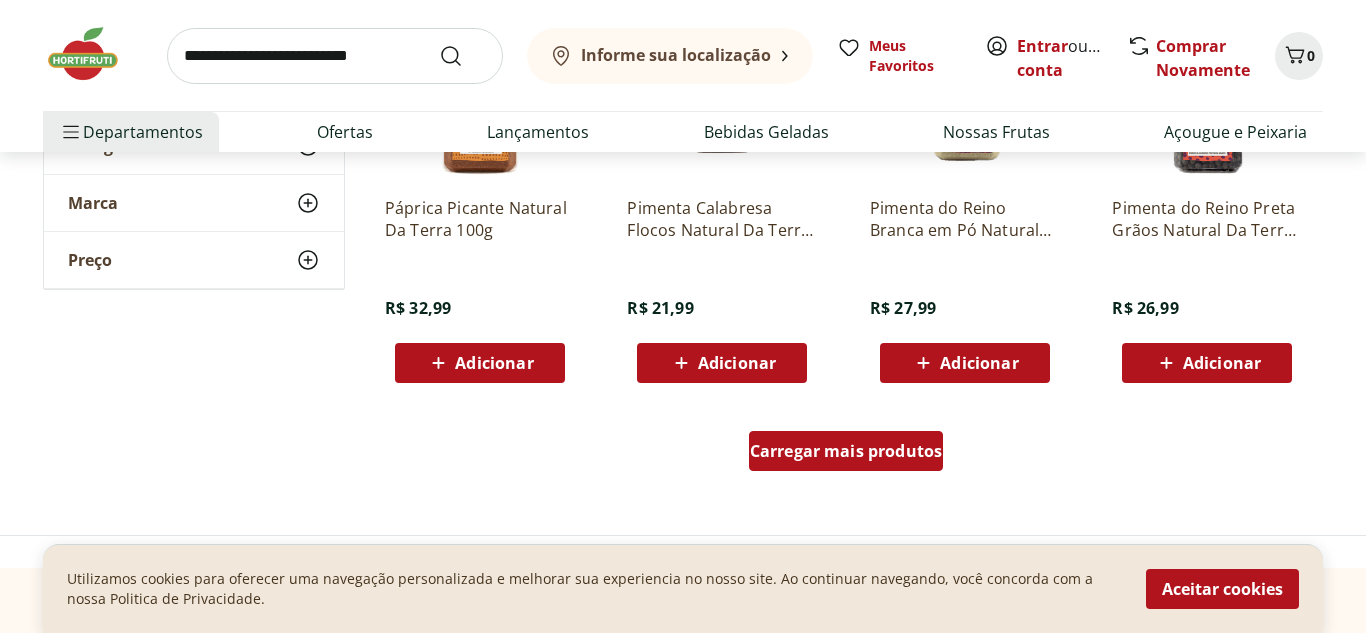 scroll, scrollTop: 14280, scrollLeft: 0, axis: vertical 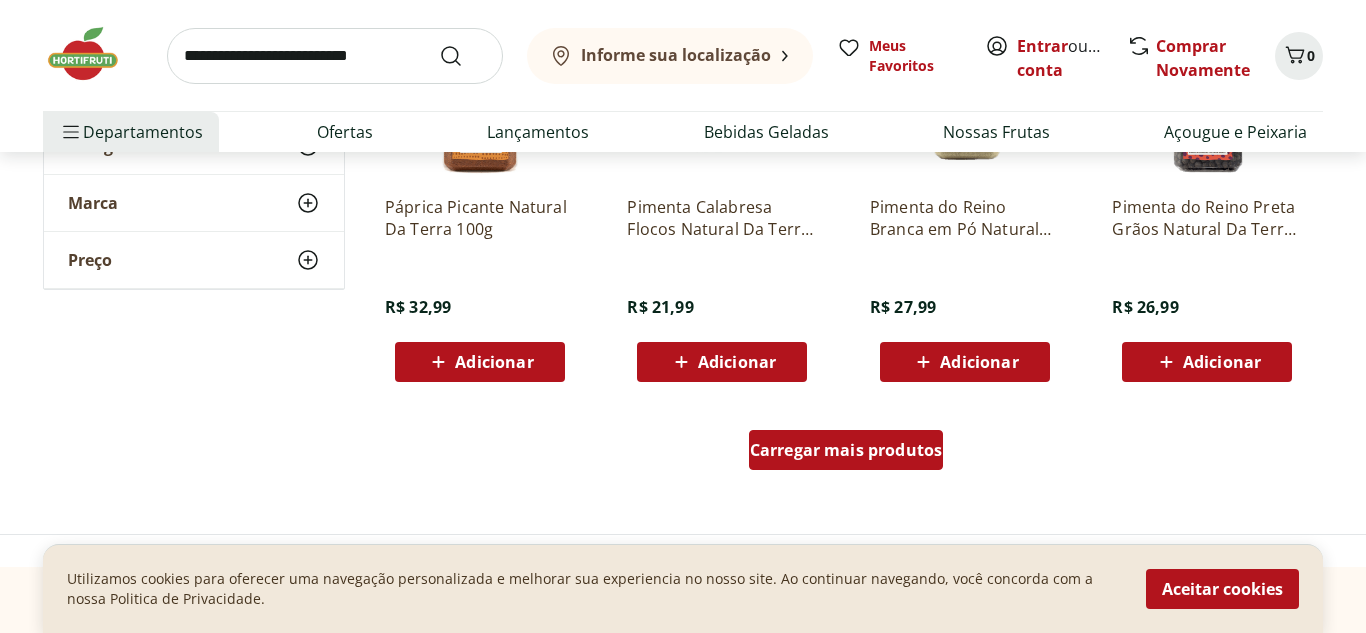 click on "Carregar mais produtos" at bounding box center (846, 450) 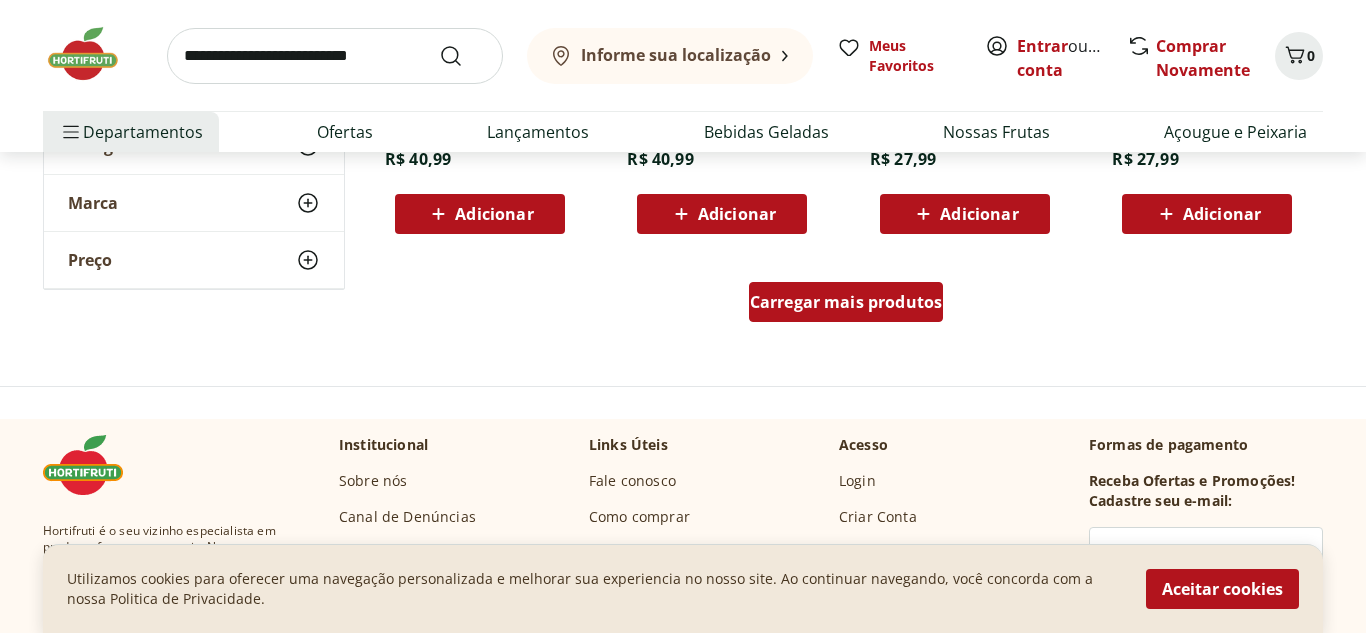 scroll, scrollTop: 15760, scrollLeft: 0, axis: vertical 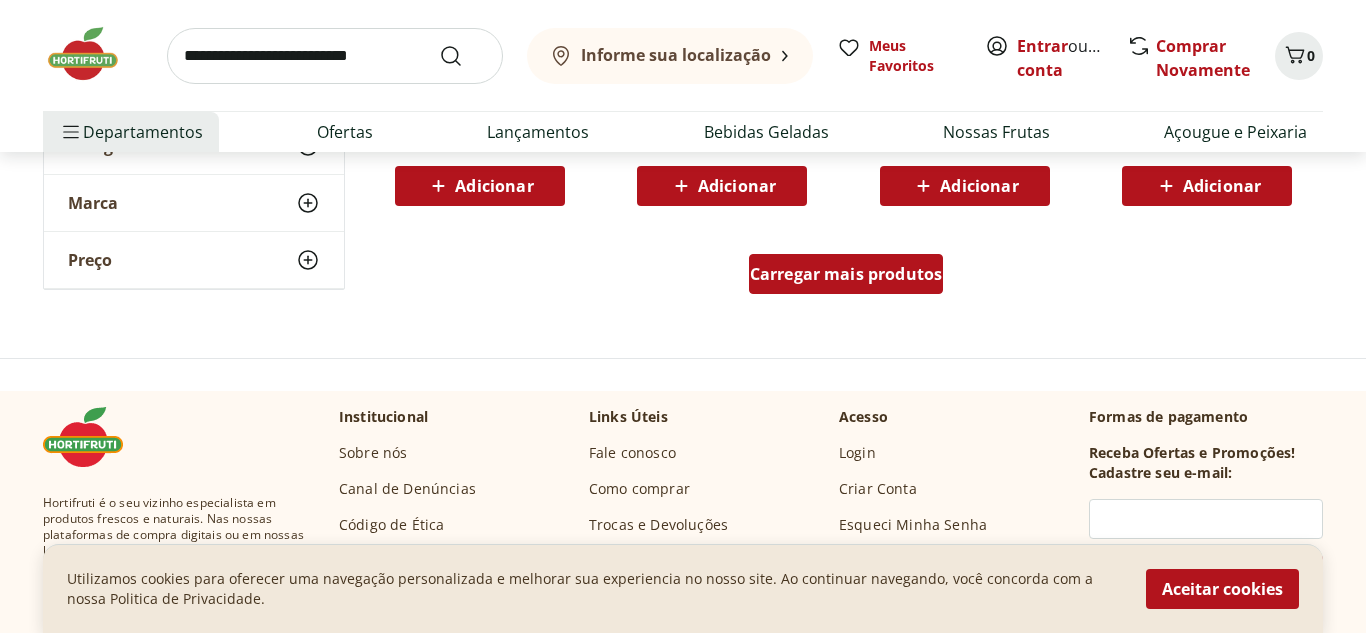 click on "Carregar mais produtos" at bounding box center [846, 274] 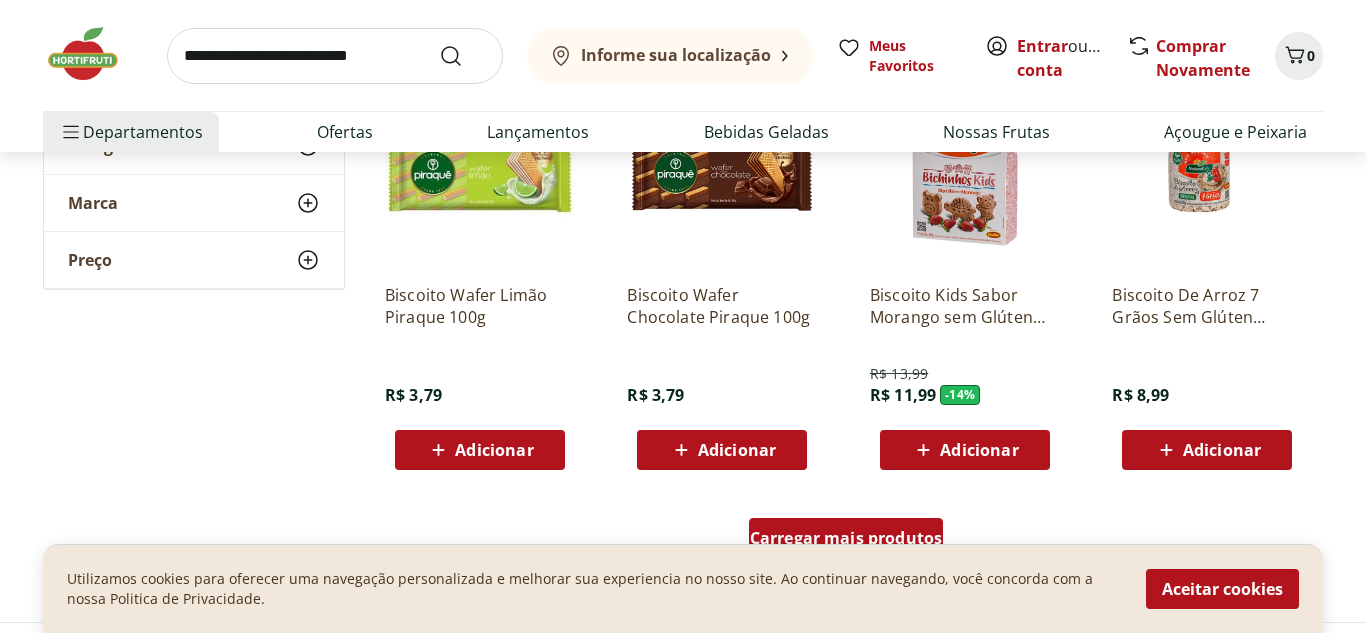 scroll, scrollTop: 16840, scrollLeft: 0, axis: vertical 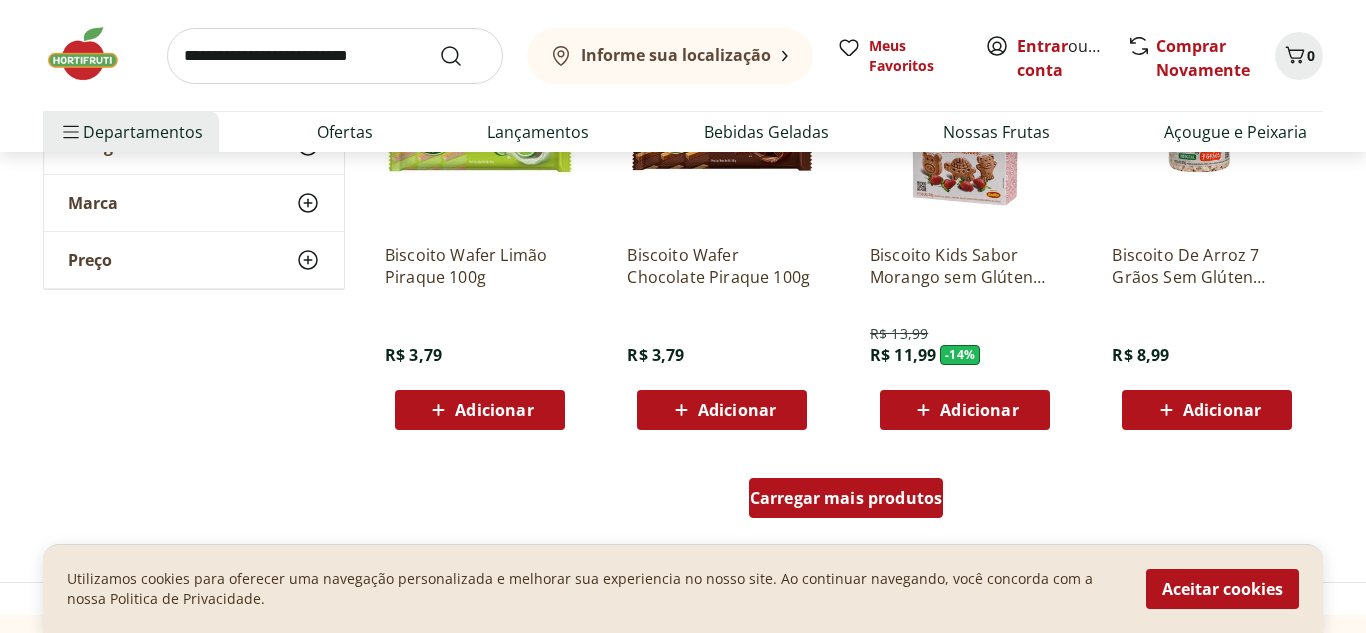 click on "Carregar mais produtos" at bounding box center (846, 498) 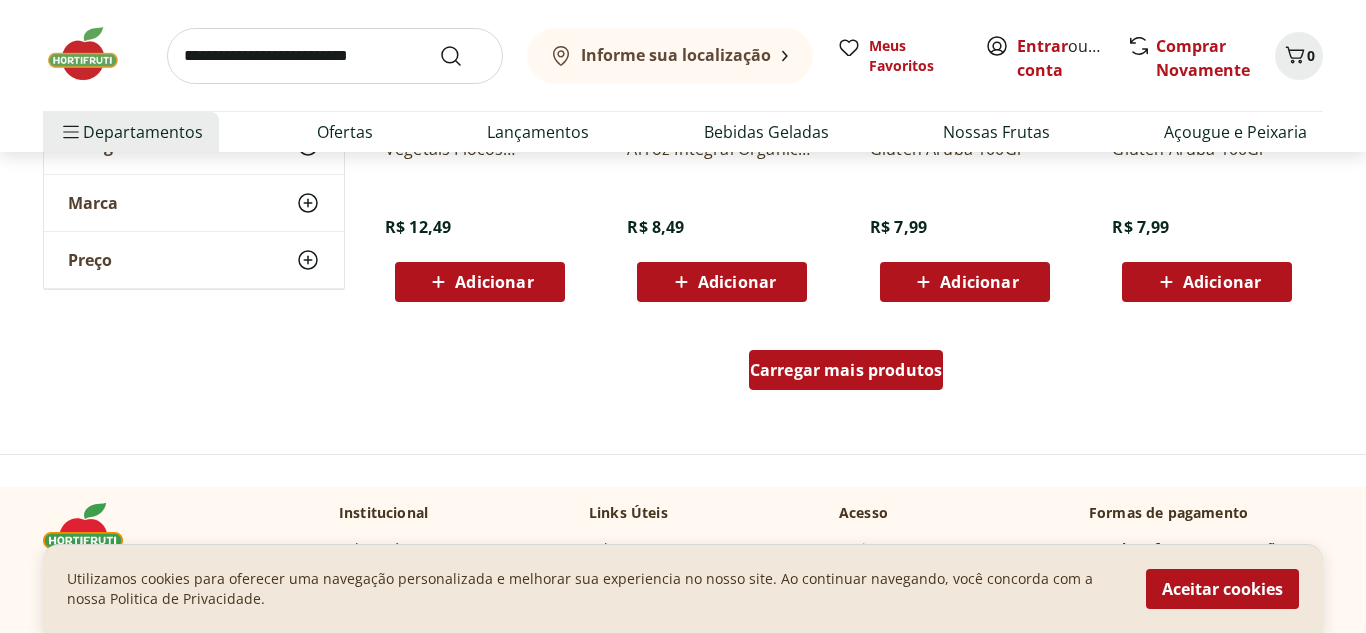 scroll, scrollTop: 18320, scrollLeft: 0, axis: vertical 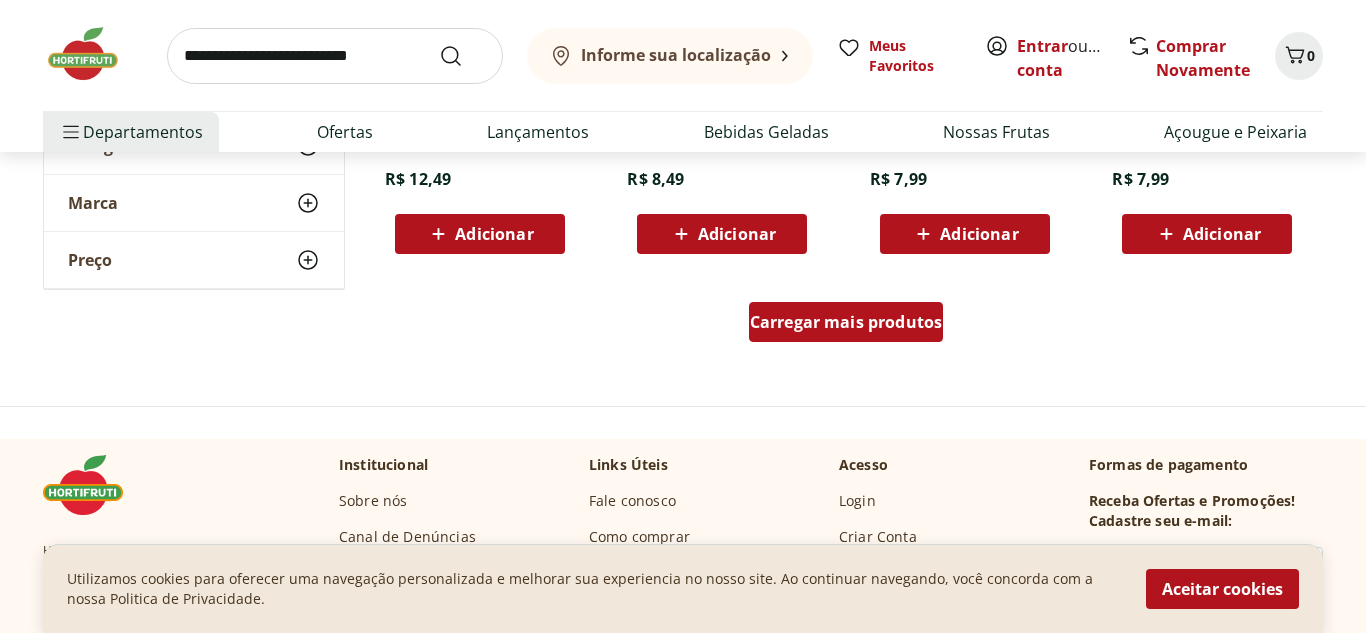 click on "Carregar mais produtos" at bounding box center (846, 322) 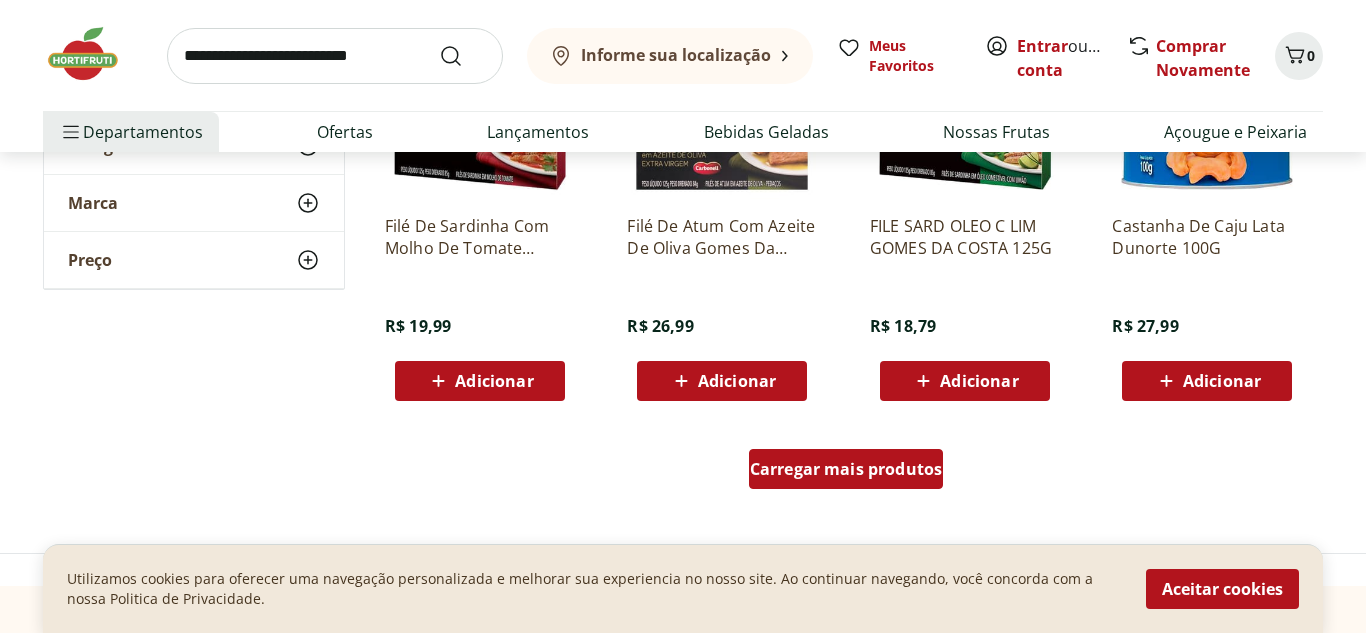 scroll, scrollTop: 19480, scrollLeft: 0, axis: vertical 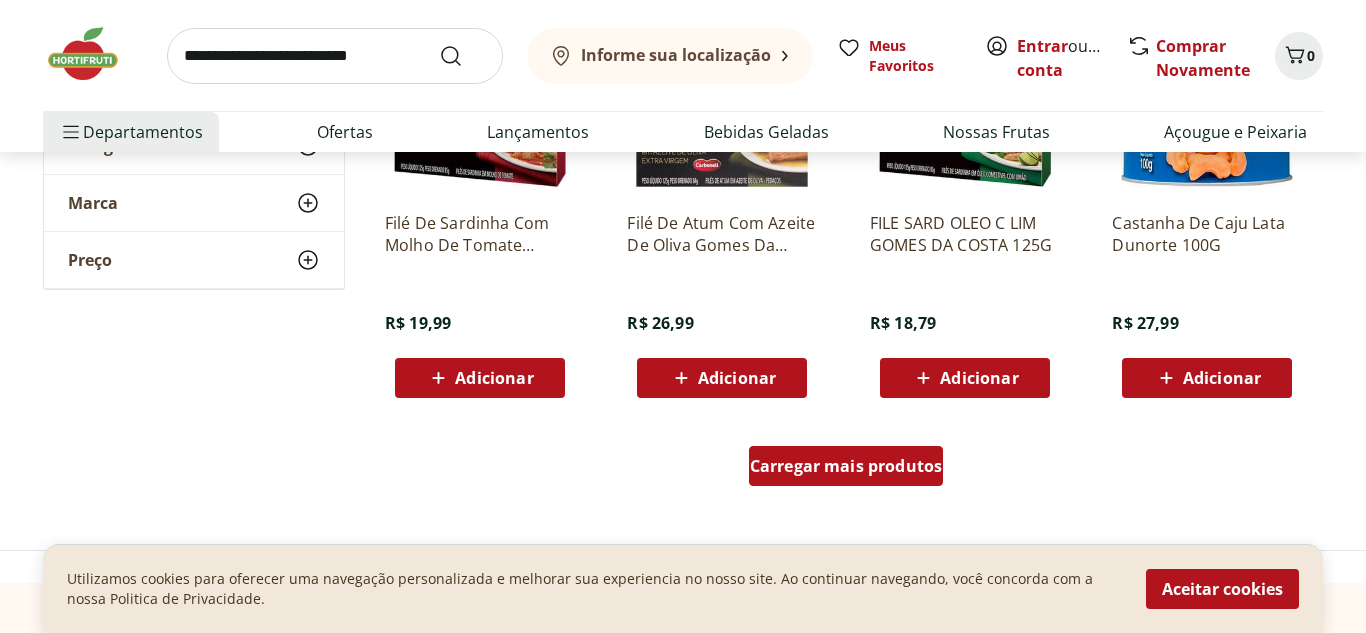 click on "Carregar mais produtos" at bounding box center [846, 466] 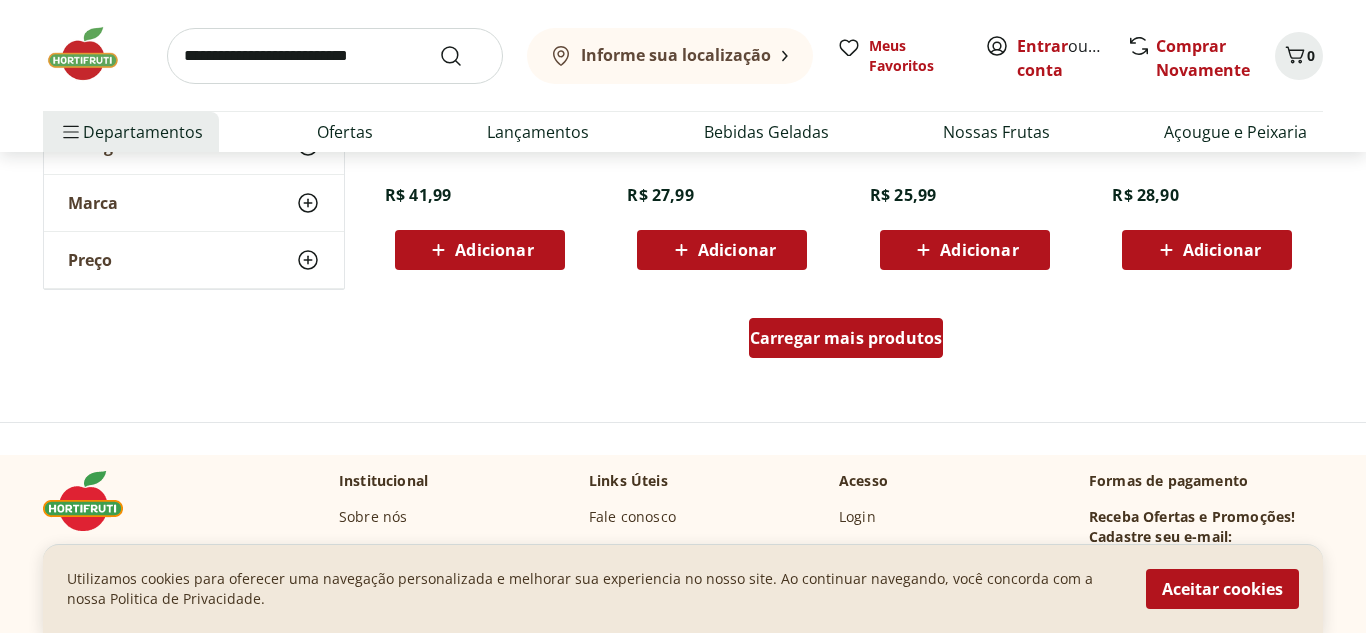 scroll, scrollTop: 20920, scrollLeft: 0, axis: vertical 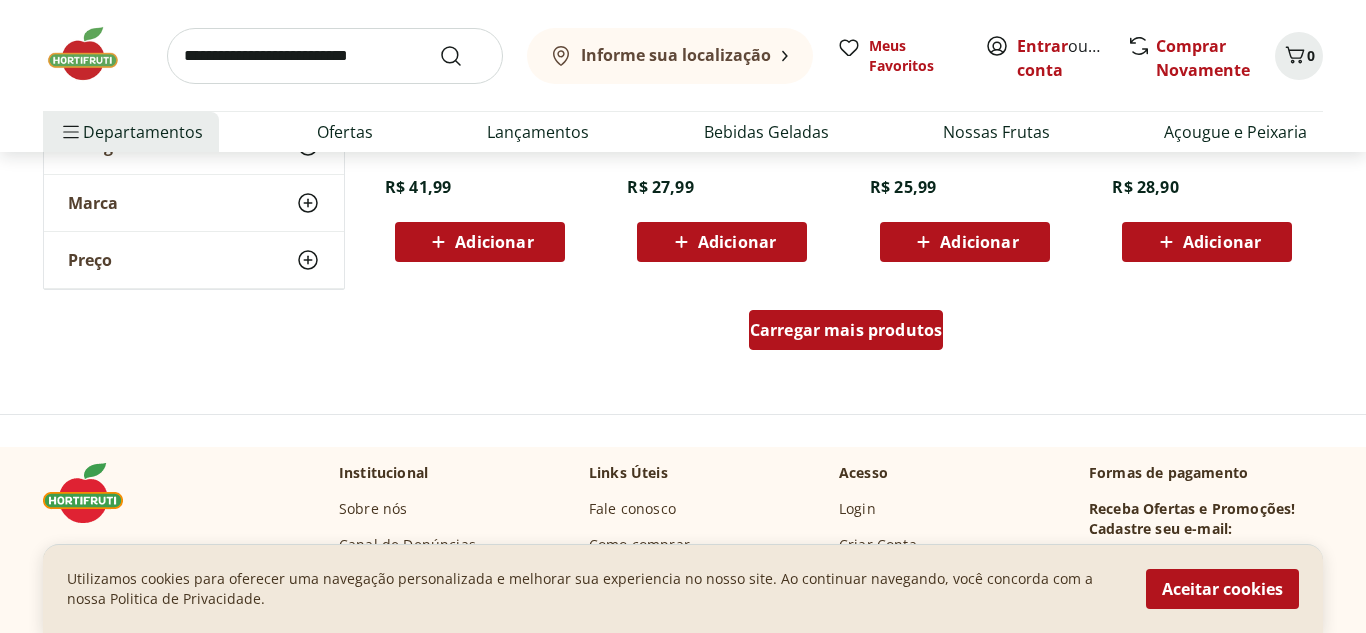 click on "Carregar mais produtos" at bounding box center (846, 330) 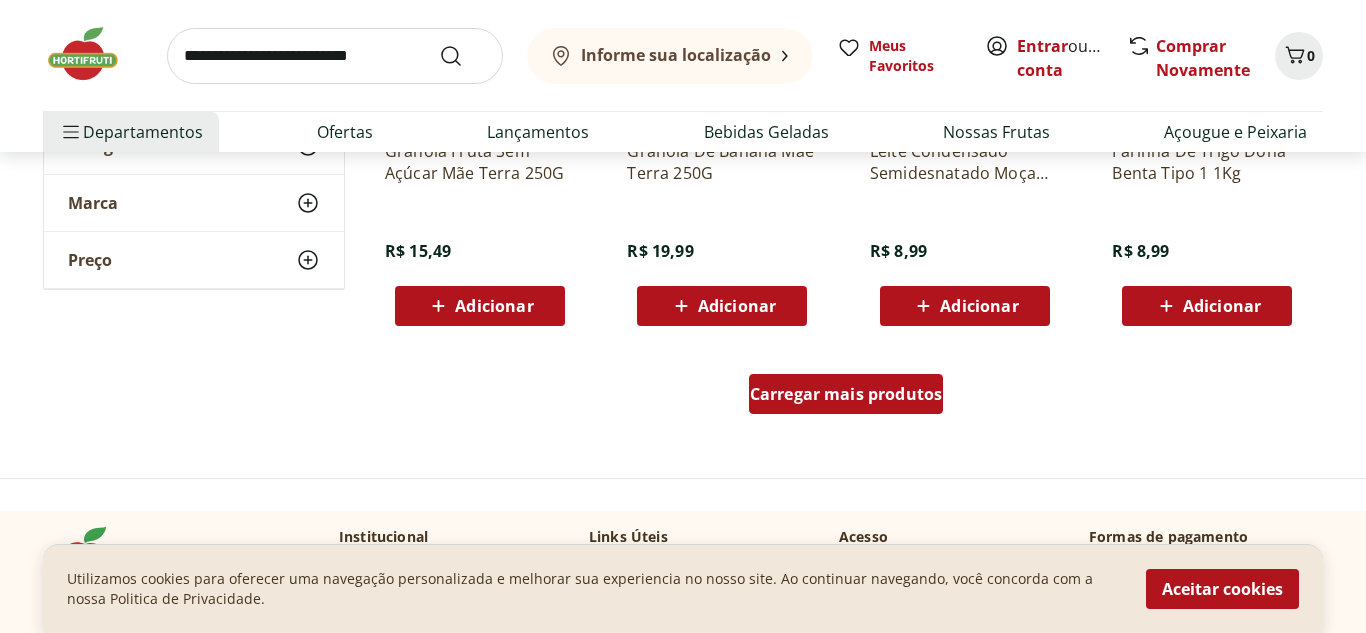 scroll, scrollTop: 22200, scrollLeft: 0, axis: vertical 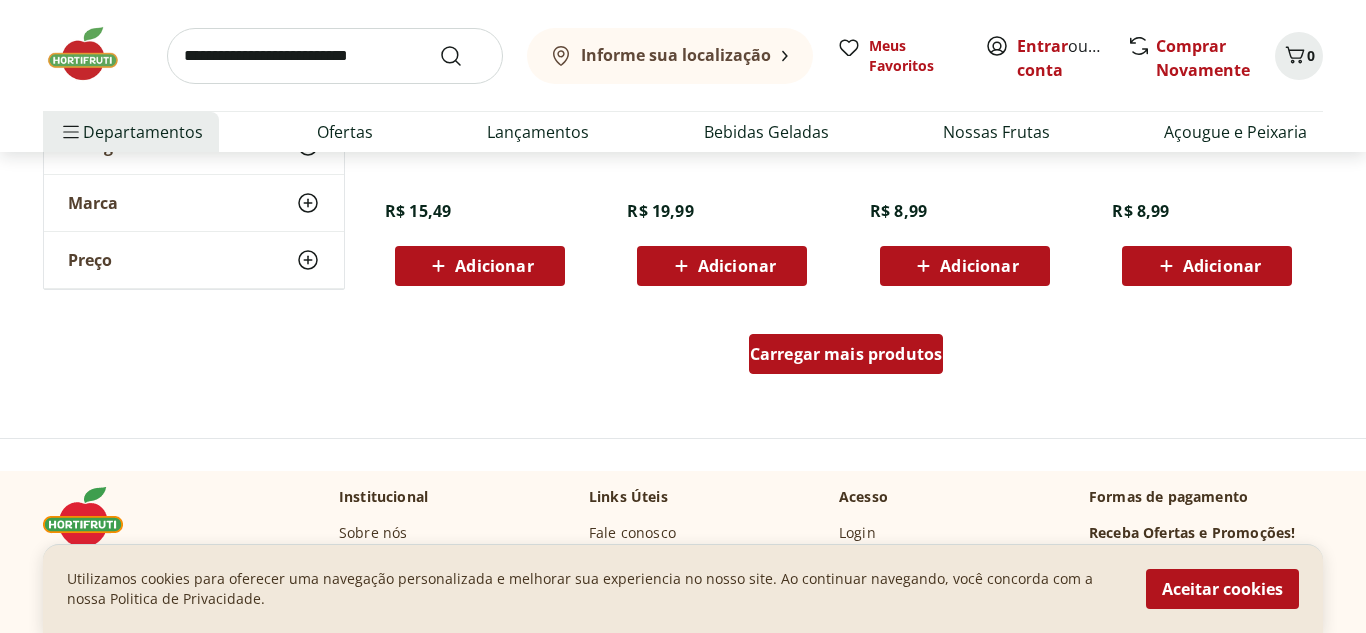 click on "Carregar mais produtos" at bounding box center [846, 354] 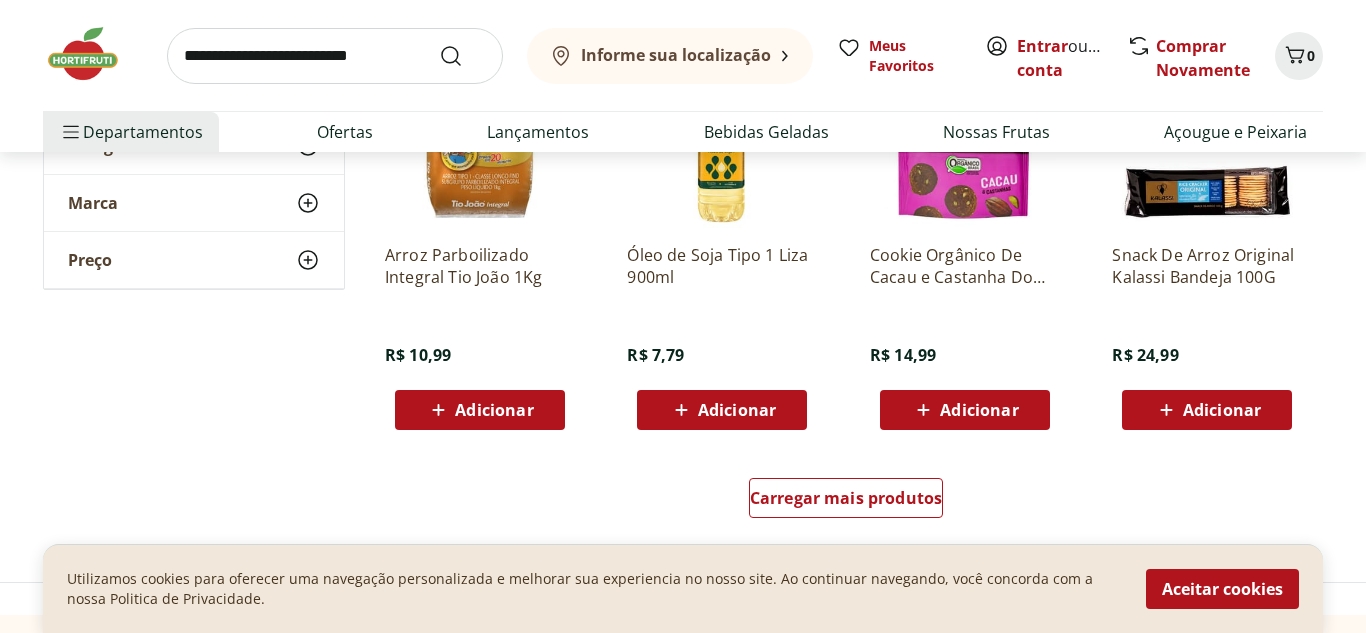 scroll, scrollTop: 23400, scrollLeft: 0, axis: vertical 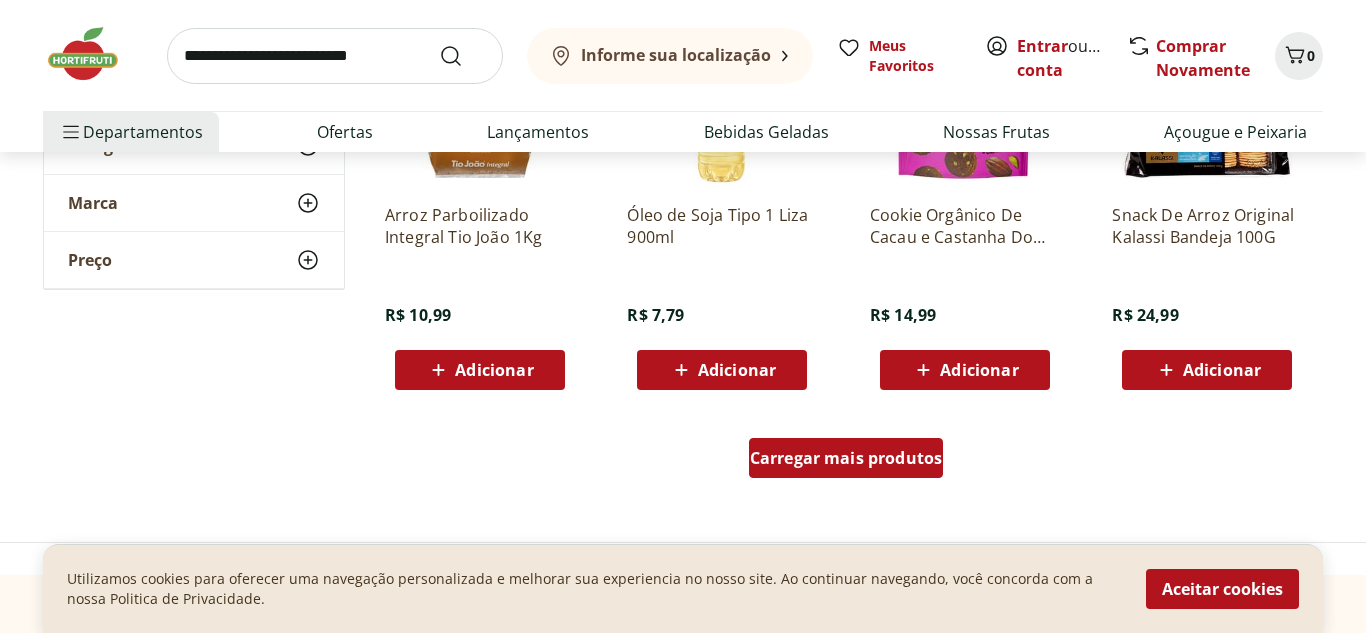 click on "Carregar mais produtos" at bounding box center (846, 458) 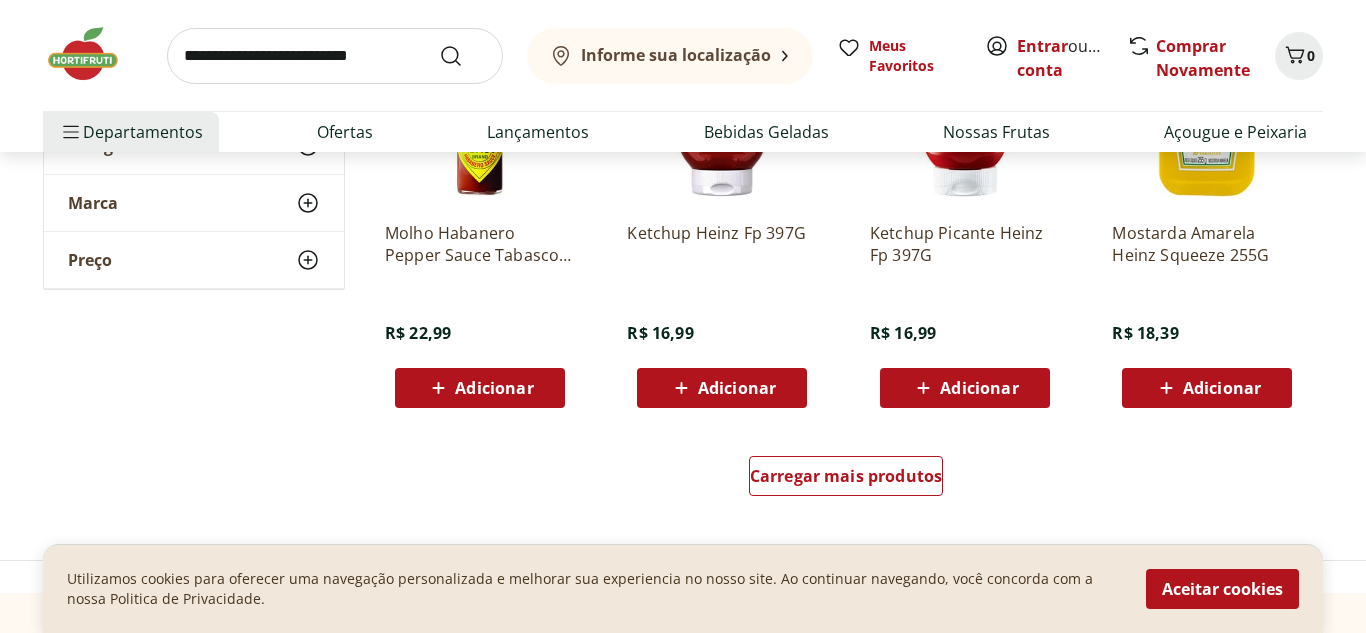 scroll, scrollTop: 24720, scrollLeft: 0, axis: vertical 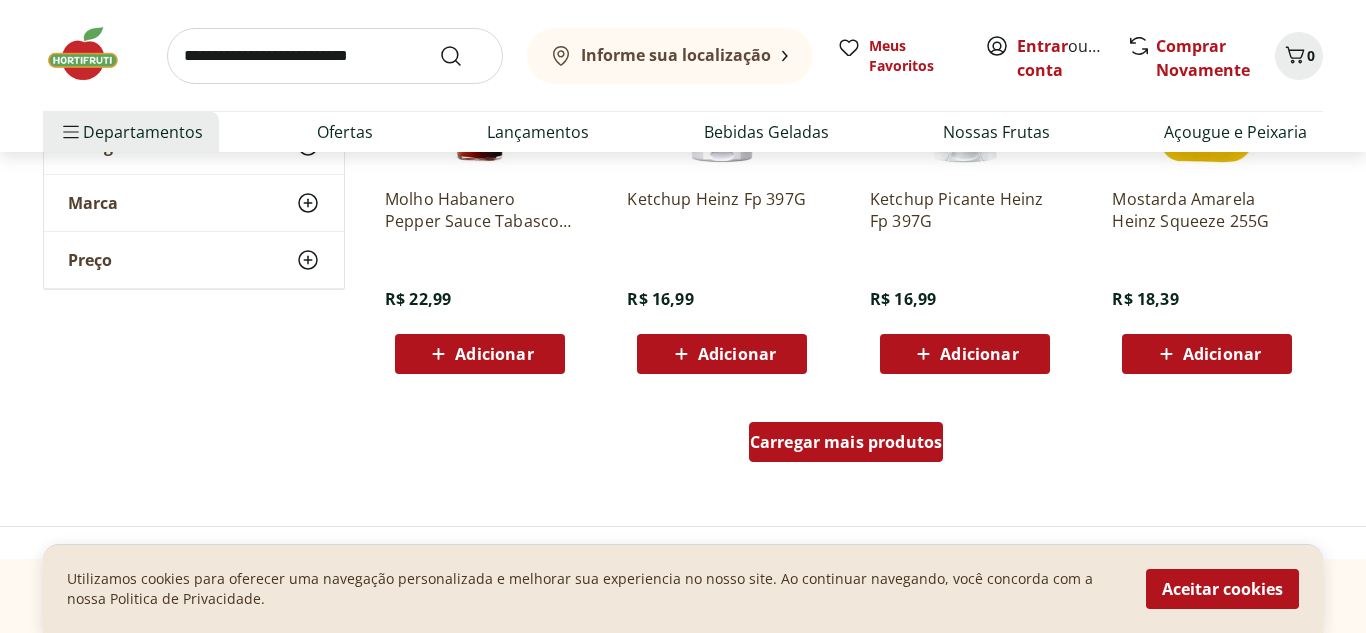 click on "Carregar mais produtos" at bounding box center [846, 442] 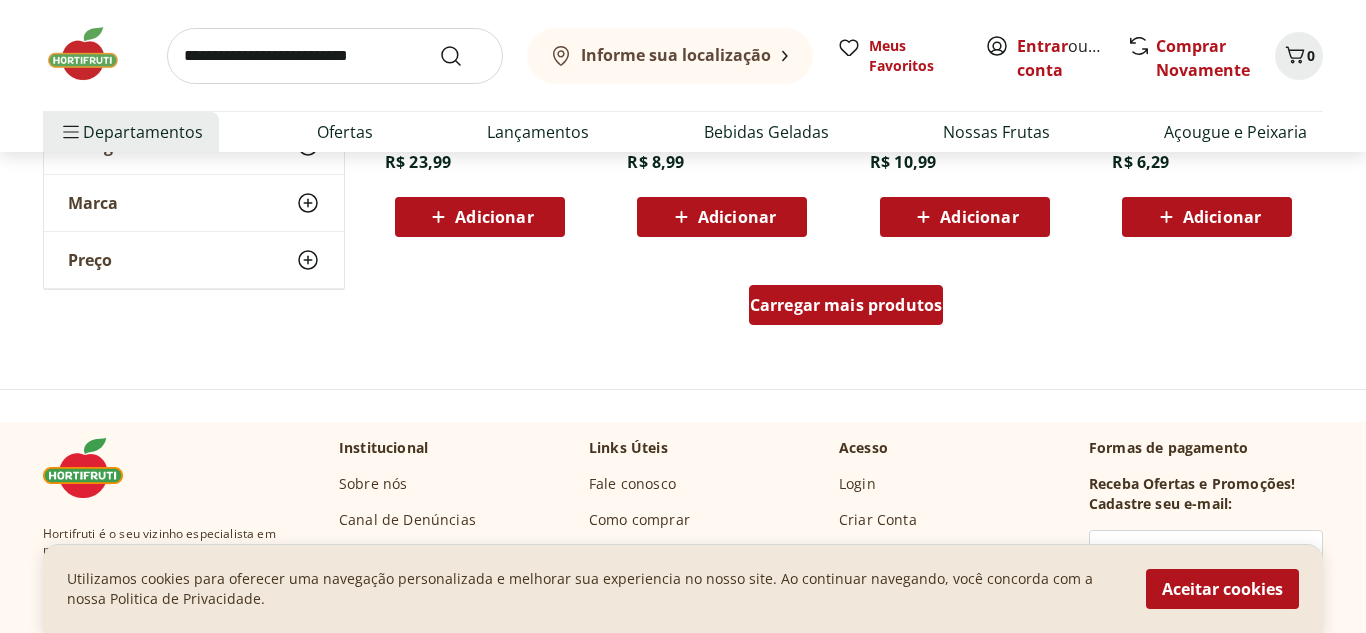 scroll, scrollTop: 26200, scrollLeft: 0, axis: vertical 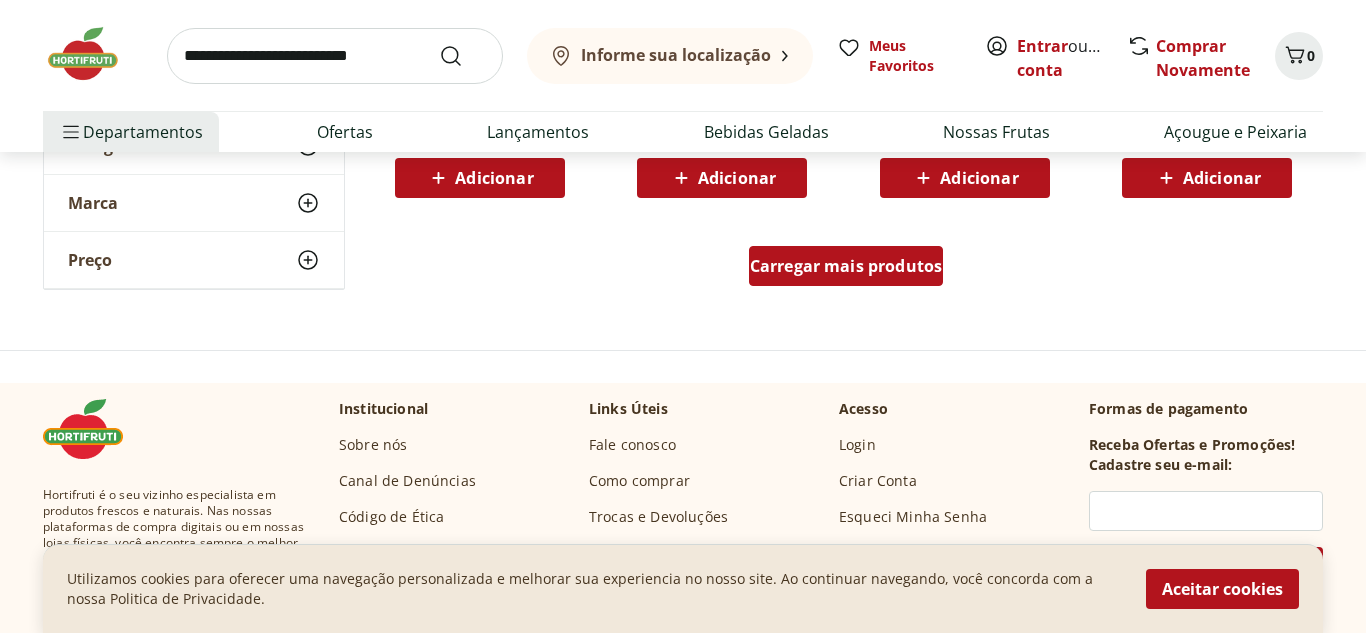click on "Carregar mais produtos" at bounding box center (846, 266) 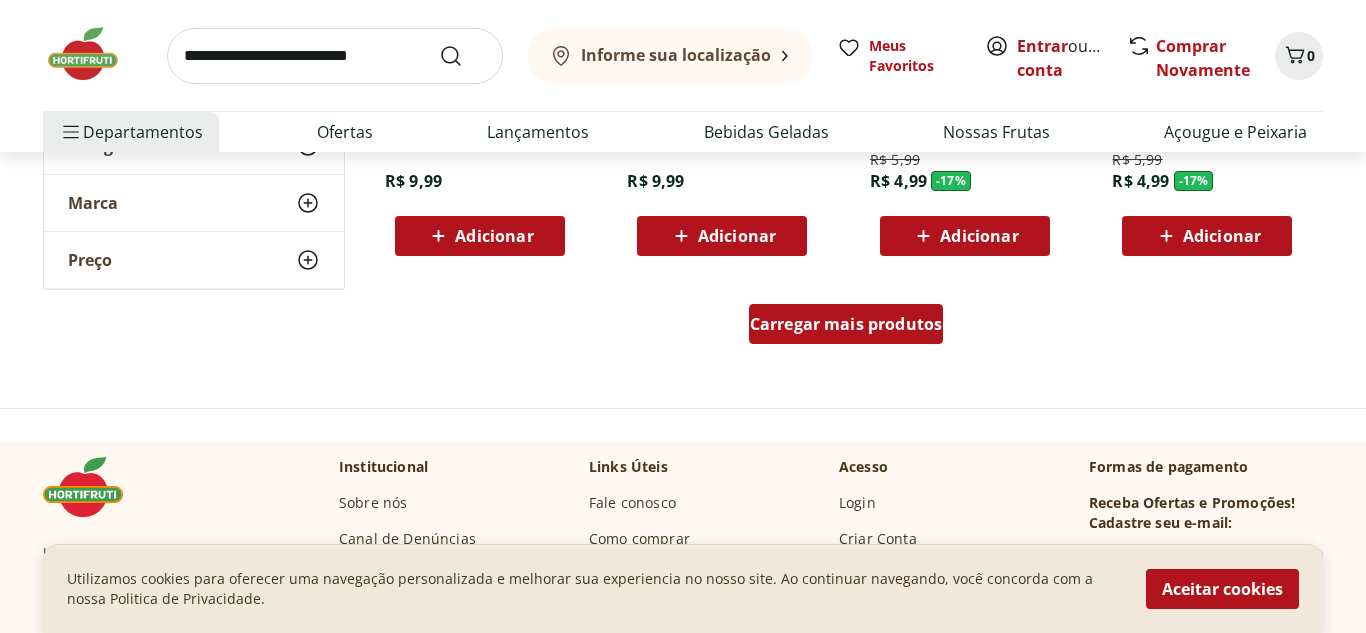 scroll, scrollTop: 27480, scrollLeft: 0, axis: vertical 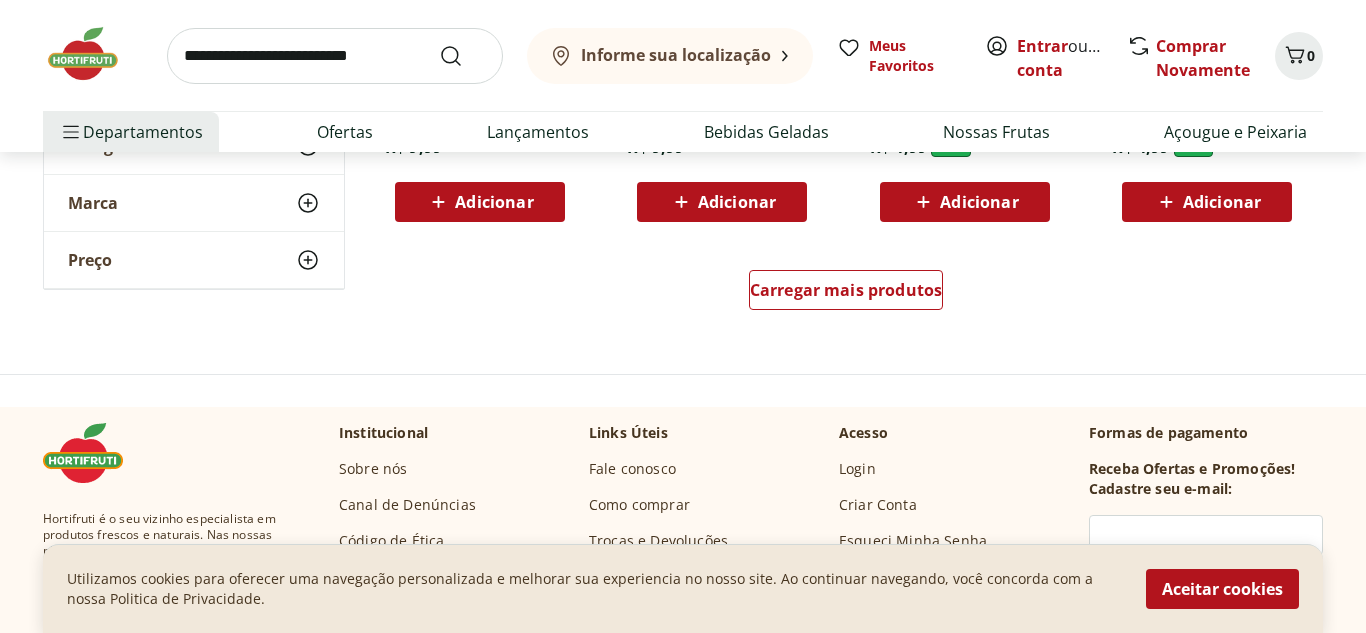 click on "Chocolate Meio Amargo Linea 30G R$ 9,99 Adicionar" at bounding box center (722, 26) 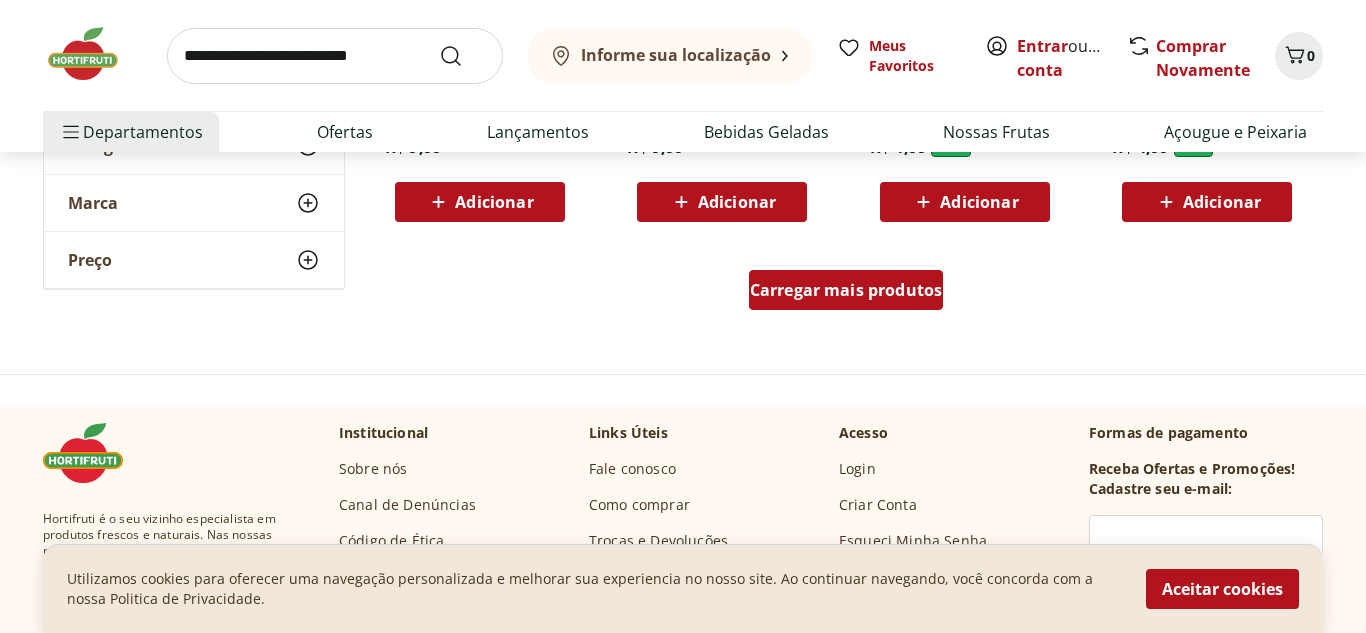 click on "Carregar mais produtos" at bounding box center (846, 290) 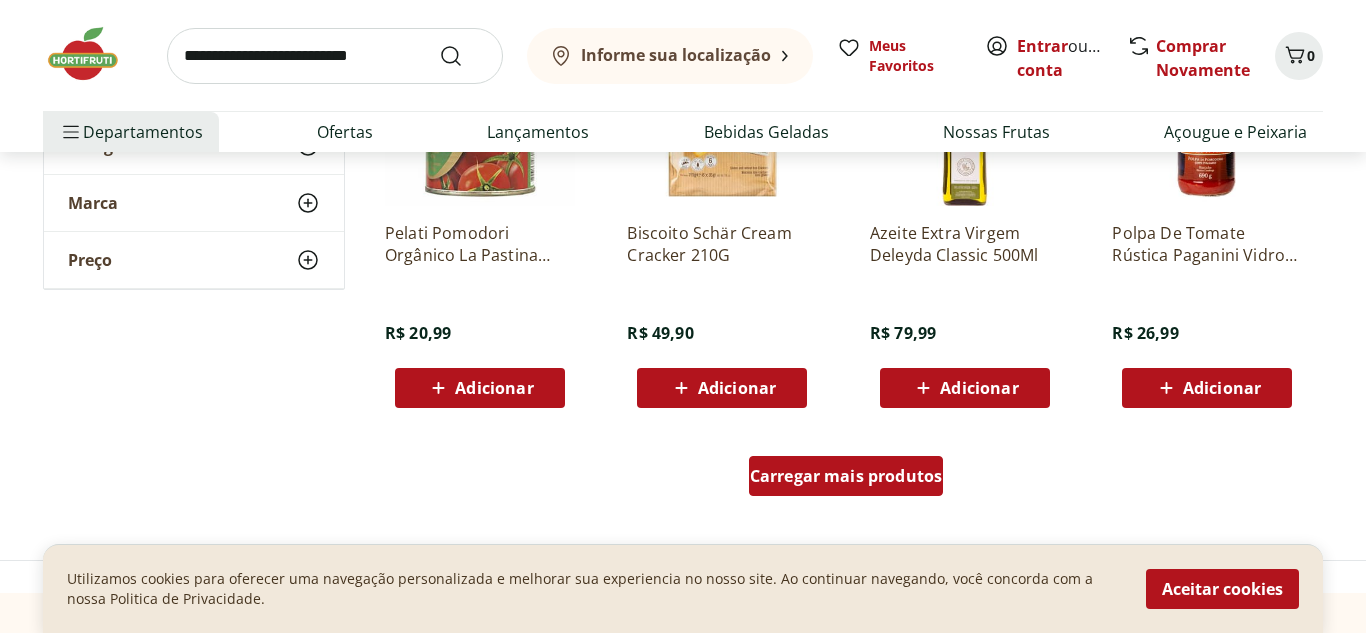 scroll, scrollTop: 28640, scrollLeft: 0, axis: vertical 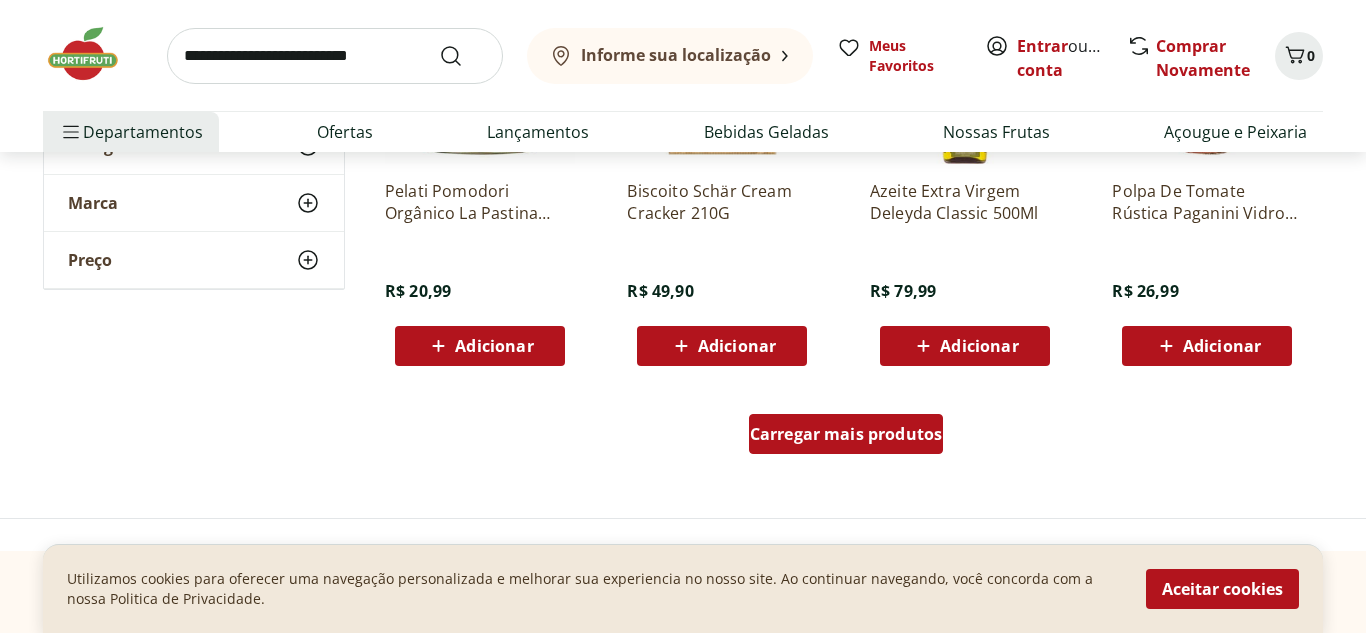click on "Carregar mais produtos" at bounding box center [846, 434] 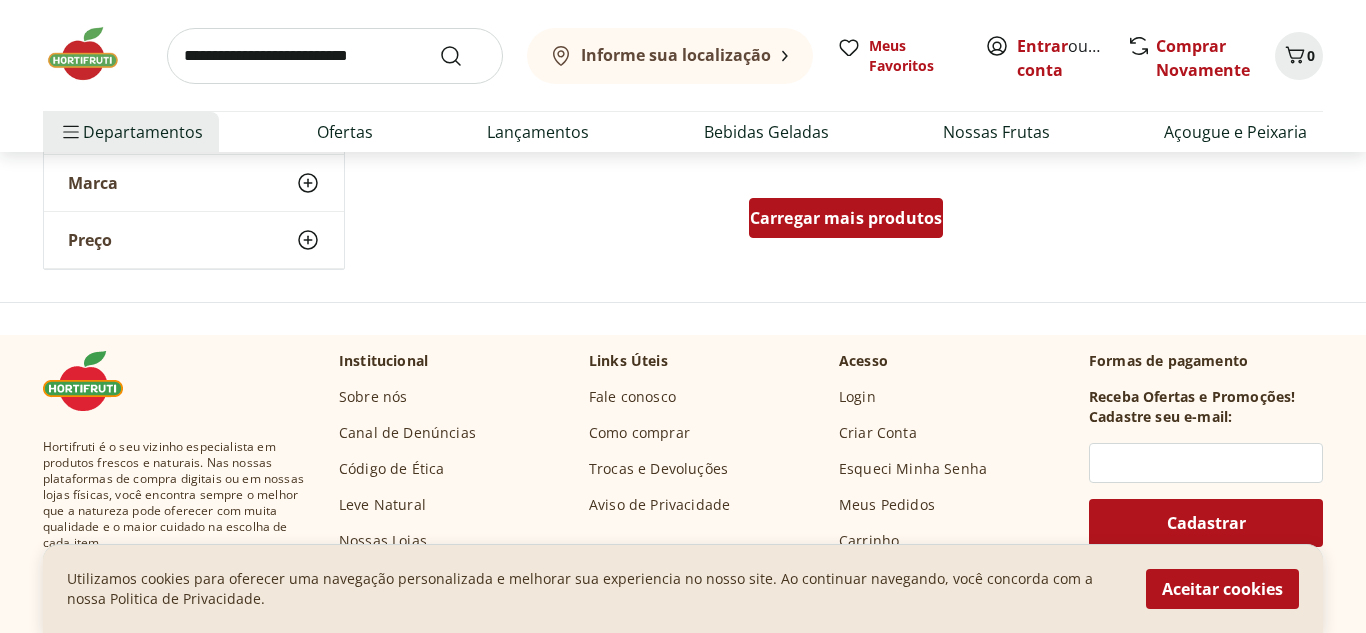 scroll, scrollTop: 30200, scrollLeft: 0, axis: vertical 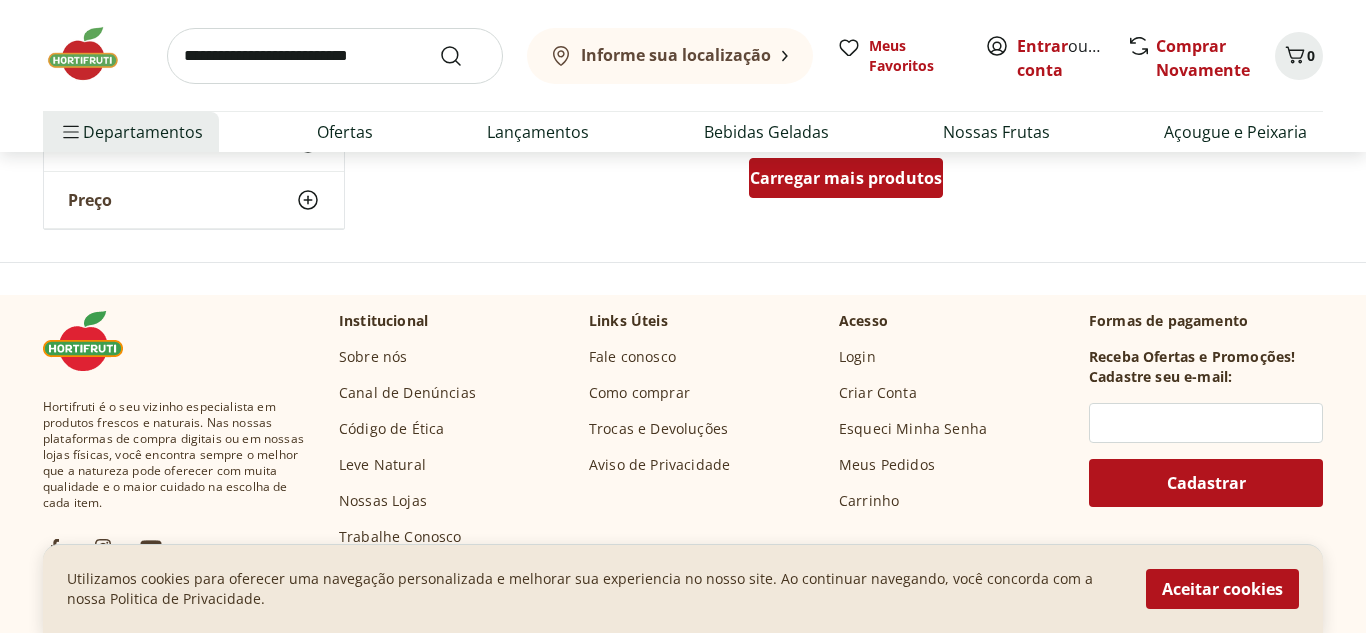 click on "Carregar mais produtos" at bounding box center (846, 178) 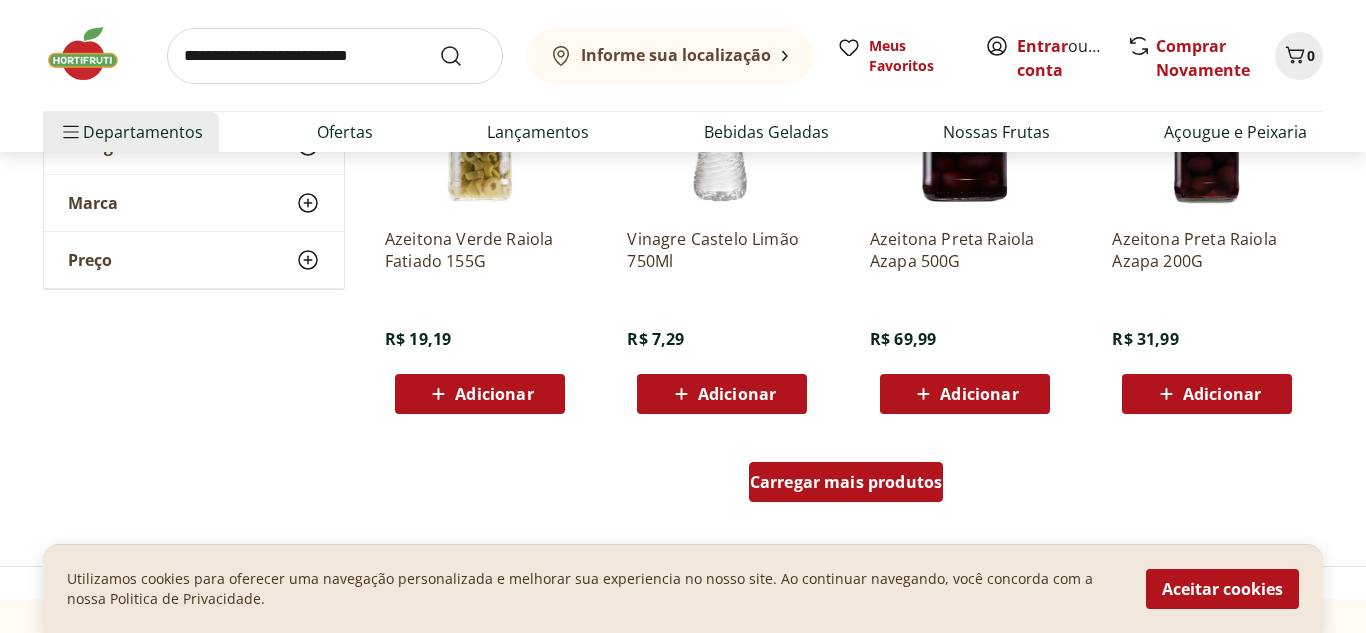 scroll, scrollTop: 31240, scrollLeft: 0, axis: vertical 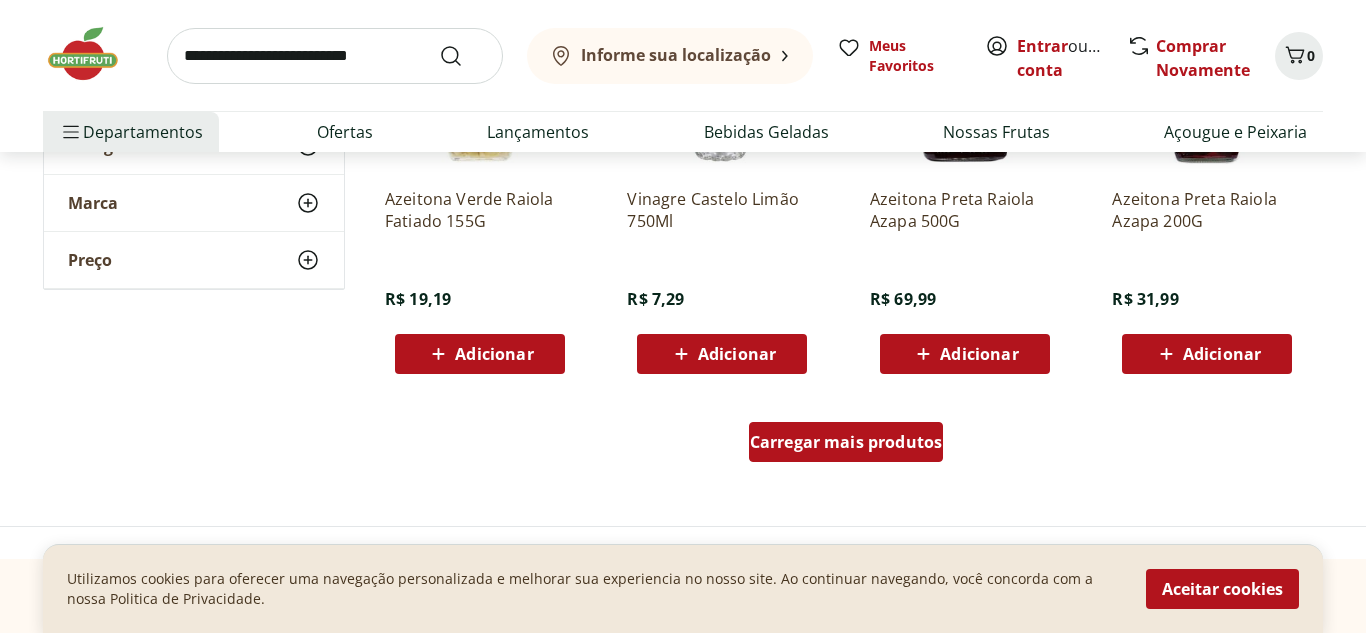 click on "Carregar mais produtos" at bounding box center [846, 442] 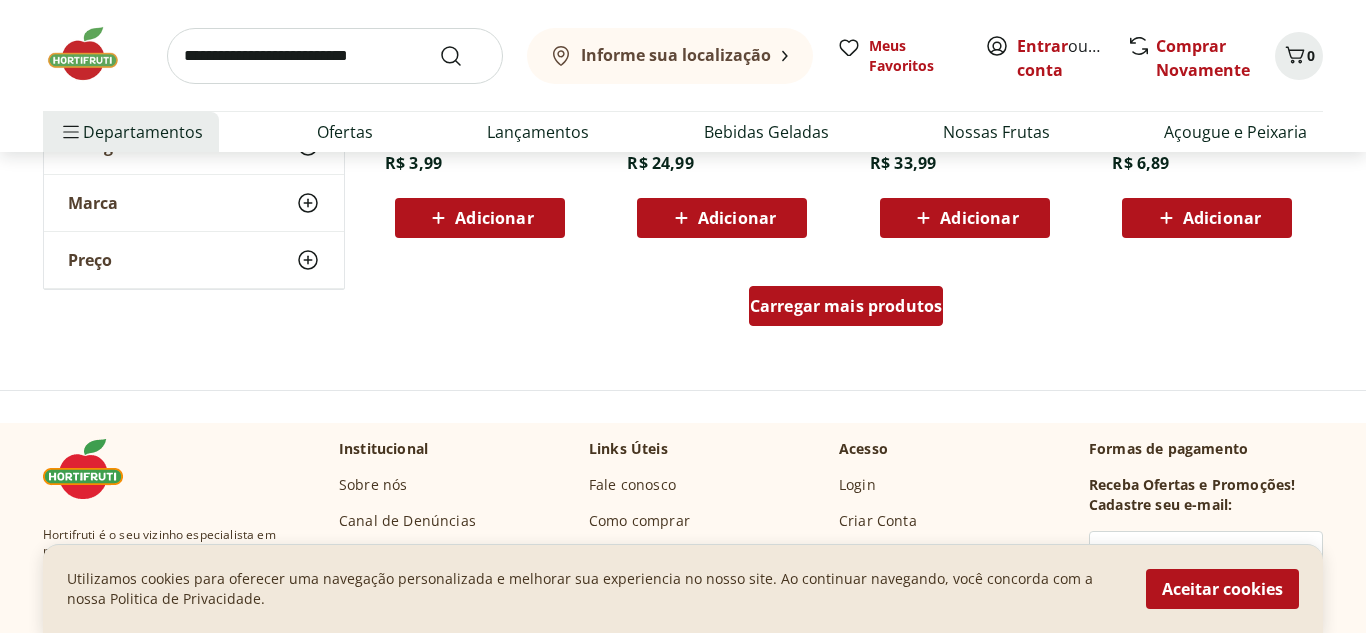 scroll, scrollTop: 32720, scrollLeft: 0, axis: vertical 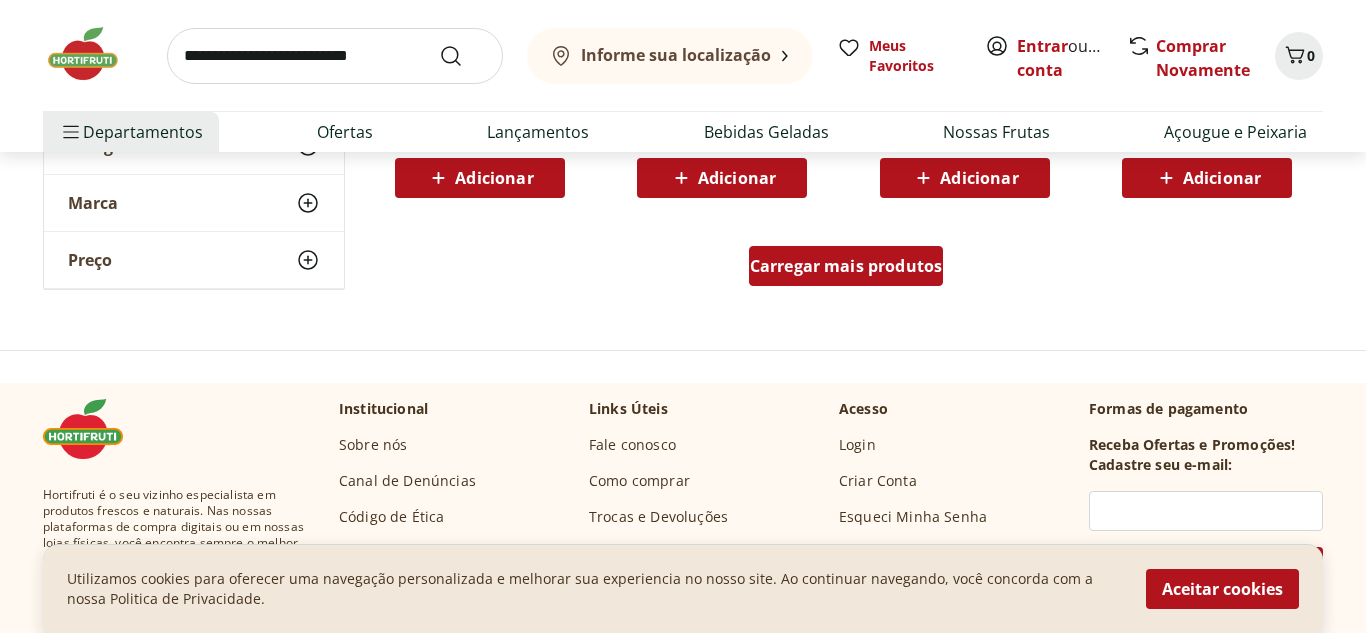 click on "Carregar mais produtos" at bounding box center [846, 266] 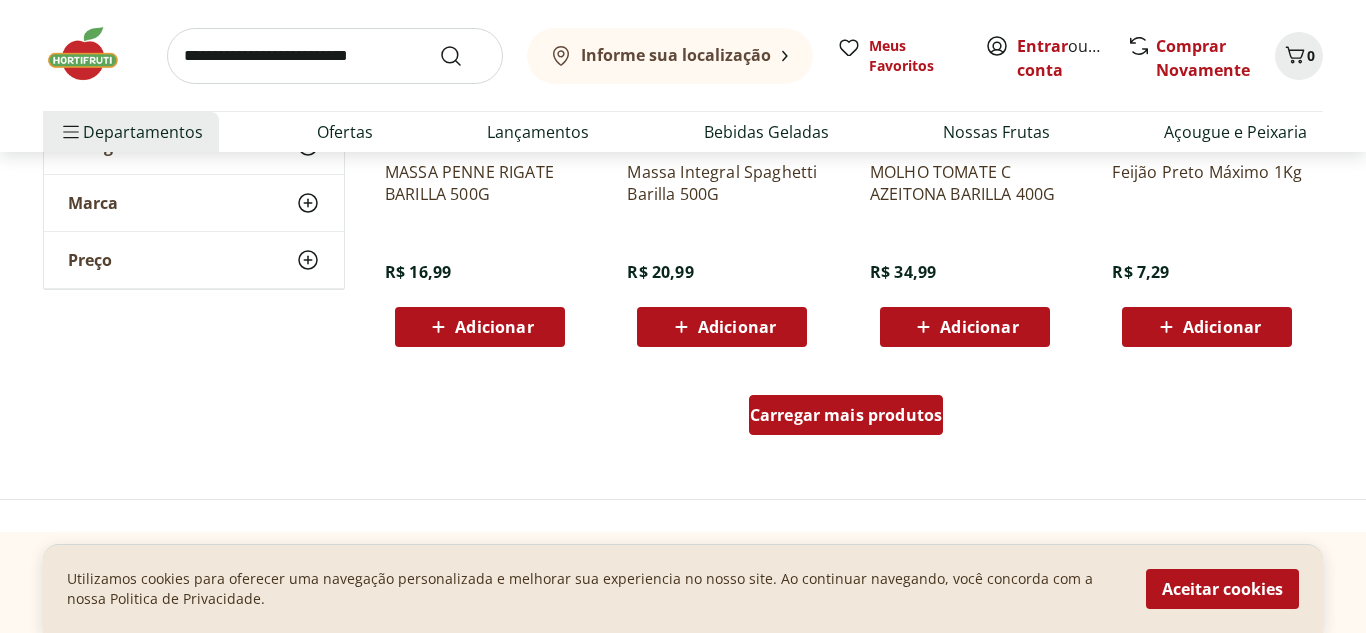 scroll, scrollTop: 33880, scrollLeft: 0, axis: vertical 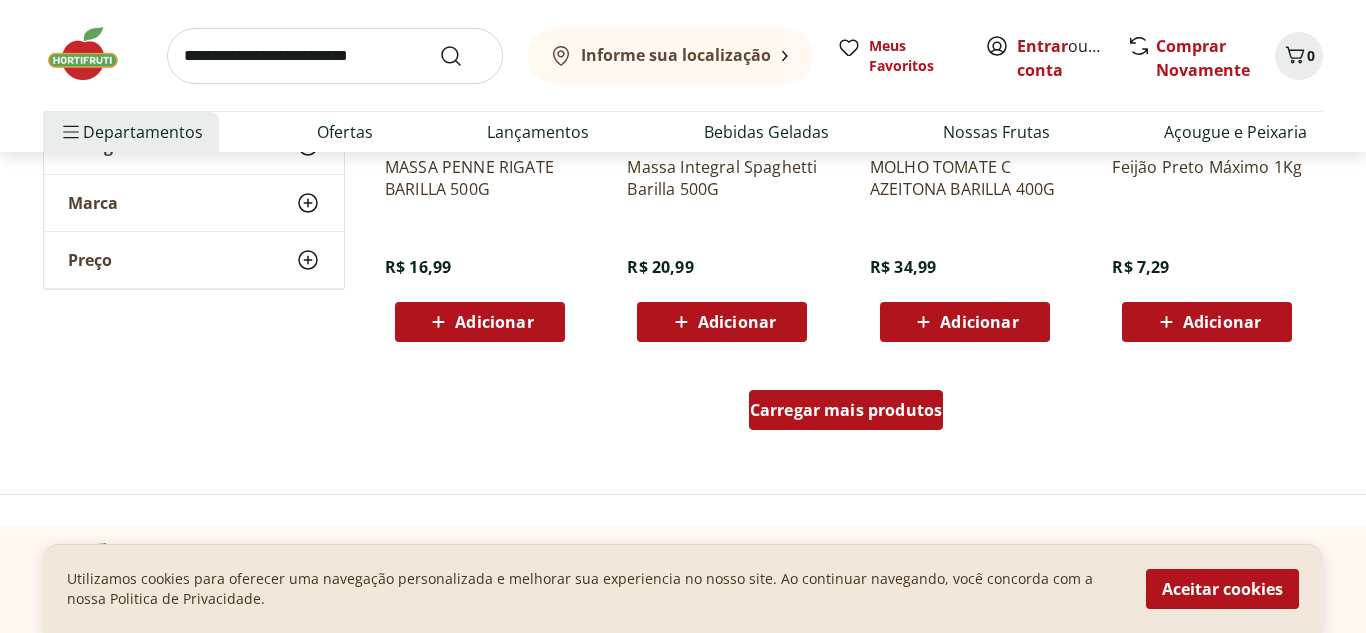 click on "Carregar mais produtos" at bounding box center [846, 410] 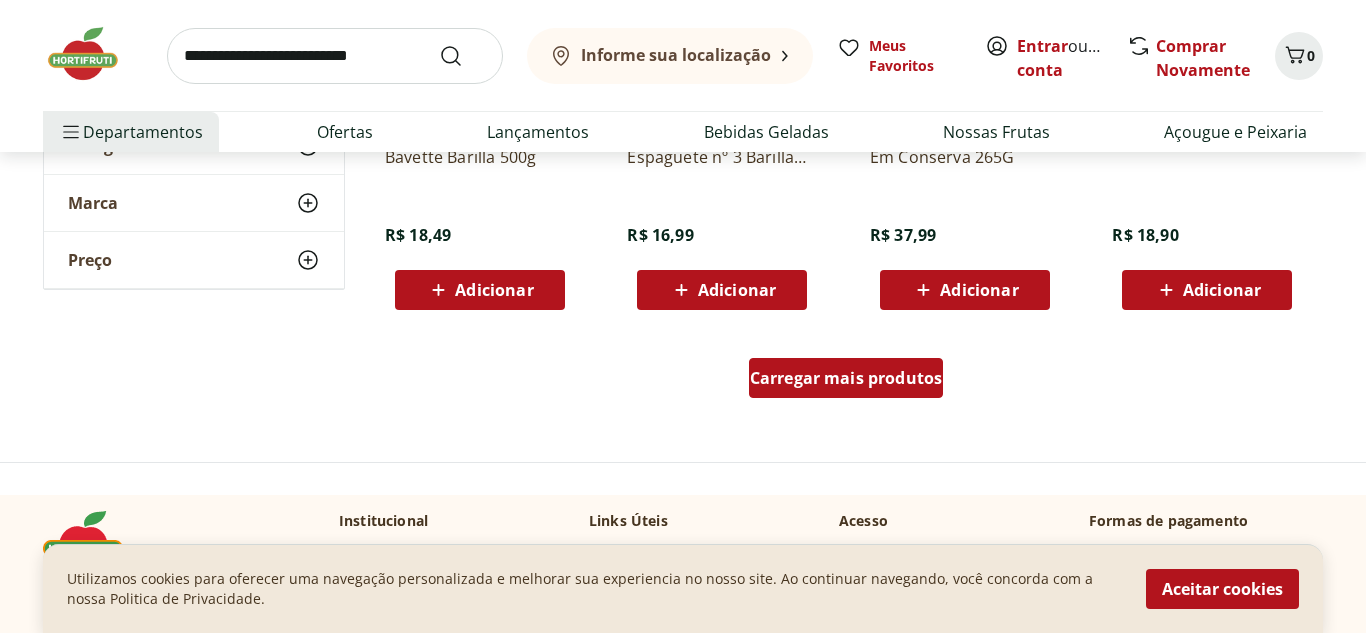 scroll, scrollTop: 35240, scrollLeft: 0, axis: vertical 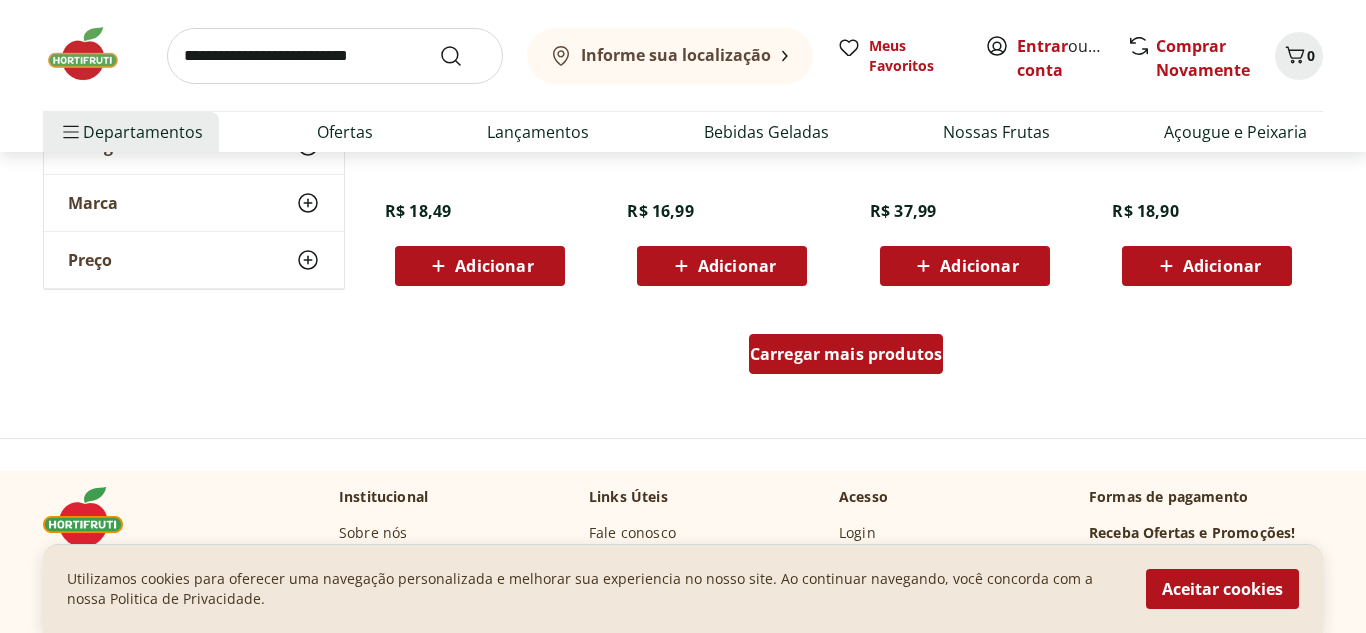 click on "Carregar mais produtos" at bounding box center (846, 354) 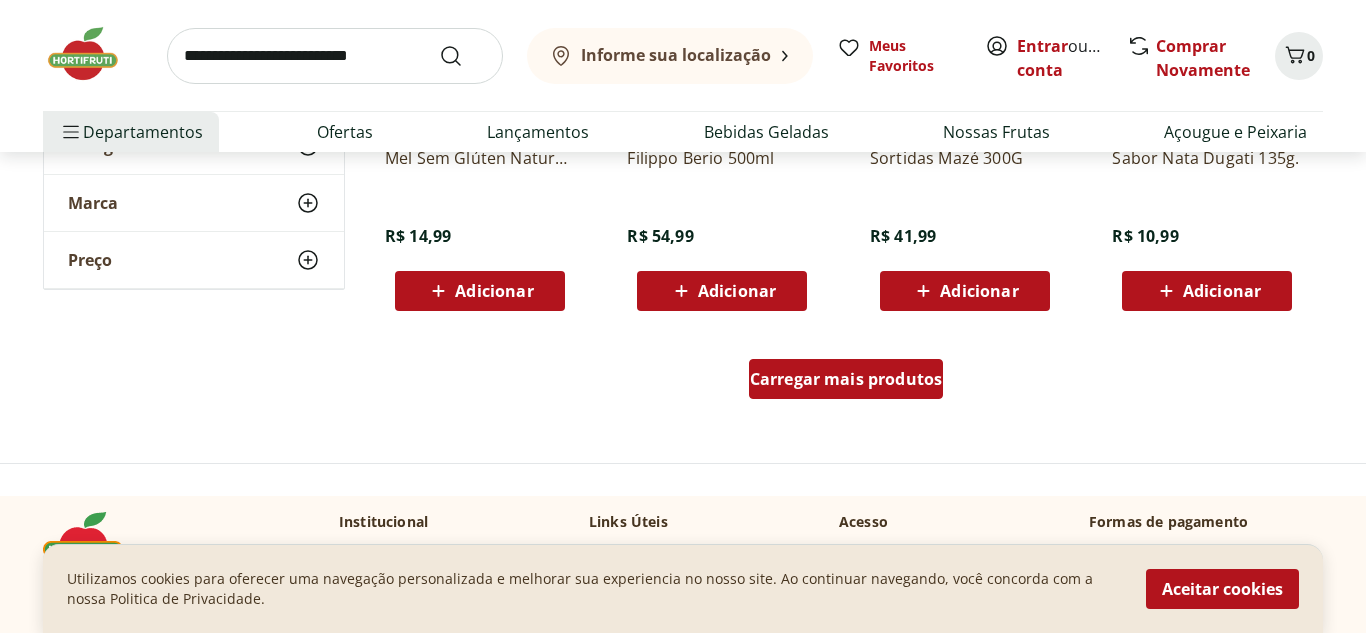 scroll, scrollTop: 36520, scrollLeft: 0, axis: vertical 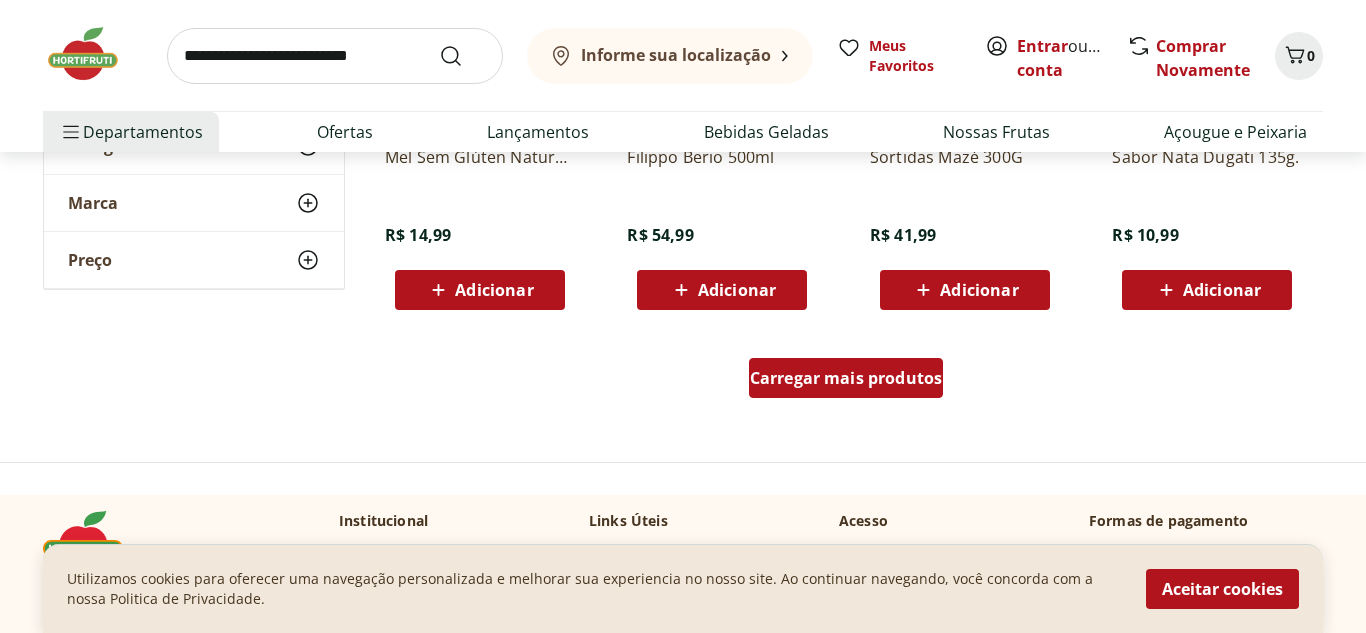 click on "Carregar mais produtos" at bounding box center (846, 382) 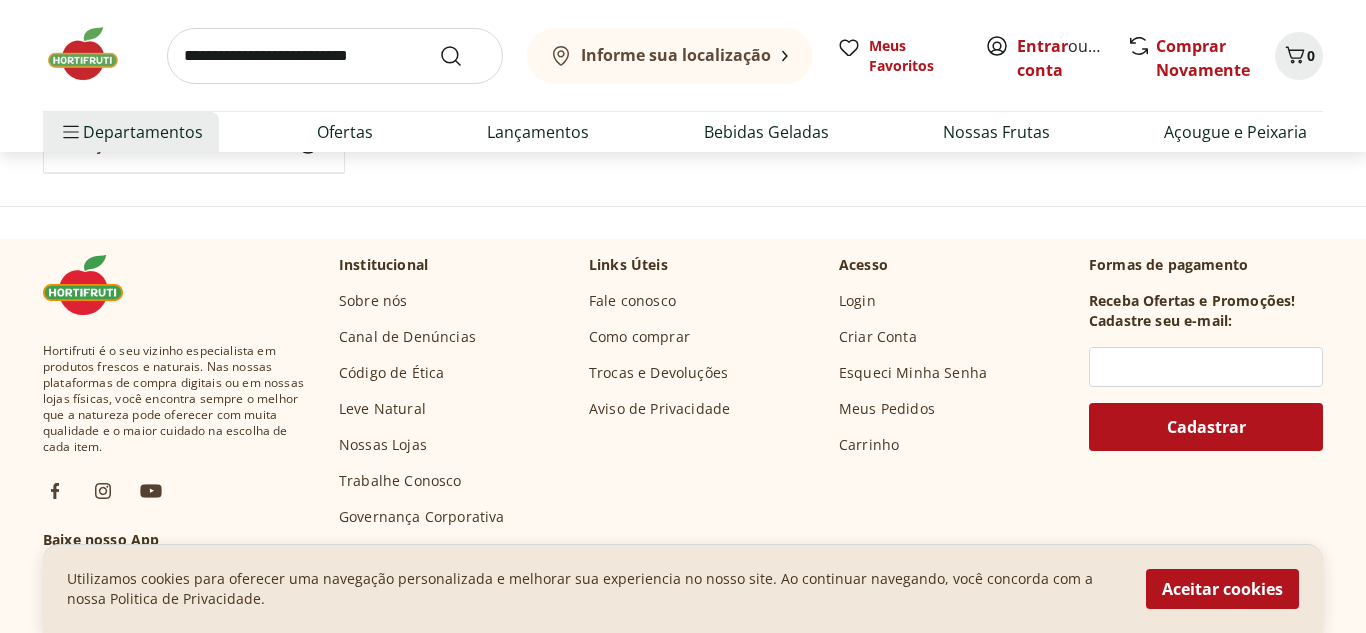 scroll, scrollTop: 37880, scrollLeft: 0, axis: vertical 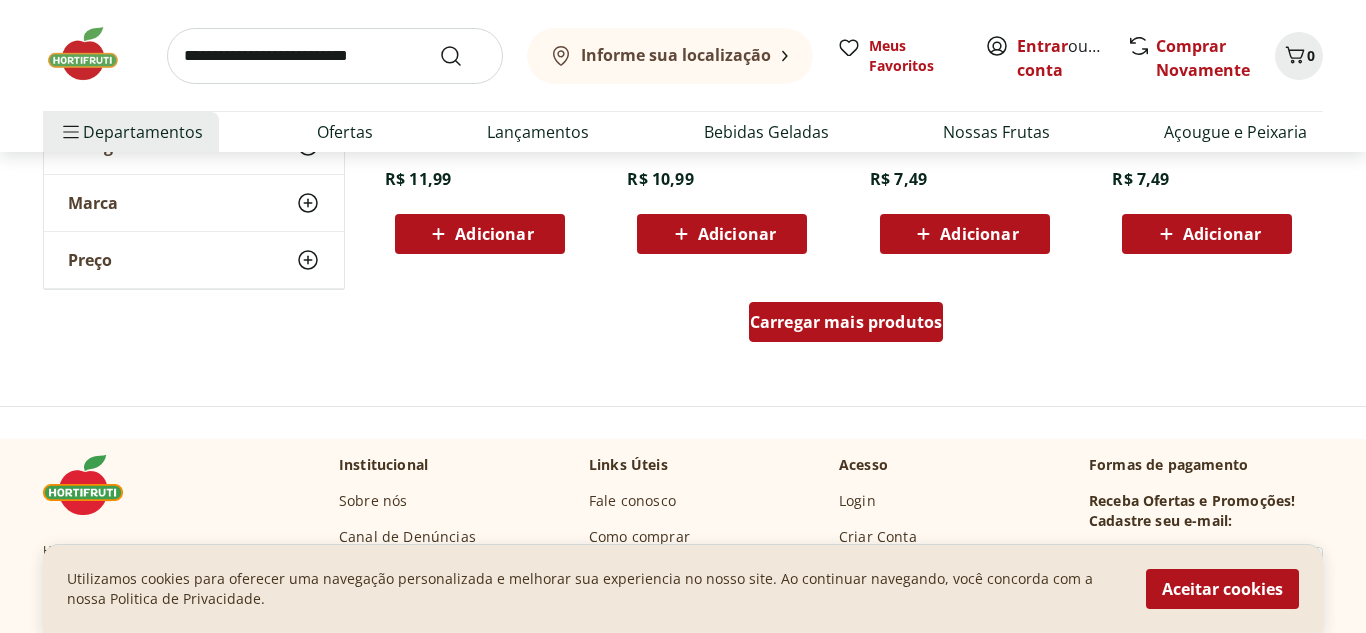 click on "Carregar mais produtos" at bounding box center [846, 322] 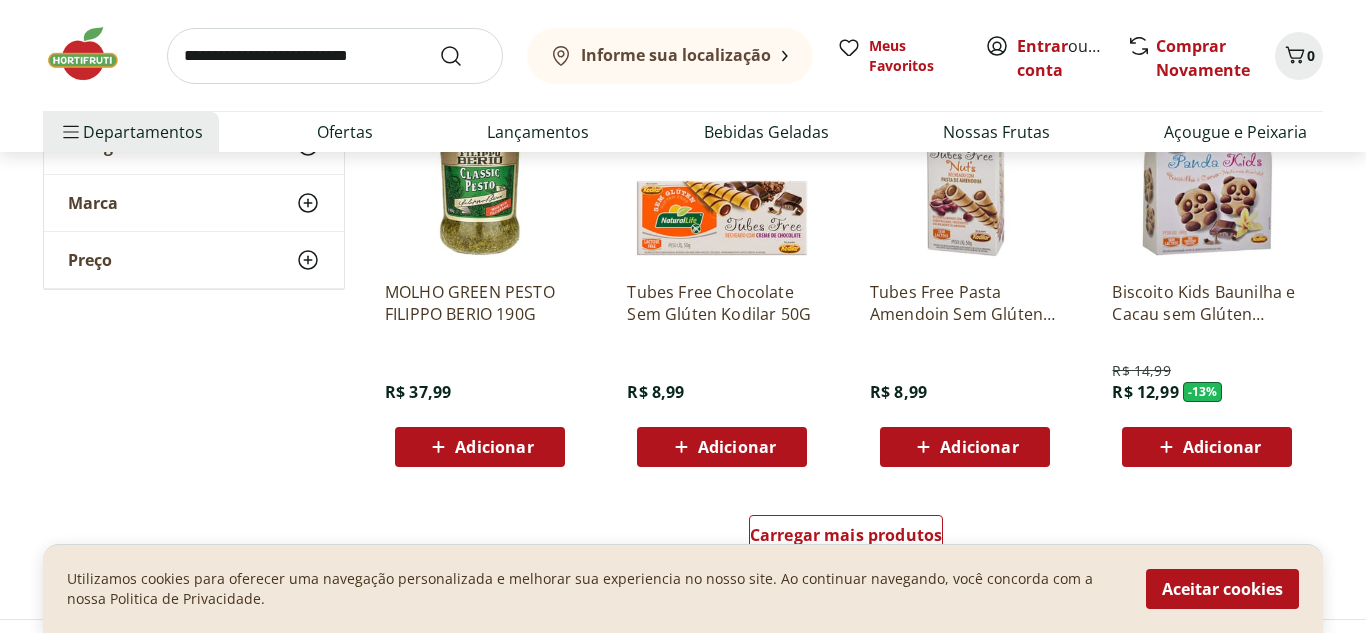 scroll, scrollTop: 39120, scrollLeft: 0, axis: vertical 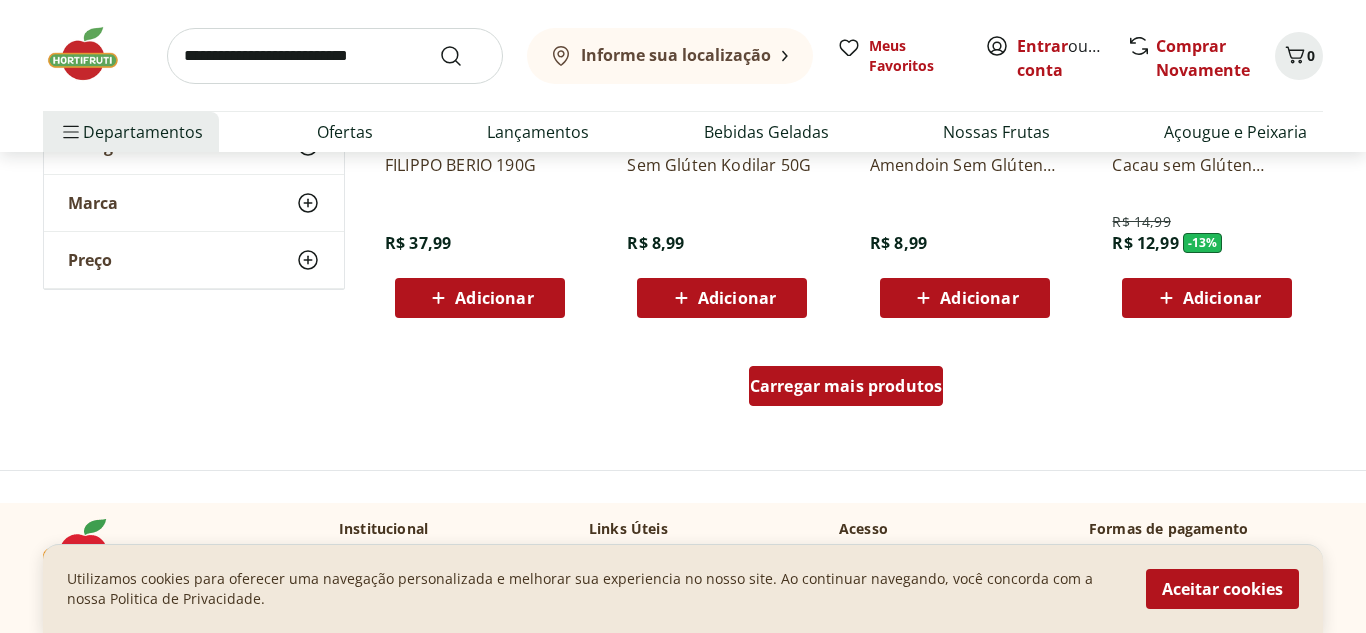 click on "Carregar mais produtos" at bounding box center (846, 386) 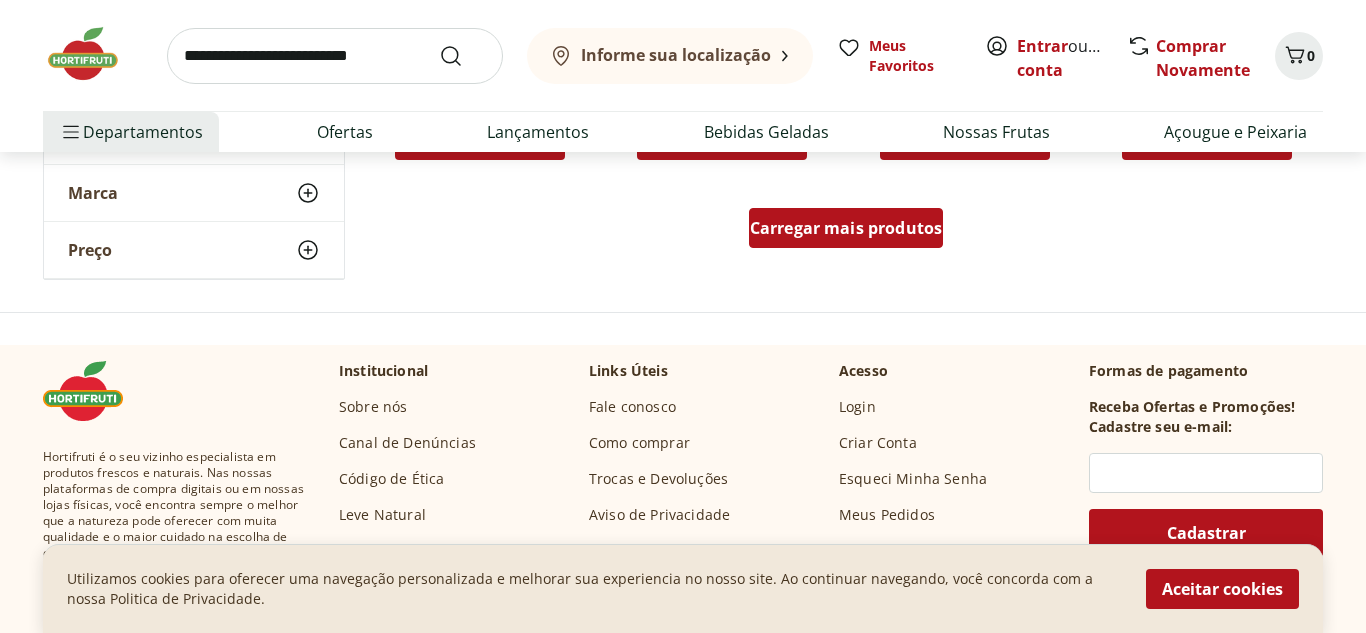 scroll, scrollTop: 40600, scrollLeft: 0, axis: vertical 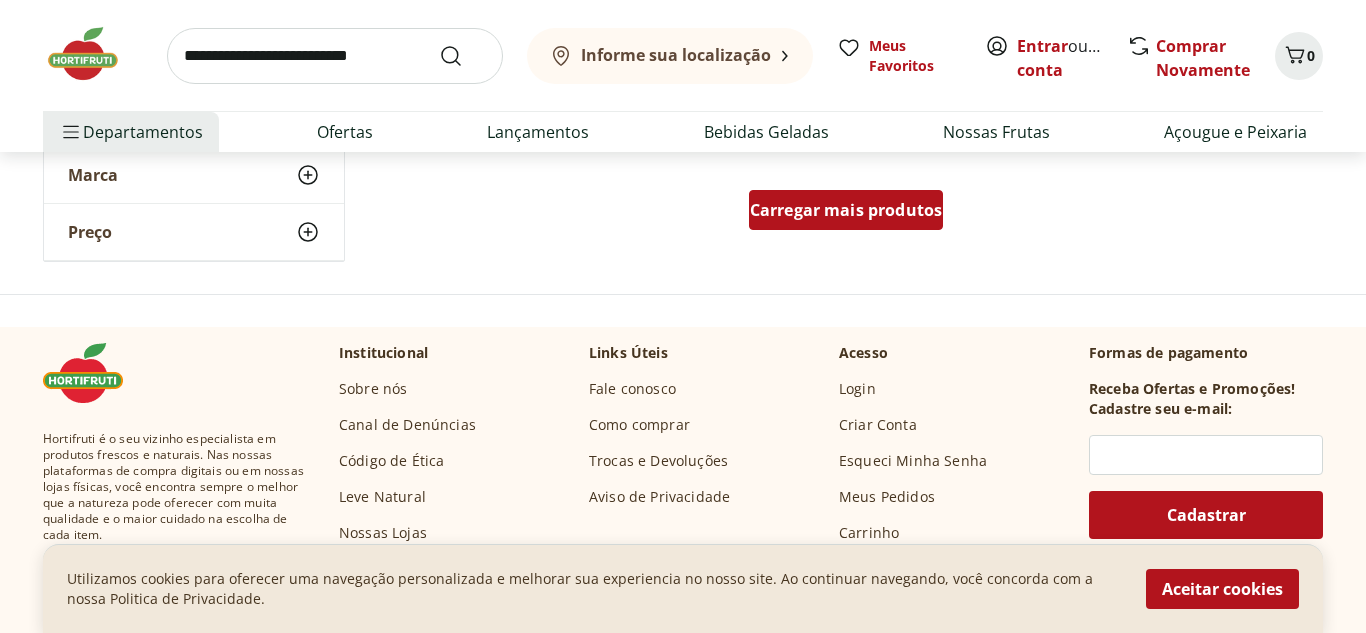 click on "Carregar mais produtos" at bounding box center (846, 210) 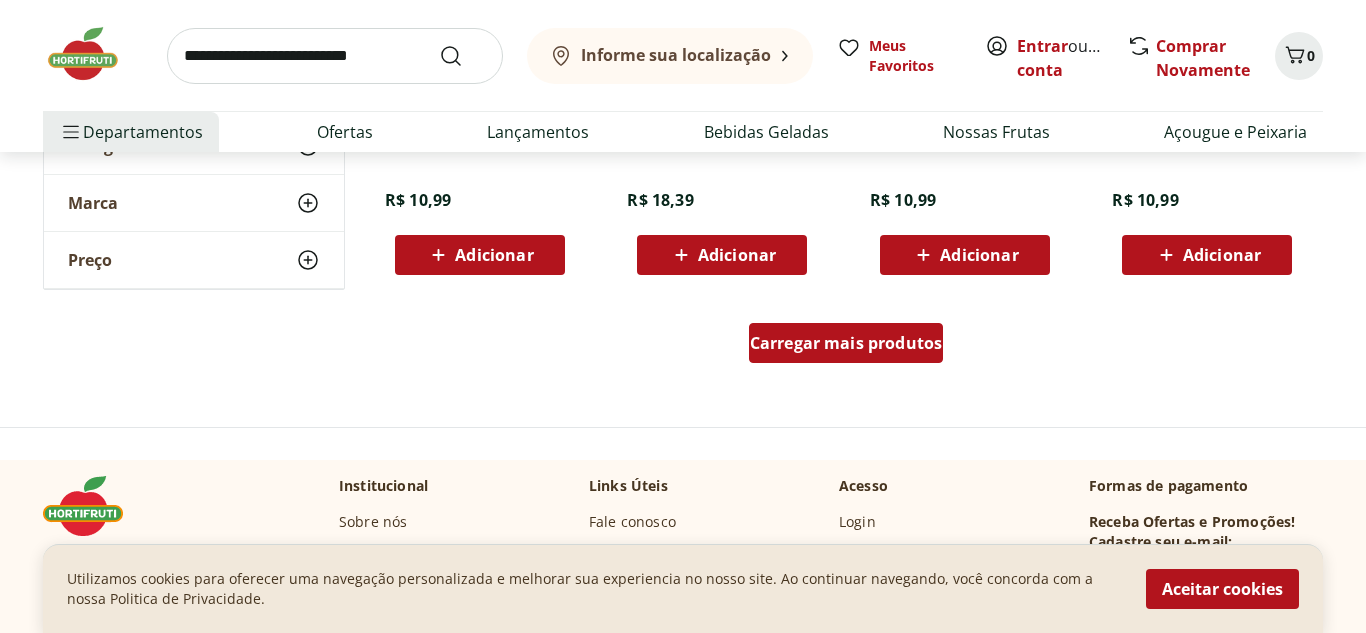 scroll, scrollTop: 41800, scrollLeft: 0, axis: vertical 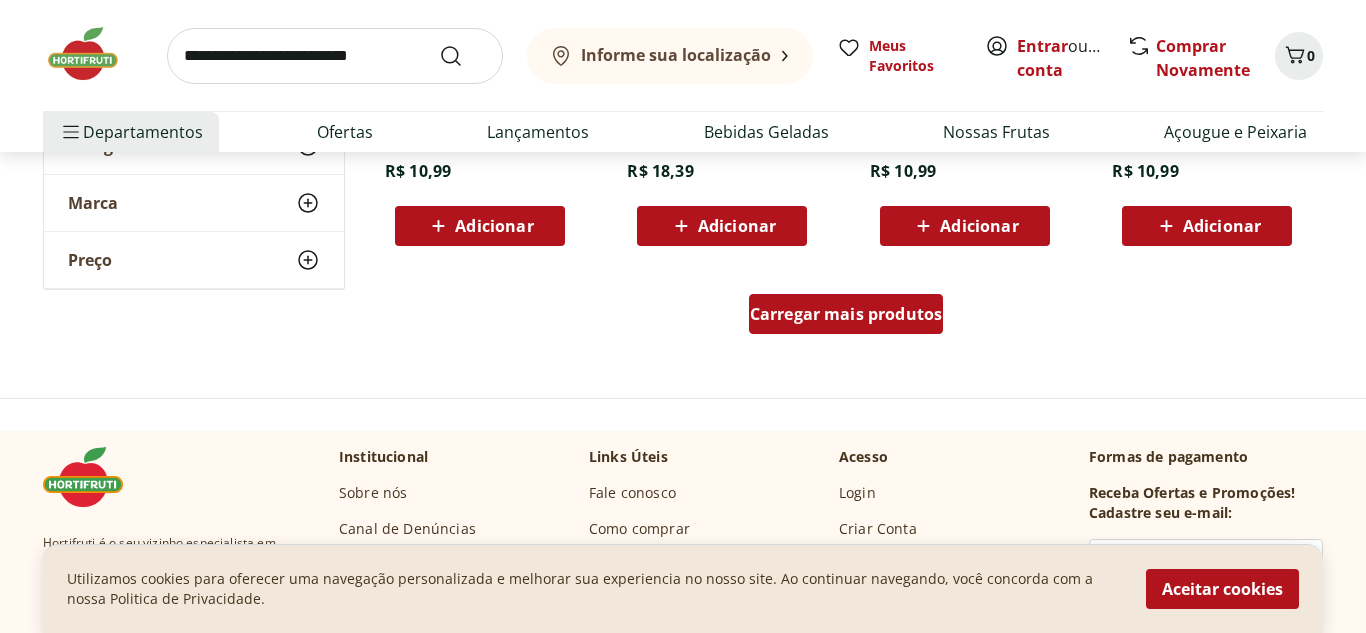 click on "Carregar mais produtos" at bounding box center [846, 314] 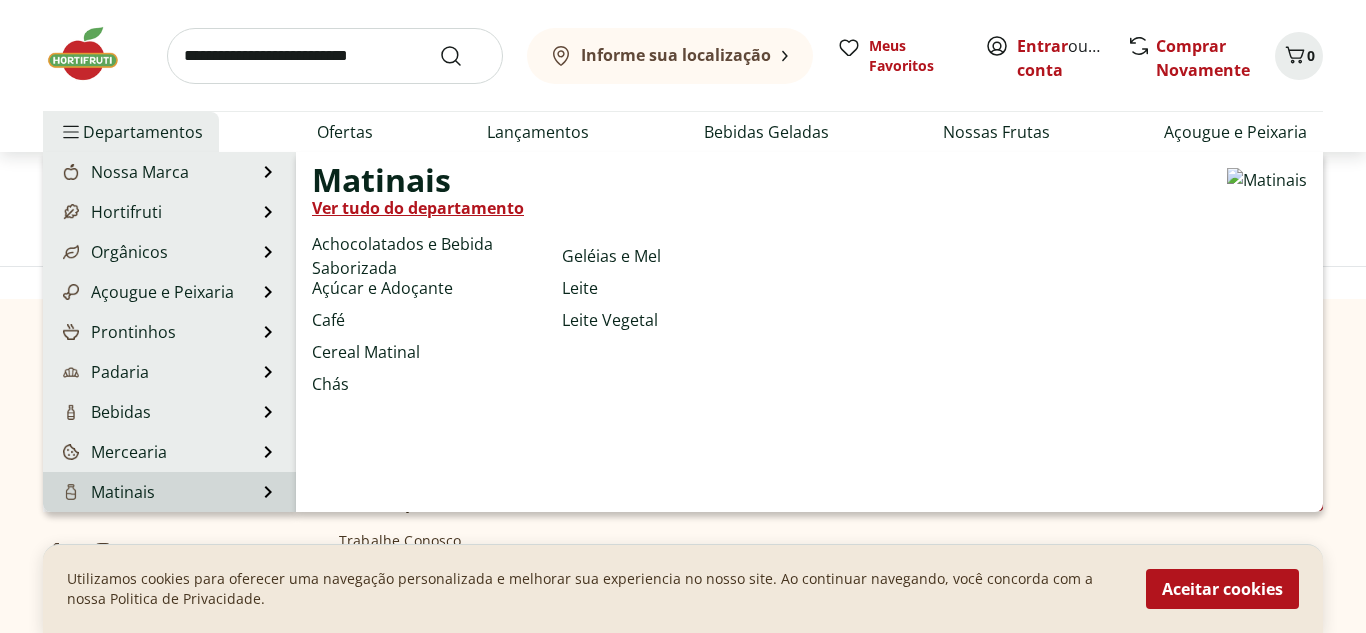scroll, scrollTop: 43240, scrollLeft: 0, axis: vertical 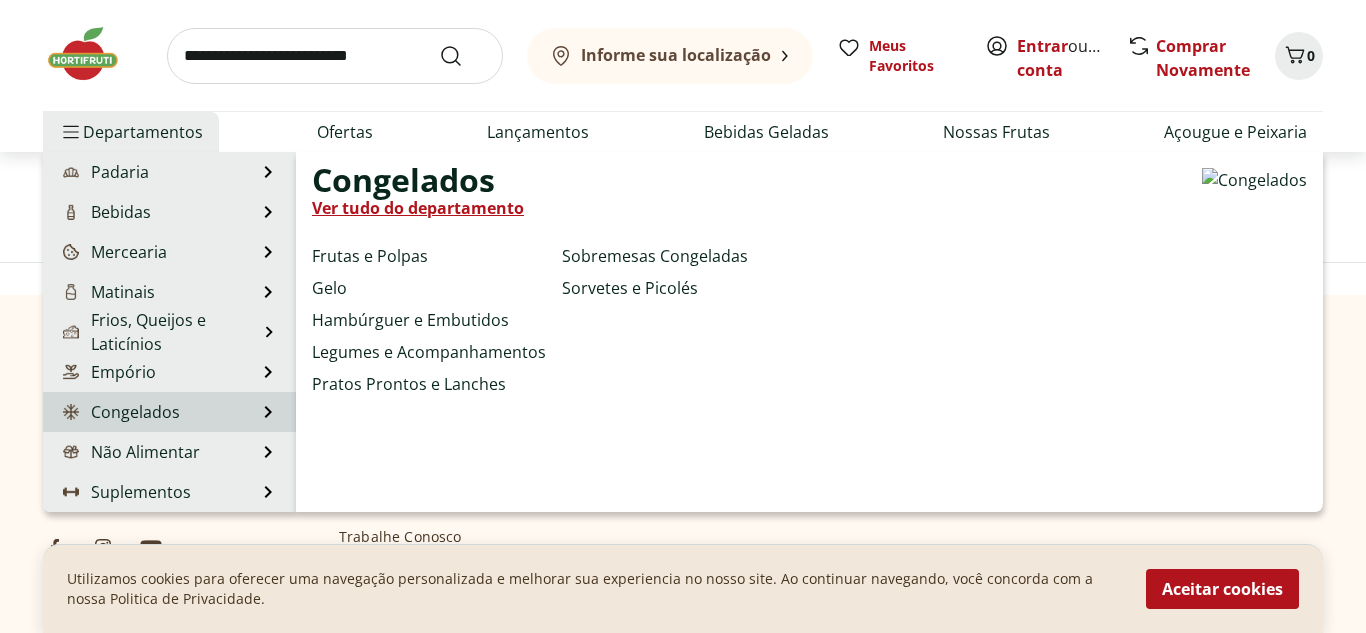 click on "Congelados" at bounding box center (119, 412) 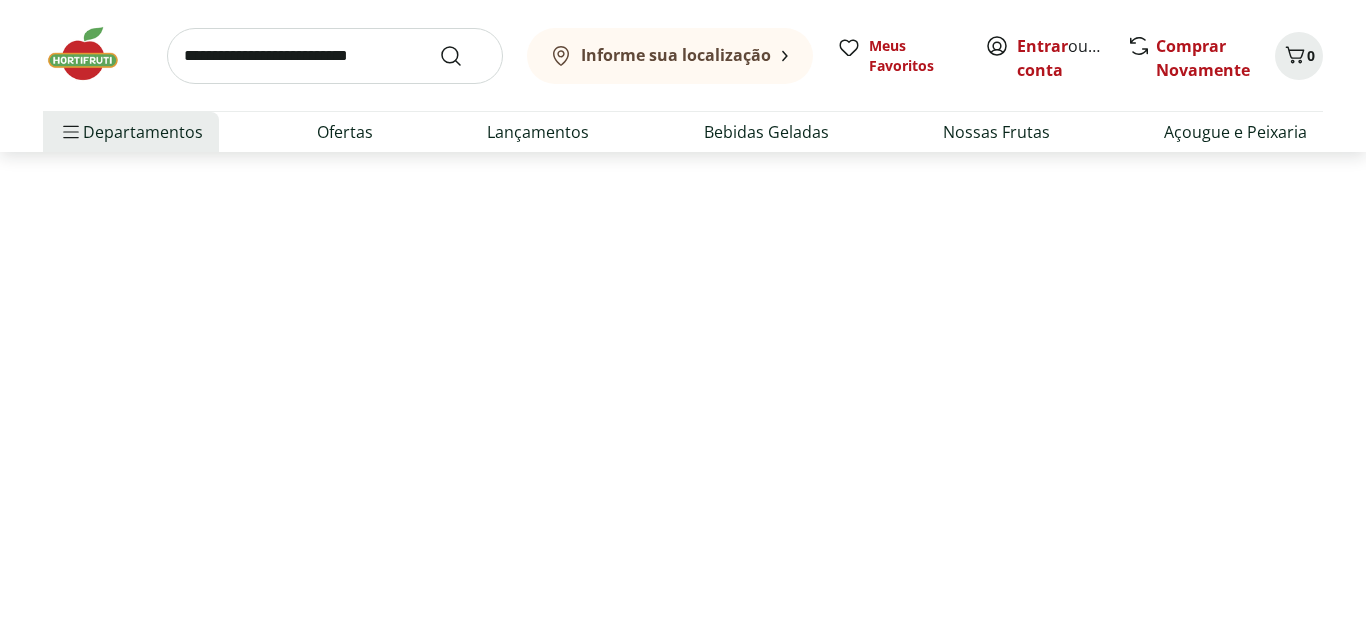scroll, scrollTop: 0, scrollLeft: 0, axis: both 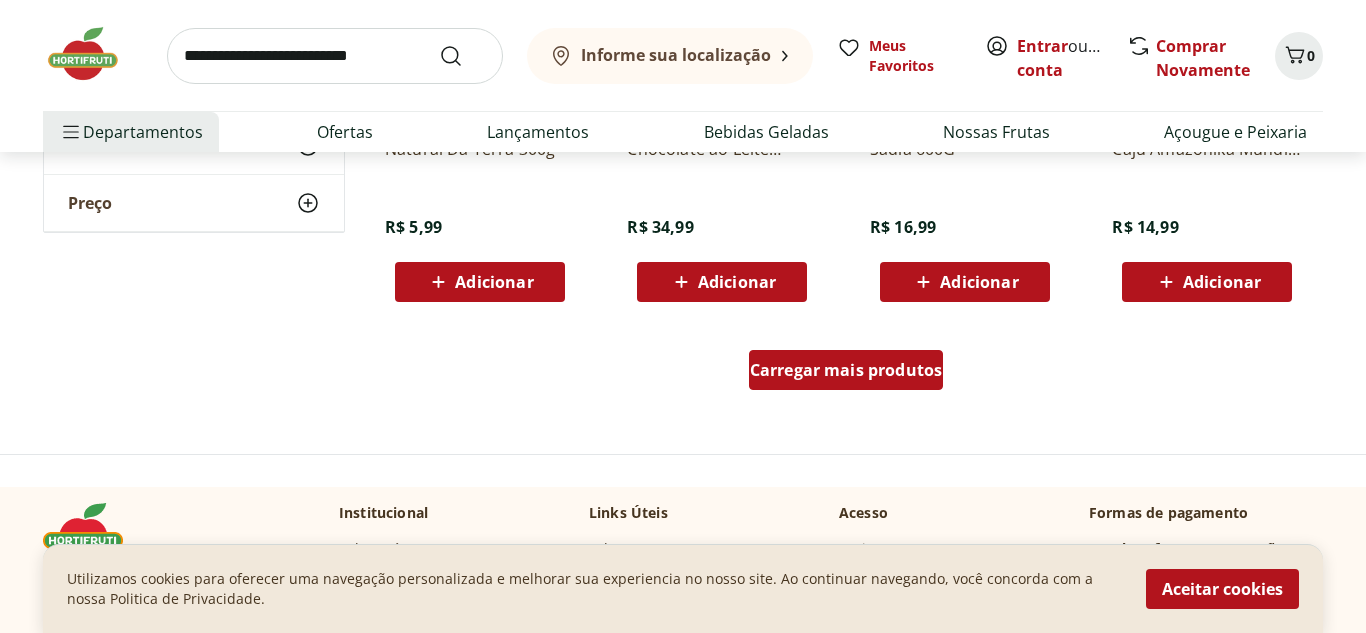 click on "Carregar mais produtos" at bounding box center [846, 370] 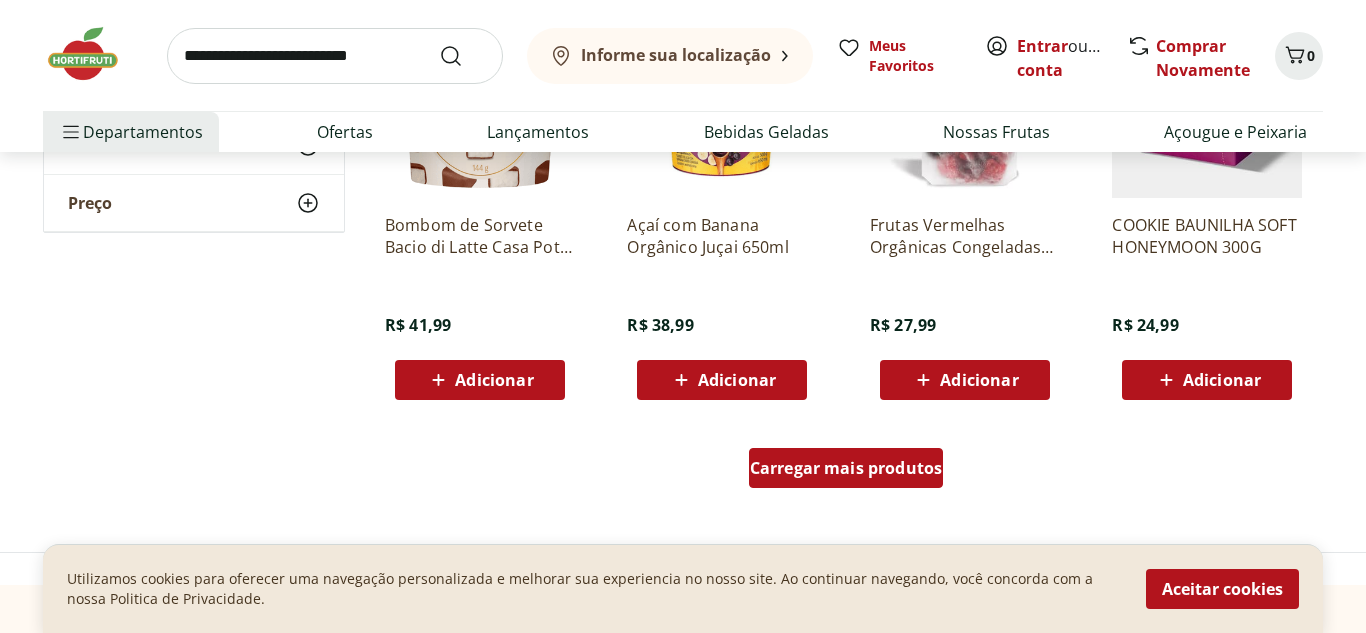 scroll, scrollTop: 2560, scrollLeft: 0, axis: vertical 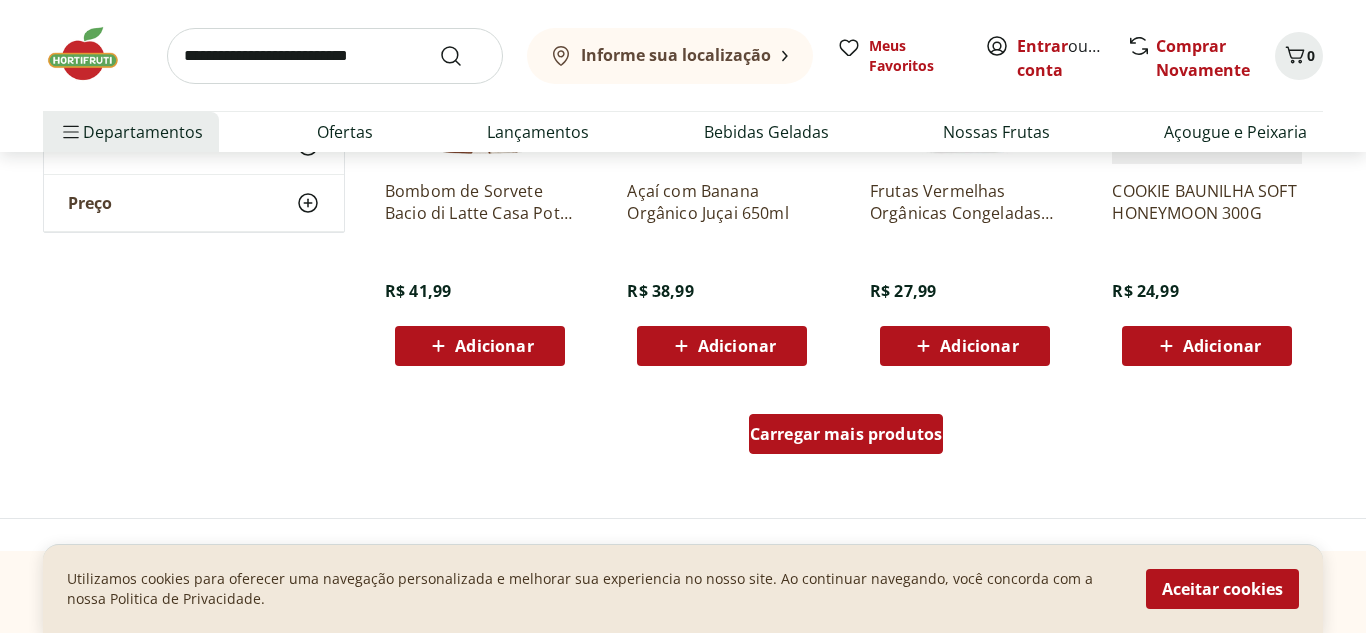click on "Carregar mais produtos" at bounding box center [846, 434] 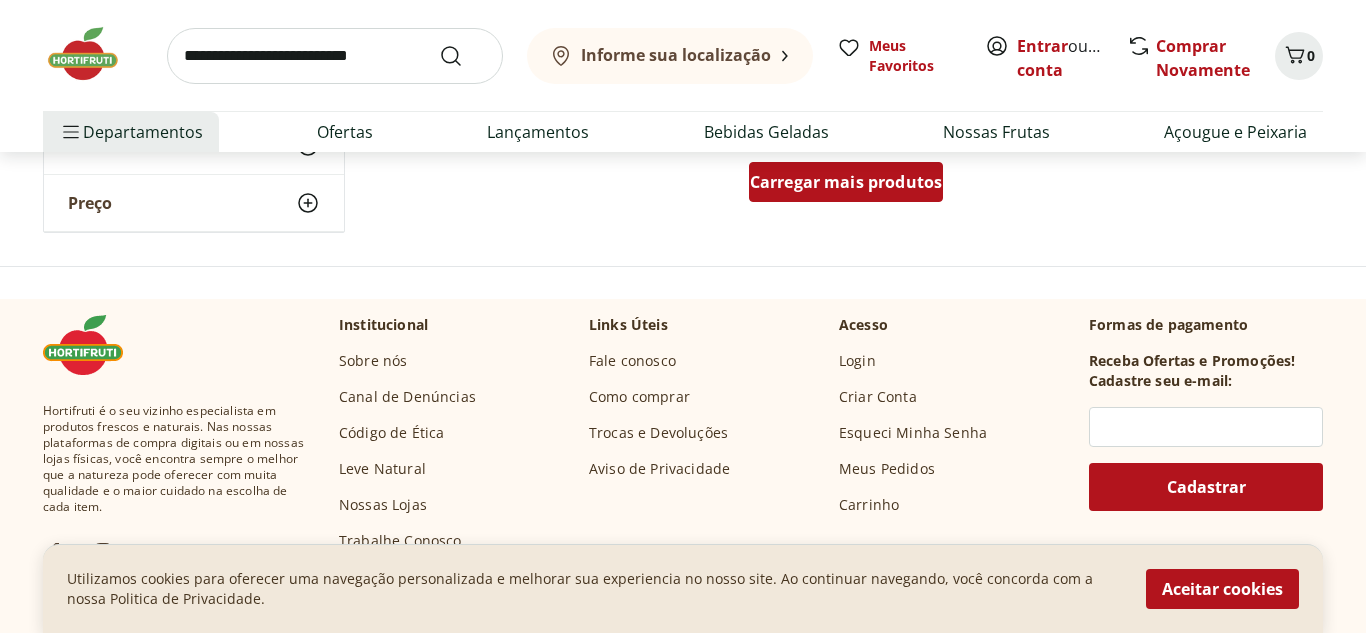 scroll, scrollTop: 4120, scrollLeft: 0, axis: vertical 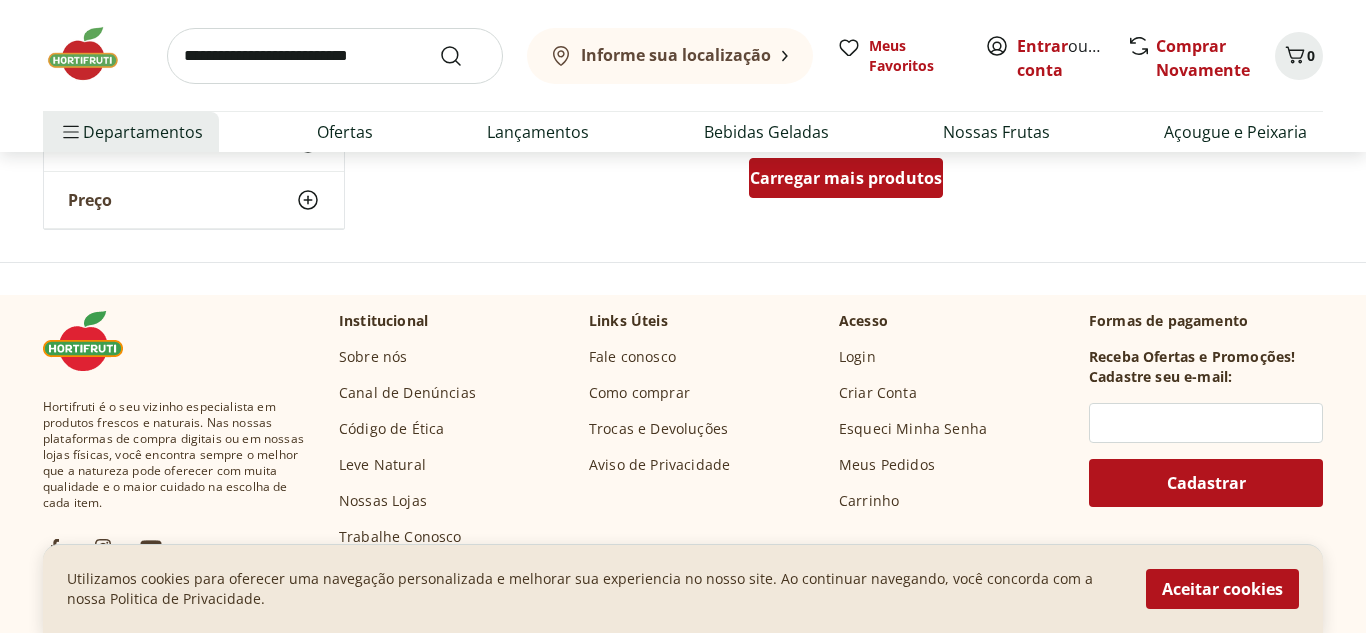 click on "Carregar mais produtos" at bounding box center (846, 178) 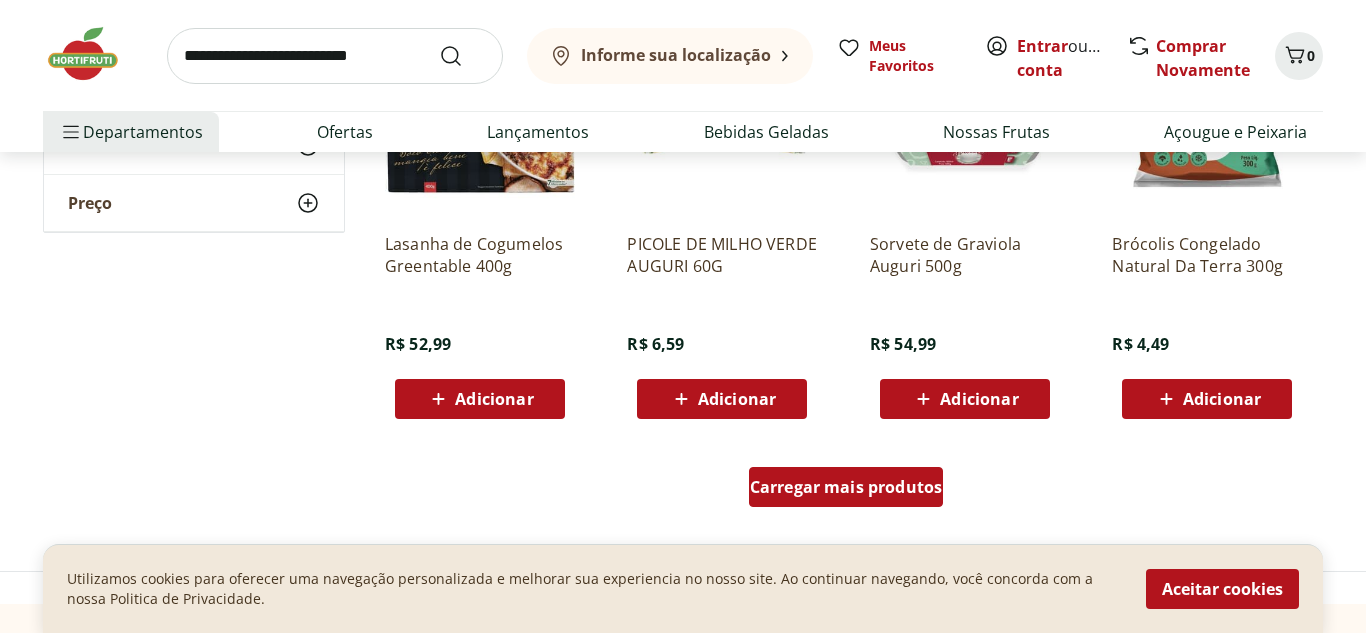 scroll, scrollTop: 5120, scrollLeft: 0, axis: vertical 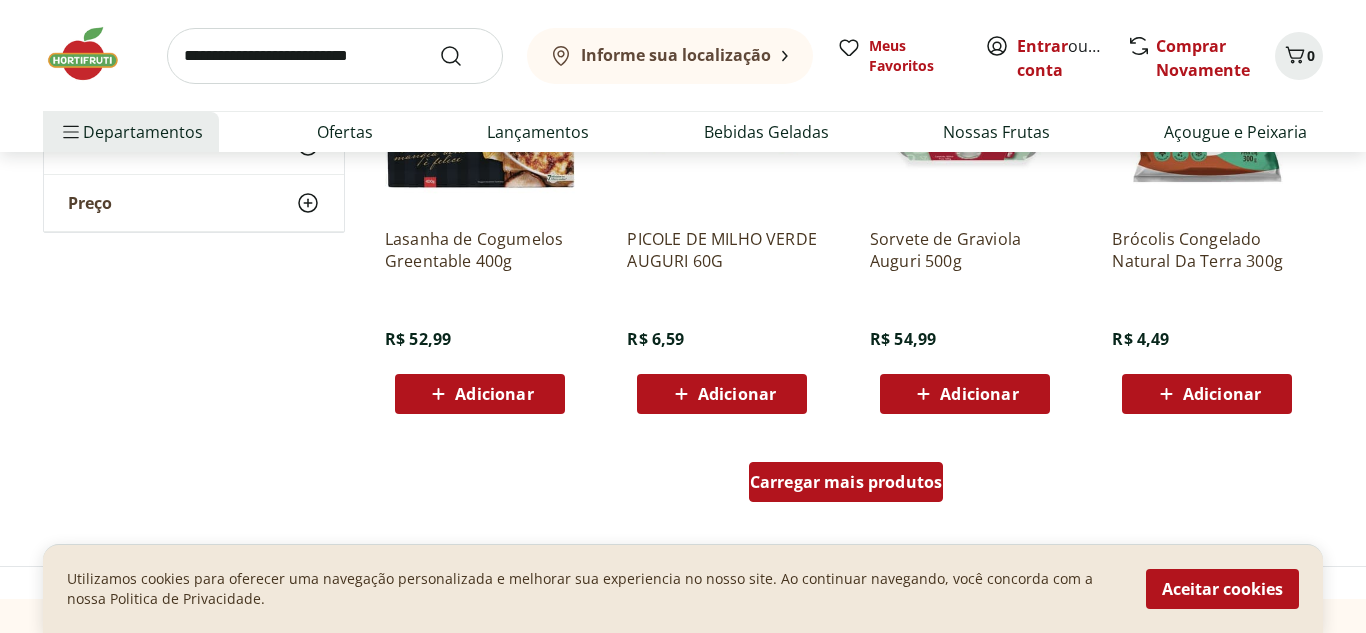 click on "Carregar mais produtos" at bounding box center (846, 486) 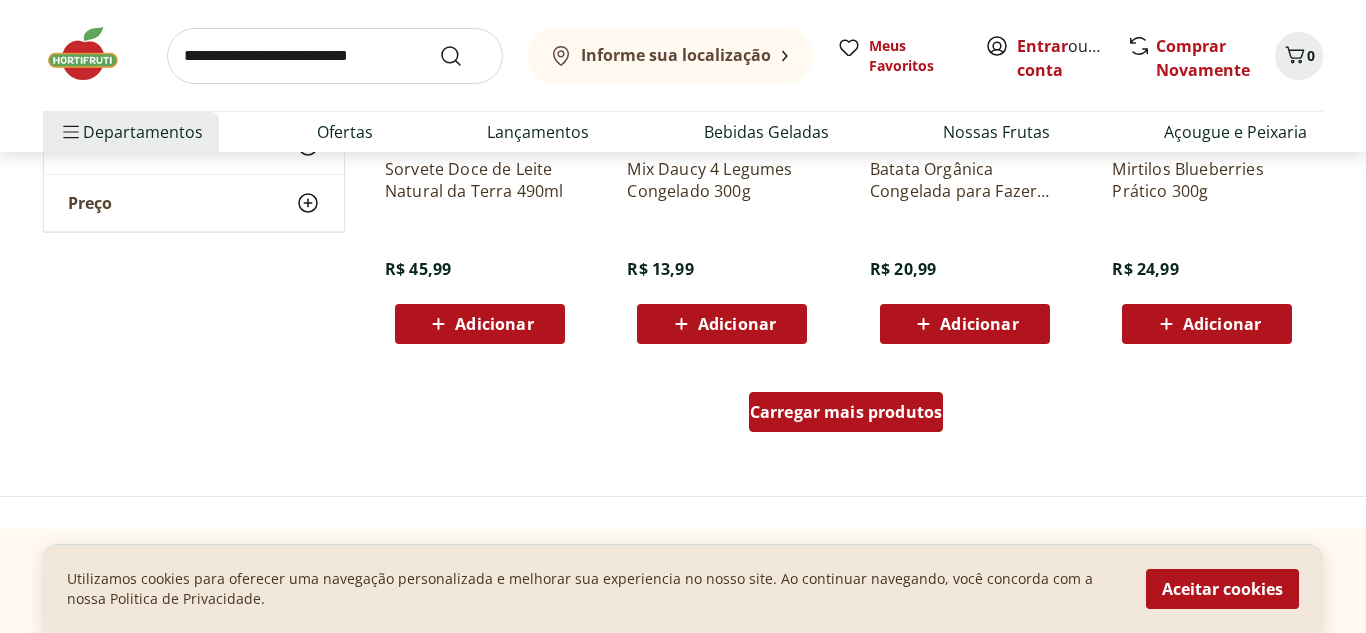 scroll, scrollTop: 6520, scrollLeft: 0, axis: vertical 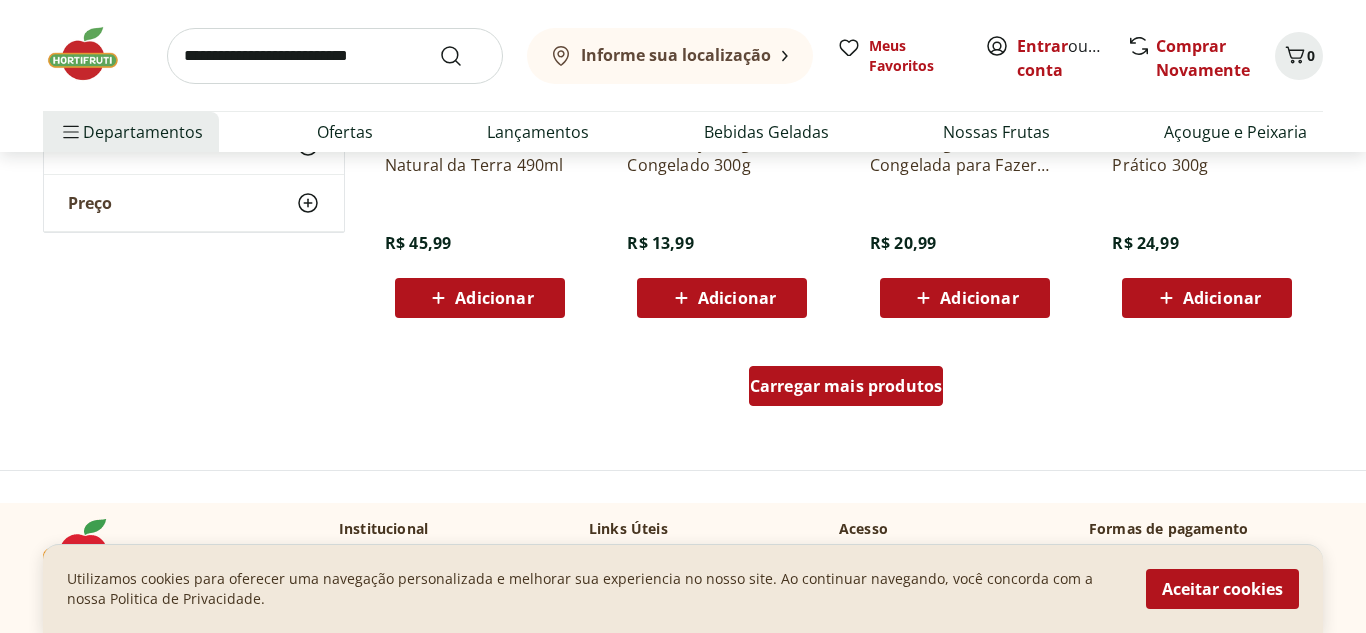 click on "Carregar mais produtos" at bounding box center (846, 386) 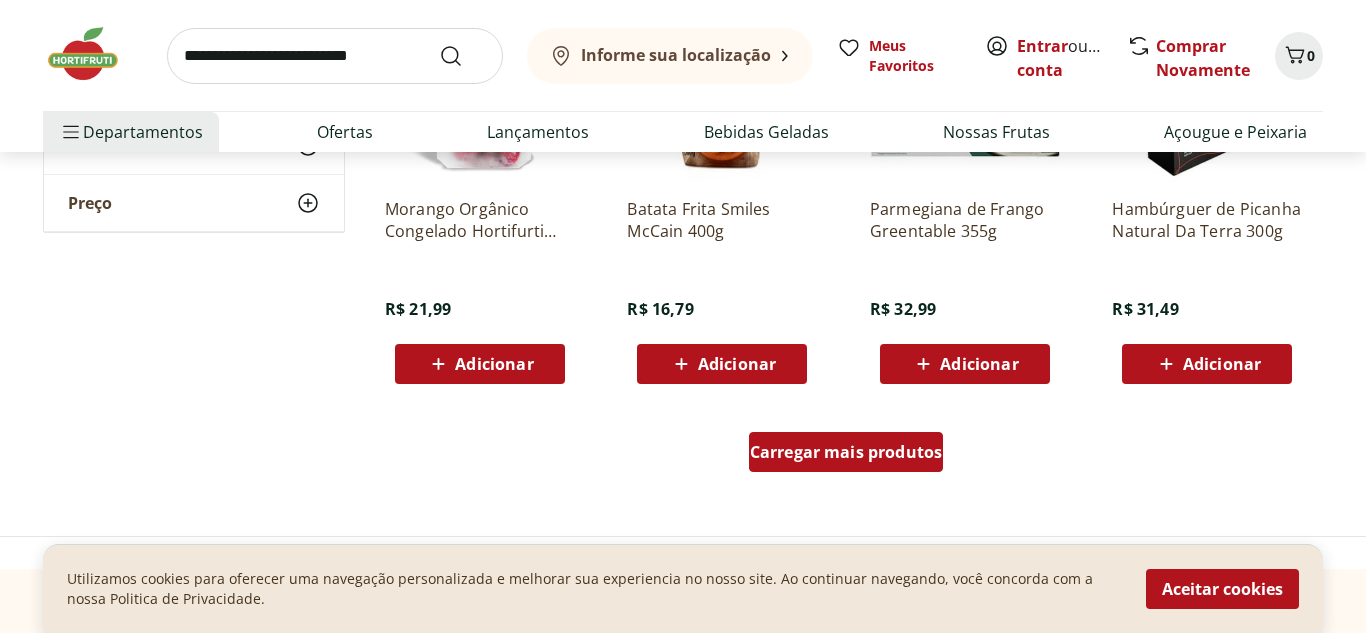scroll, scrollTop: 7760, scrollLeft: 0, axis: vertical 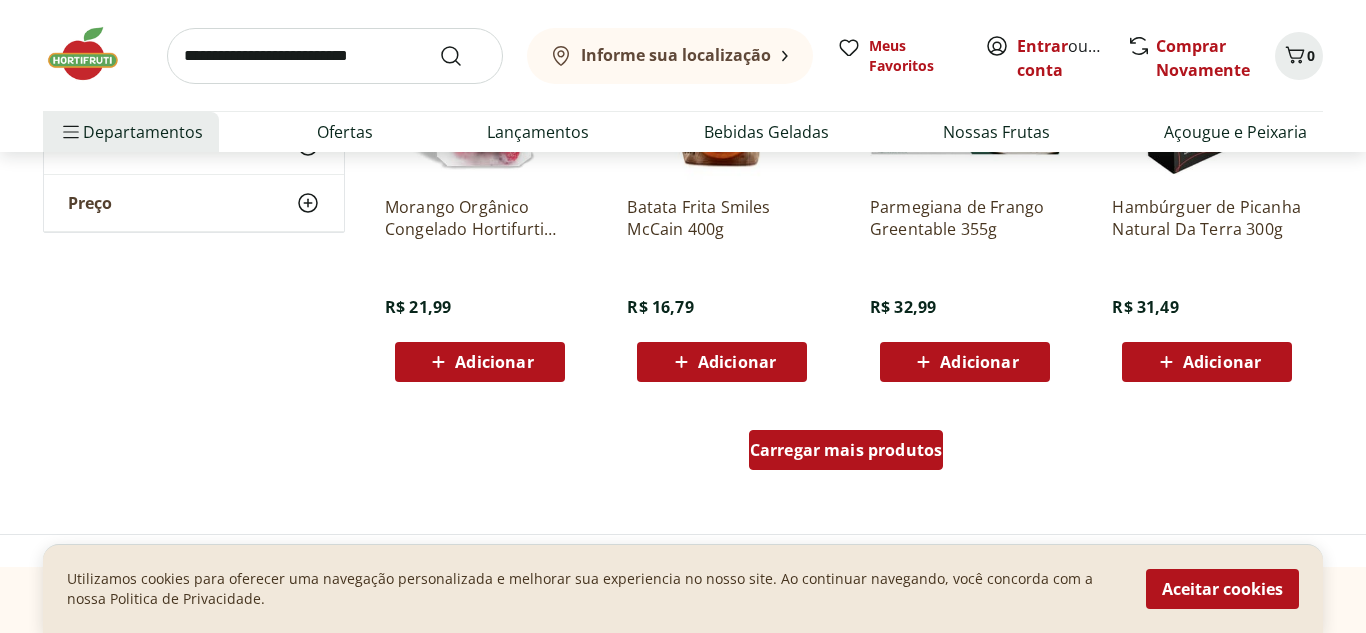 click on "Carregar mais produtos" at bounding box center [846, 450] 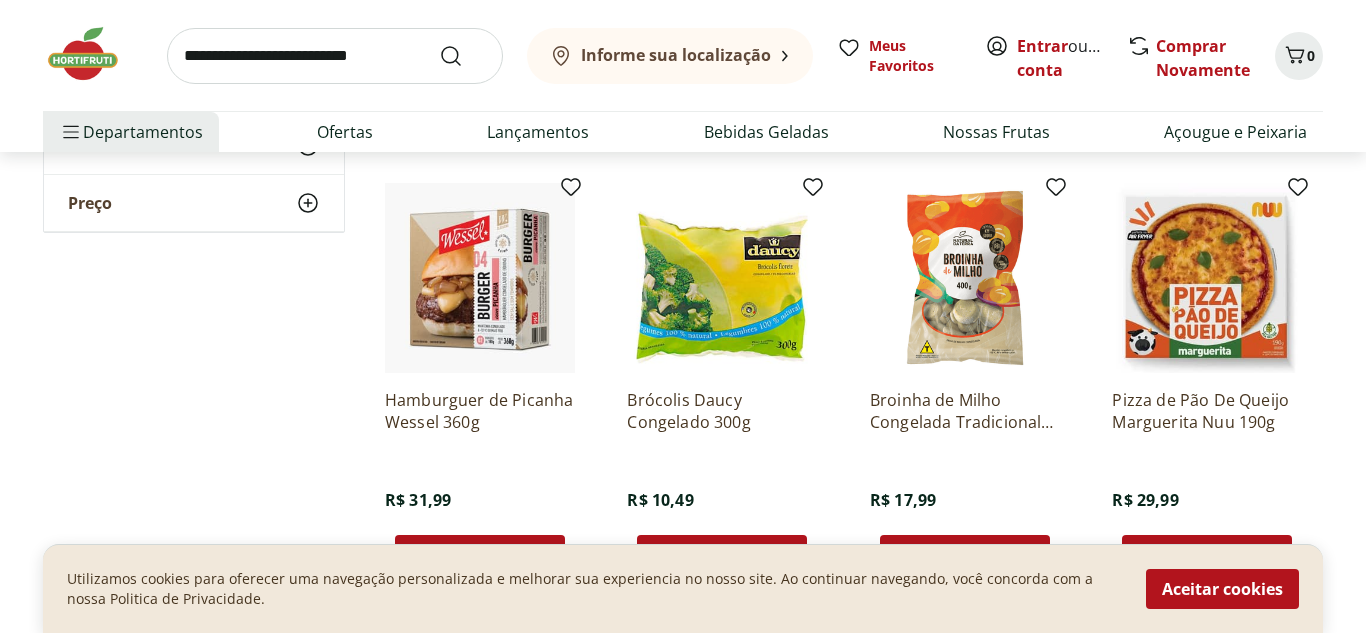 scroll, scrollTop: 8880, scrollLeft: 0, axis: vertical 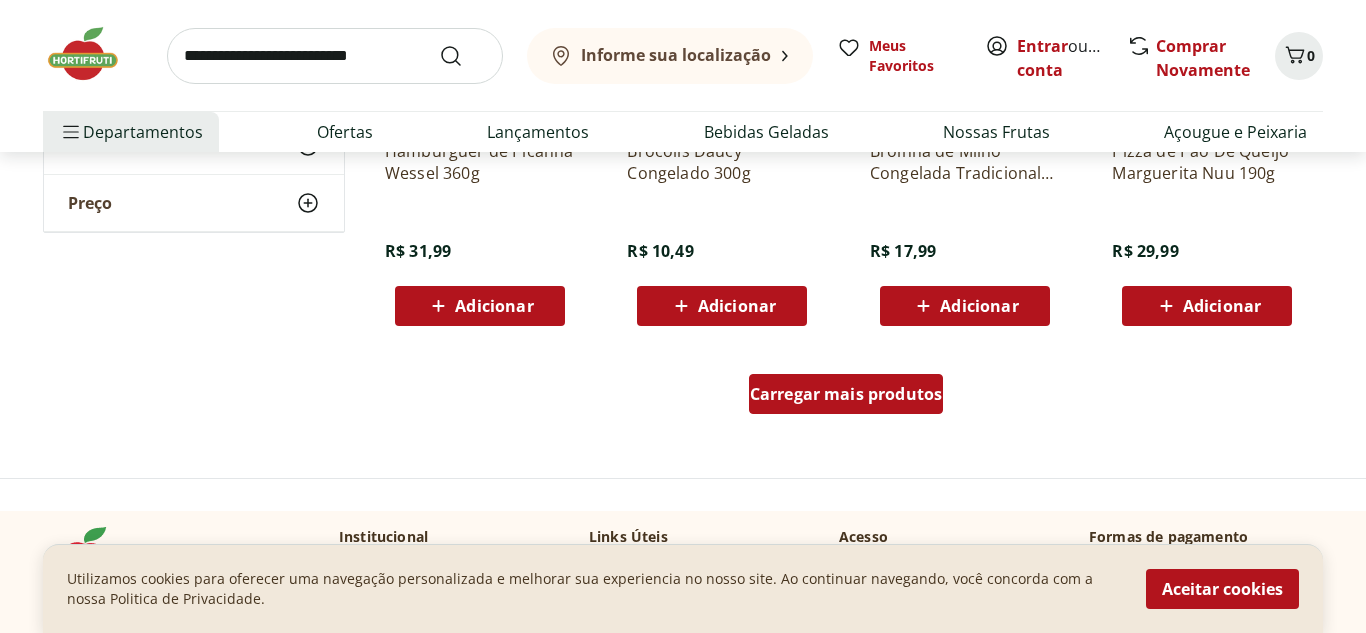 click on "Carregar mais produtos" at bounding box center [846, 394] 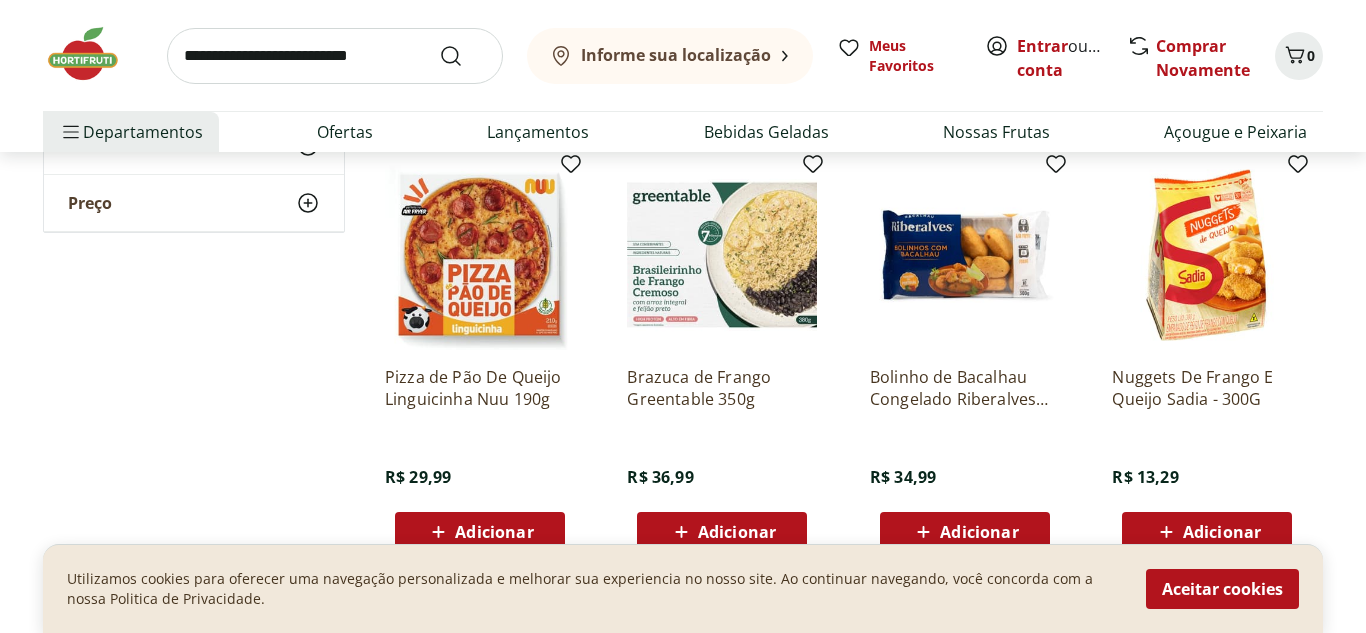 scroll, scrollTop: 9760, scrollLeft: 0, axis: vertical 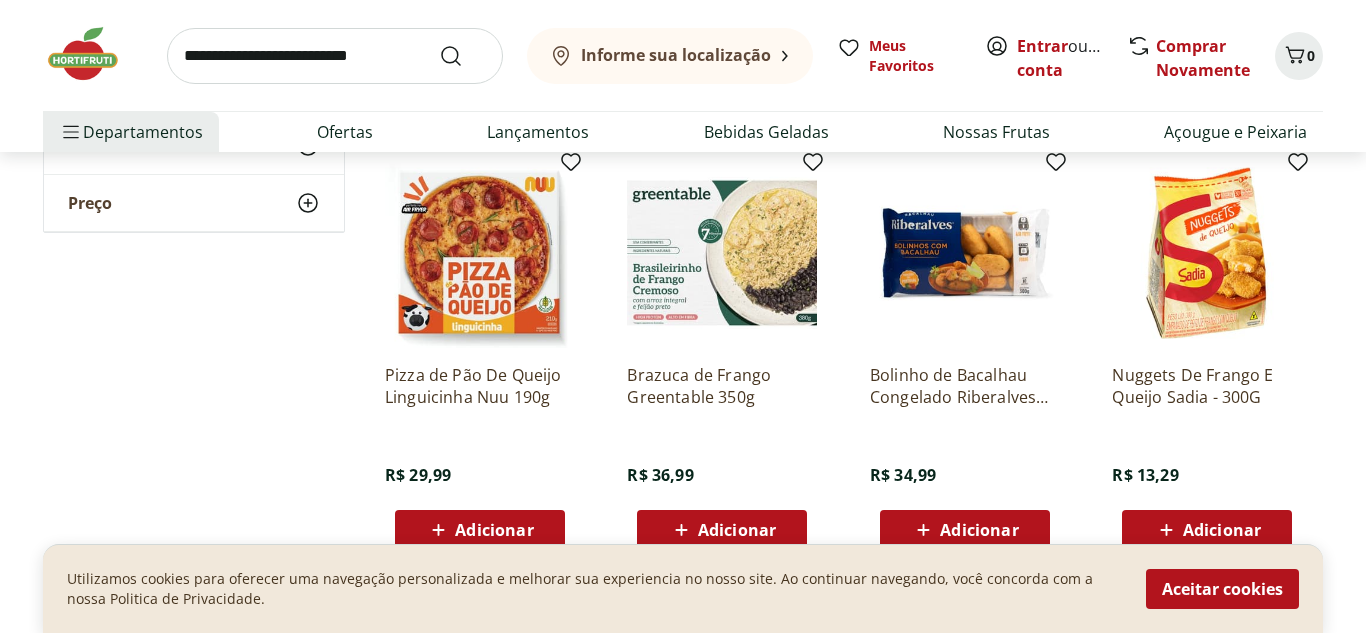 click at bounding box center (722, 253) 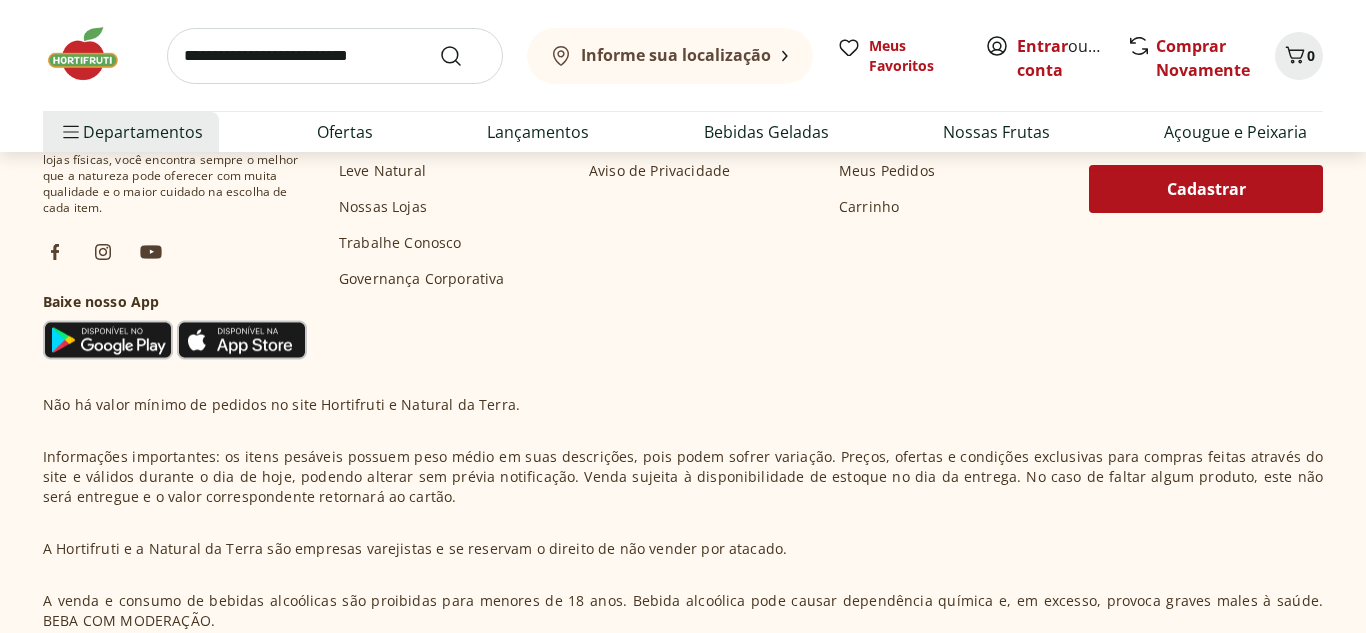 scroll, scrollTop: 1080, scrollLeft: 0, axis: vertical 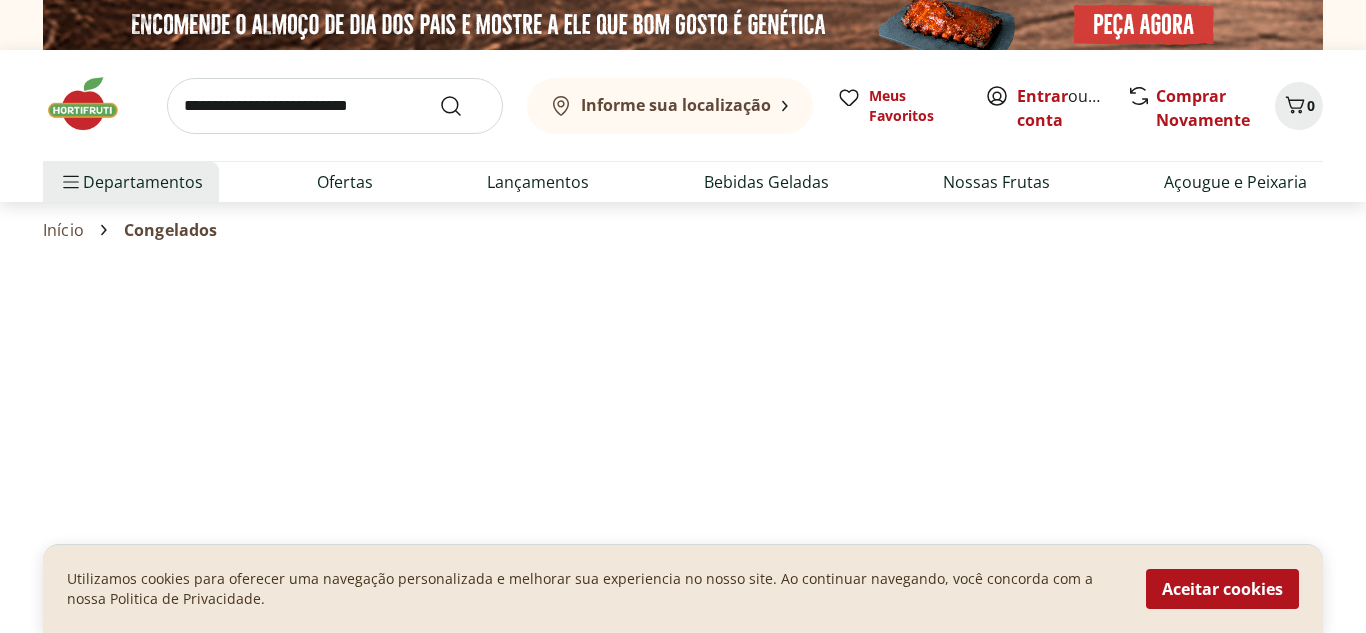 select on "**********" 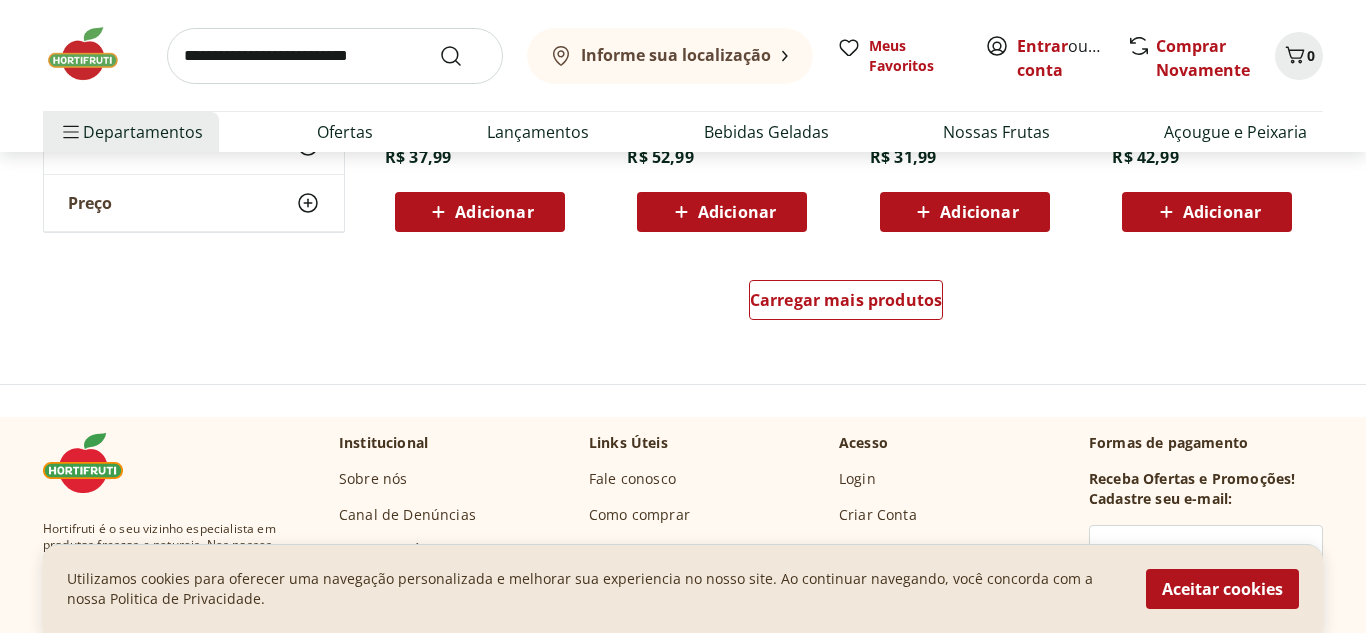 scroll, scrollTop: 10520, scrollLeft: 0, axis: vertical 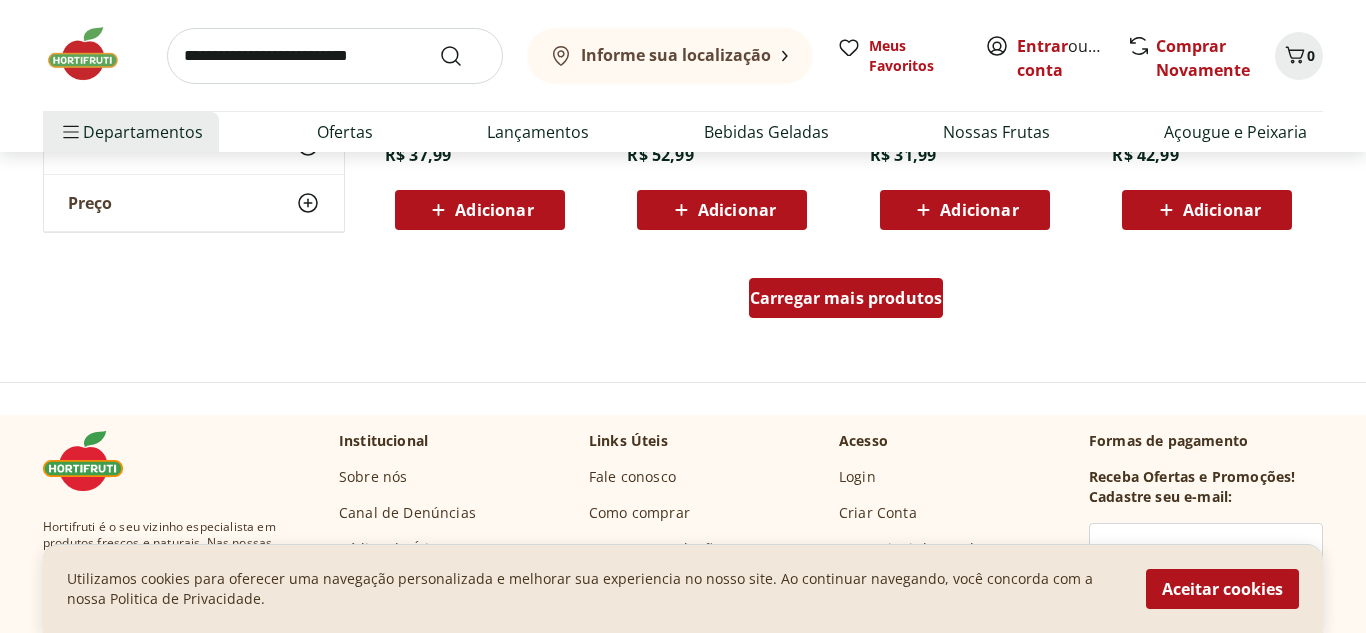 click on "Carregar mais produtos" at bounding box center (846, 298) 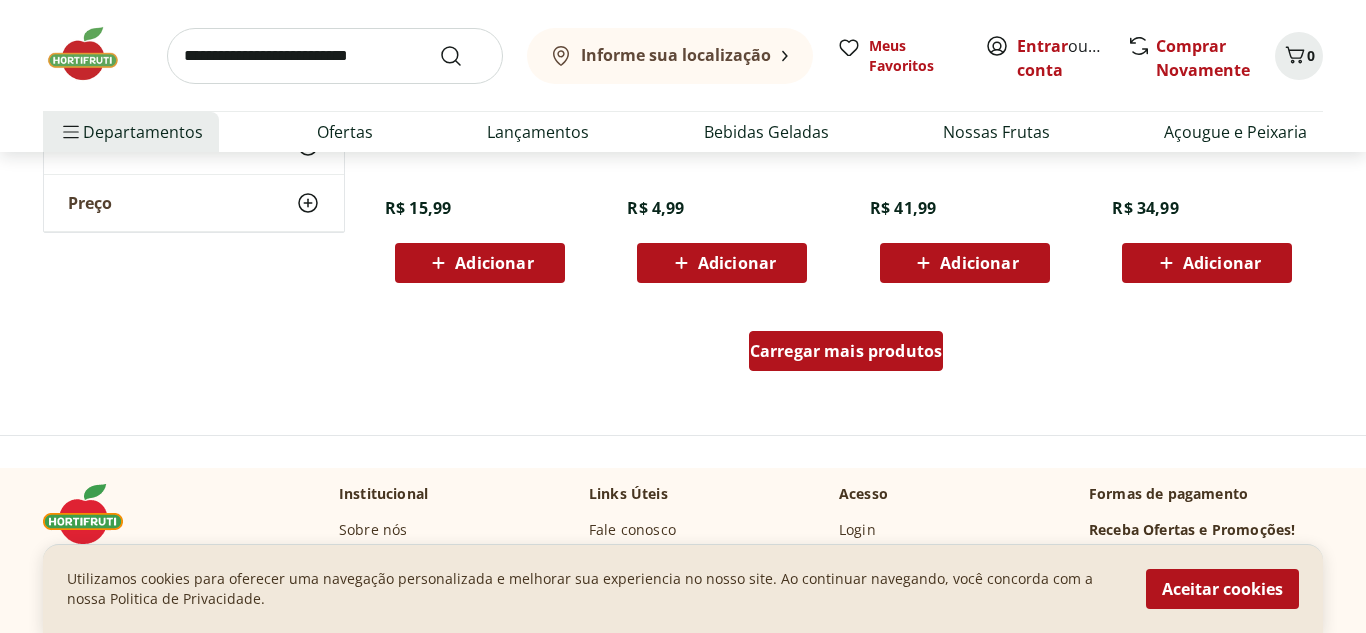 scroll, scrollTop: 11800, scrollLeft: 0, axis: vertical 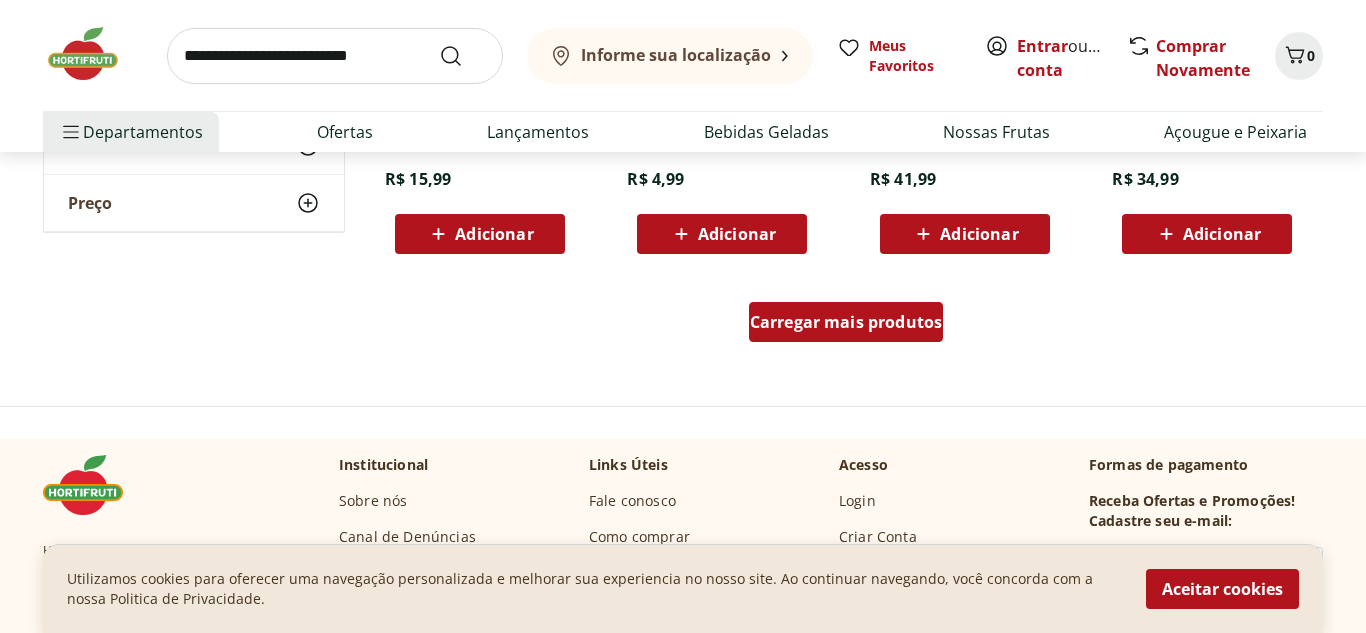 click on "Carregar mais produtos" at bounding box center [846, 322] 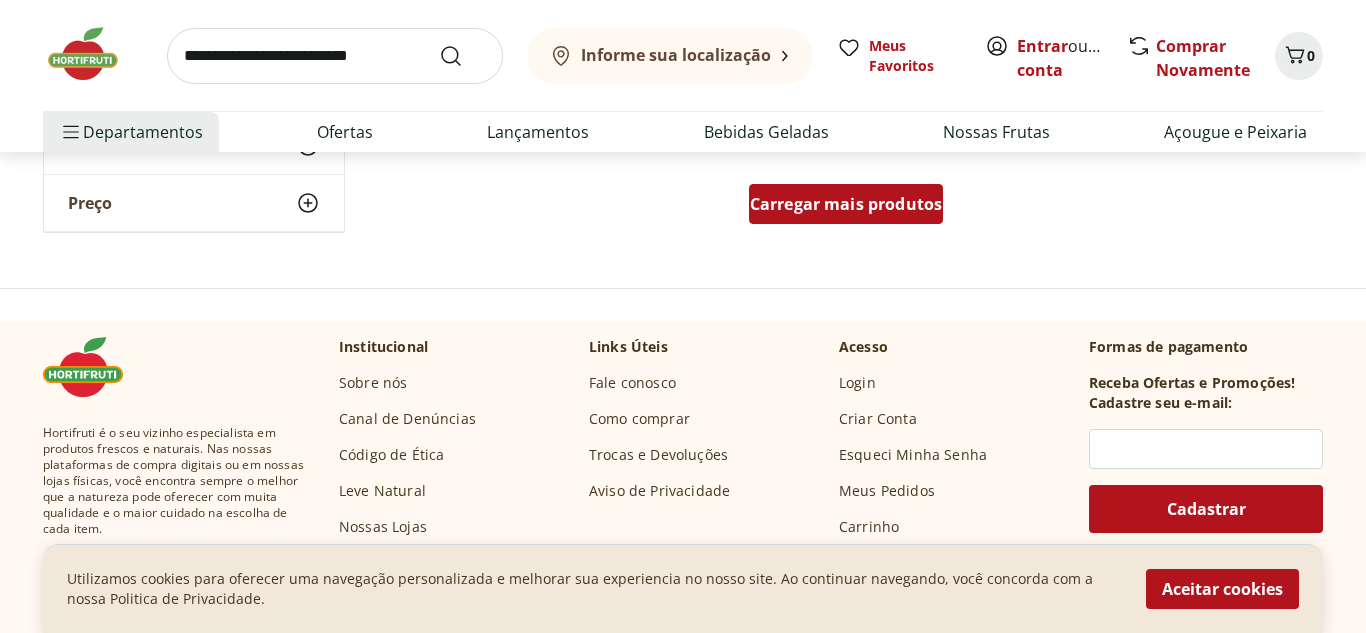 scroll, scrollTop: 13240, scrollLeft: 0, axis: vertical 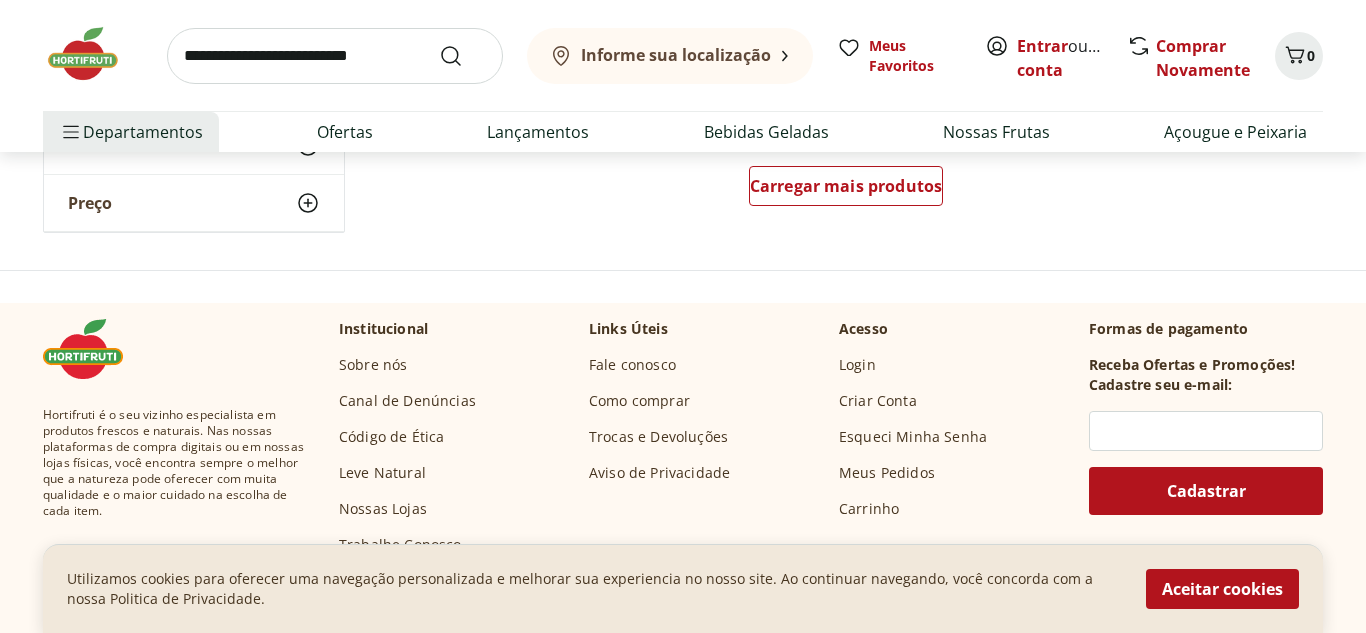 click on "Carregar mais produtos" at bounding box center [846, 190] 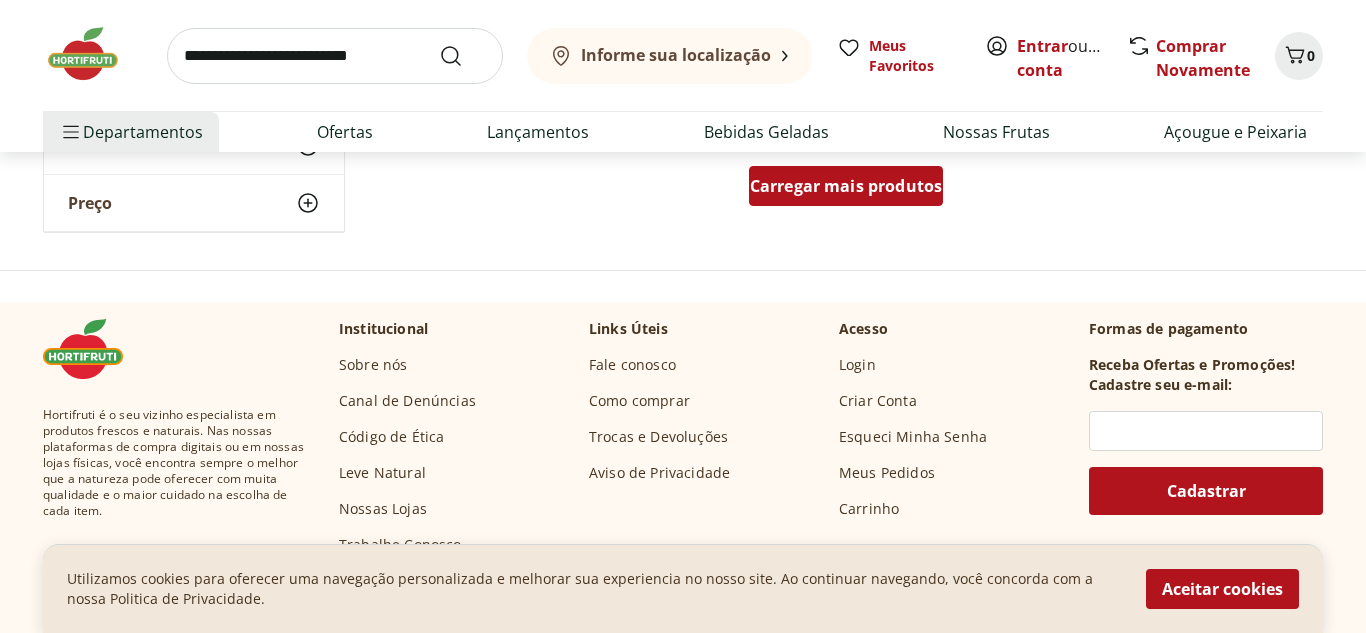 click on "Carregar mais produtos" at bounding box center (846, 186) 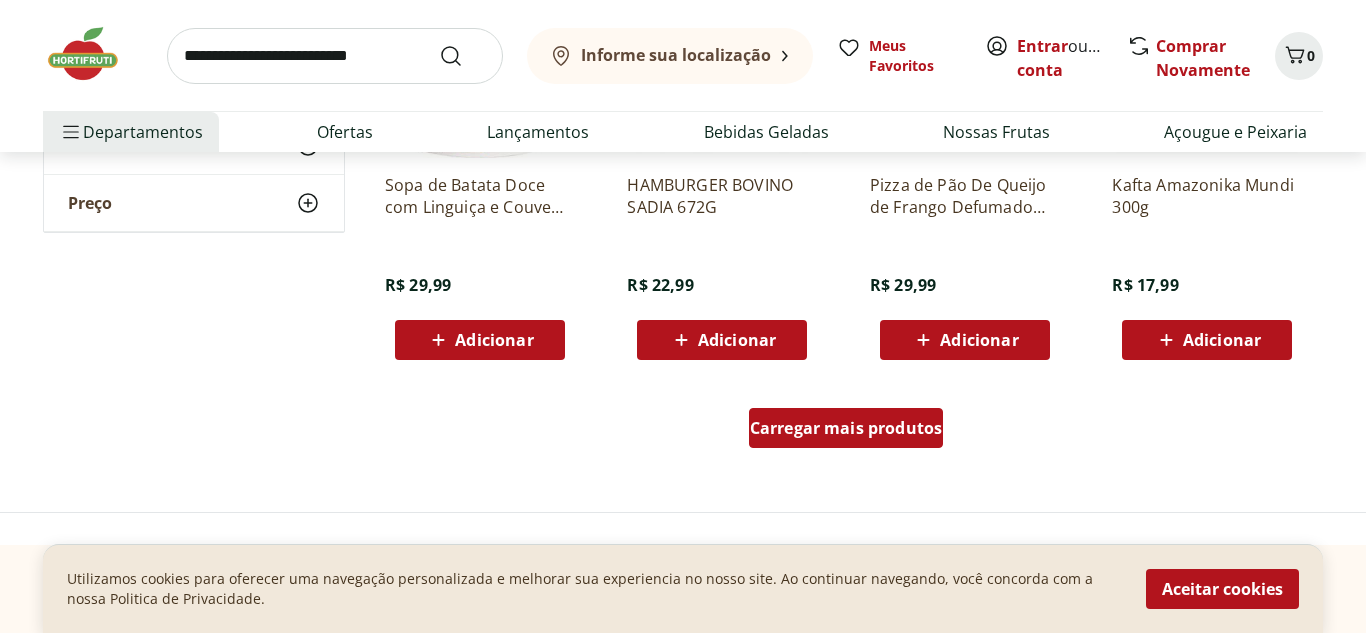 scroll, scrollTop: 14320, scrollLeft: 0, axis: vertical 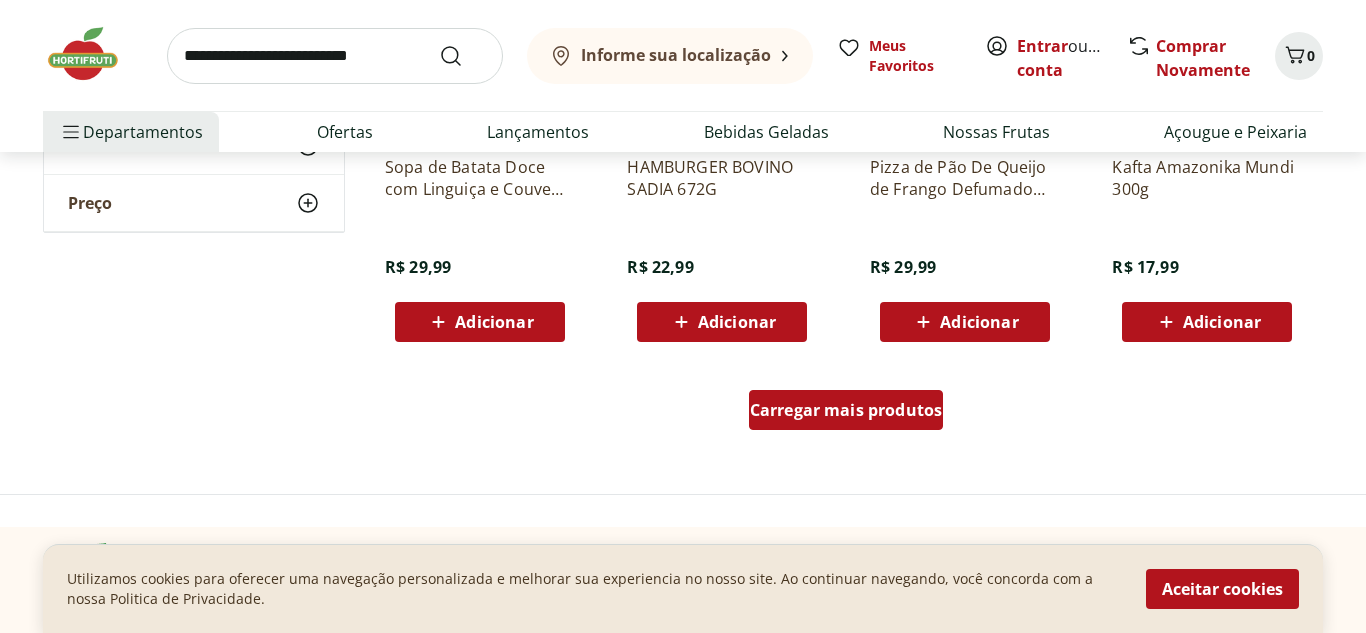 click on "Carregar mais produtos" at bounding box center [846, 410] 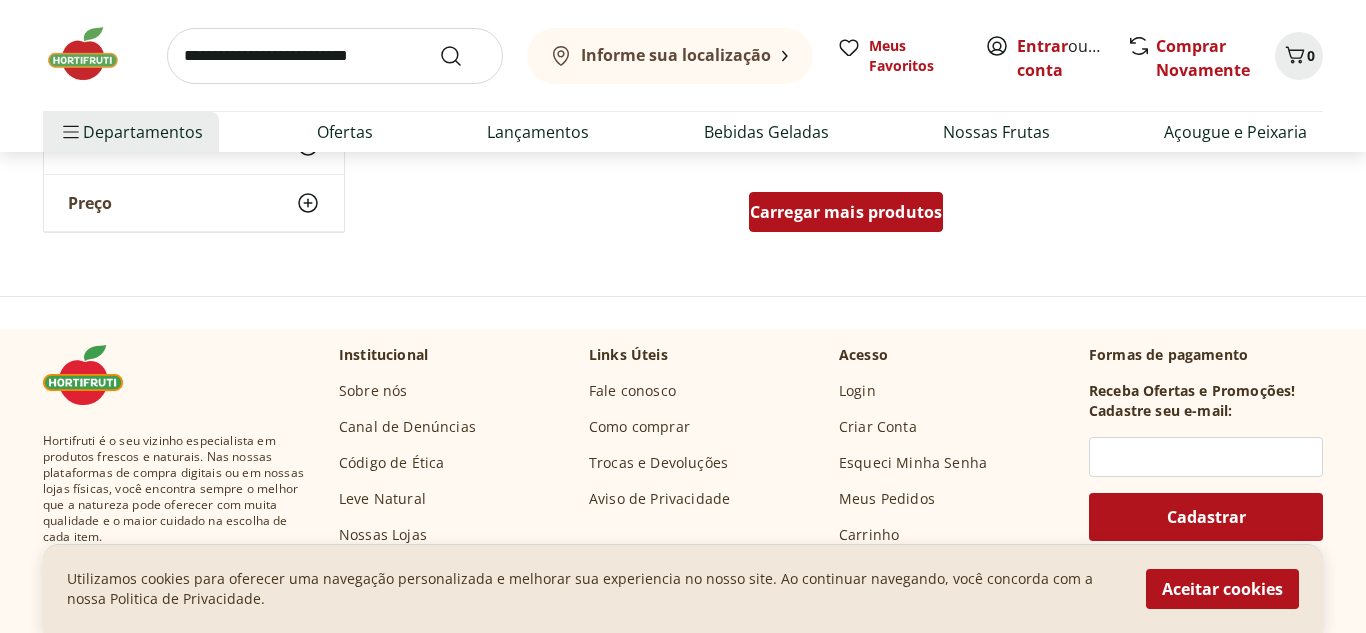 scroll, scrollTop: 15840, scrollLeft: 0, axis: vertical 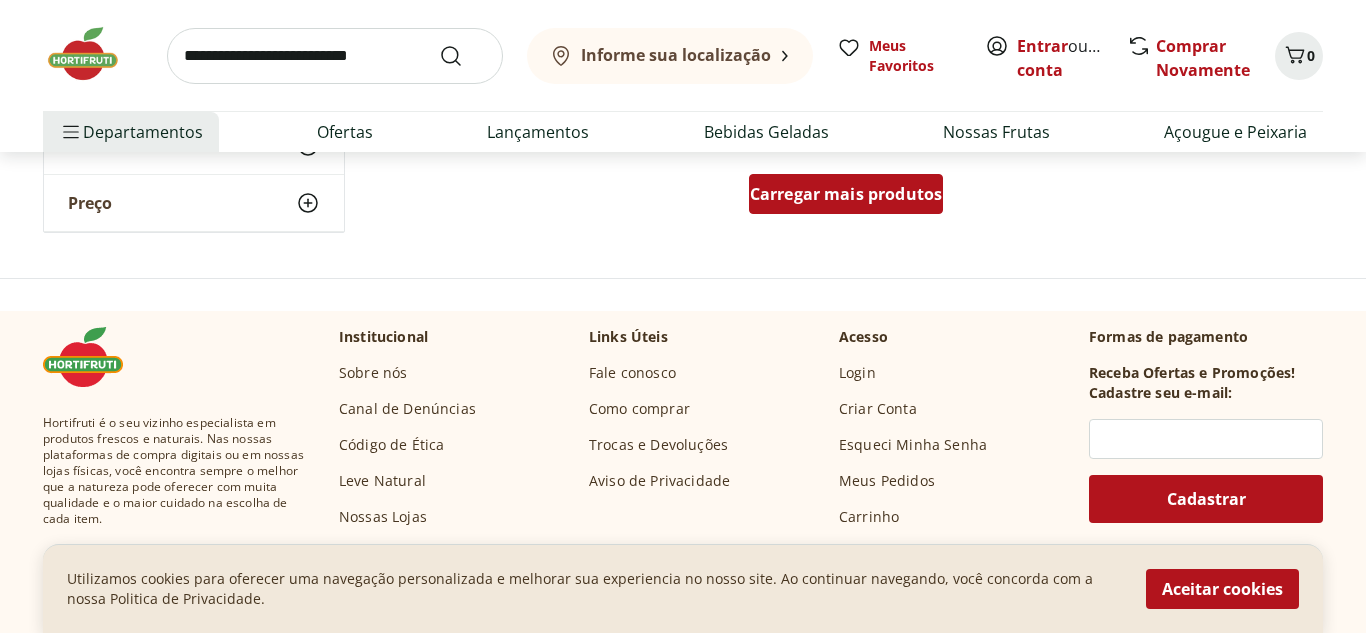 click on "Carregar mais produtos" at bounding box center (846, 194) 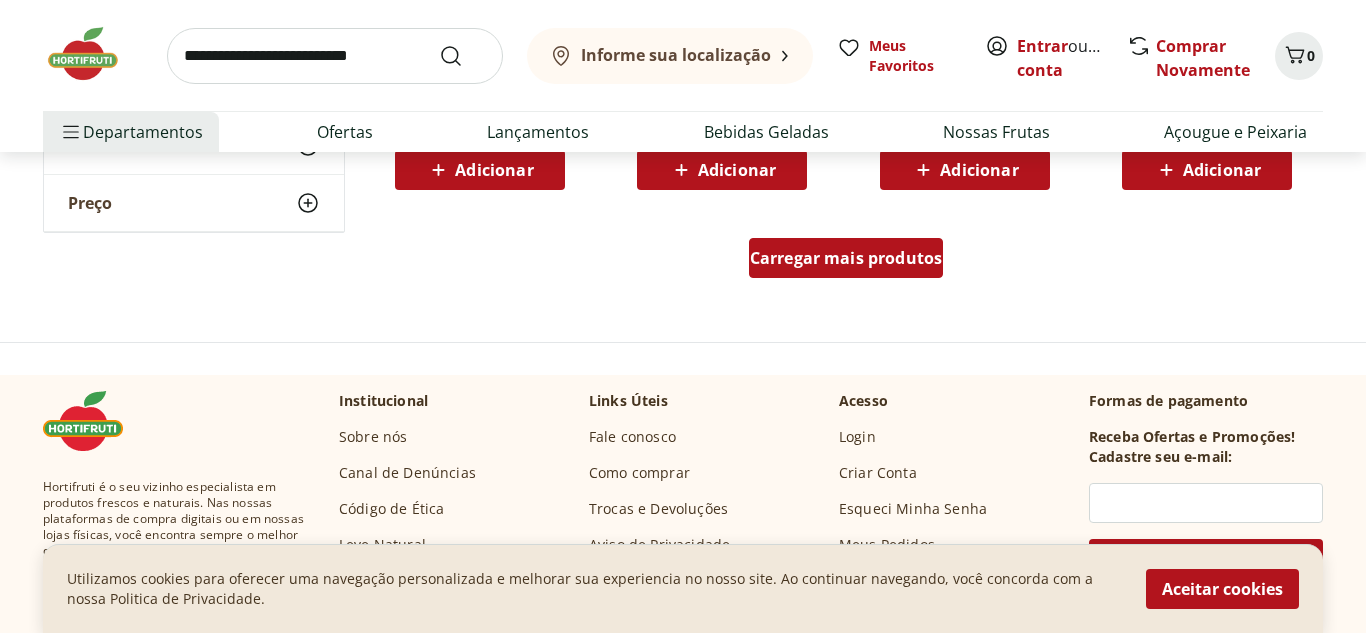 scroll, scrollTop: 17160, scrollLeft: 0, axis: vertical 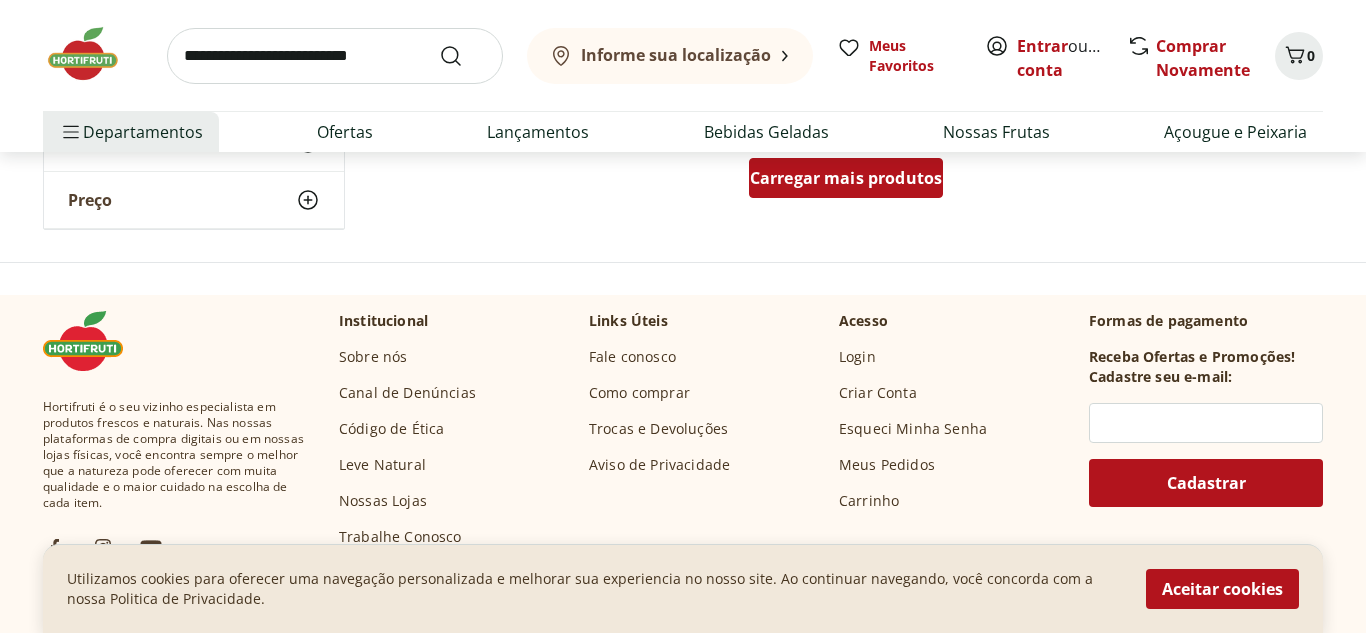 click on "Carregar mais produtos" at bounding box center [846, 178] 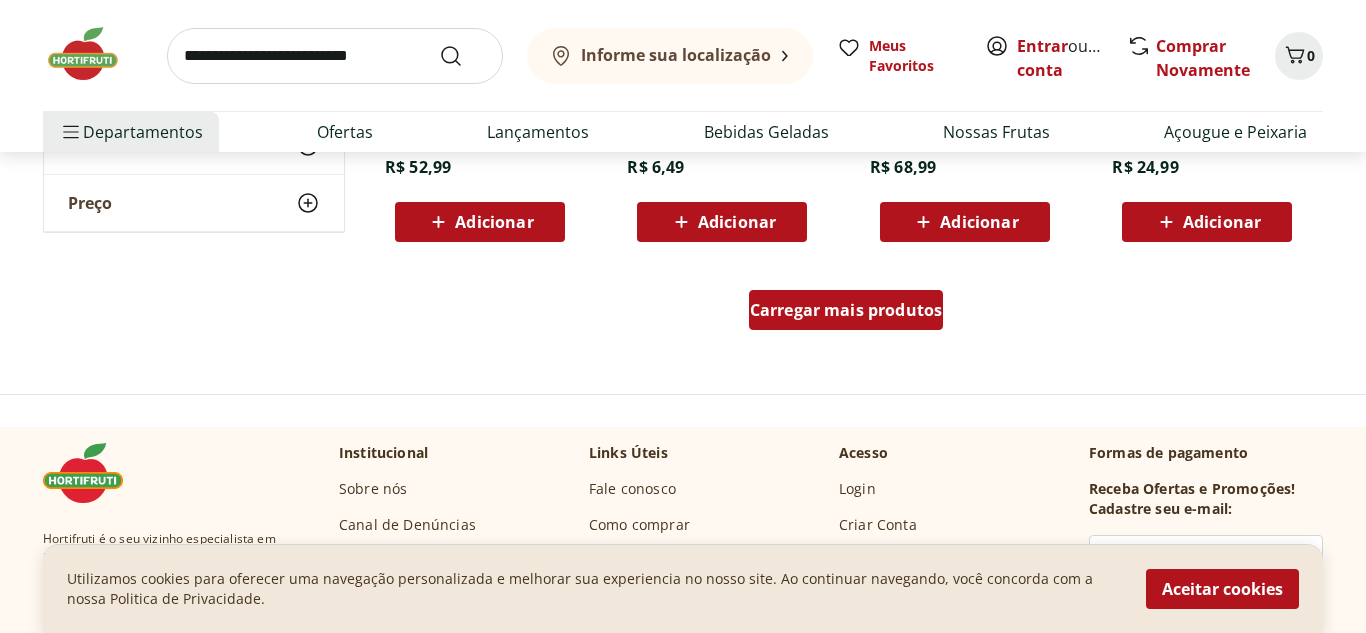 scroll, scrollTop: 18360, scrollLeft: 0, axis: vertical 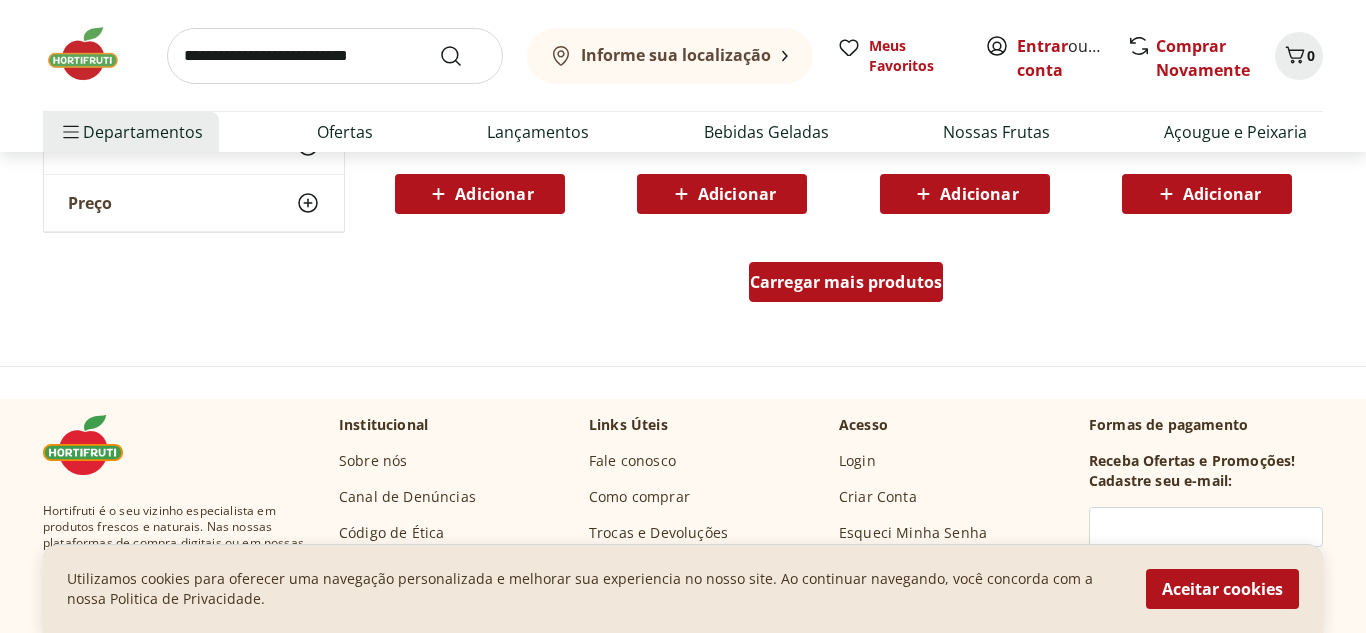 click on "Carregar mais produtos" at bounding box center [846, 282] 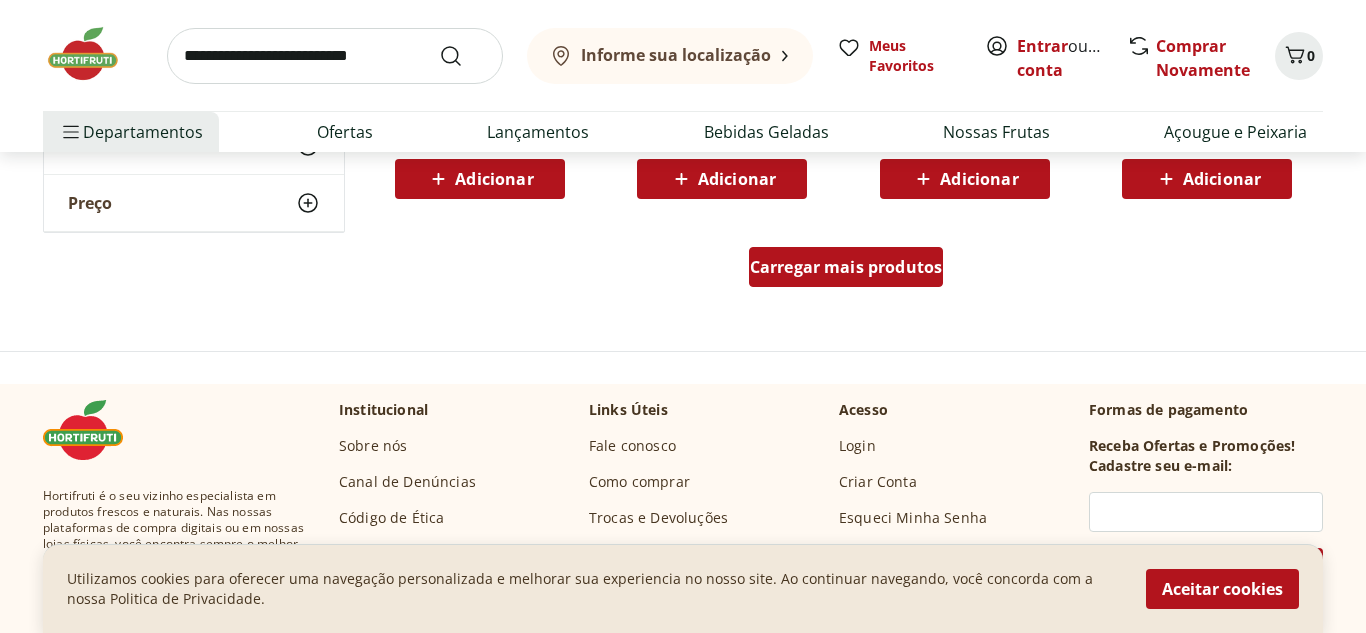 scroll, scrollTop: 19680, scrollLeft: 0, axis: vertical 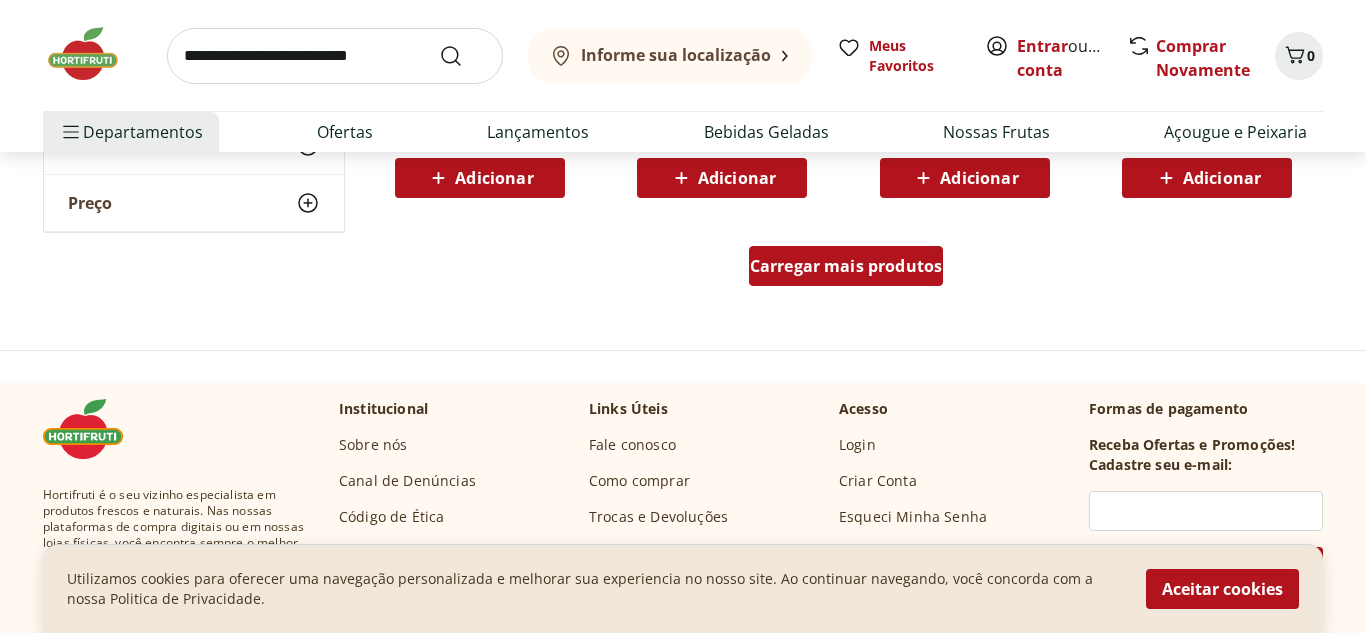 click on "Carregar mais produtos" at bounding box center (846, 266) 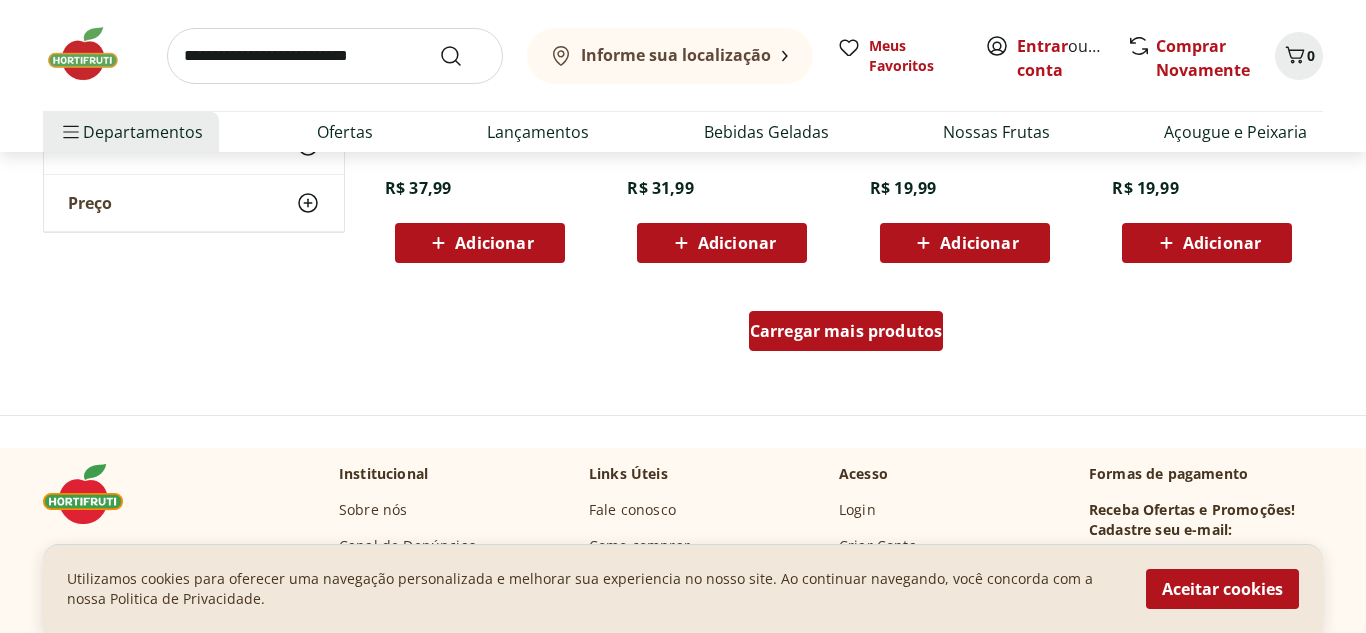 scroll, scrollTop: 20960, scrollLeft: 0, axis: vertical 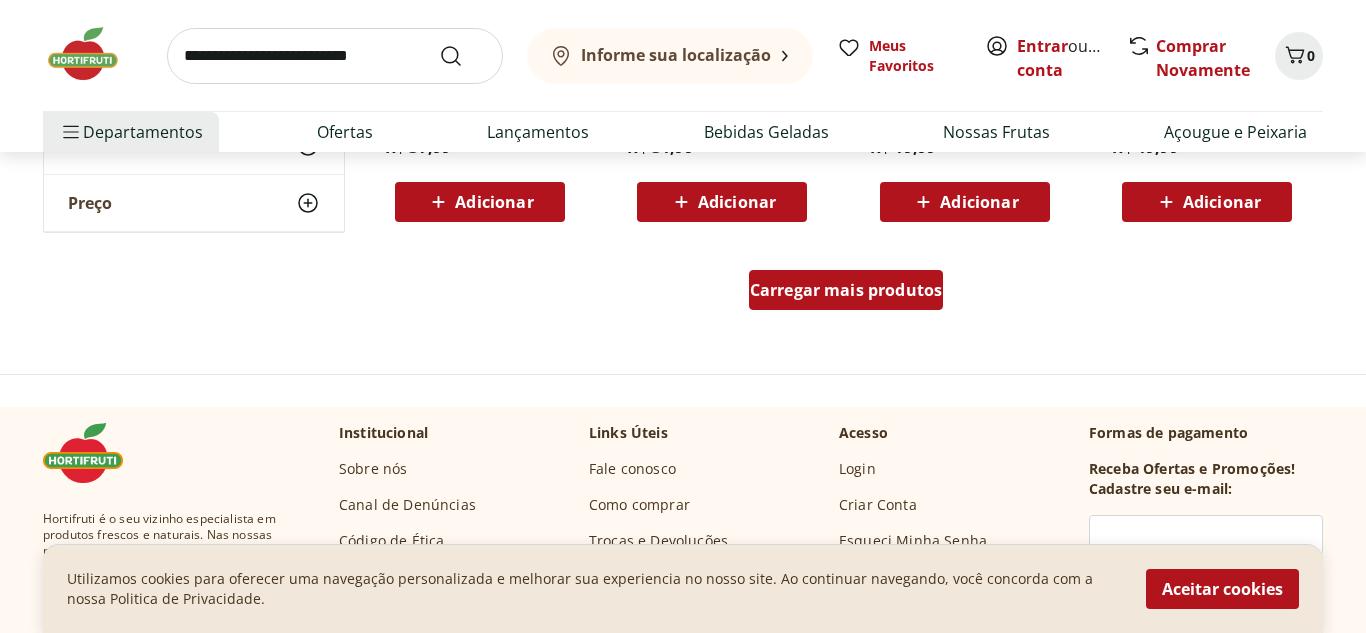 click on "Carregar mais produtos" at bounding box center (846, 290) 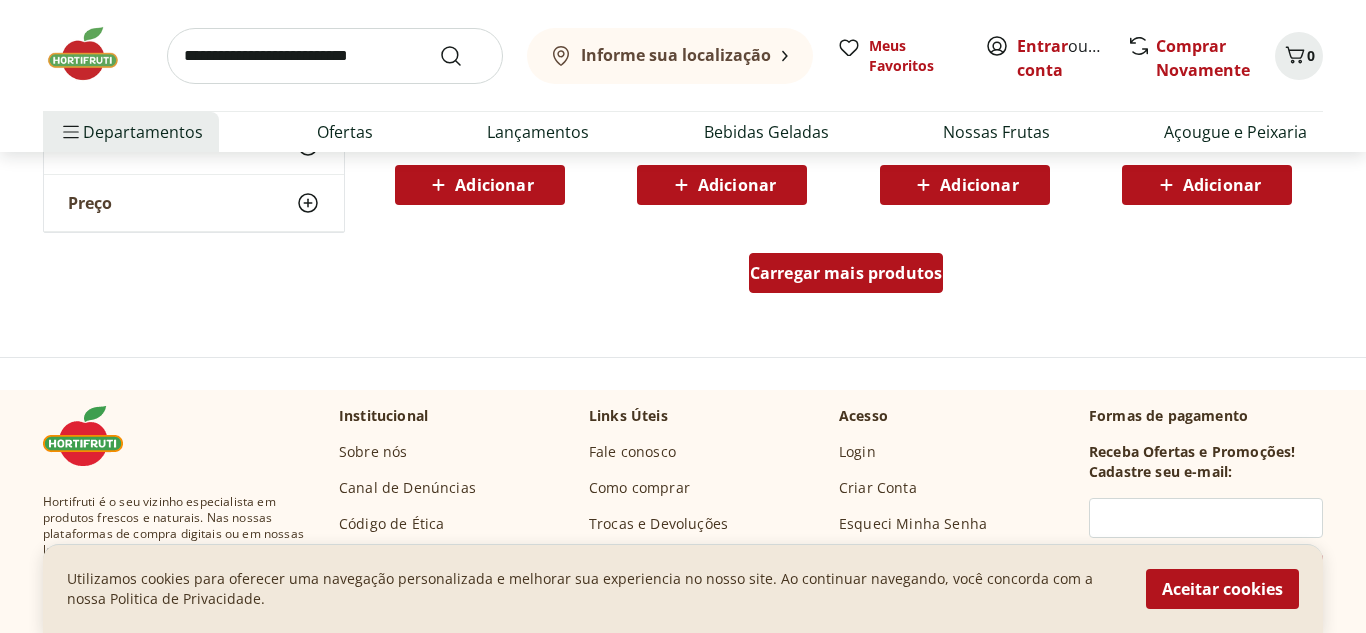 scroll, scrollTop: 22320, scrollLeft: 0, axis: vertical 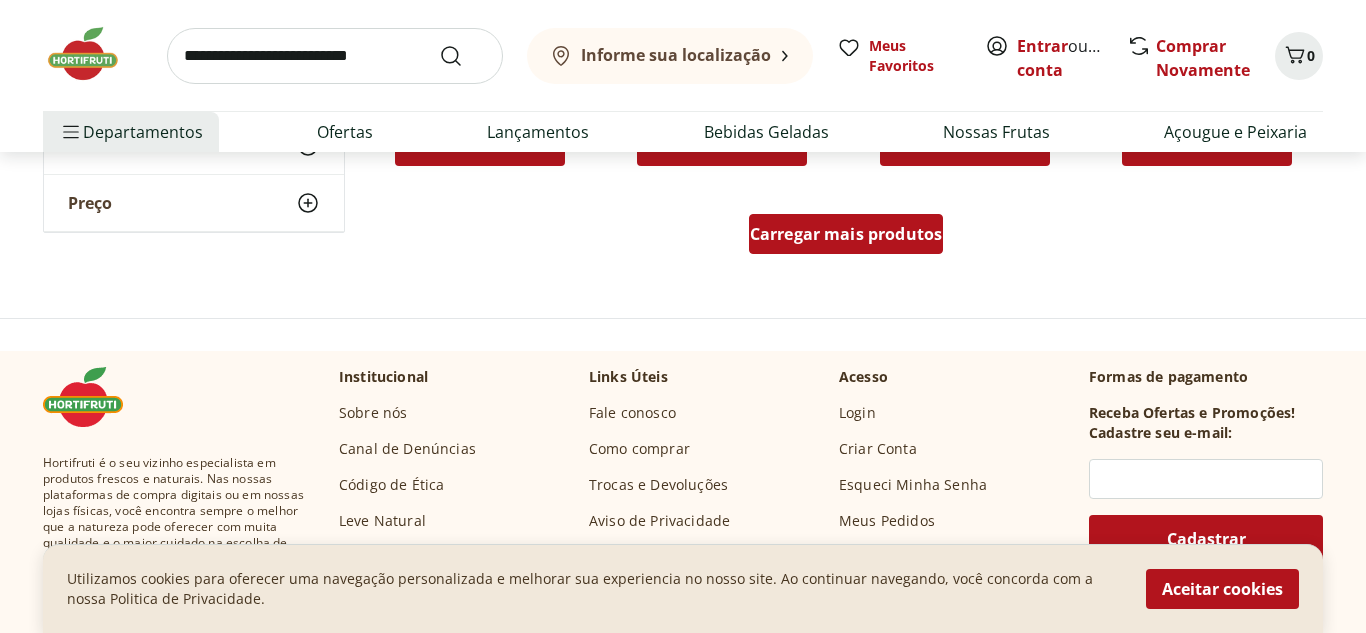 click on "Carregar mais produtos" at bounding box center [846, 234] 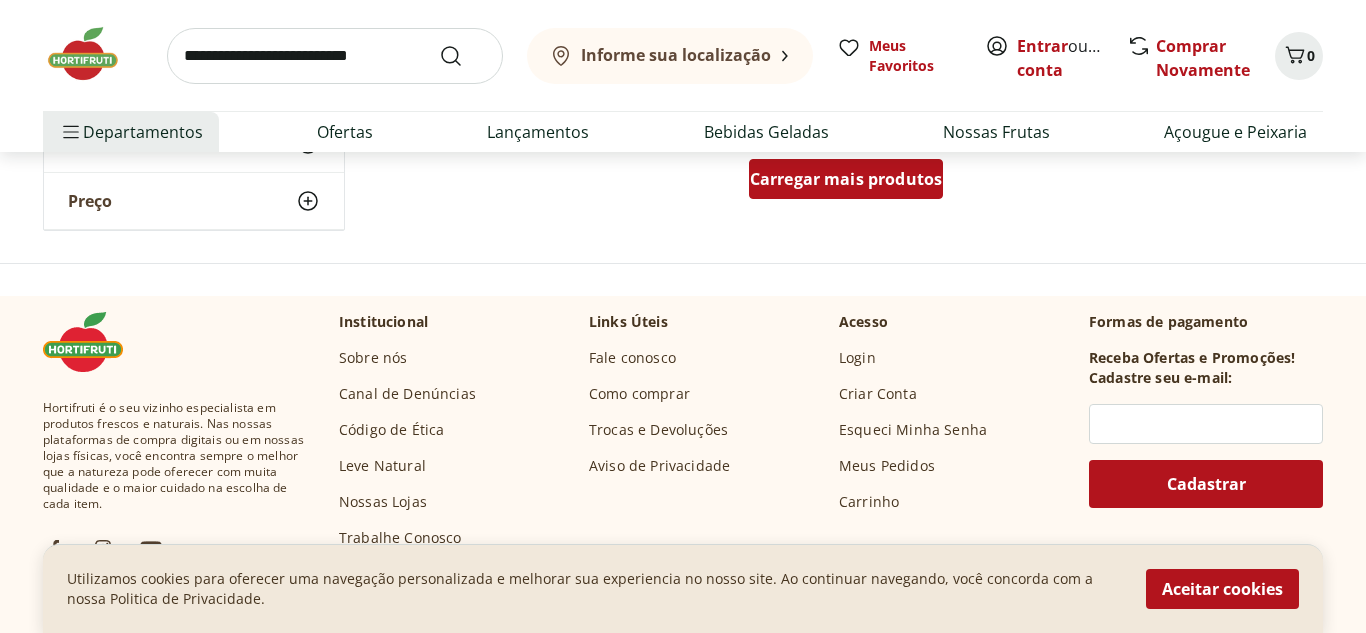 scroll, scrollTop: 23680, scrollLeft: 0, axis: vertical 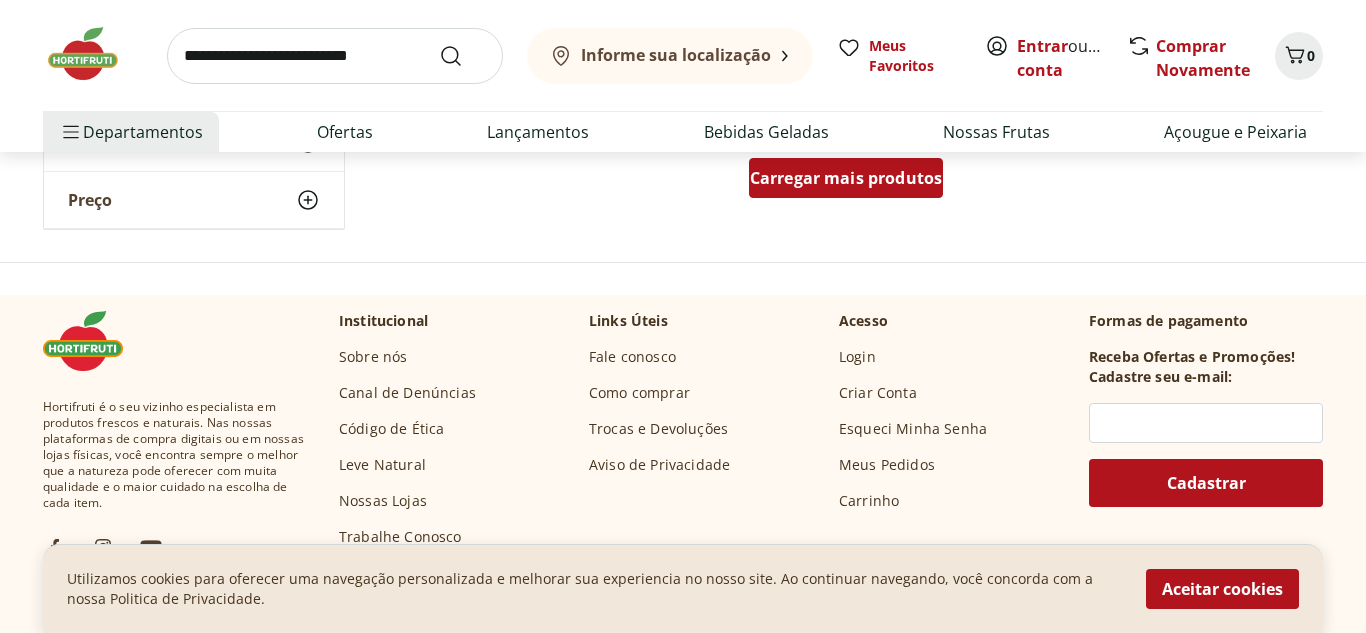 click on "Carregar mais produtos" at bounding box center [846, 178] 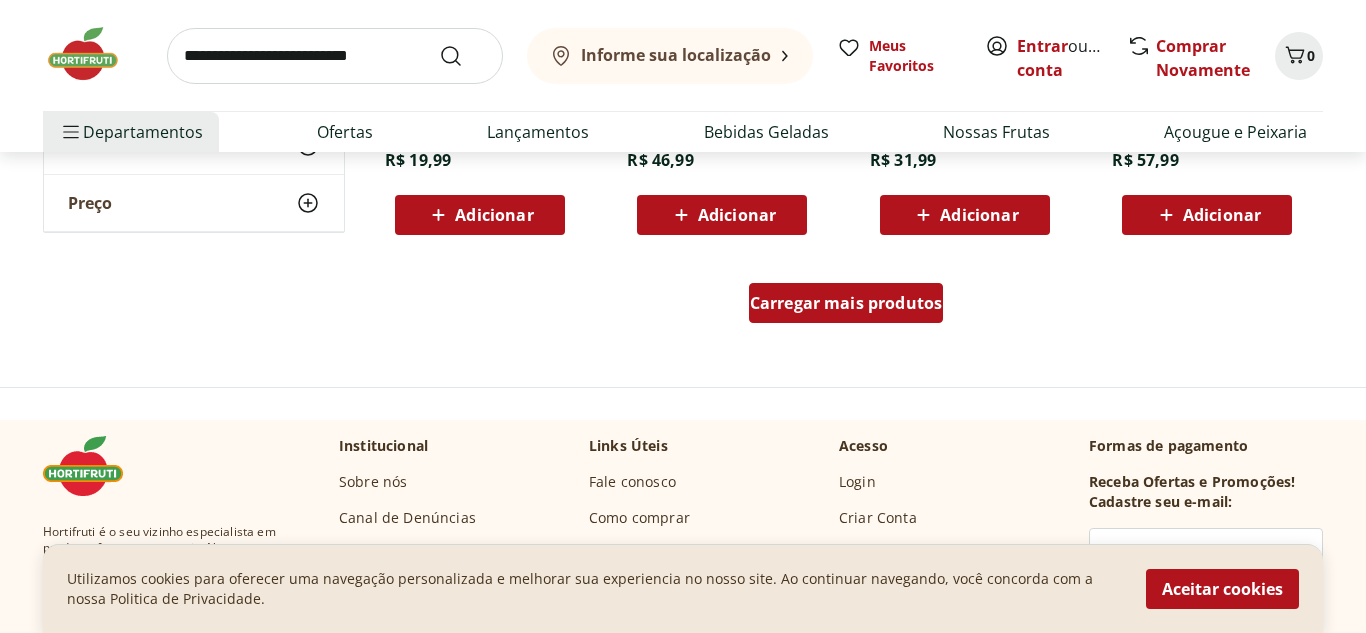 scroll, scrollTop: 24880, scrollLeft: 0, axis: vertical 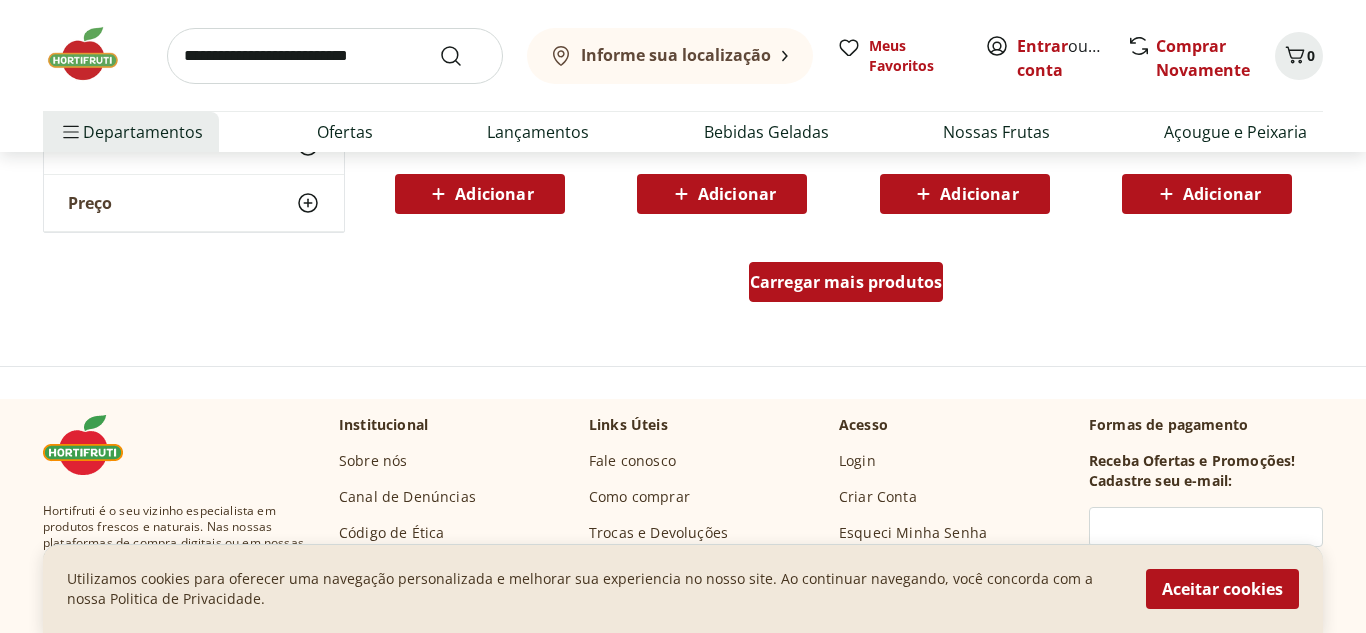 click on "Carregar mais produtos" at bounding box center (846, 282) 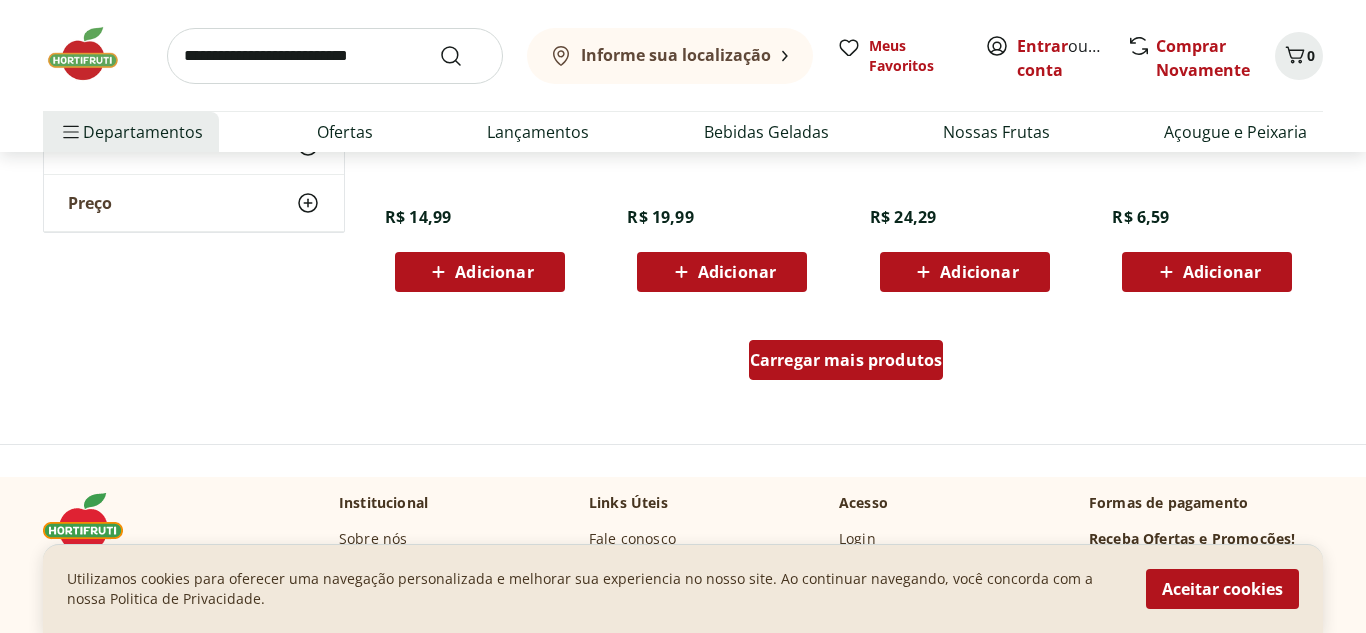 scroll, scrollTop: 26160, scrollLeft: 0, axis: vertical 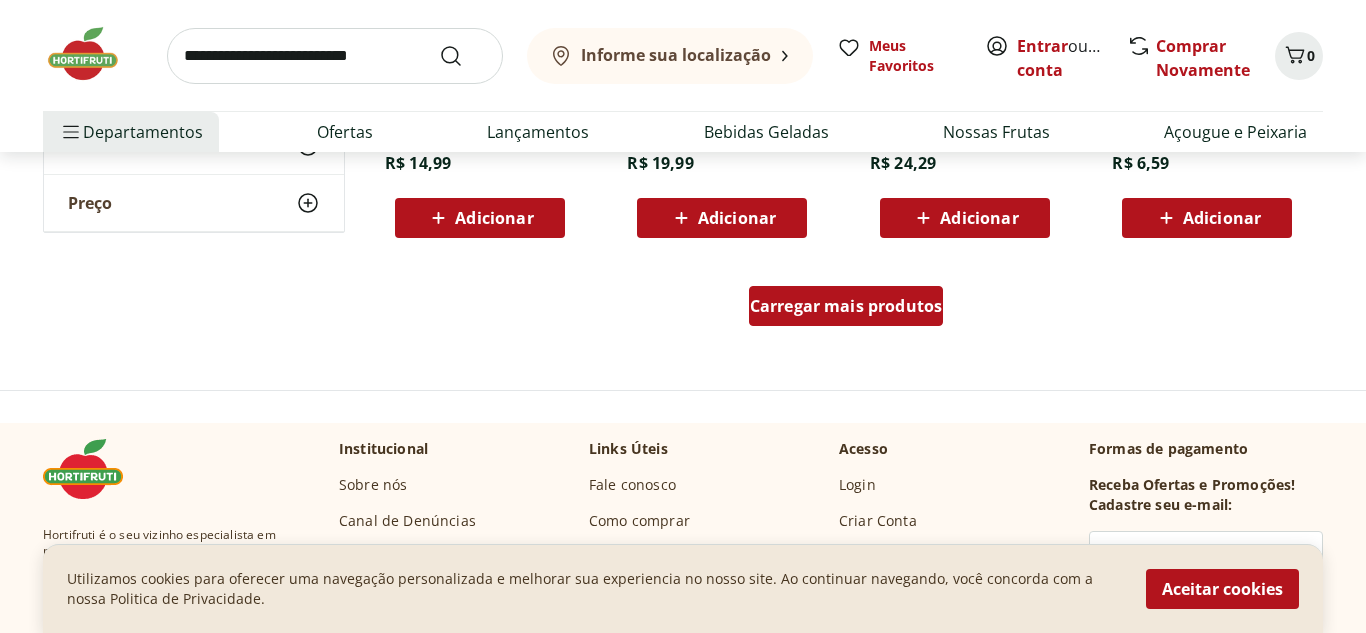 click on "Carregar mais produtos" at bounding box center (846, 306) 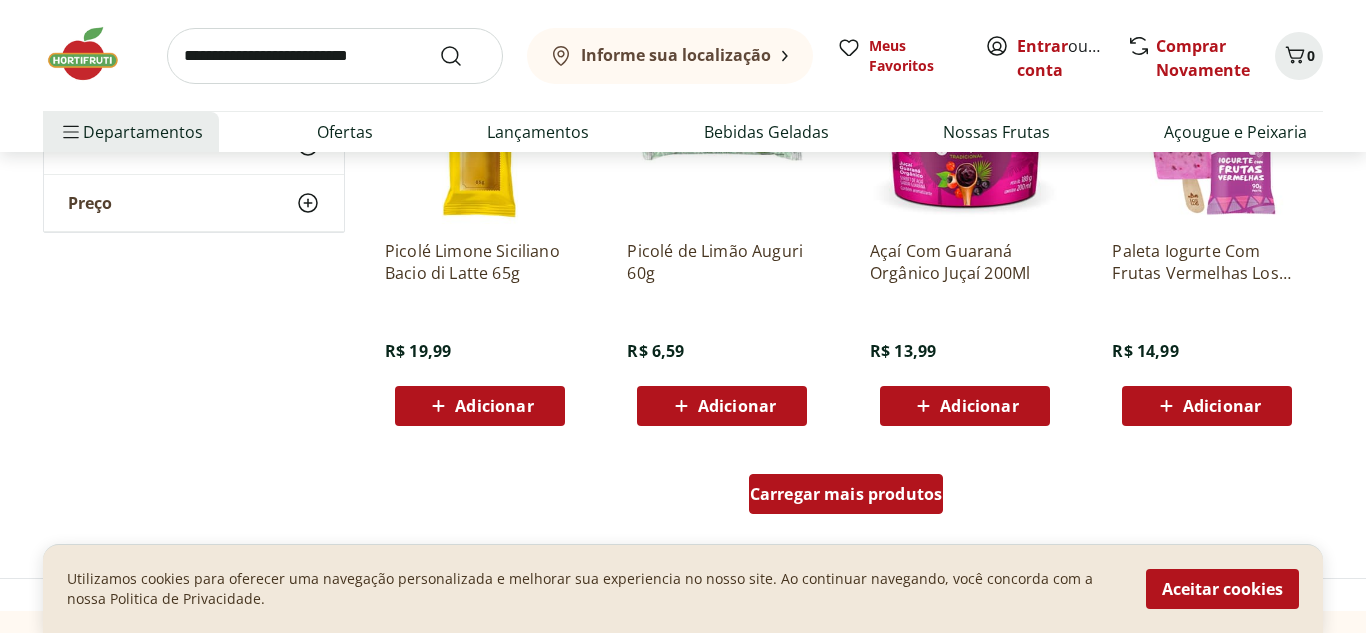 scroll, scrollTop: 27280, scrollLeft: 0, axis: vertical 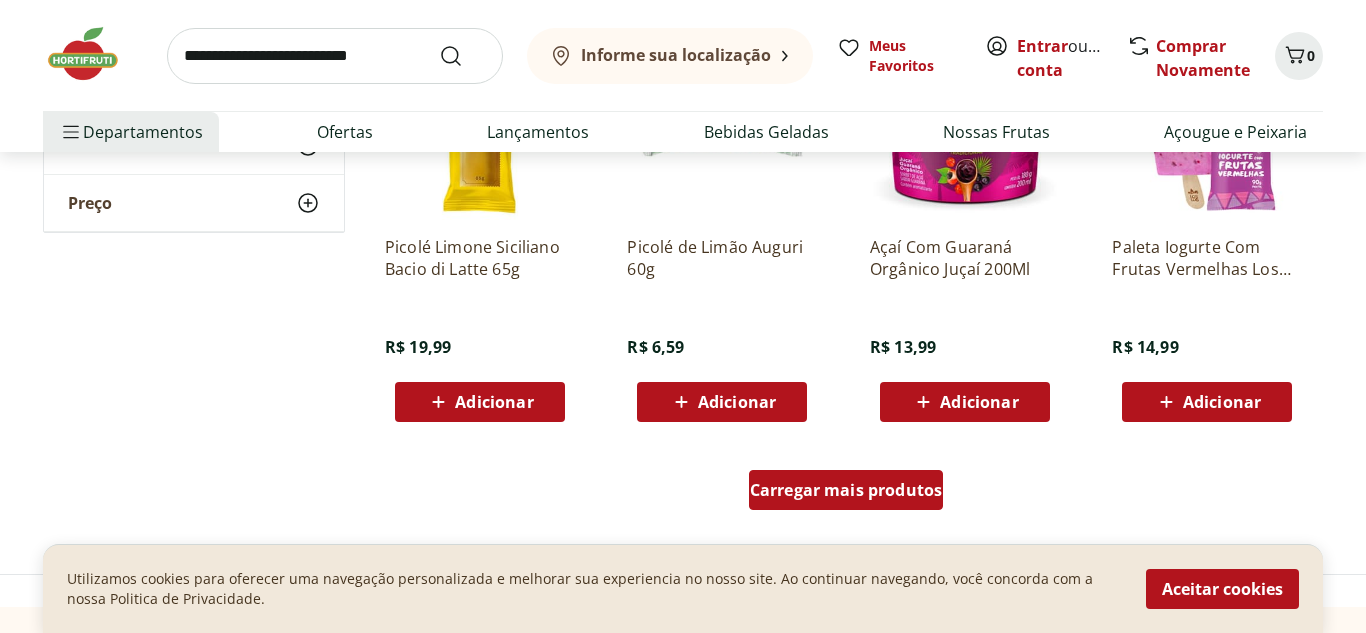 click on "Carregar mais produtos" at bounding box center [846, 490] 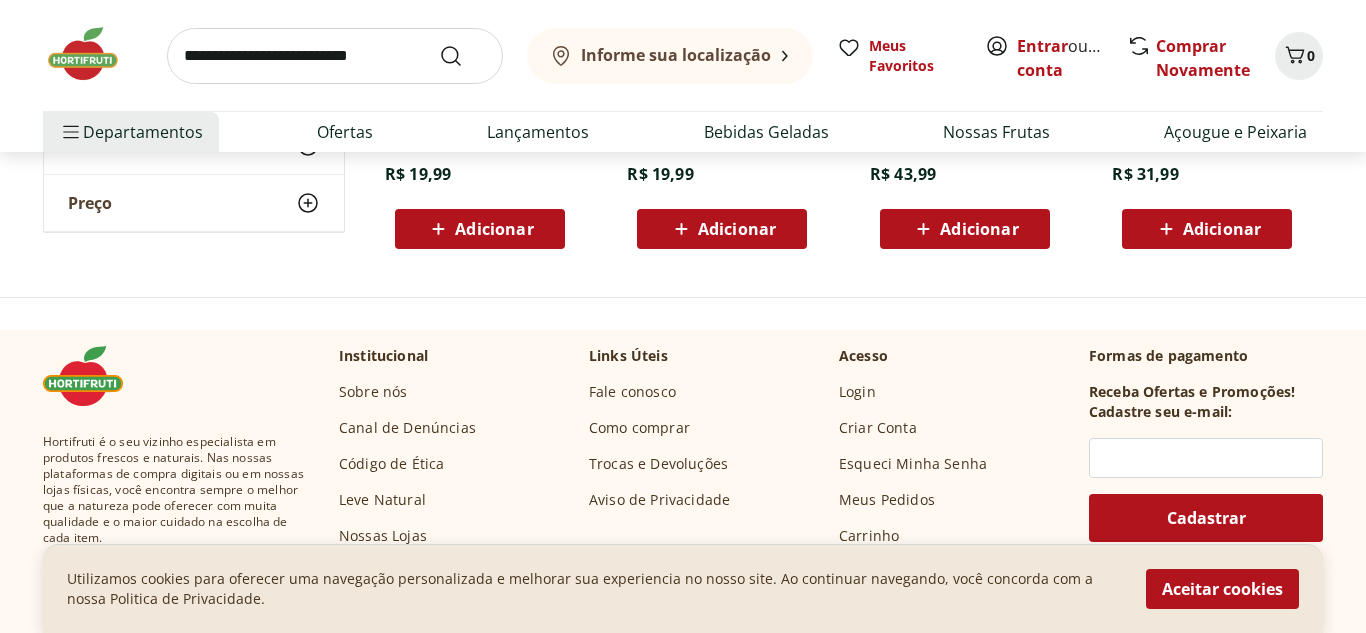 scroll, scrollTop: 28320, scrollLeft: 0, axis: vertical 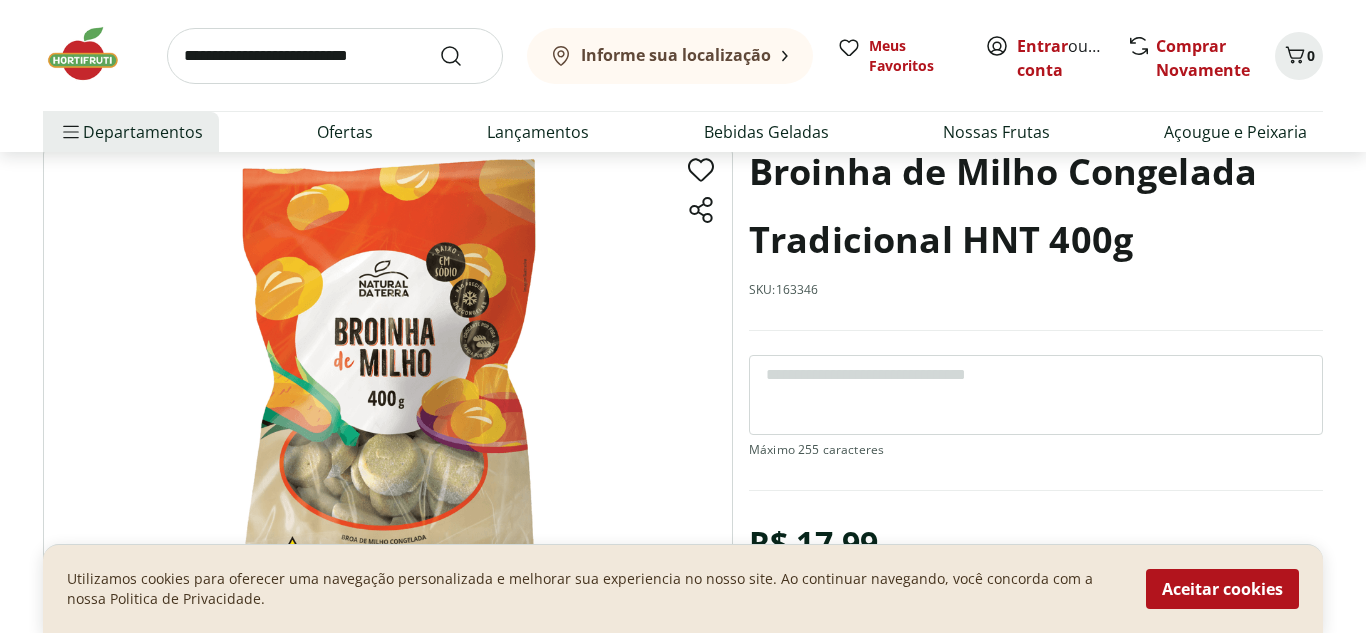 click at bounding box center (388, 379) 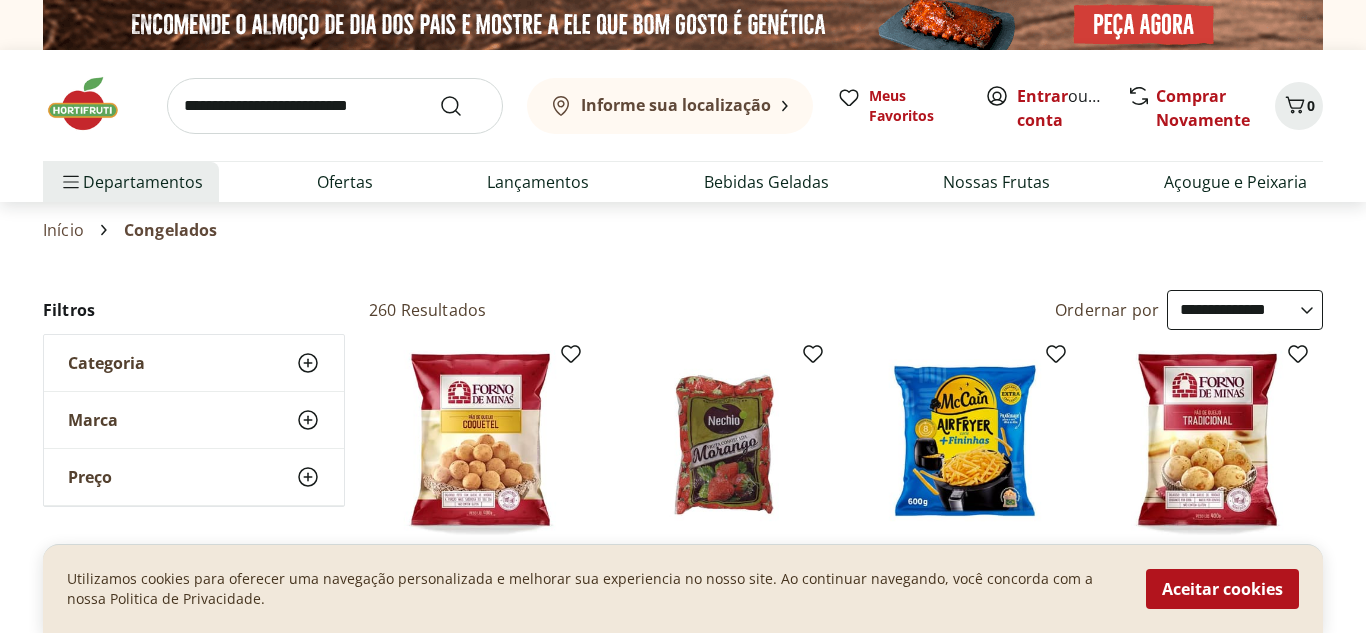 select on "**********" 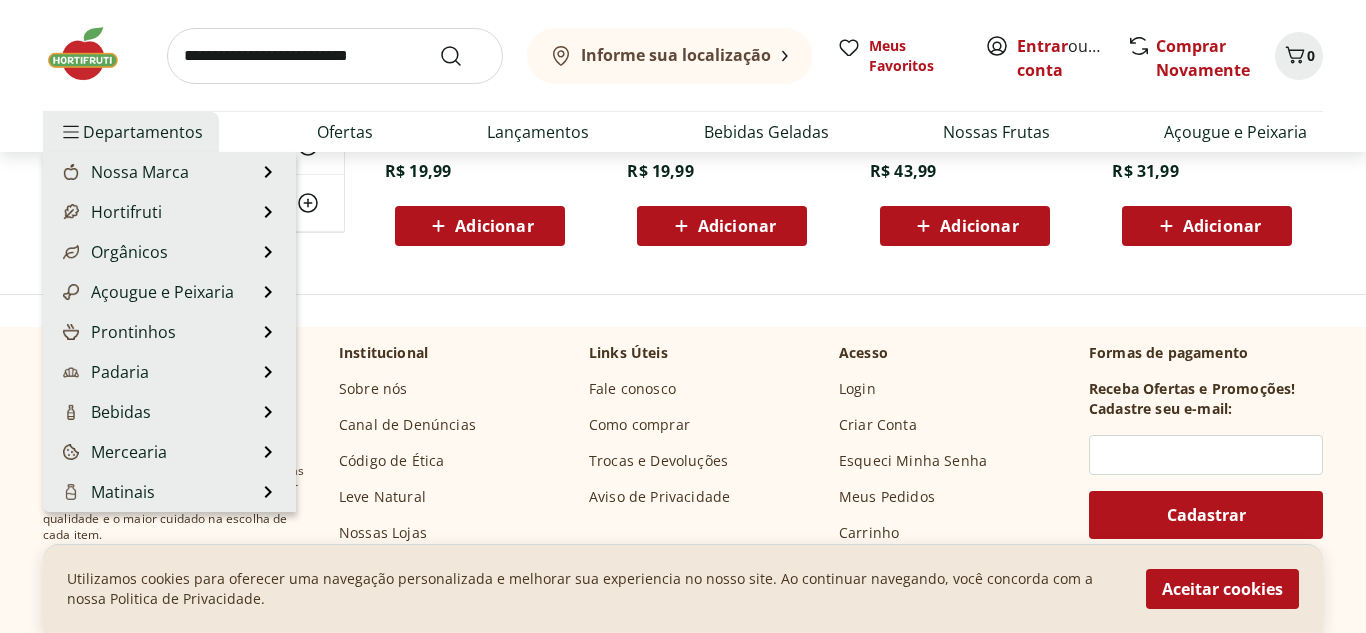 scroll, scrollTop: 28320, scrollLeft: 0, axis: vertical 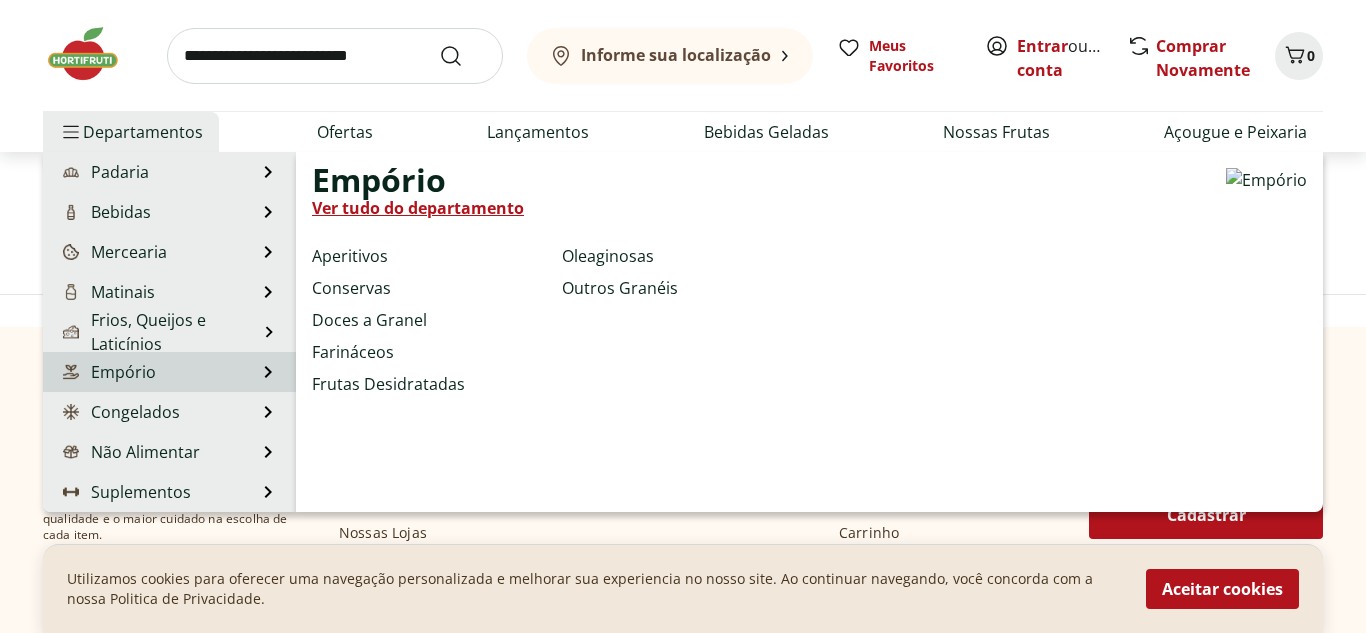 click on "Empório" at bounding box center (107, 372) 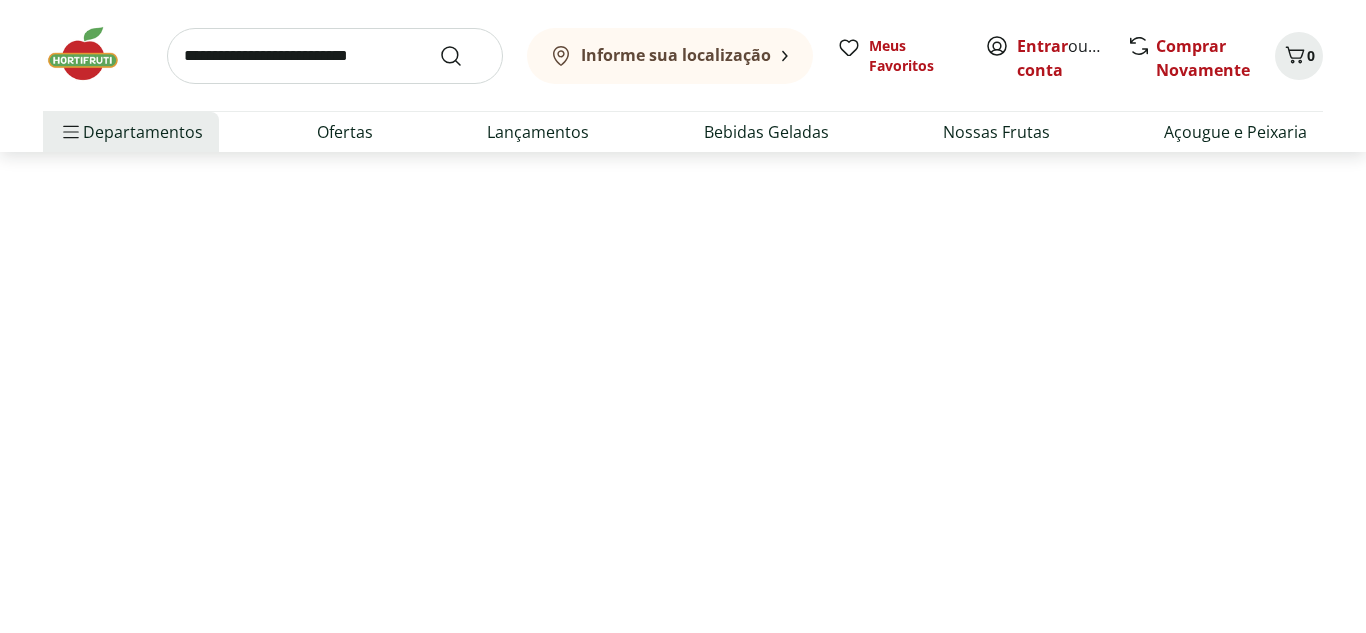 scroll, scrollTop: 0, scrollLeft: 0, axis: both 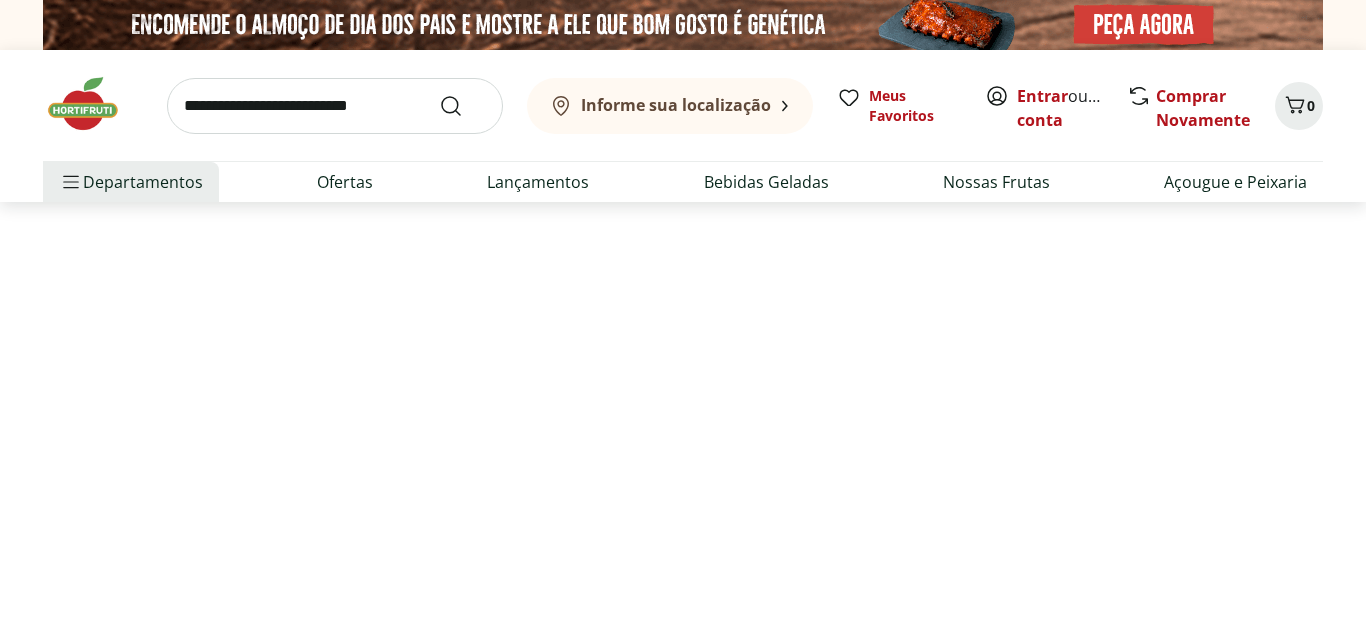 select on "**********" 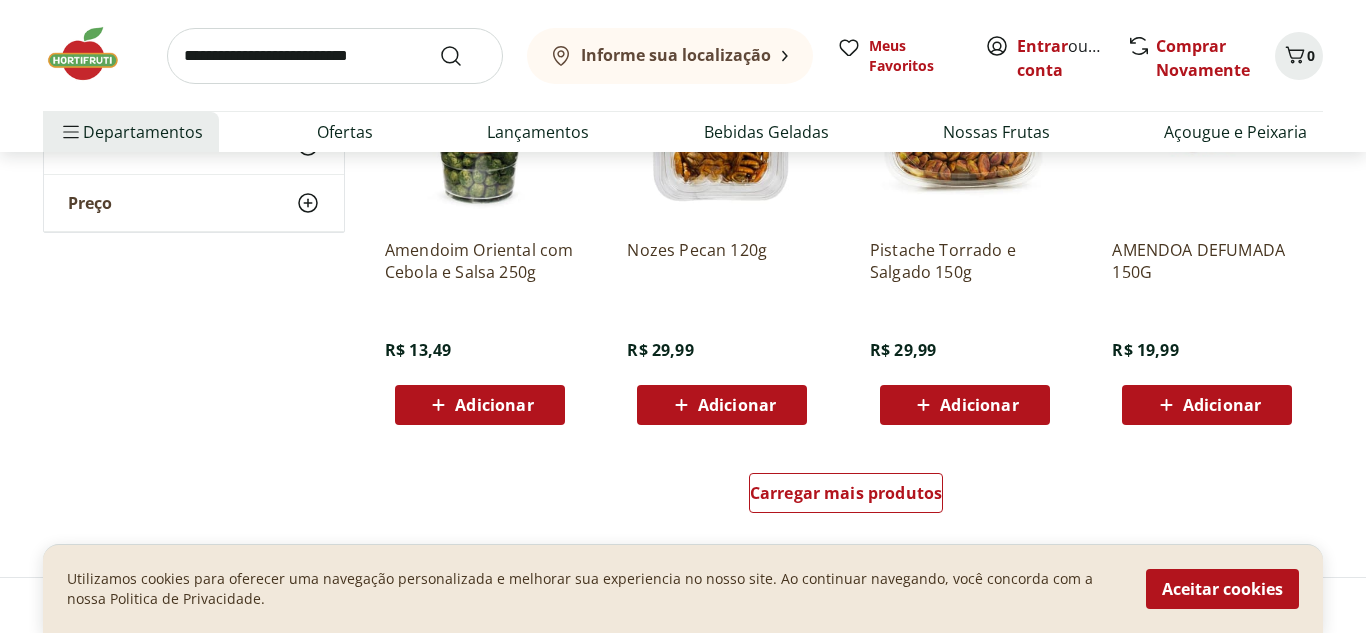 scroll, scrollTop: 1200, scrollLeft: 0, axis: vertical 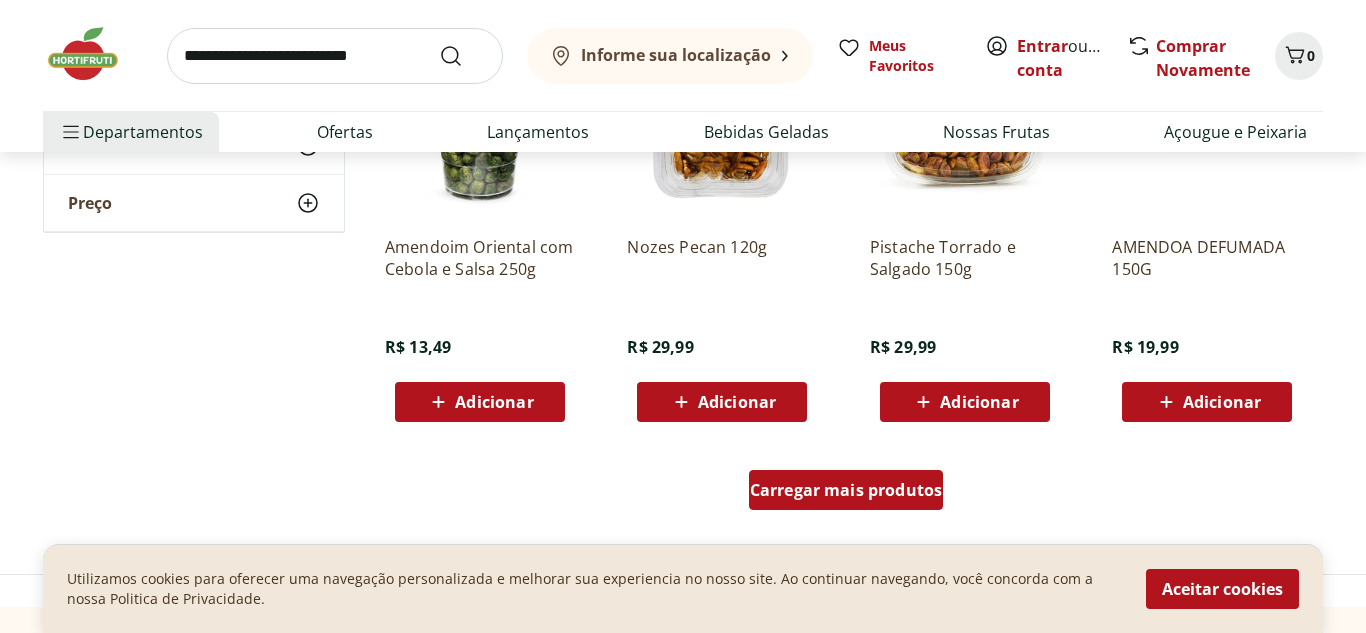 click on "Carregar mais produtos" at bounding box center [846, 490] 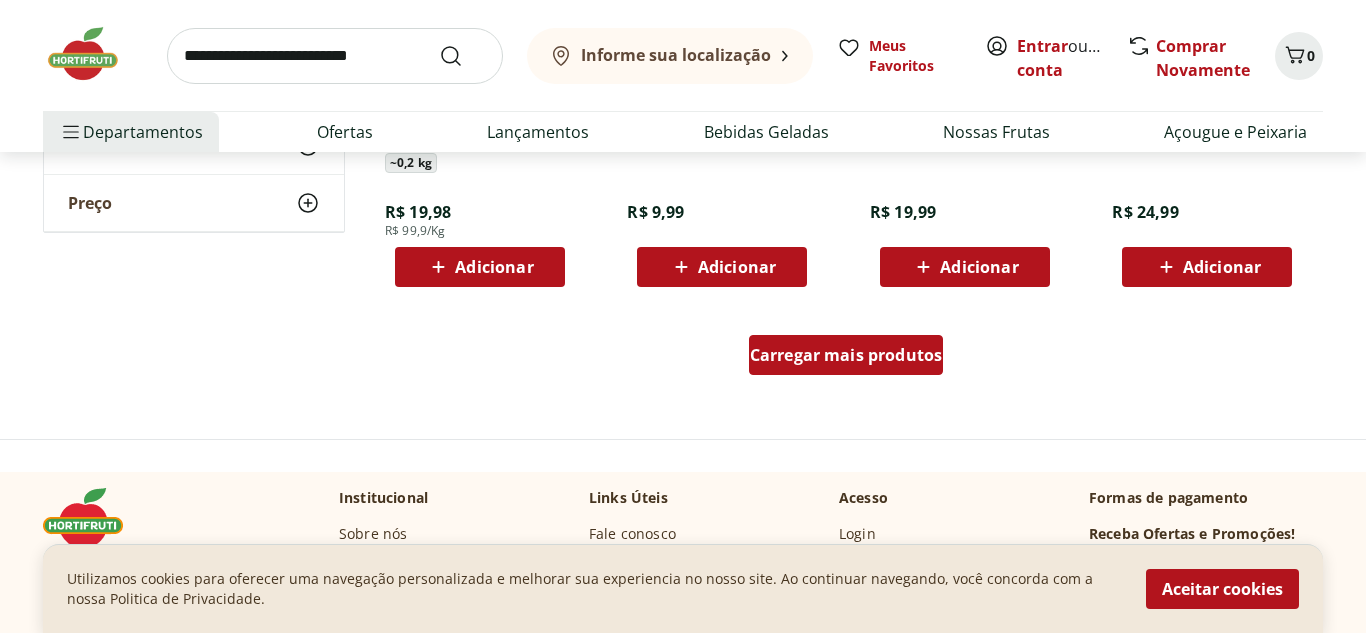 scroll, scrollTop: 2640, scrollLeft: 0, axis: vertical 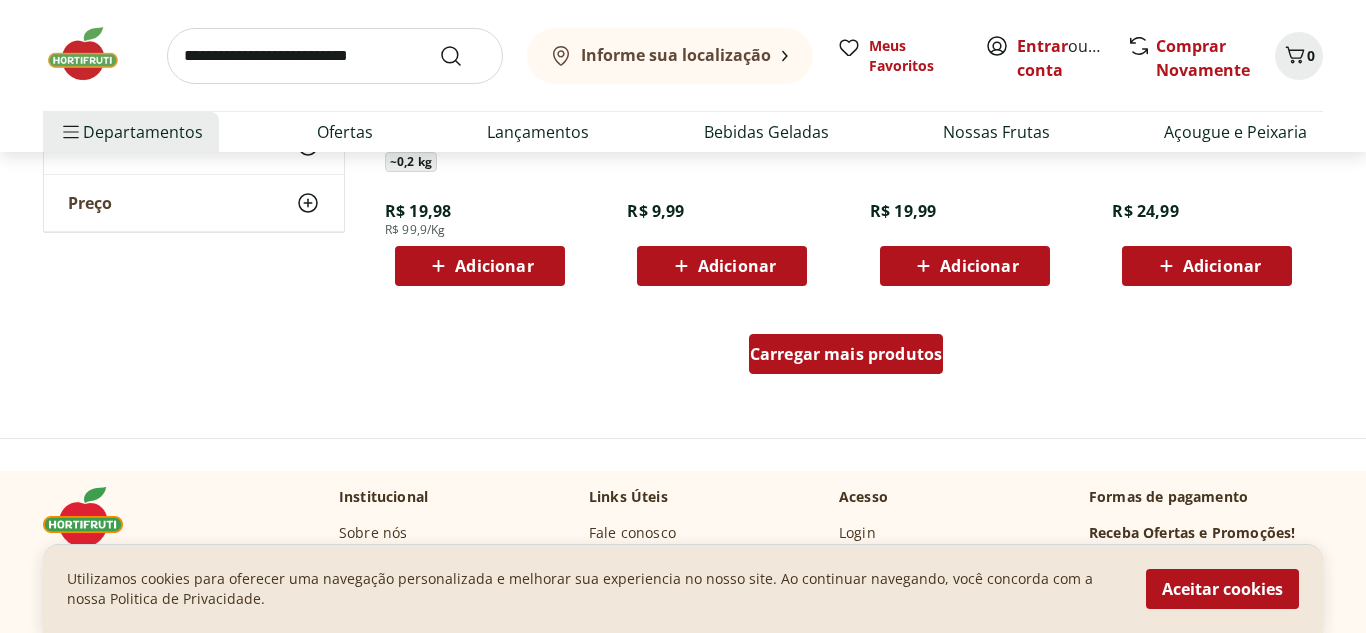 click on "Carregar mais produtos" at bounding box center (846, 354) 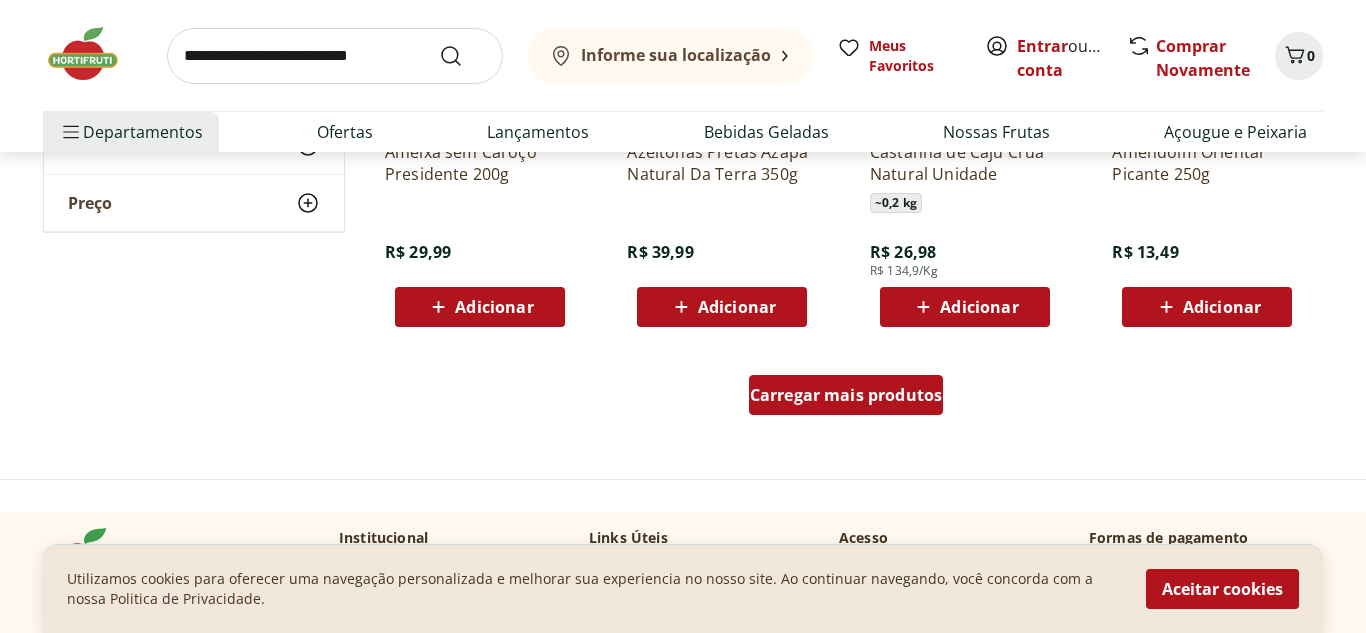 scroll, scrollTop: 3920, scrollLeft: 0, axis: vertical 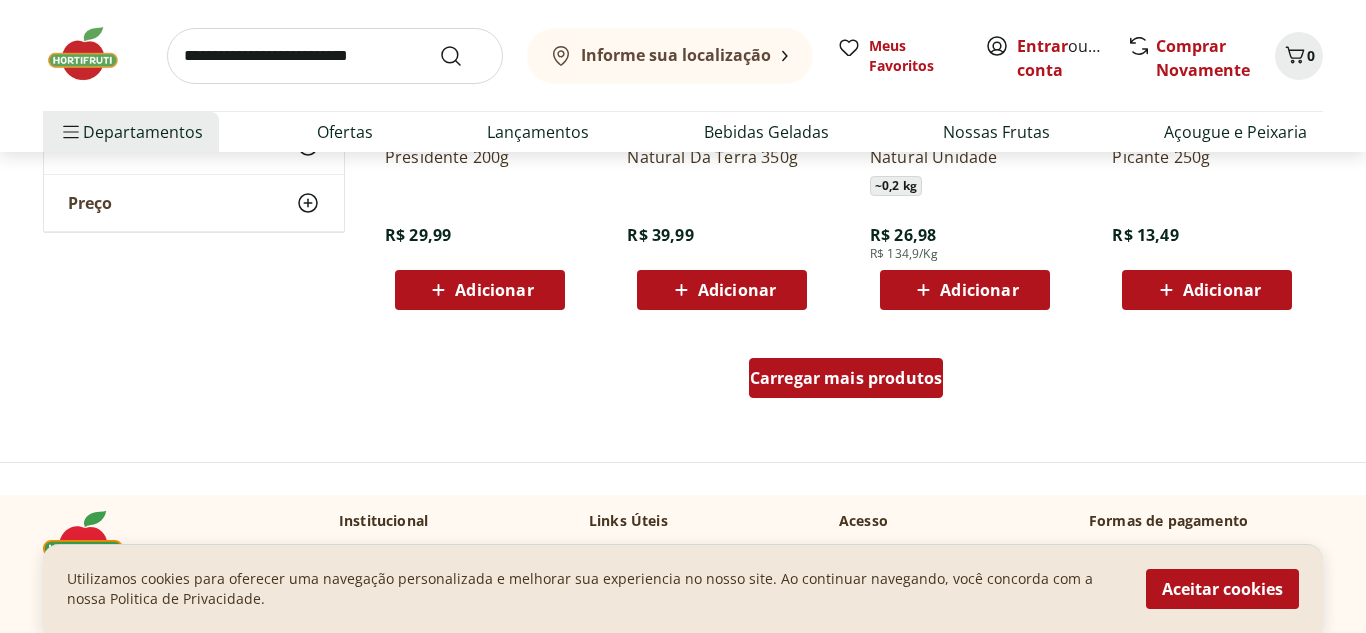 click on "Carregar mais produtos" at bounding box center (846, 378) 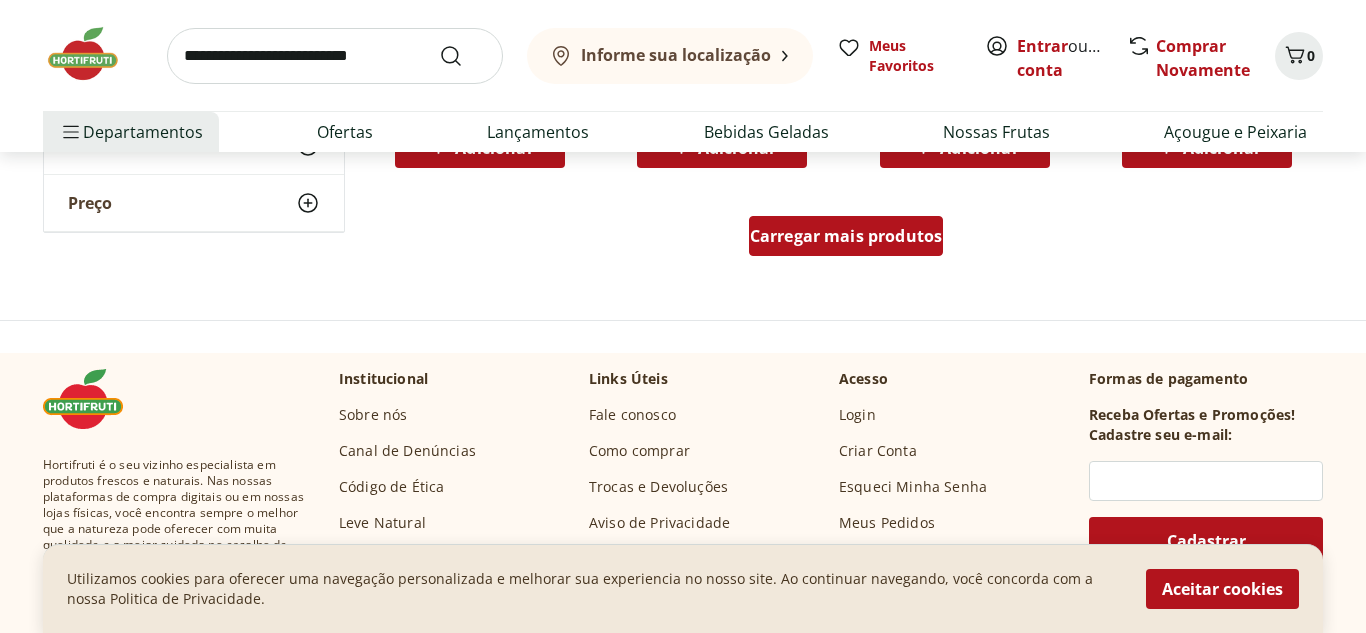 scroll, scrollTop: 5400, scrollLeft: 0, axis: vertical 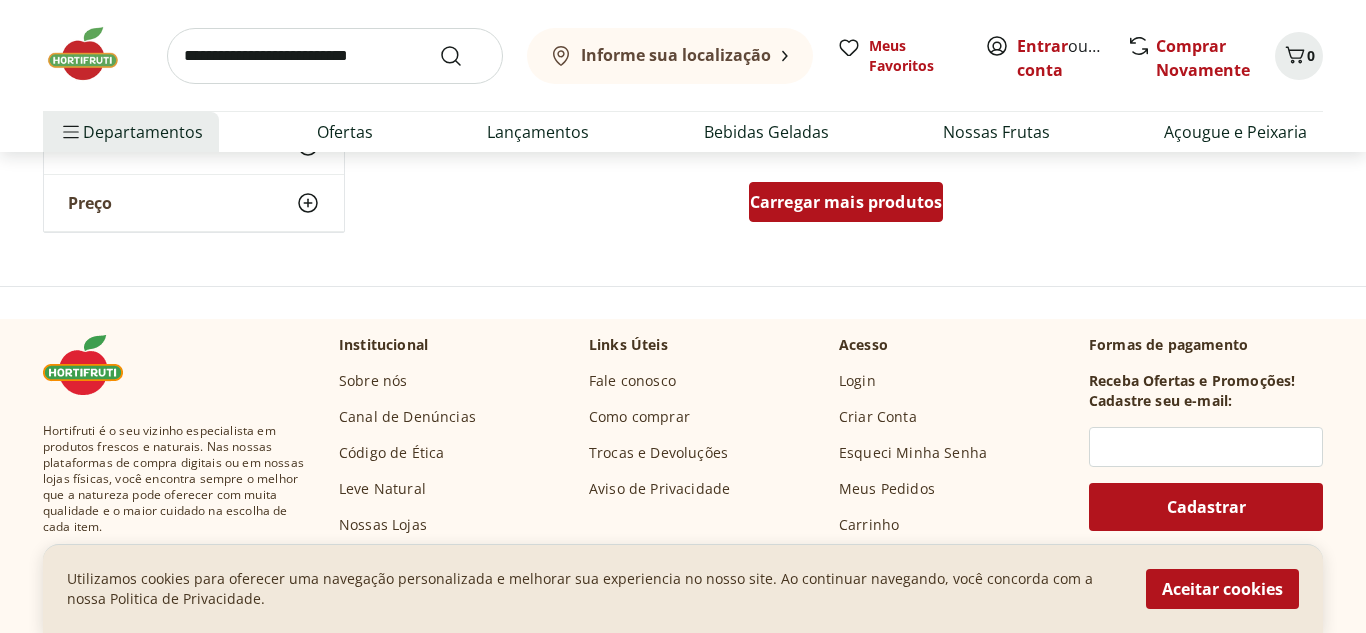 click on "Carregar mais produtos" at bounding box center (846, 202) 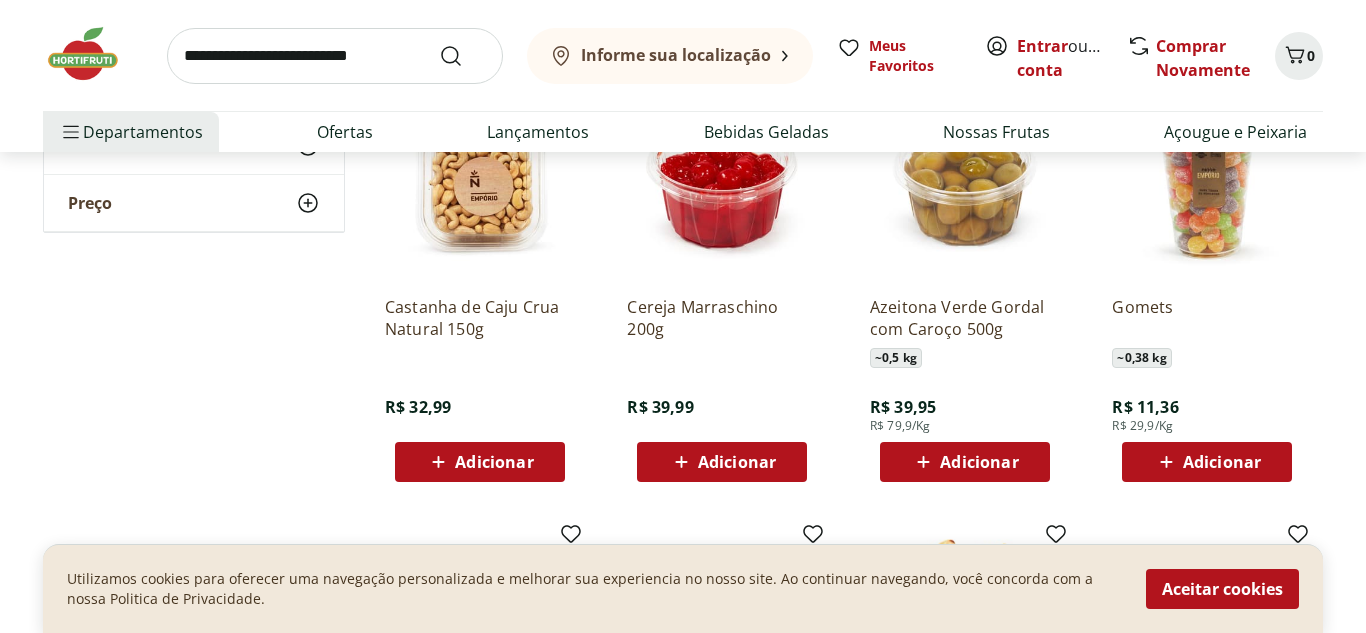 scroll, scrollTop: 5480, scrollLeft: 0, axis: vertical 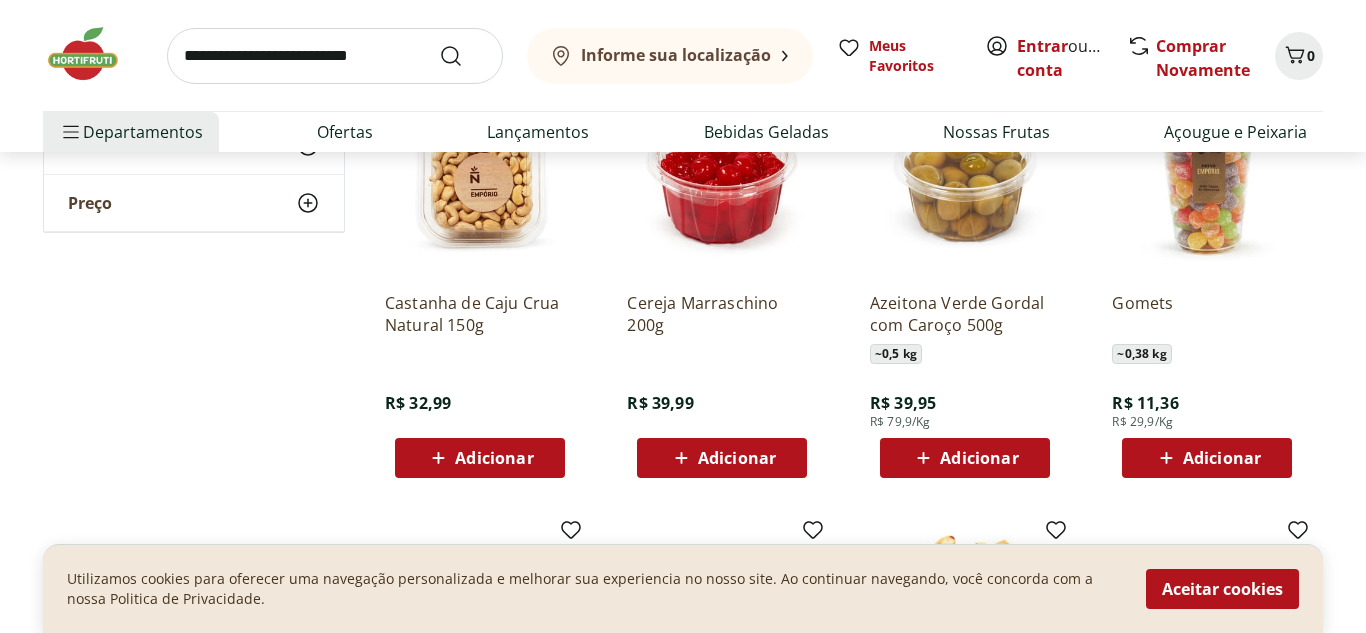 click on "**********" at bounding box center [683, -1908] 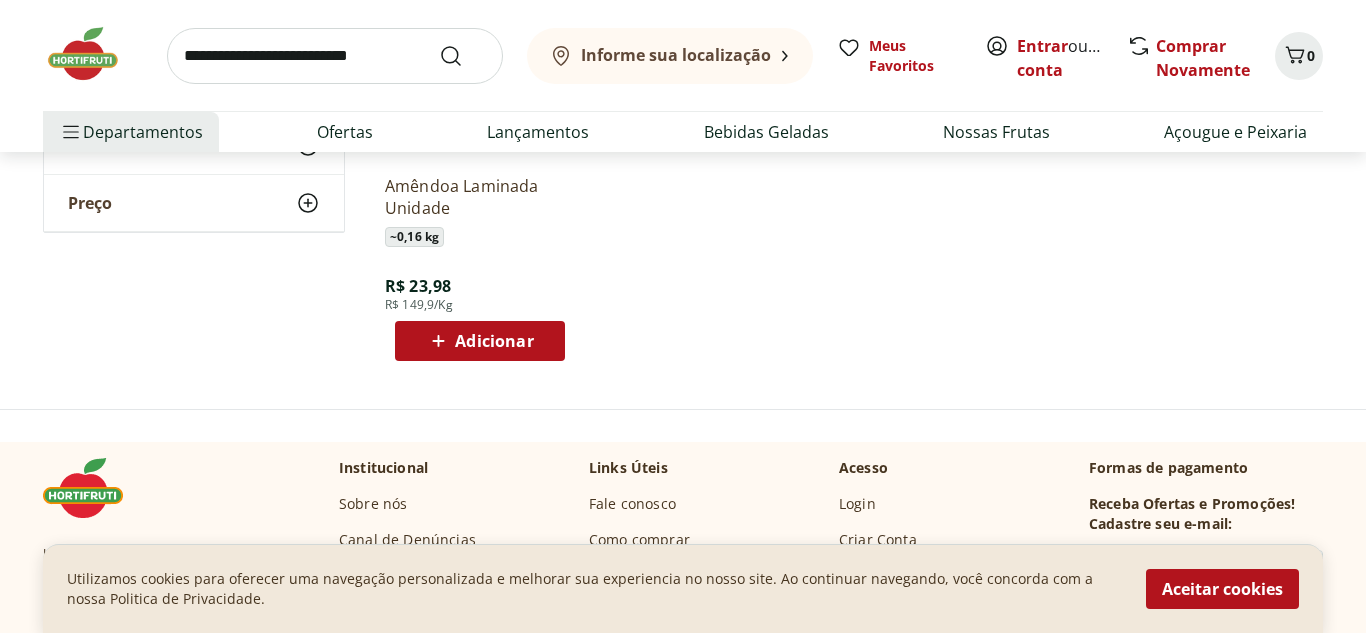 scroll, scrollTop: 6480, scrollLeft: 0, axis: vertical 